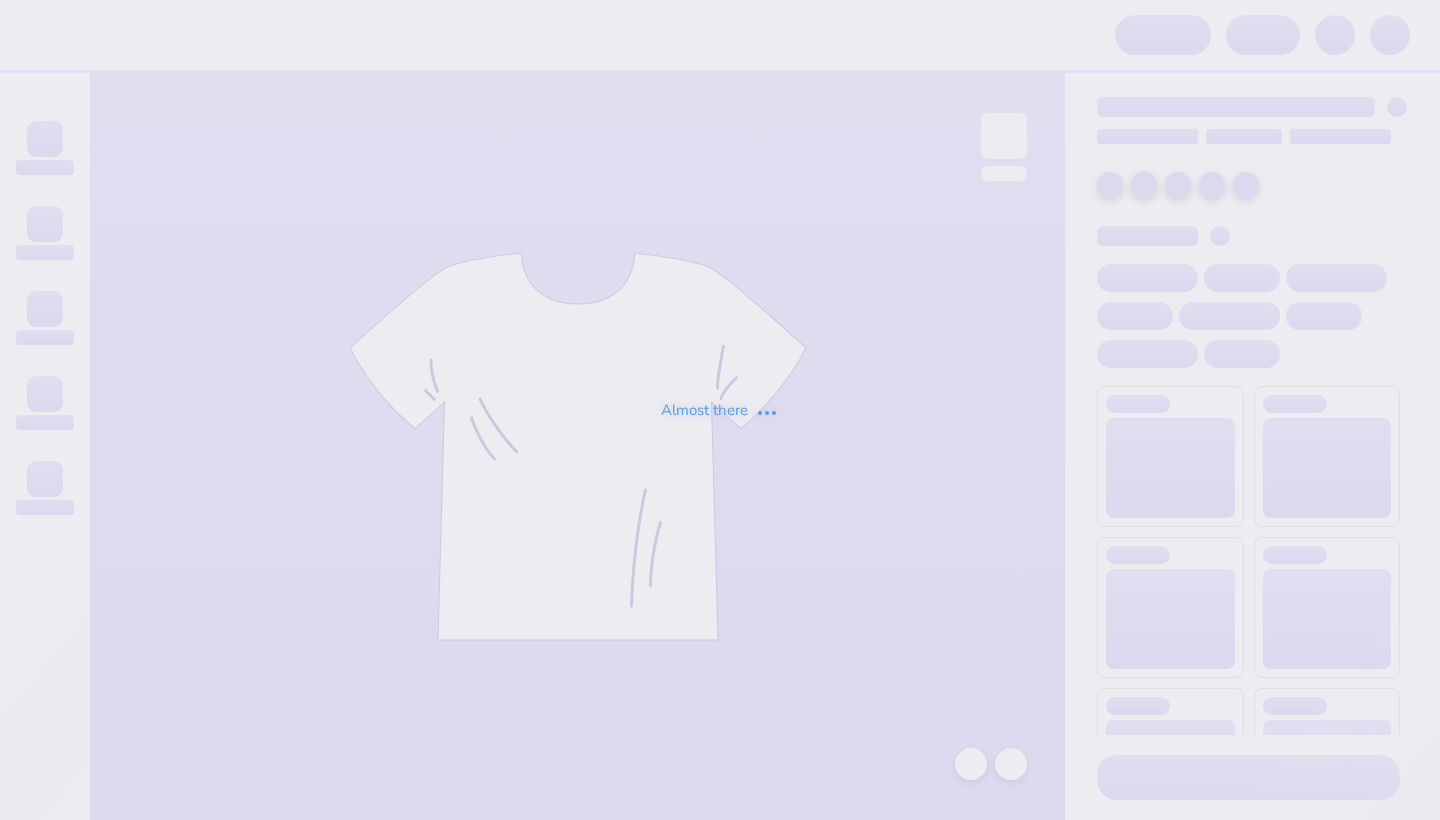 scroll, scrollTop: 0, scrollLeft: 0, axis: both 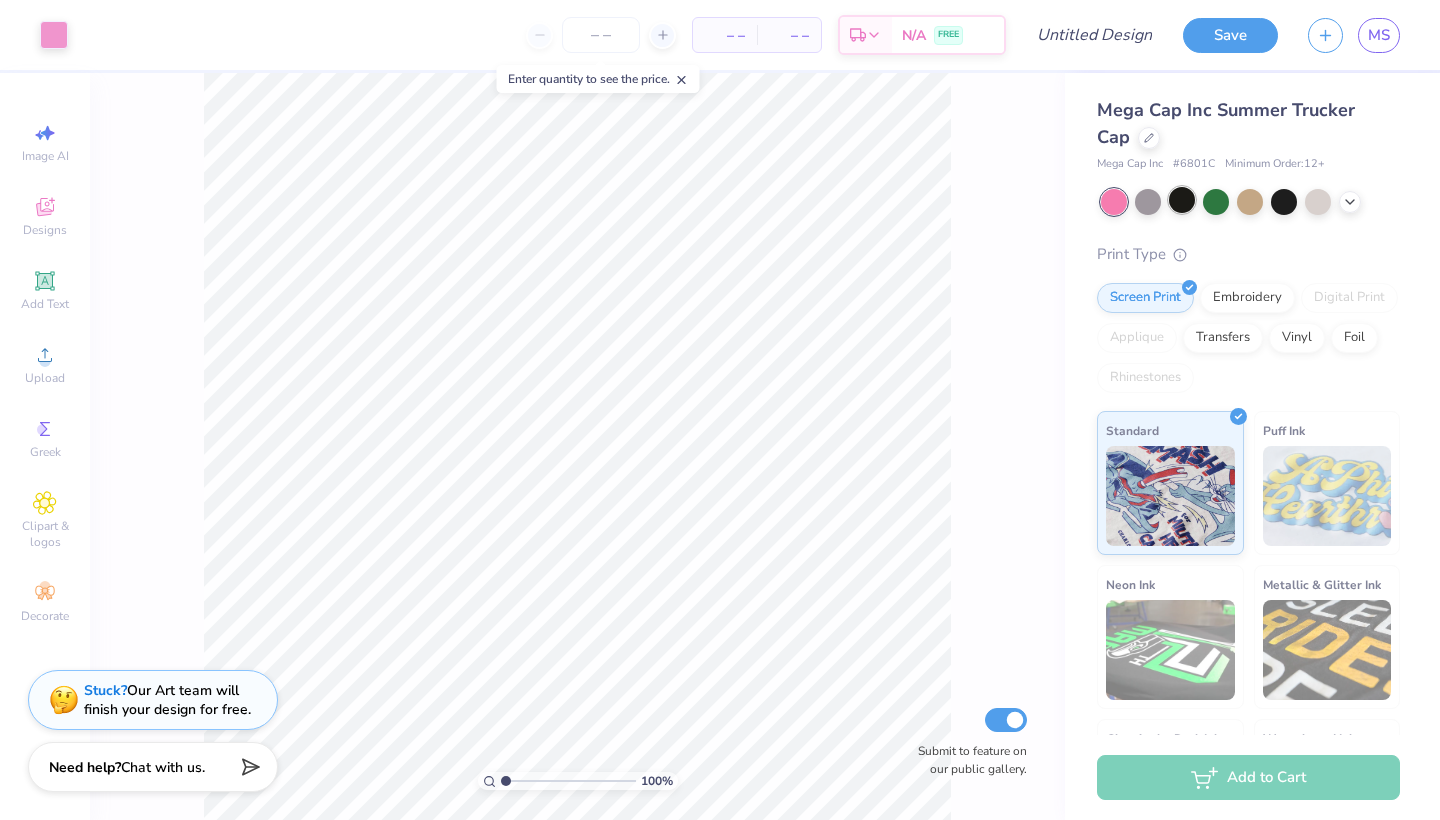 click at bounding box center (1182, 200) 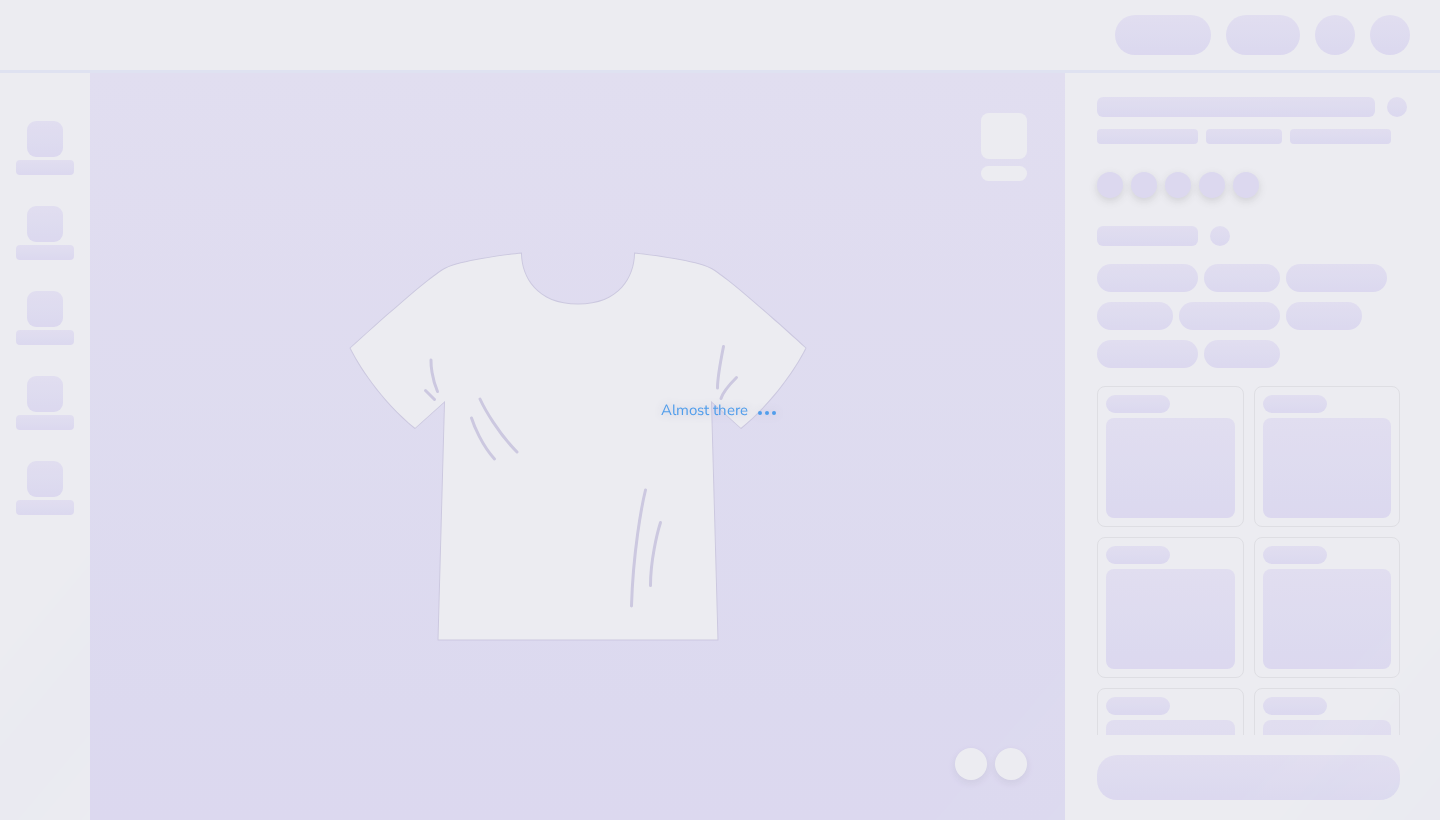 scroll, scrollTop: 0, scrollLeft: 0, axis: both 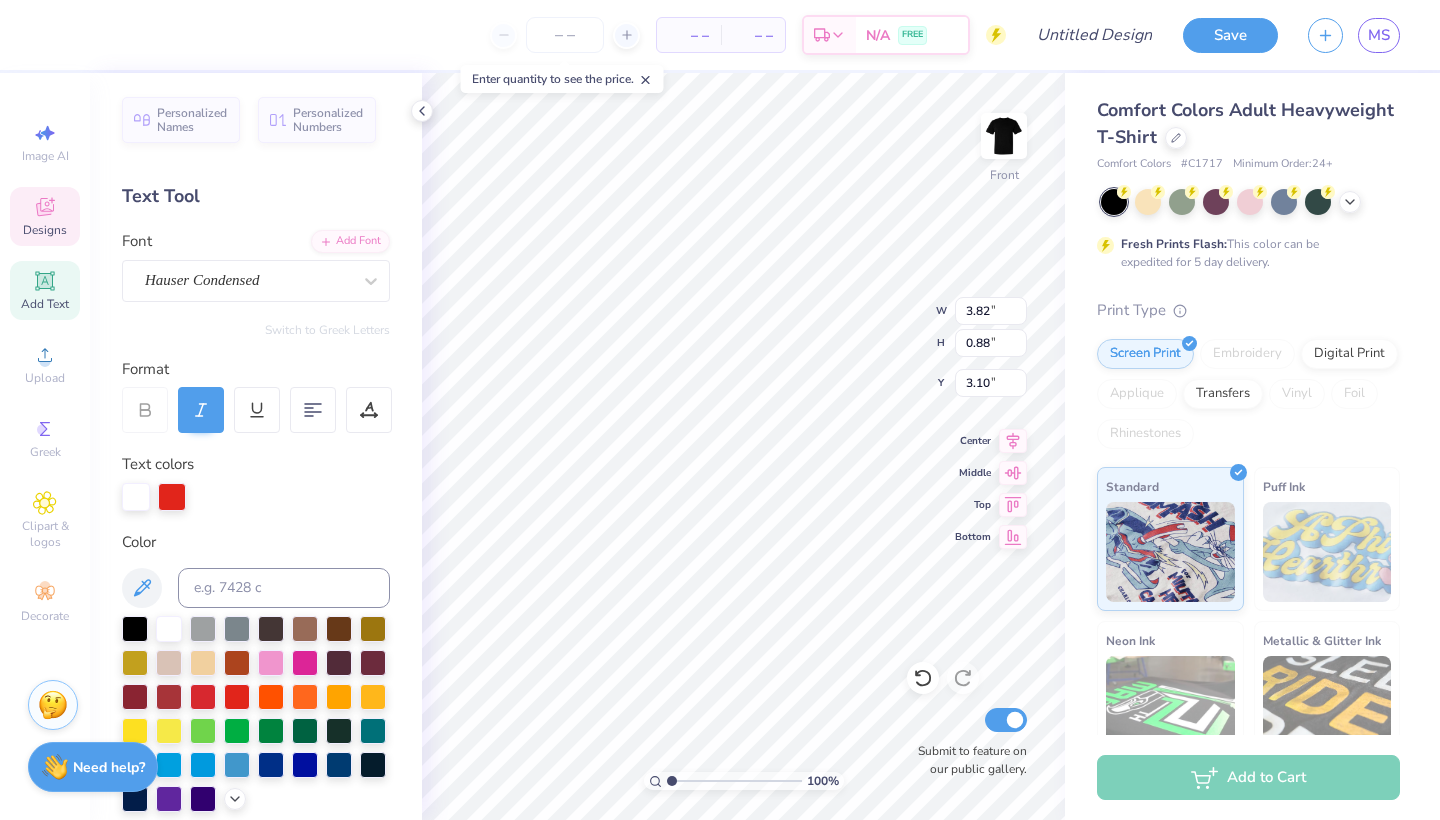 type on "ALPHA GAM" 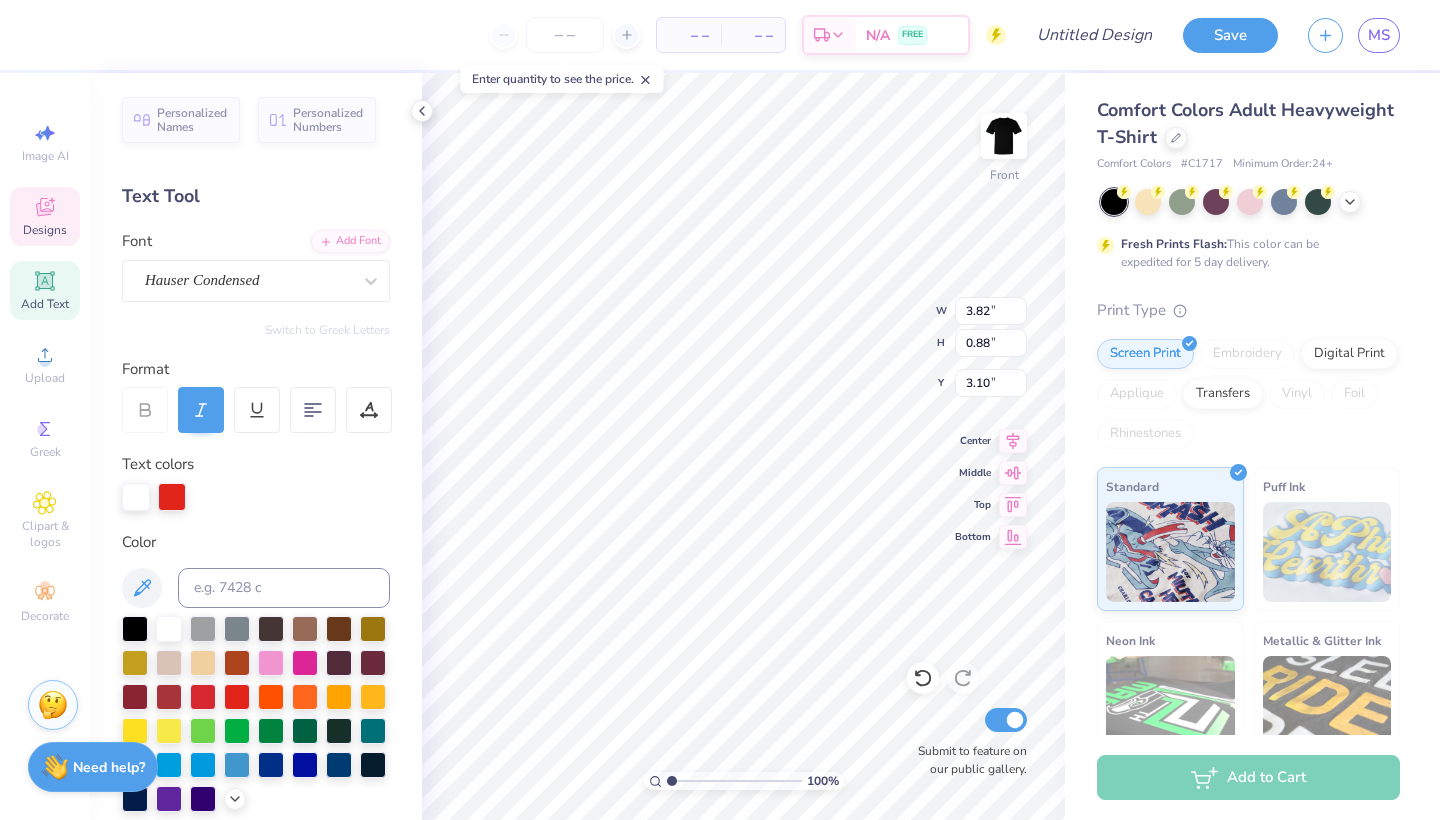 type on "8.33" 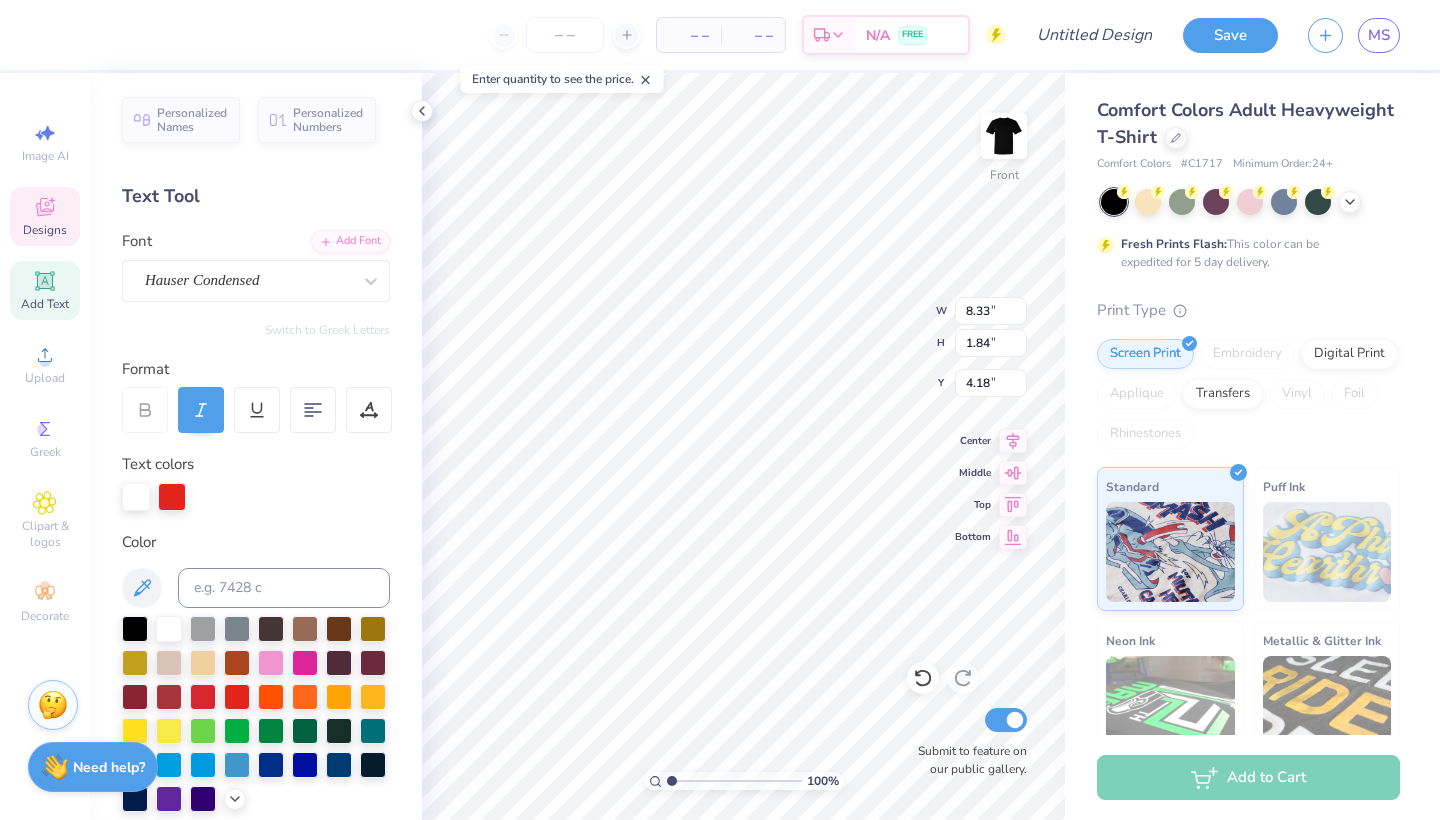 scroll, scrollTop: 0, scrollLeft: 1, axis: horizontal 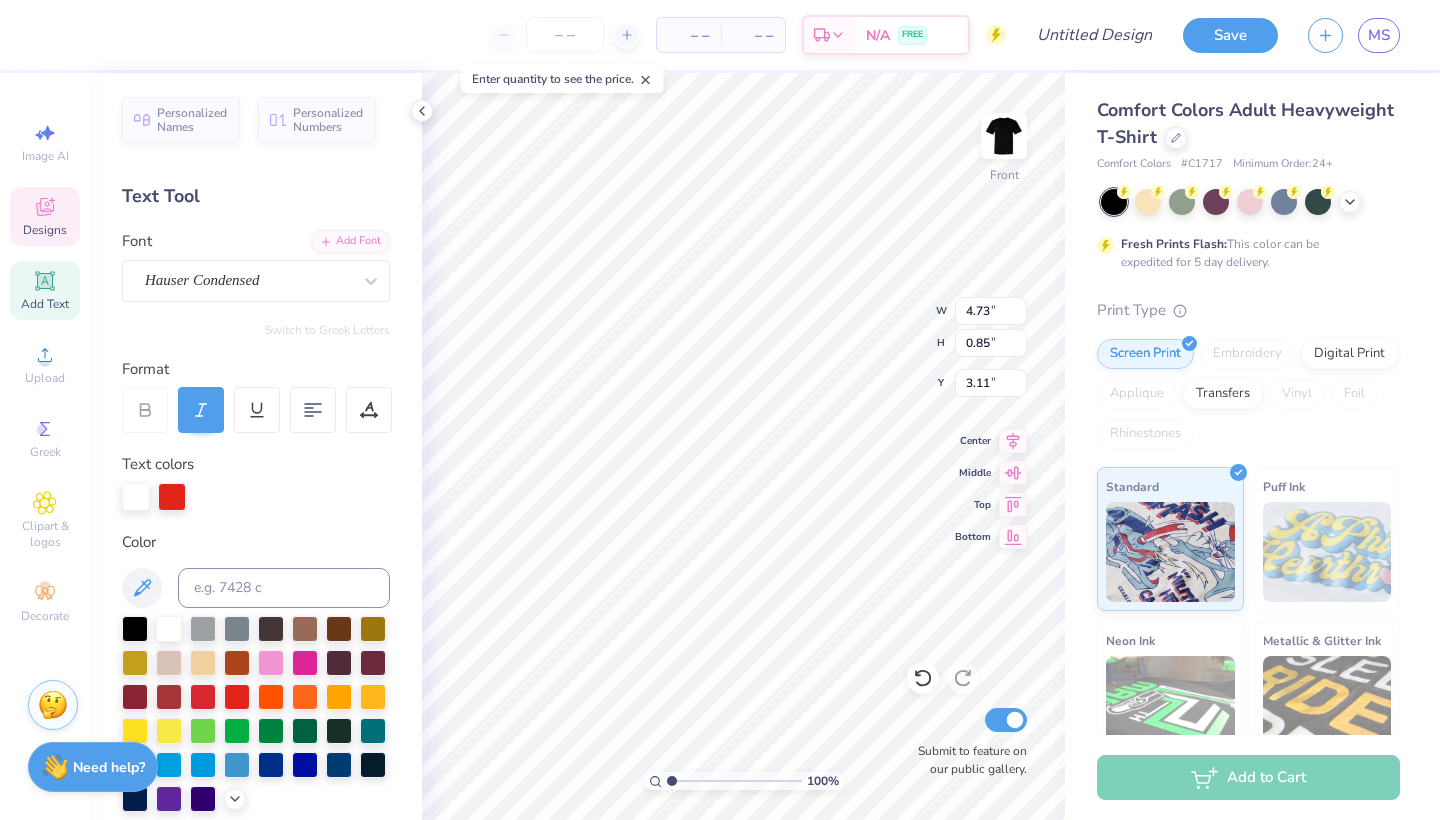 type on "A" 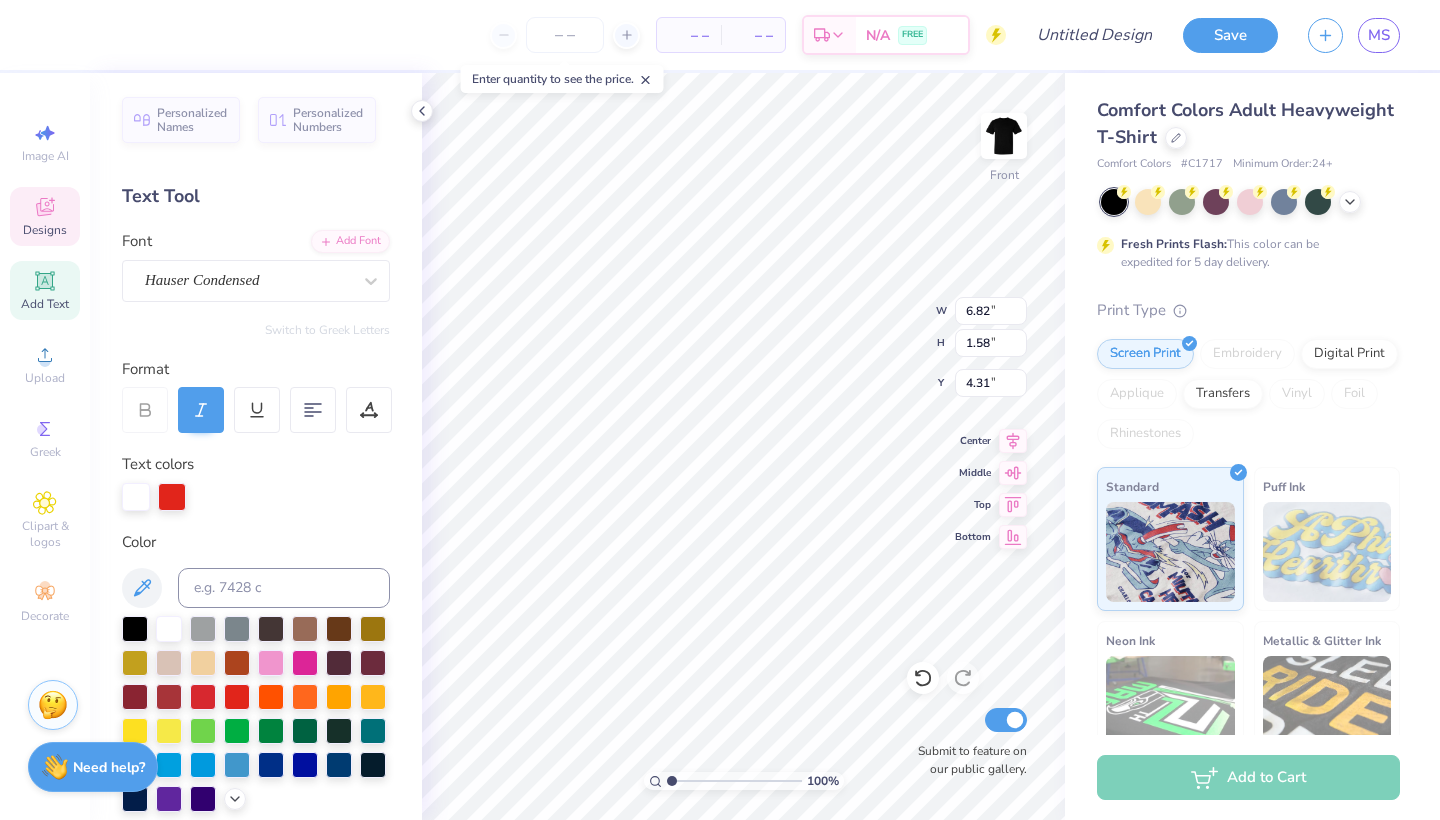 type on "6.44" 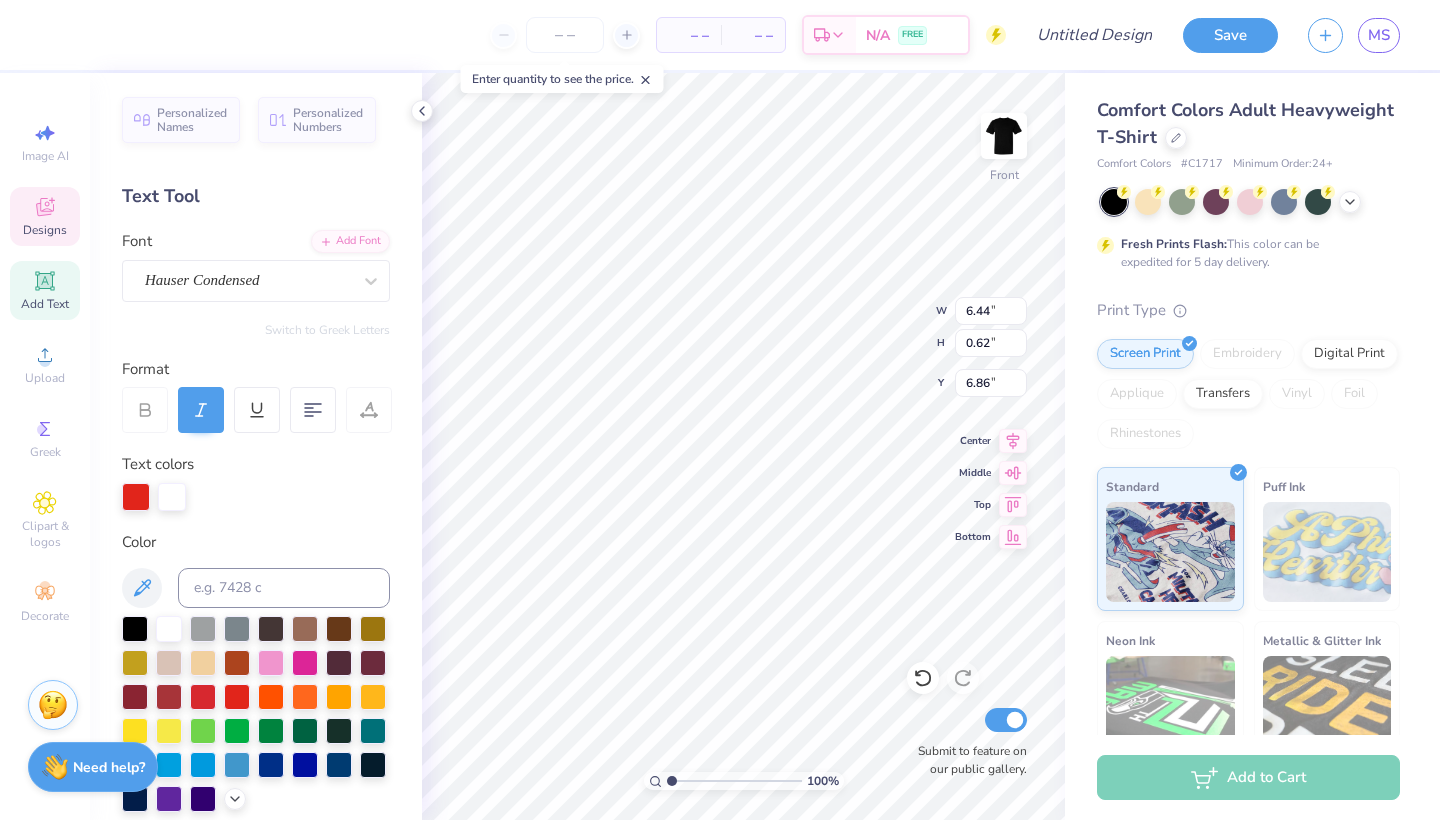 scroll, scrollTop: 0, scrollLeft: 2, axis: horizontal 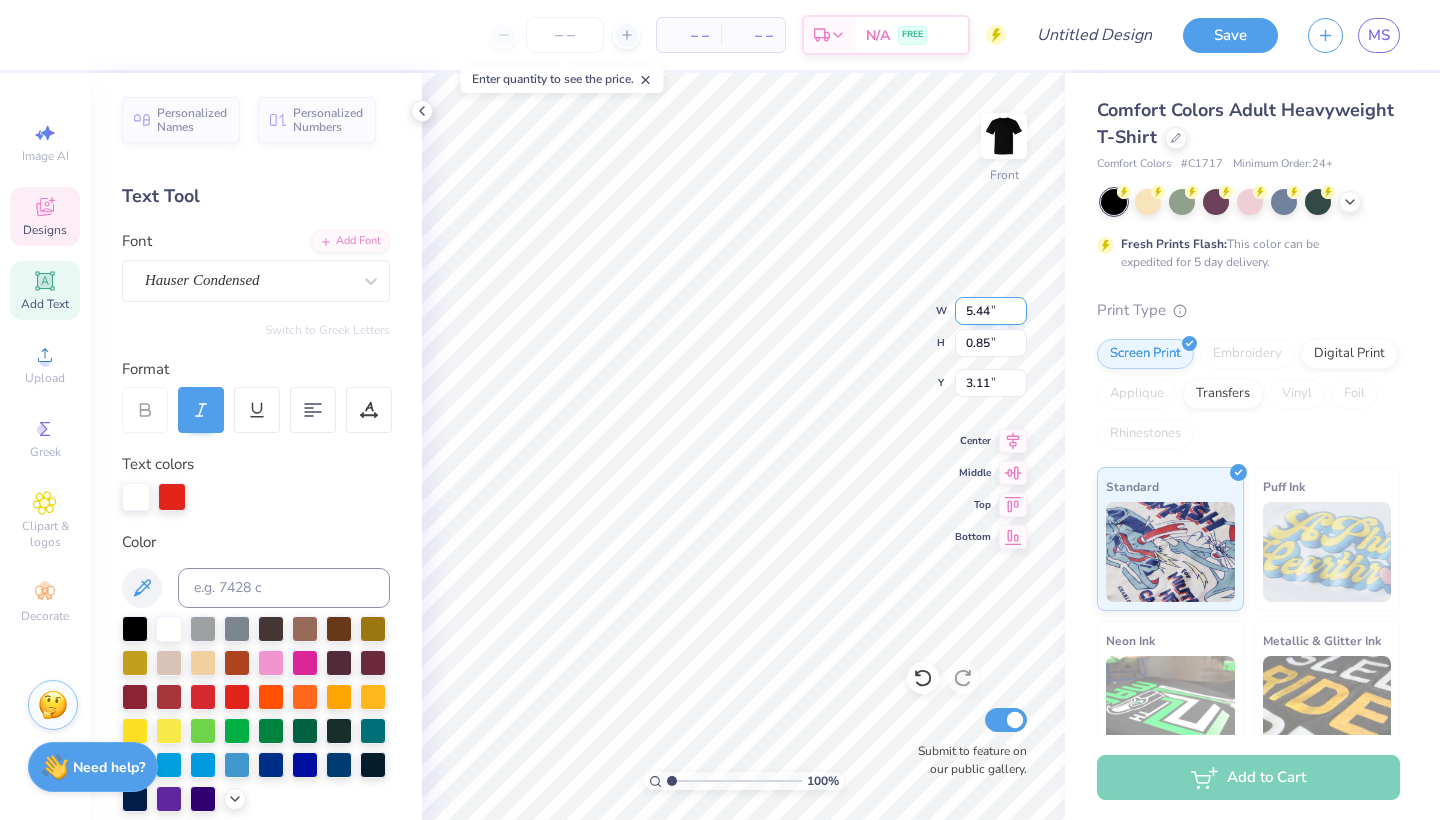 click on "5.44" at bounding box center [991, 311] 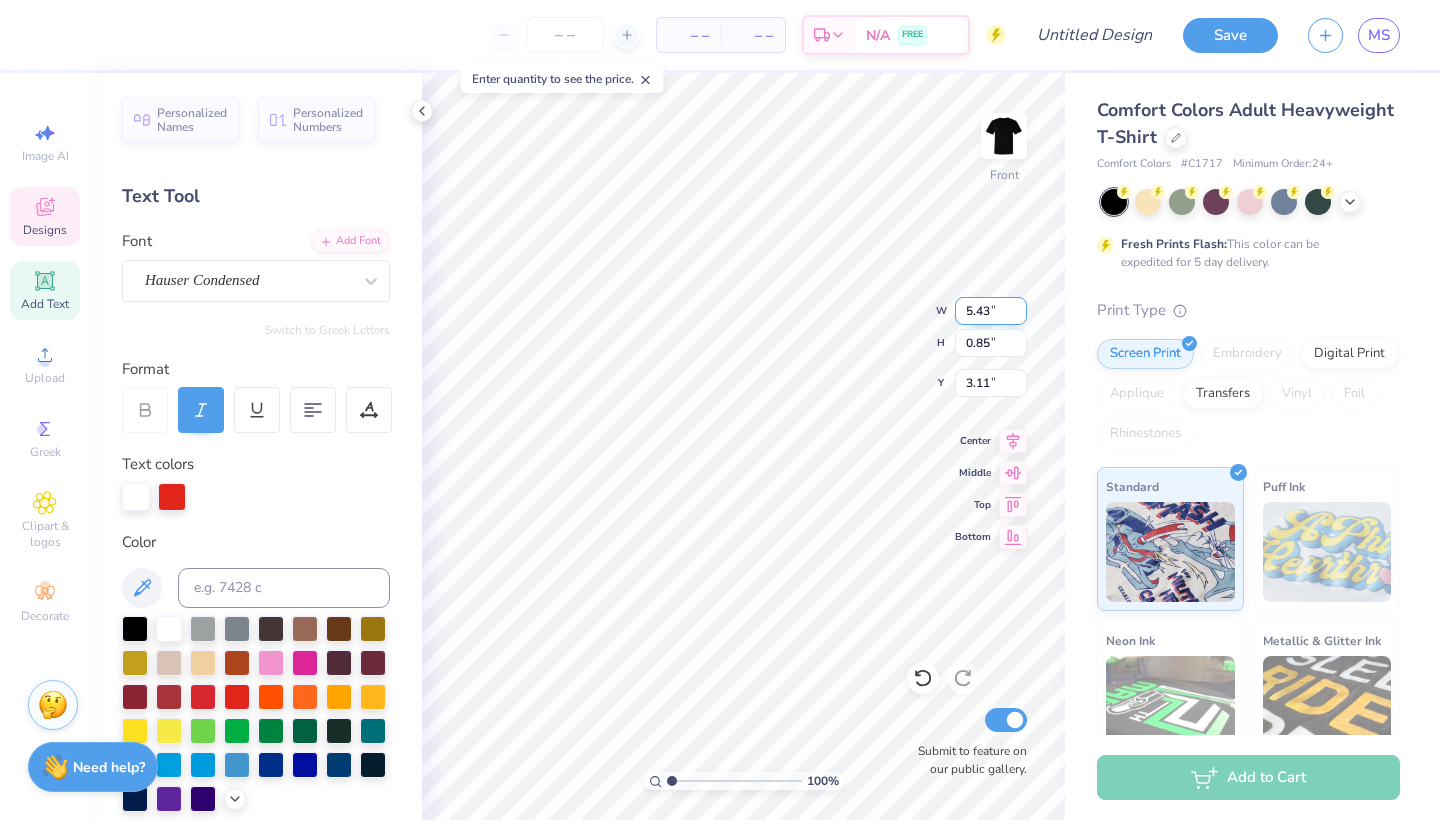 click on "5.43" at bounding box center [991, 311] 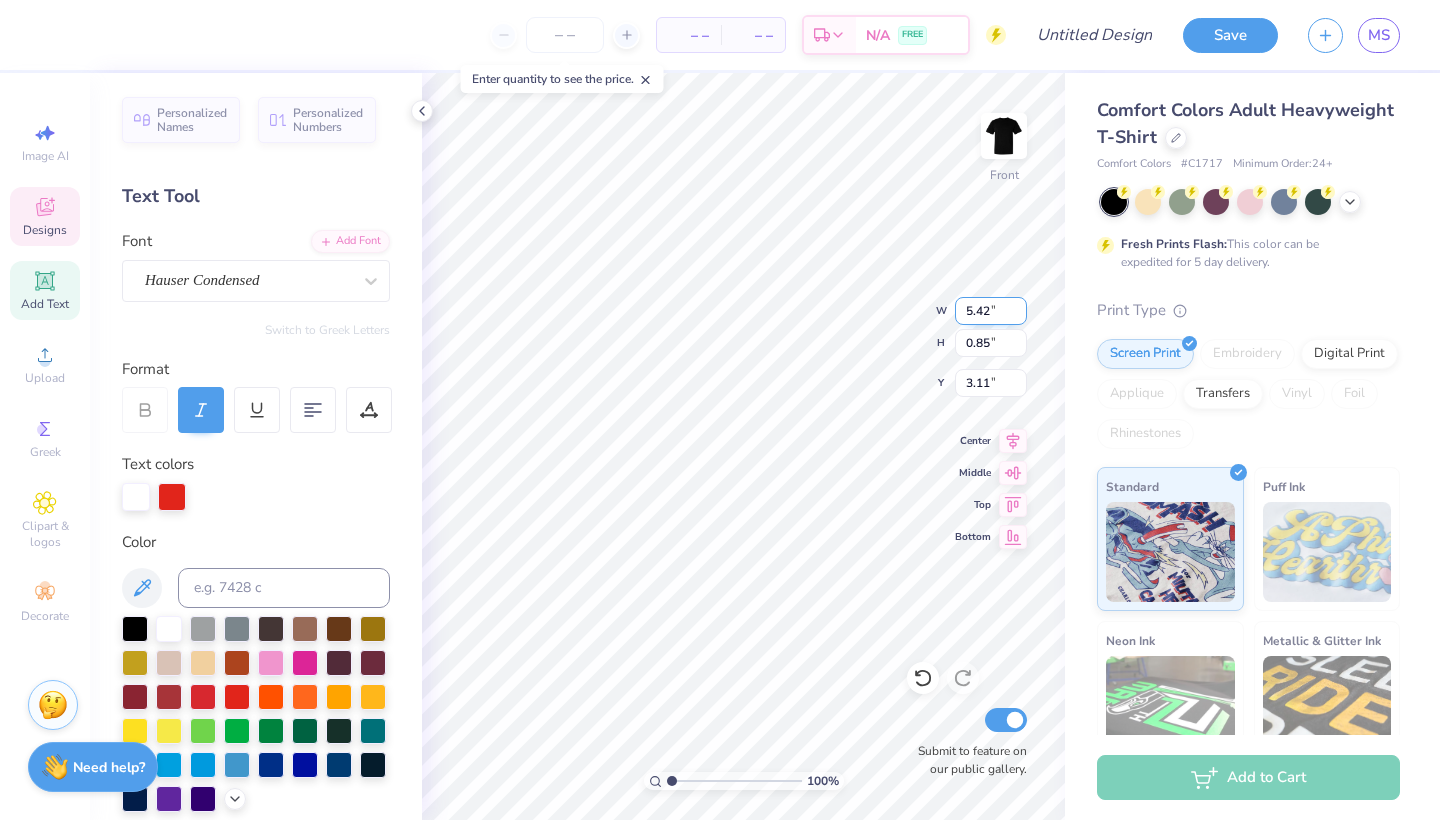 click on "5.42" at bounding box center (991, 311) 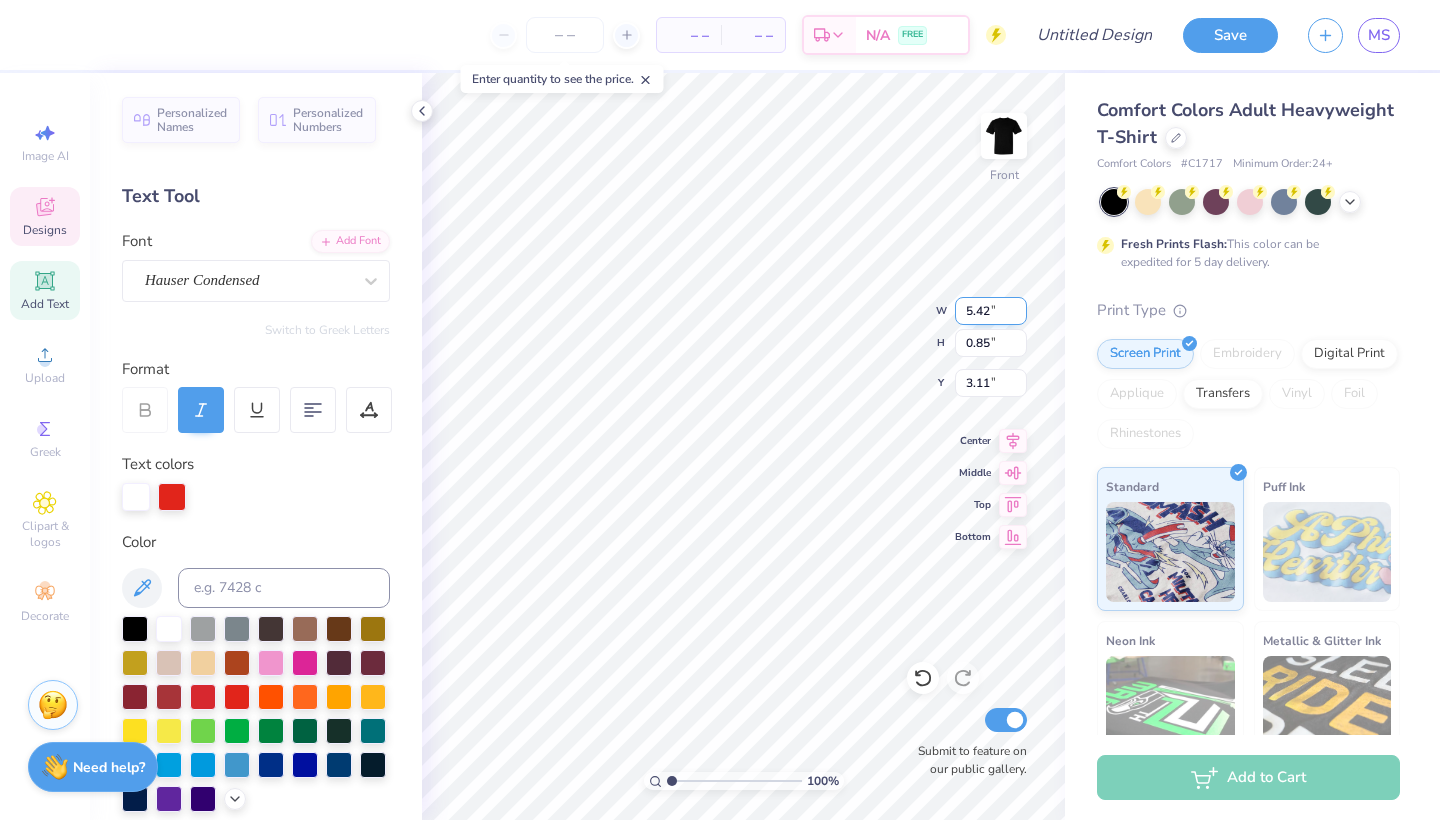 type on "3.12" 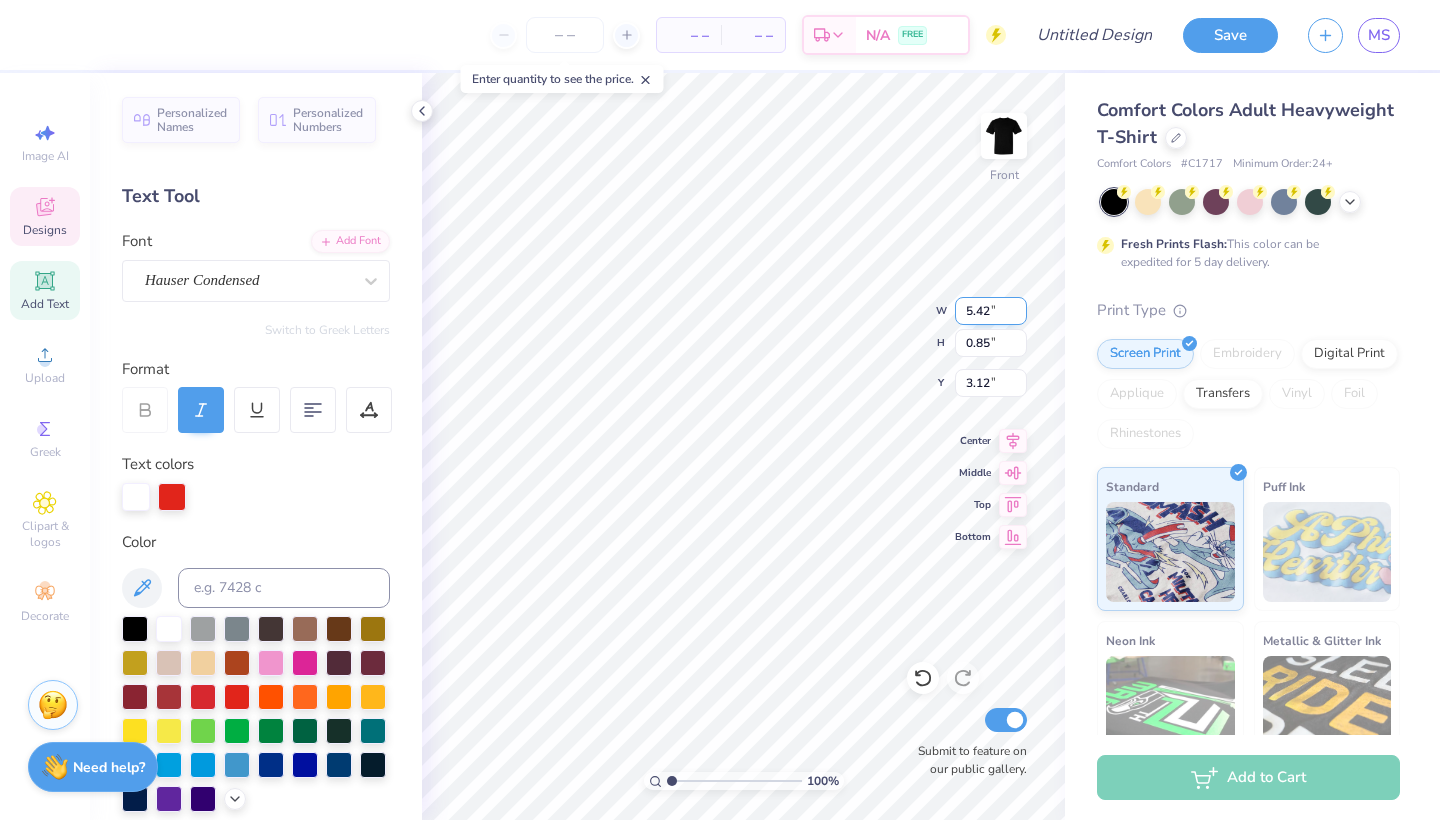 type on "4.63" 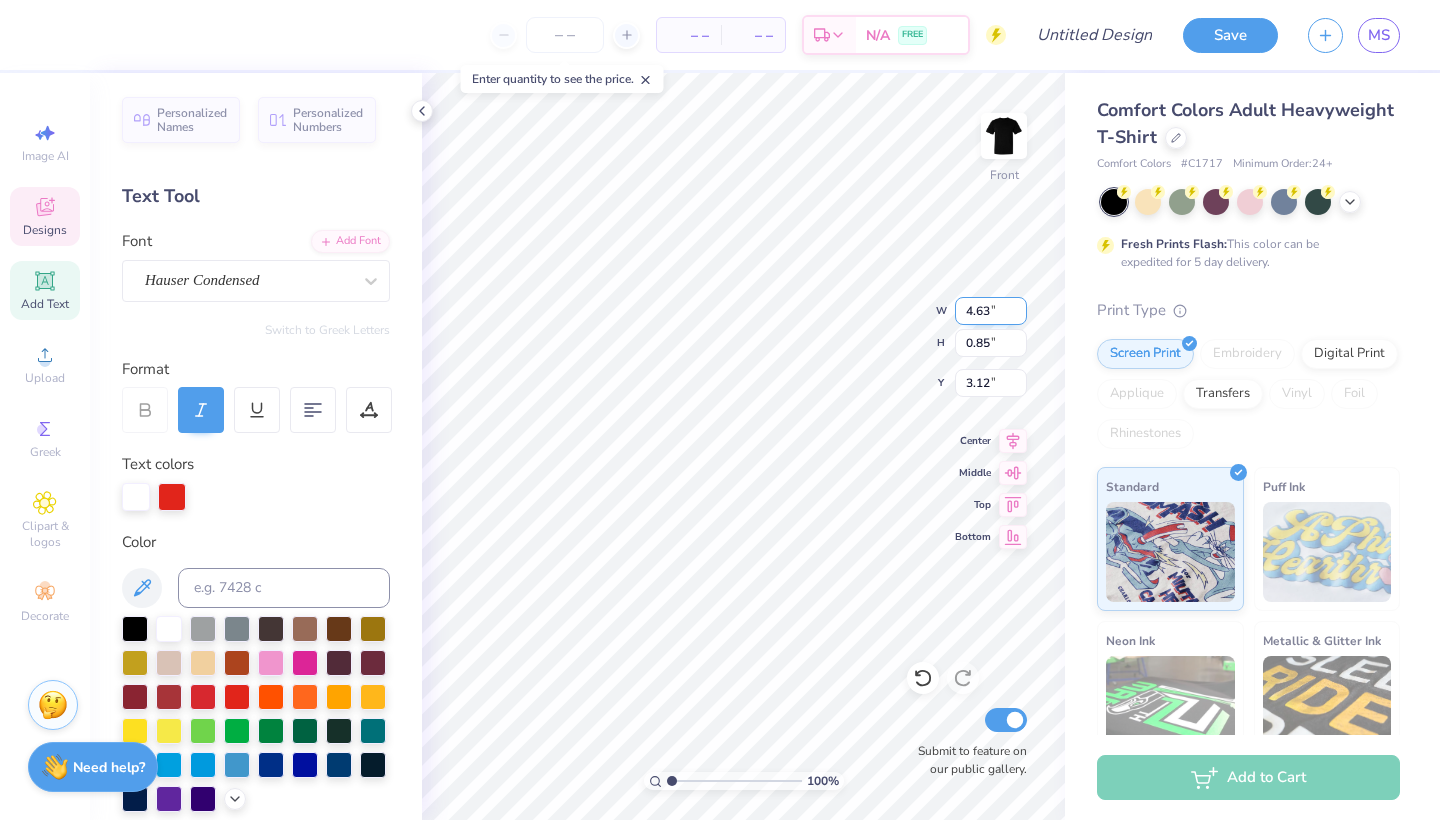 type on "0.72" 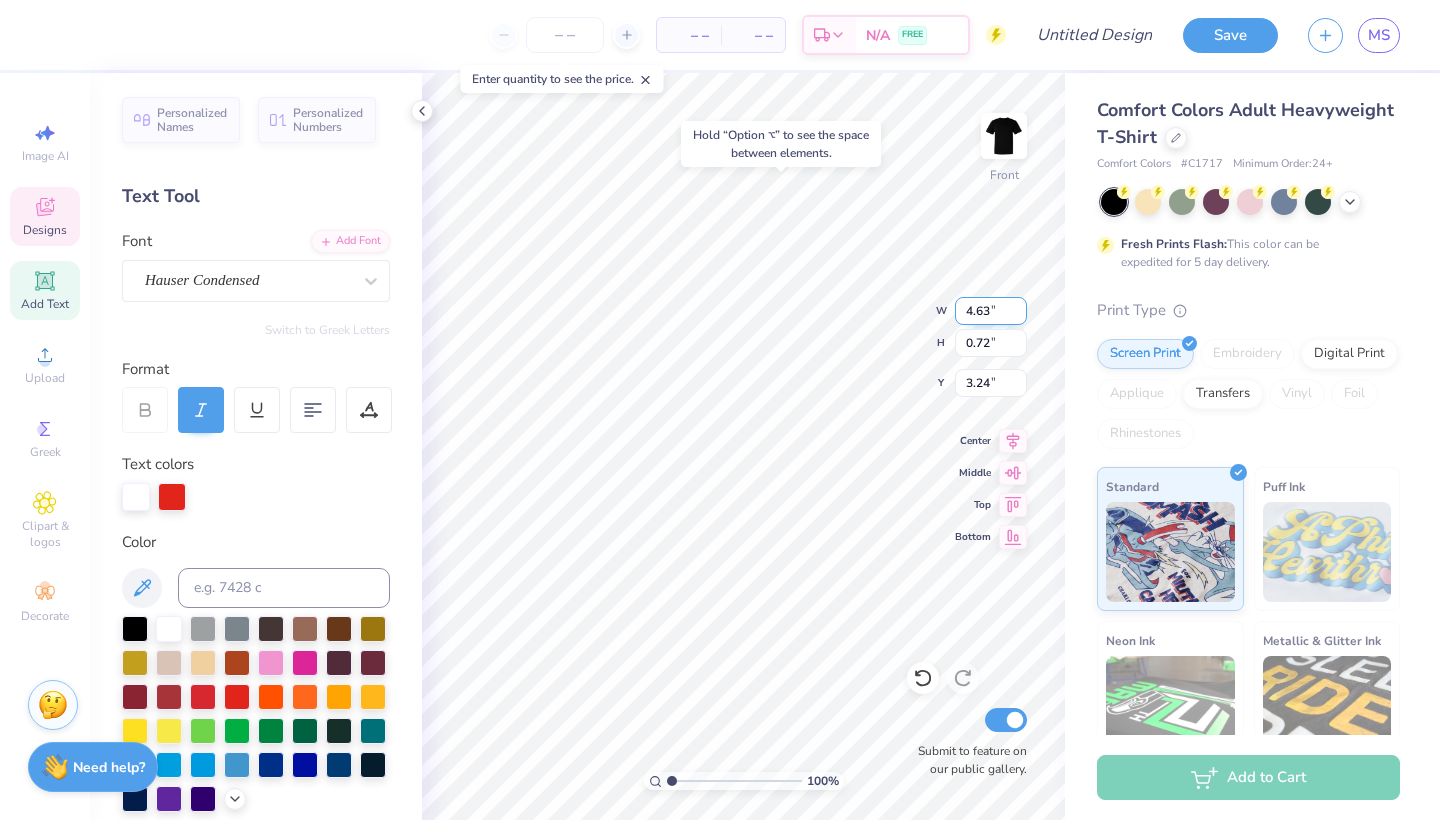 type on "3.25" 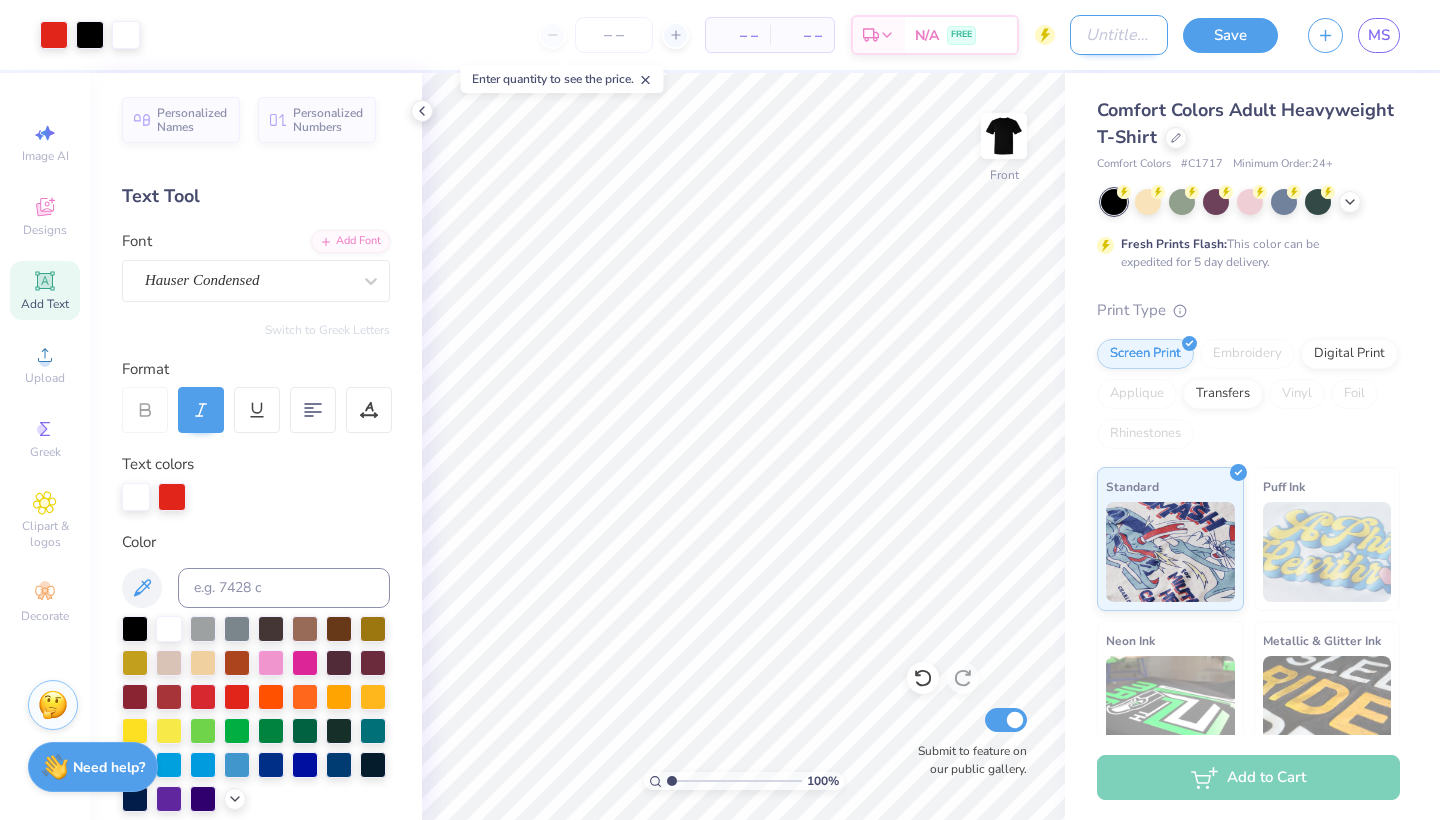 click on "Design Title" at bounding box center [1119, 35] 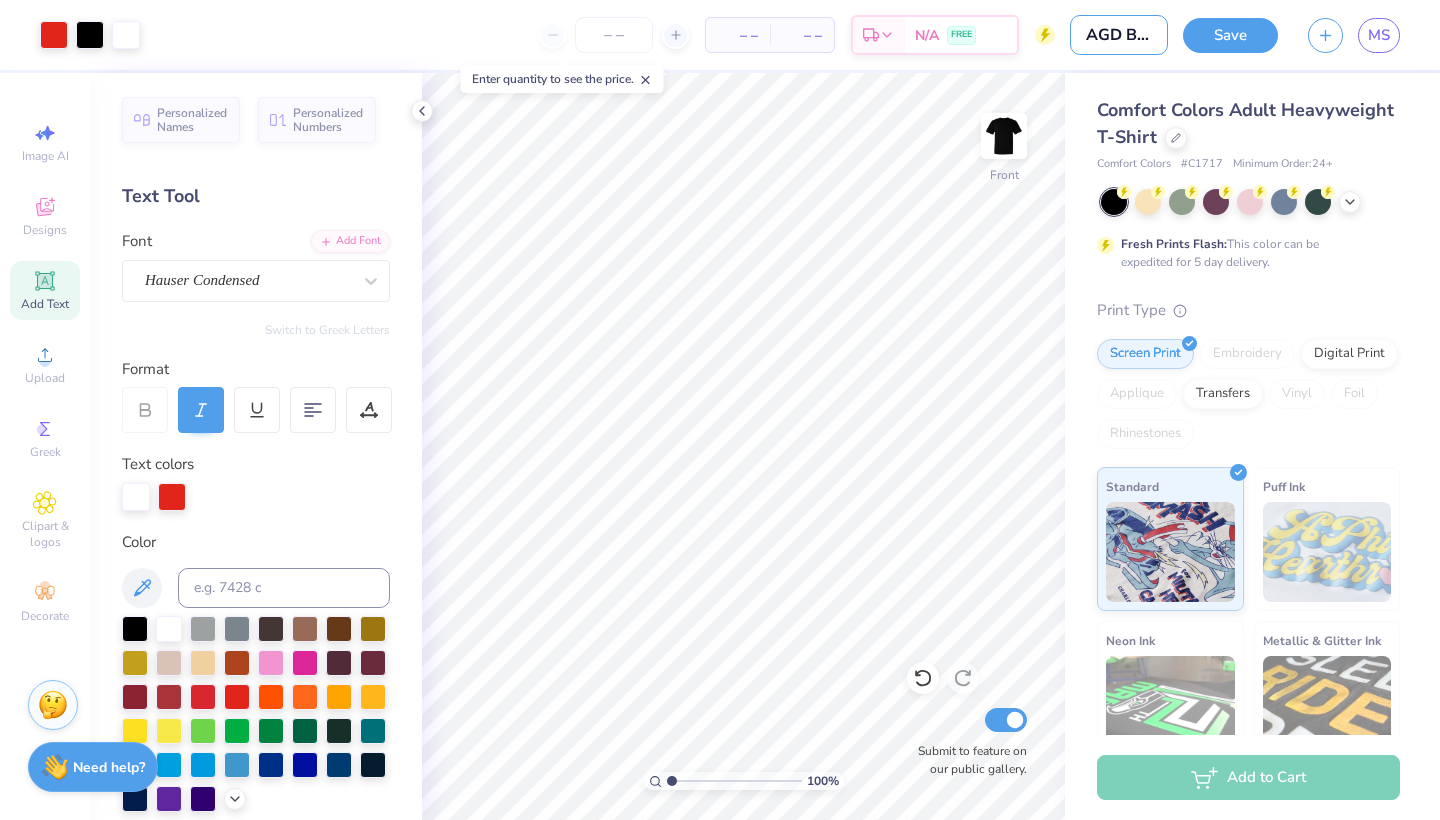 type on "AGD Bid Day" 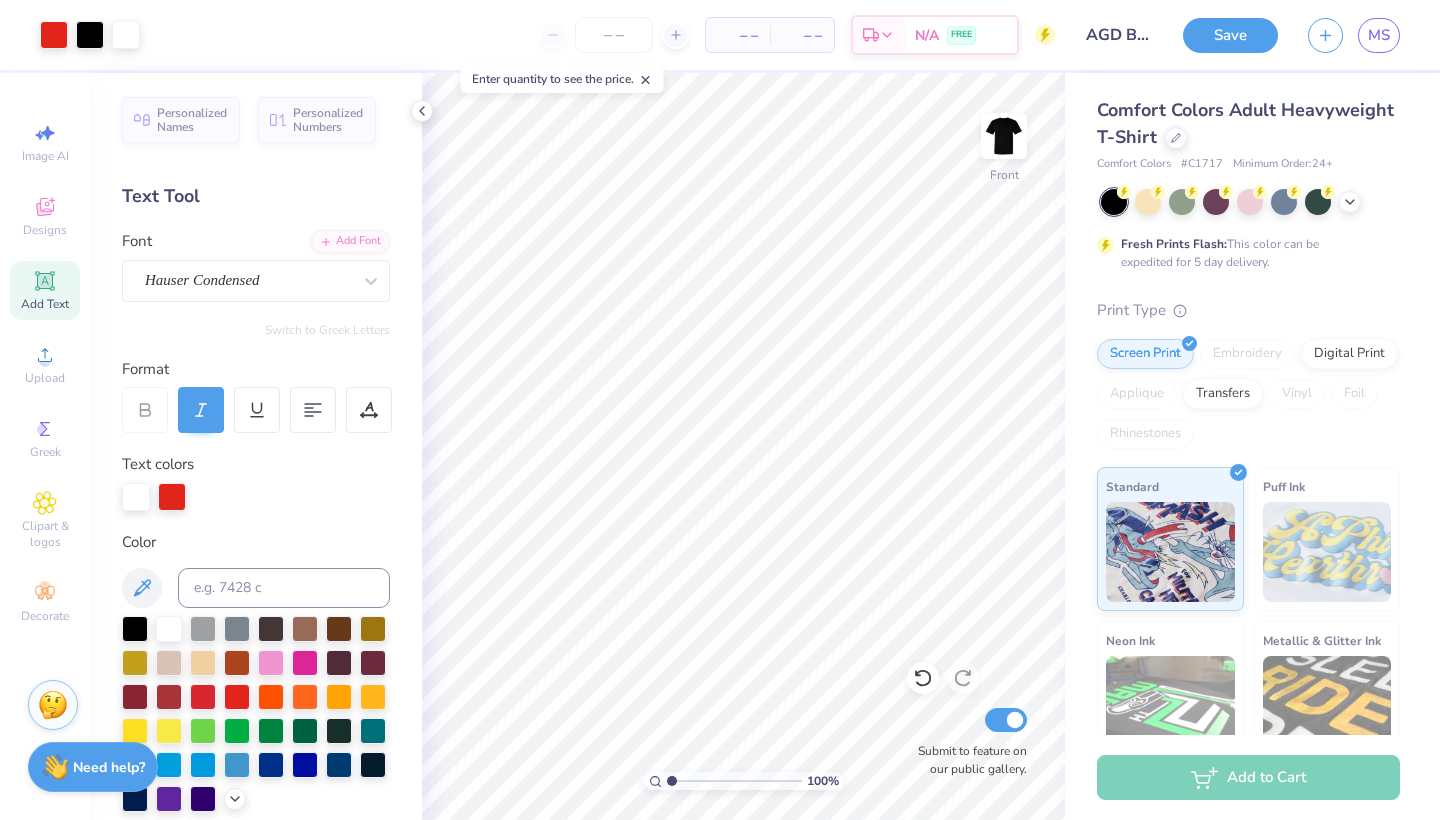 click on "Save" at bounding box center (1230, 35) 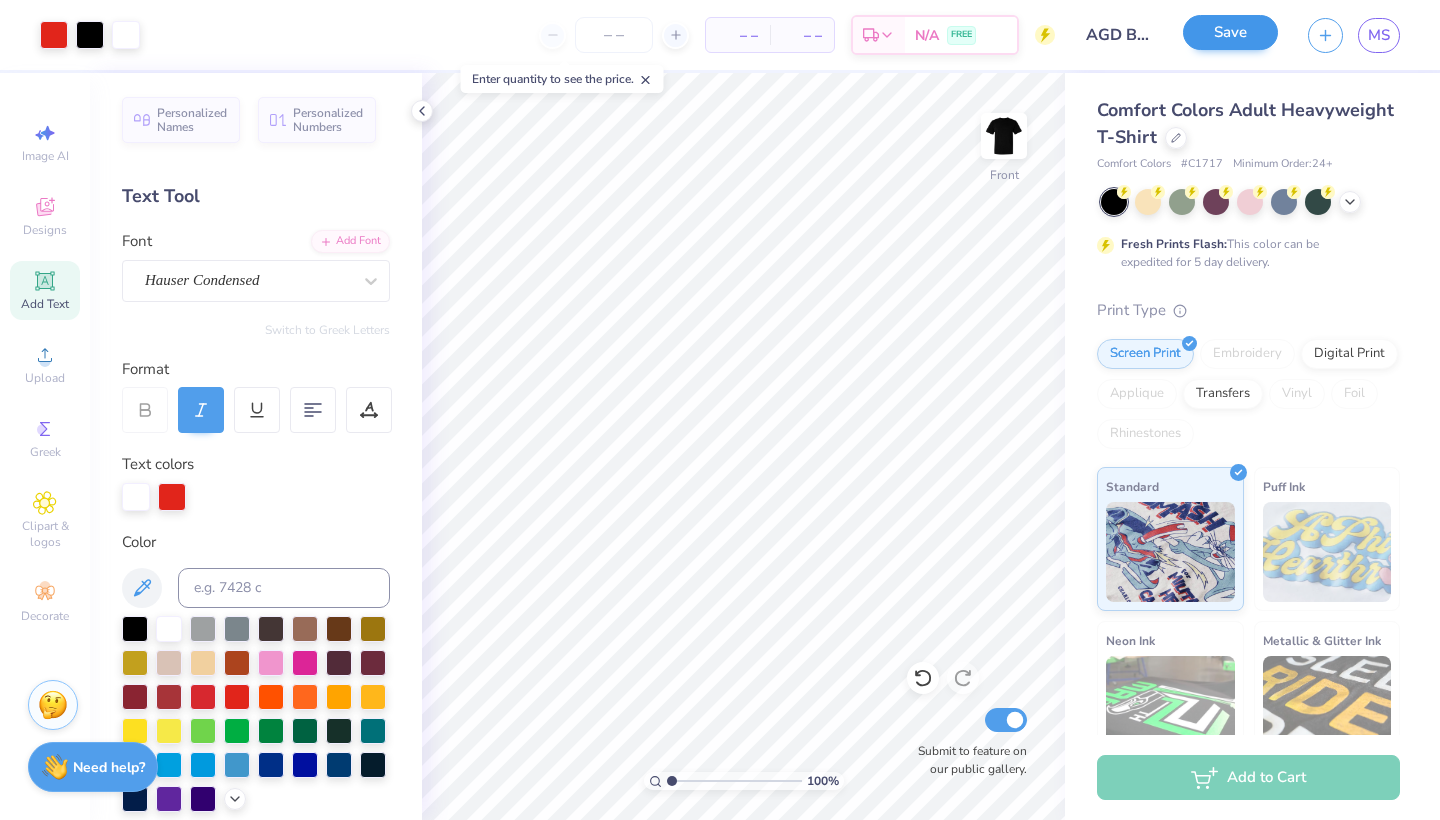 click on "Save" at bounding box center [1230, 32] 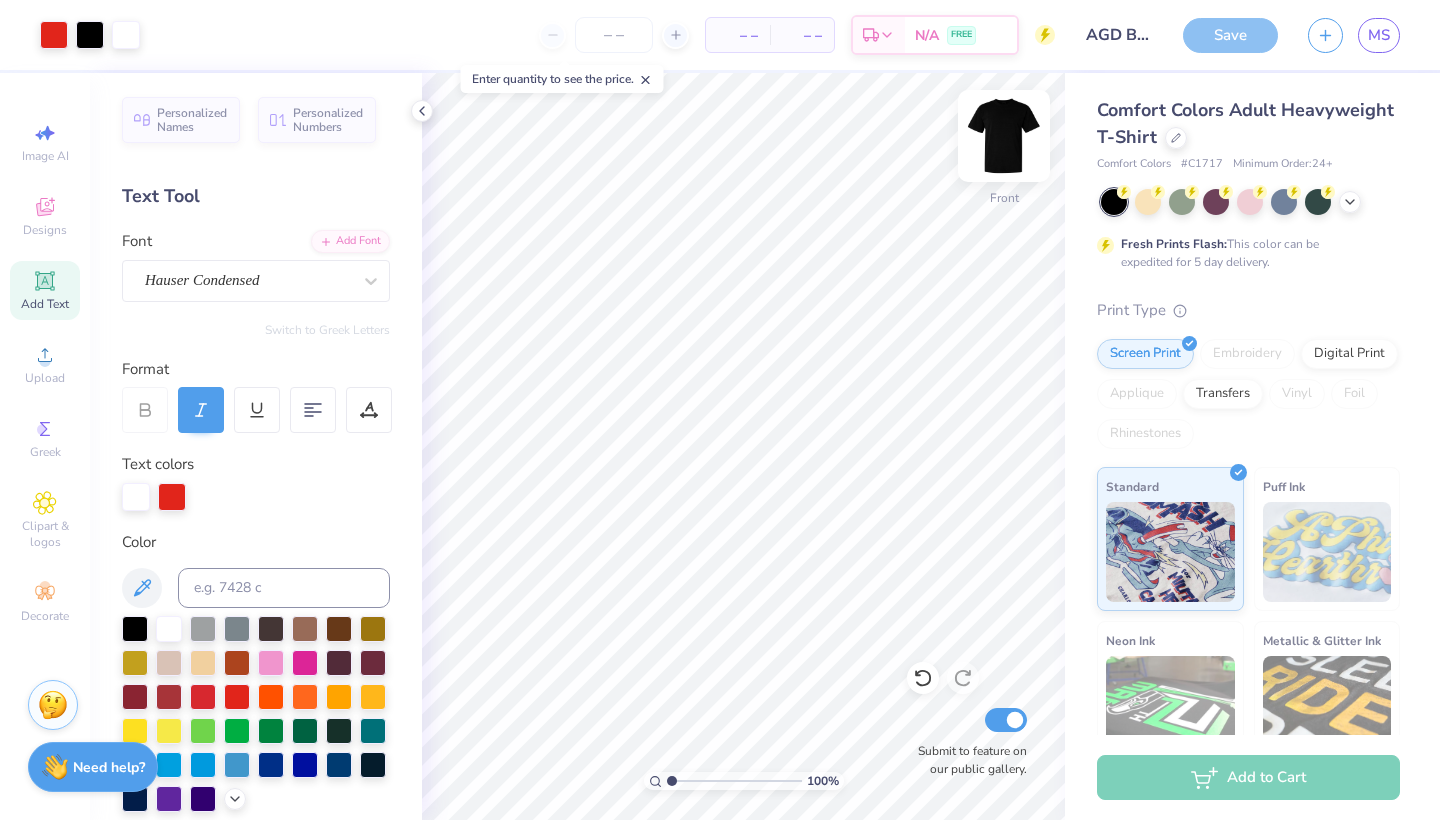 click at bounding box center [1004, 136] 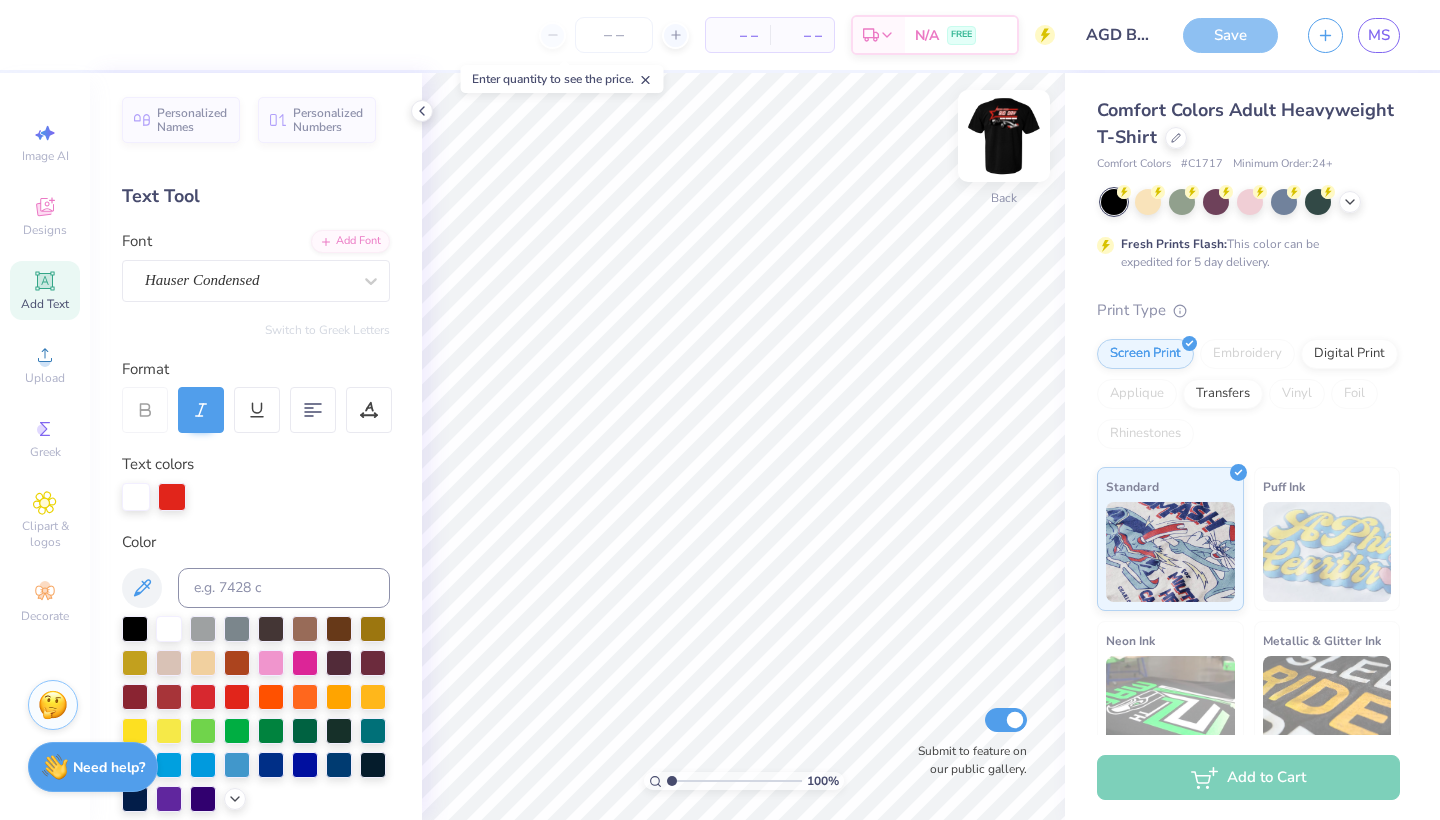 click at bounding box center [1004, 136] 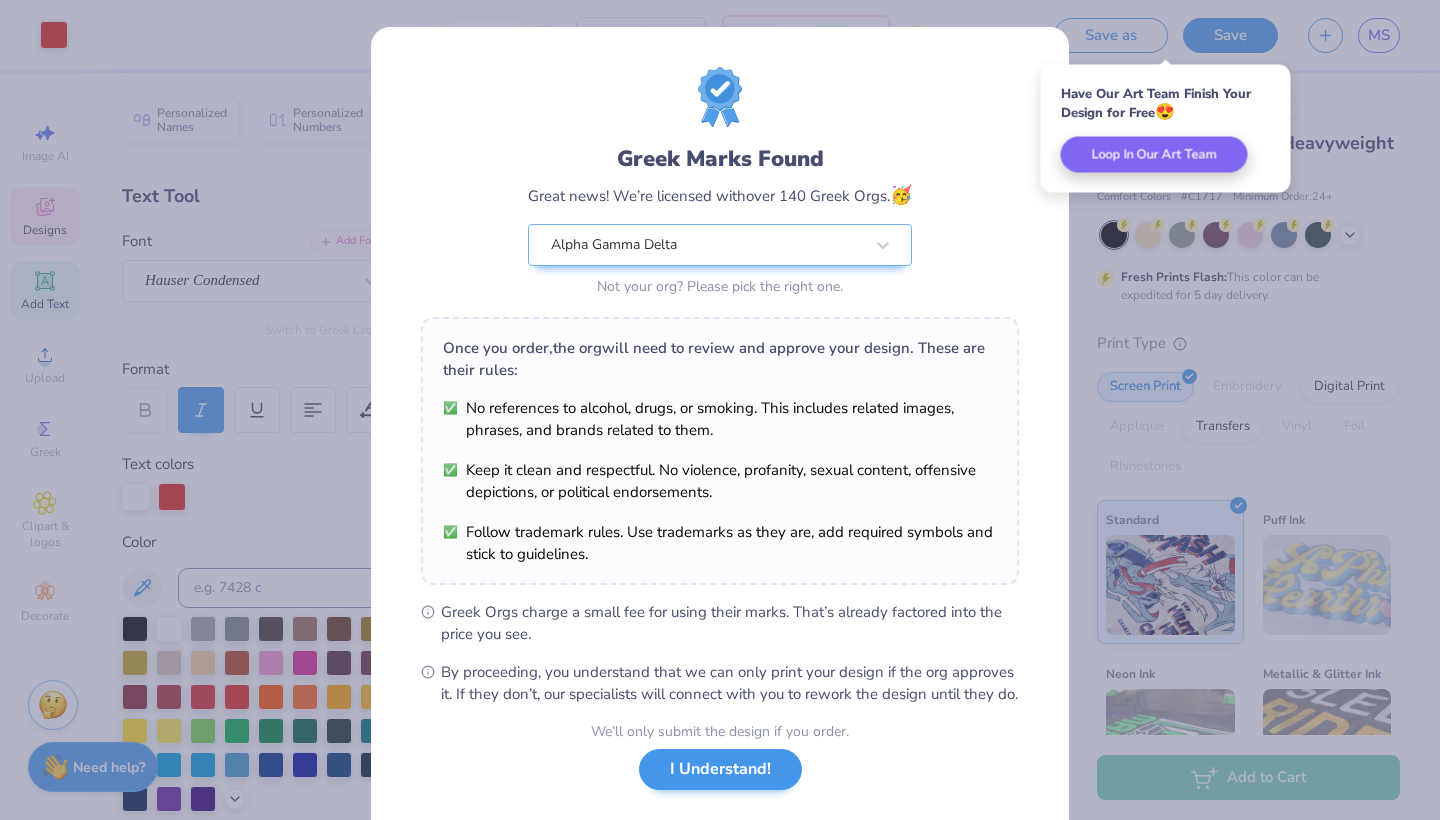 click on "I Understand!" at bounding box center (720, 769) 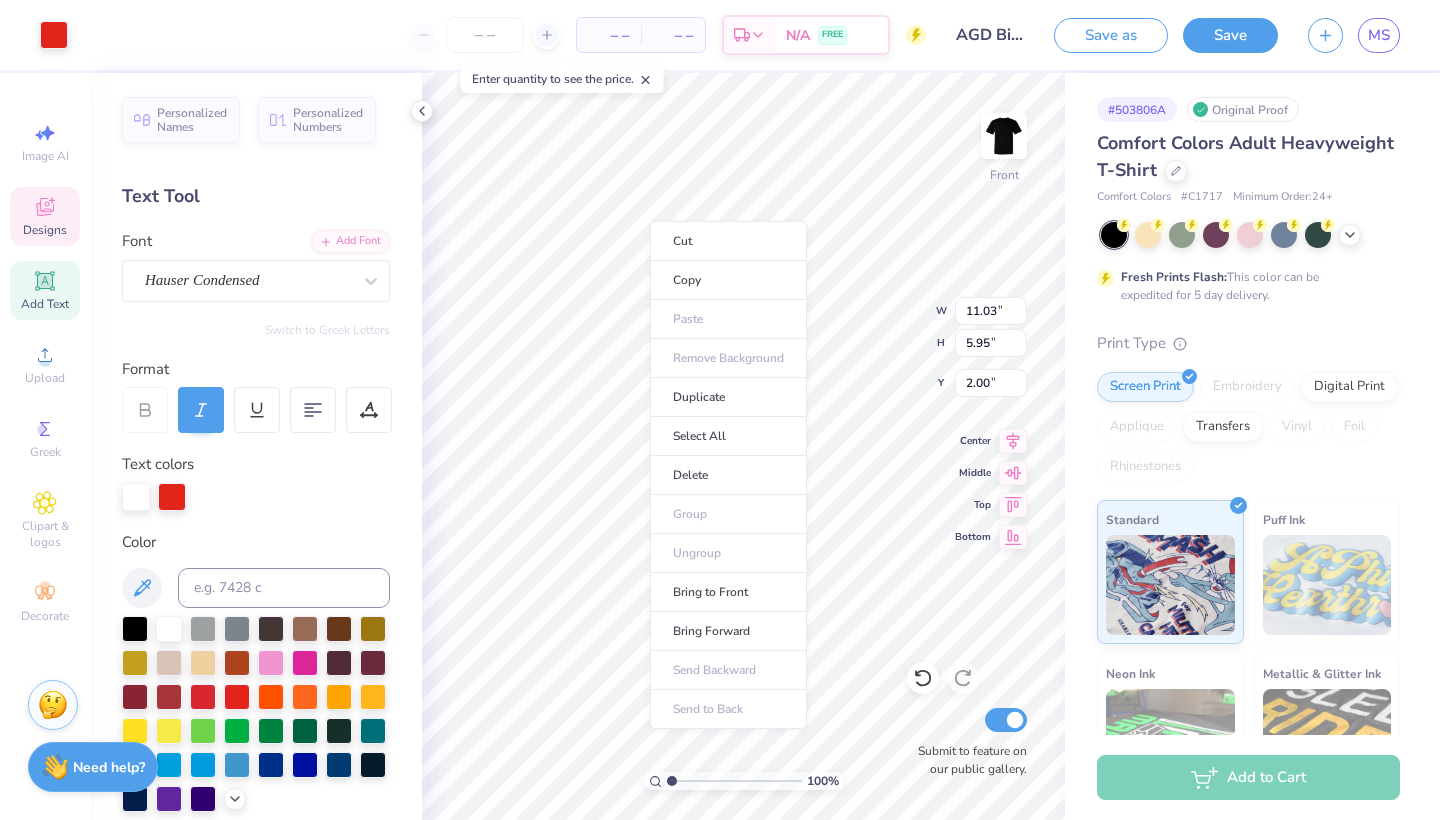 click on "Art colors – – Per Item – – Total Est.  Delivery N/A FREE Design Title AGD Bid Day Save as Save MS Image AI Designs Add Text Upload Greek Clipart & logos Decorate Personalized Names Personalized Numbers Text Tool  Add Font Font Hauser Condensed Switch to Greek Letters Format Text colors Color Styles Text Shape 100  % Front W 11.03 11.03 " H 5.95 5.95 " Y 2.00 2.00 " Center Middle Top Bottom Submit to feature on our public gallery. # 503806A Original Proof Comfort Colors Adult Heavyweight T-Shirt Comfort Colors # C1717 Minimum Order:  24 +   Fresh Prints Flash:  This color can be expedited for 5 day delivery. Print Type Screen Print Embroidery Digital Print Applique Transfers Vinyl Foil Rhinestones Standard Puff Ink Neon Ink Metallic & Glitter Ink Glow in the Dark Ink Water based Ink Add to Cart Stuck?  Our Art team will finish your design for free. Need help?  Chat with us.
Enter quantity to see the price.
Cut Copy Paste Remove Background Duplicate" at bounding box center [720, 410] 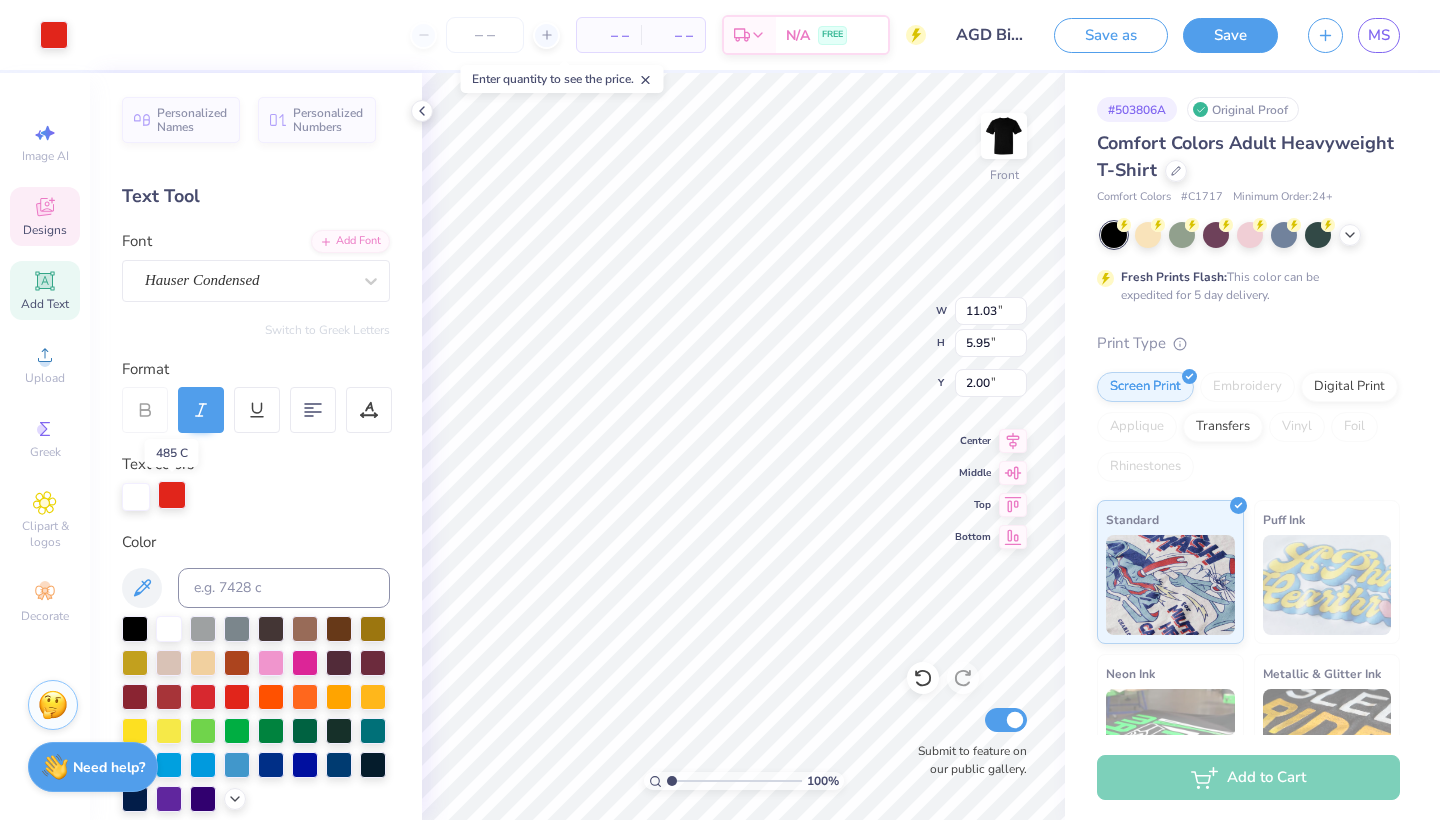 click at bounding box center [172, 495] 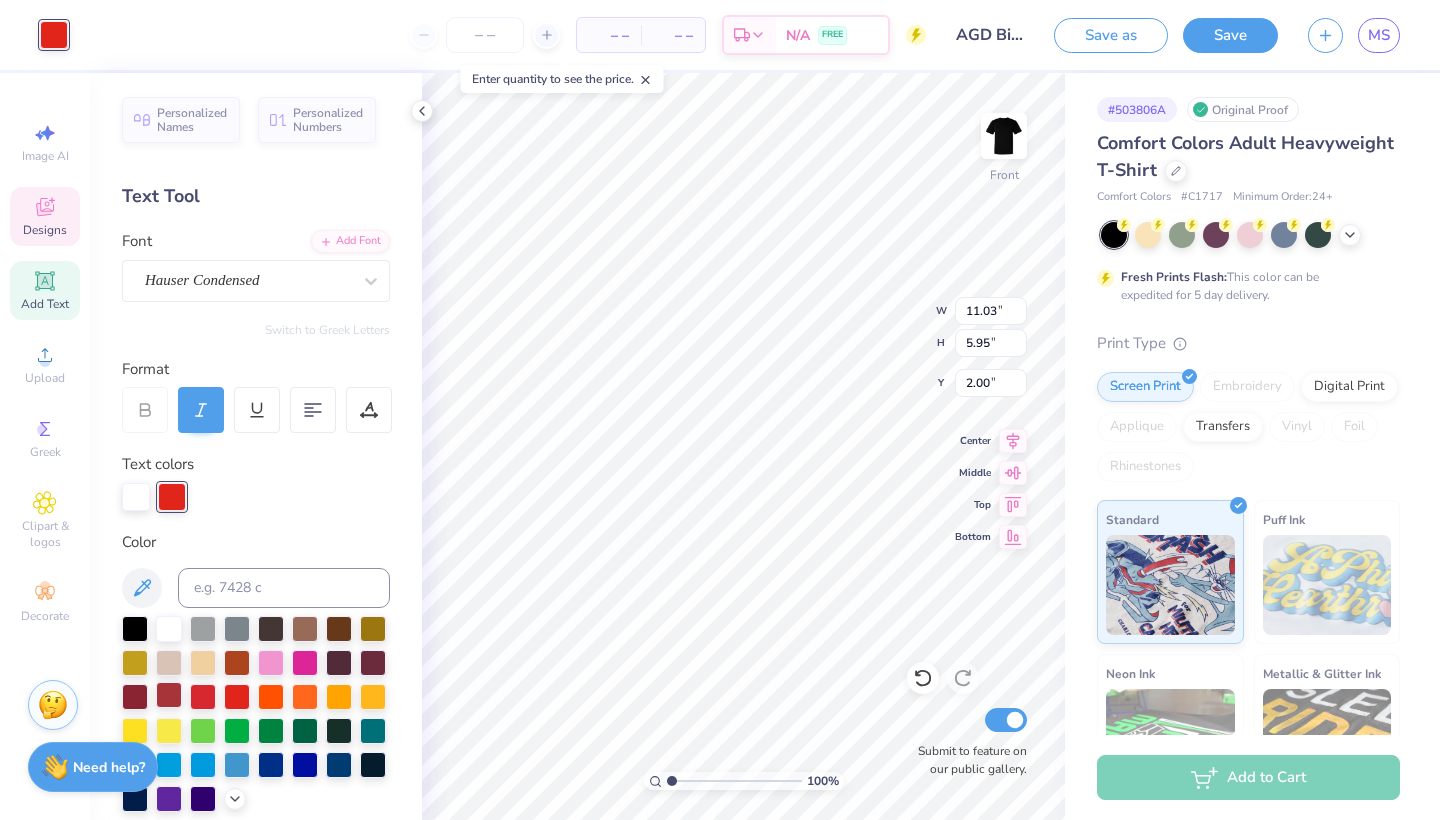 click at bounding box center (169, 695) 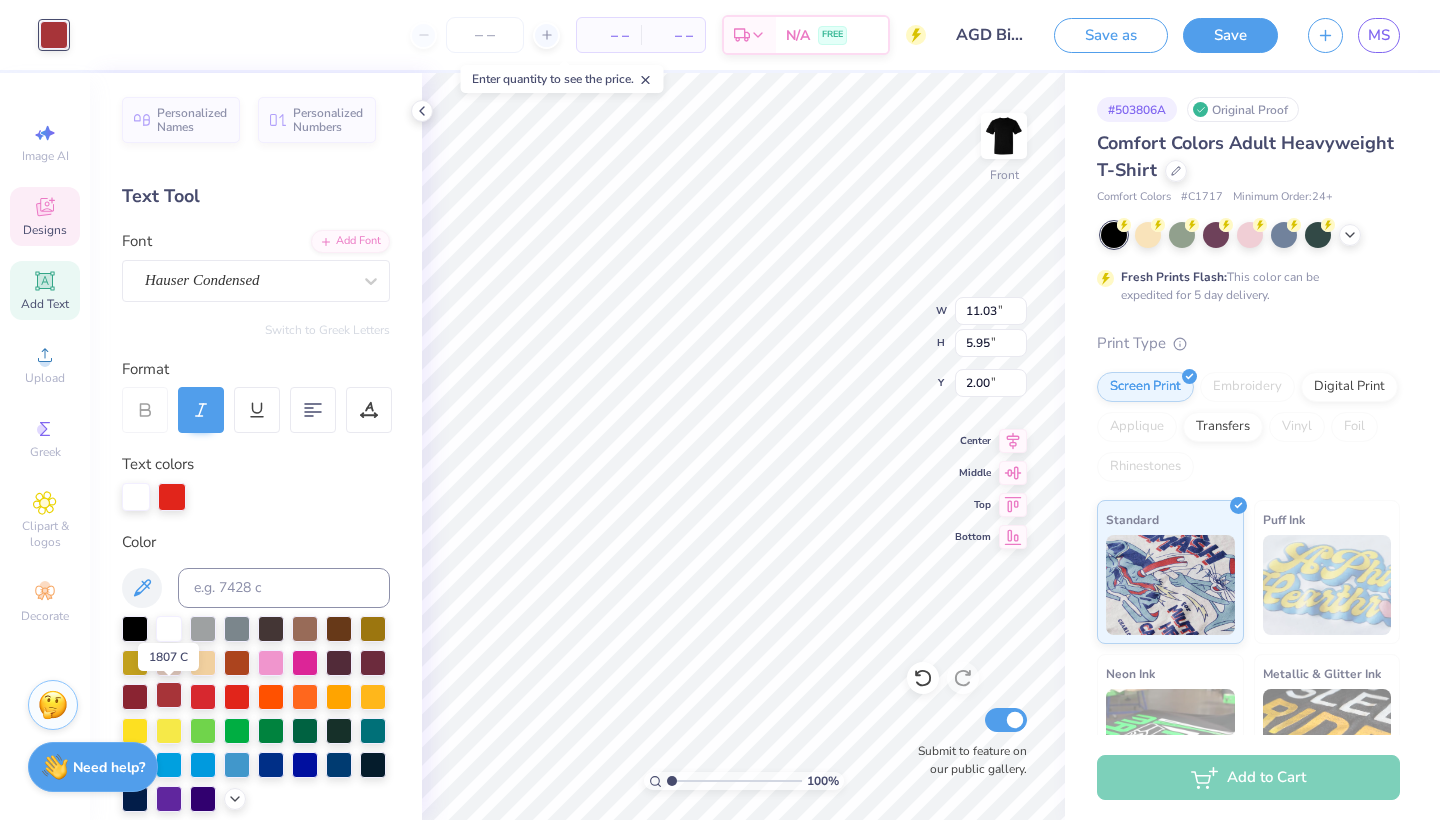 click at bounding box center [169, 695] 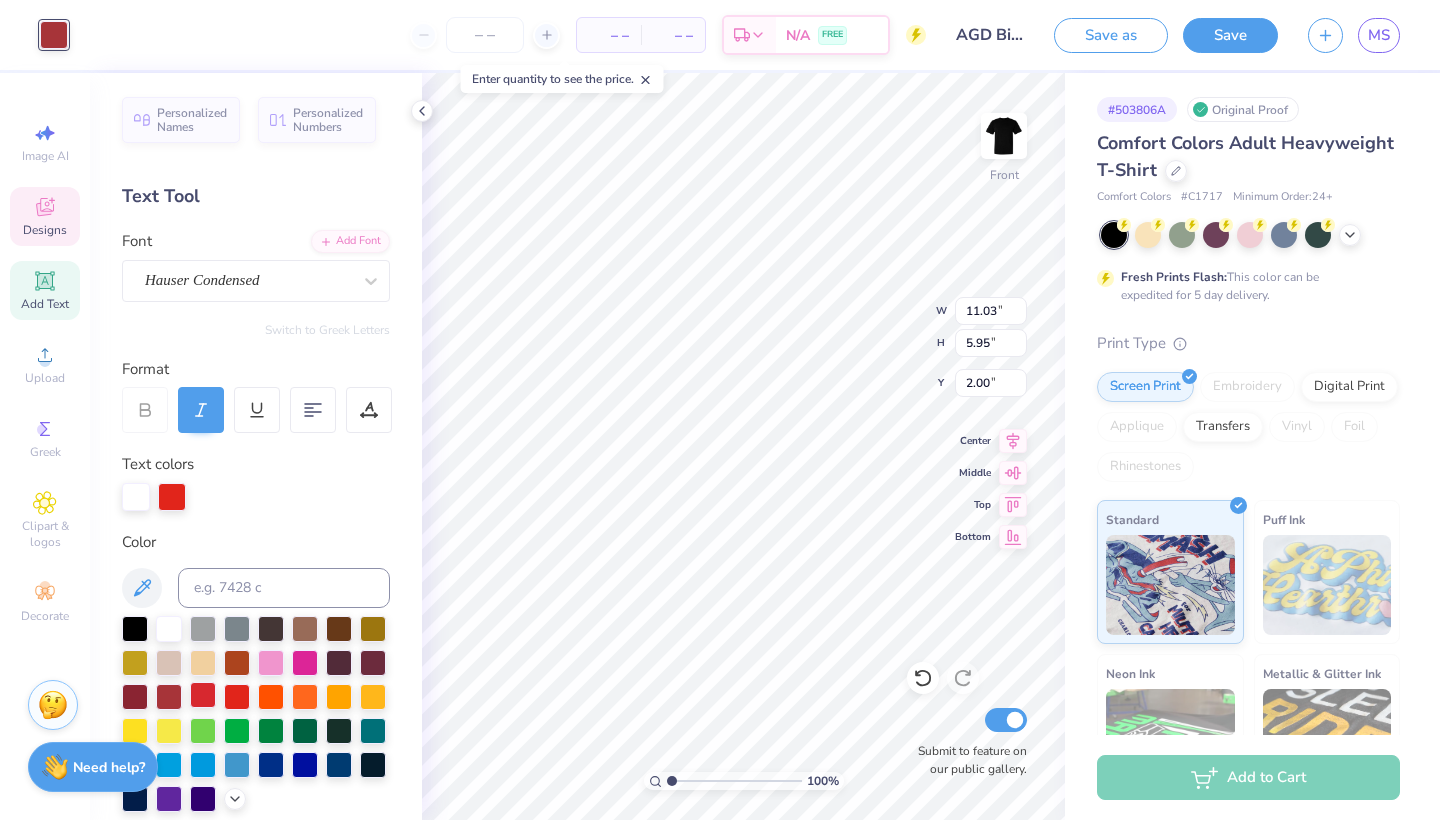 click at bounding box center [203, 695] 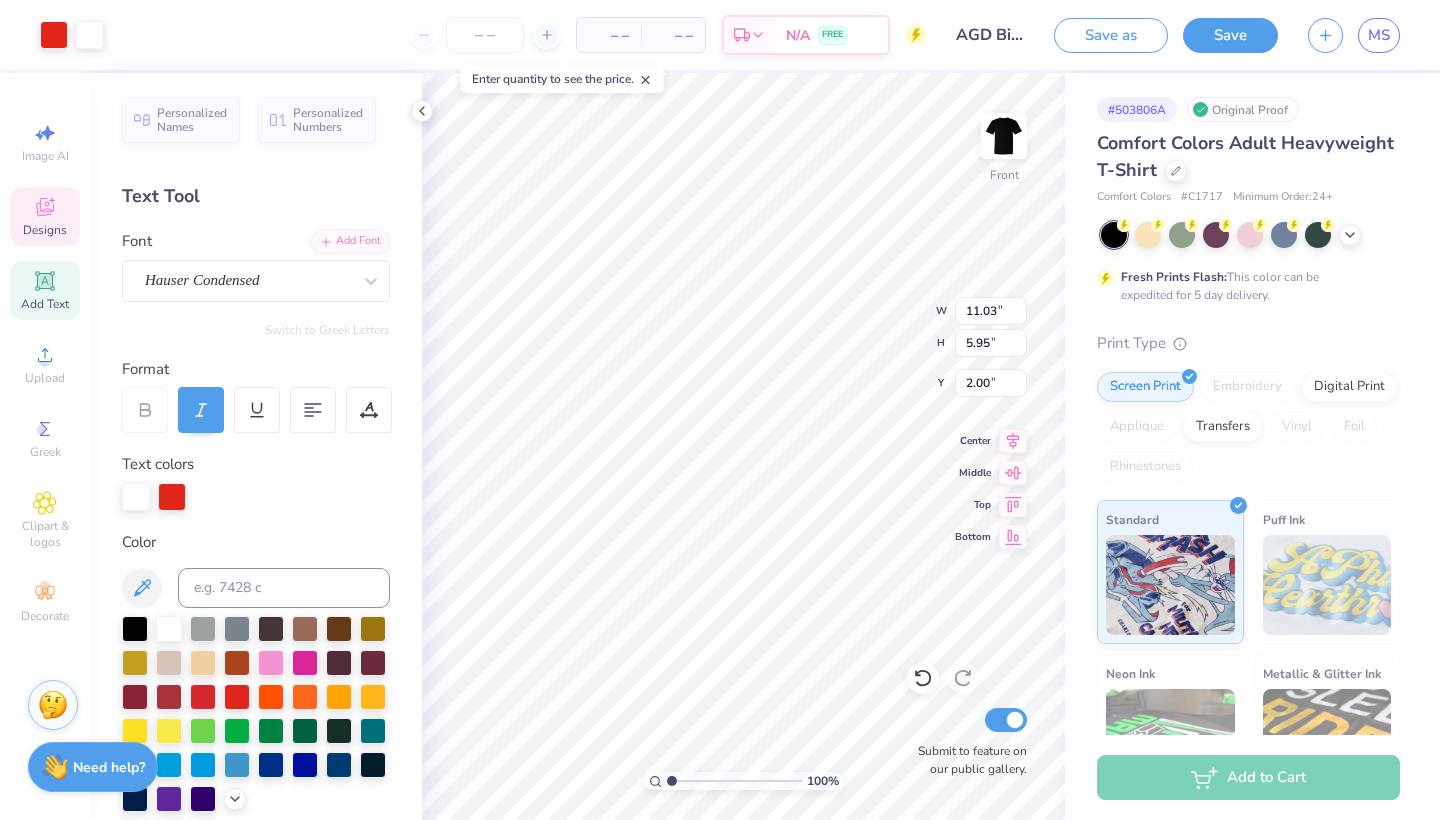 type on "6.44" 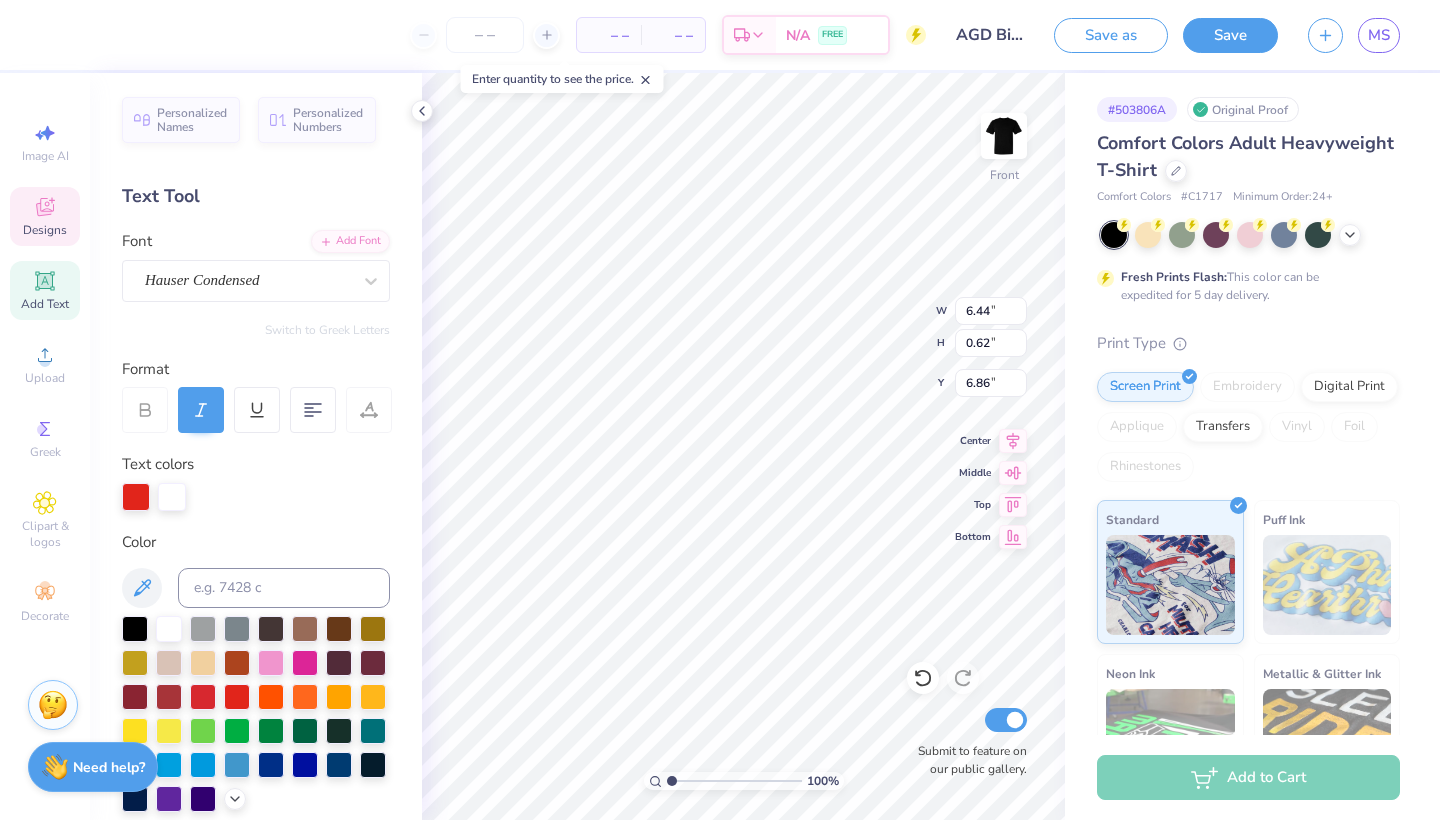 click at bounding box center (256, 714) 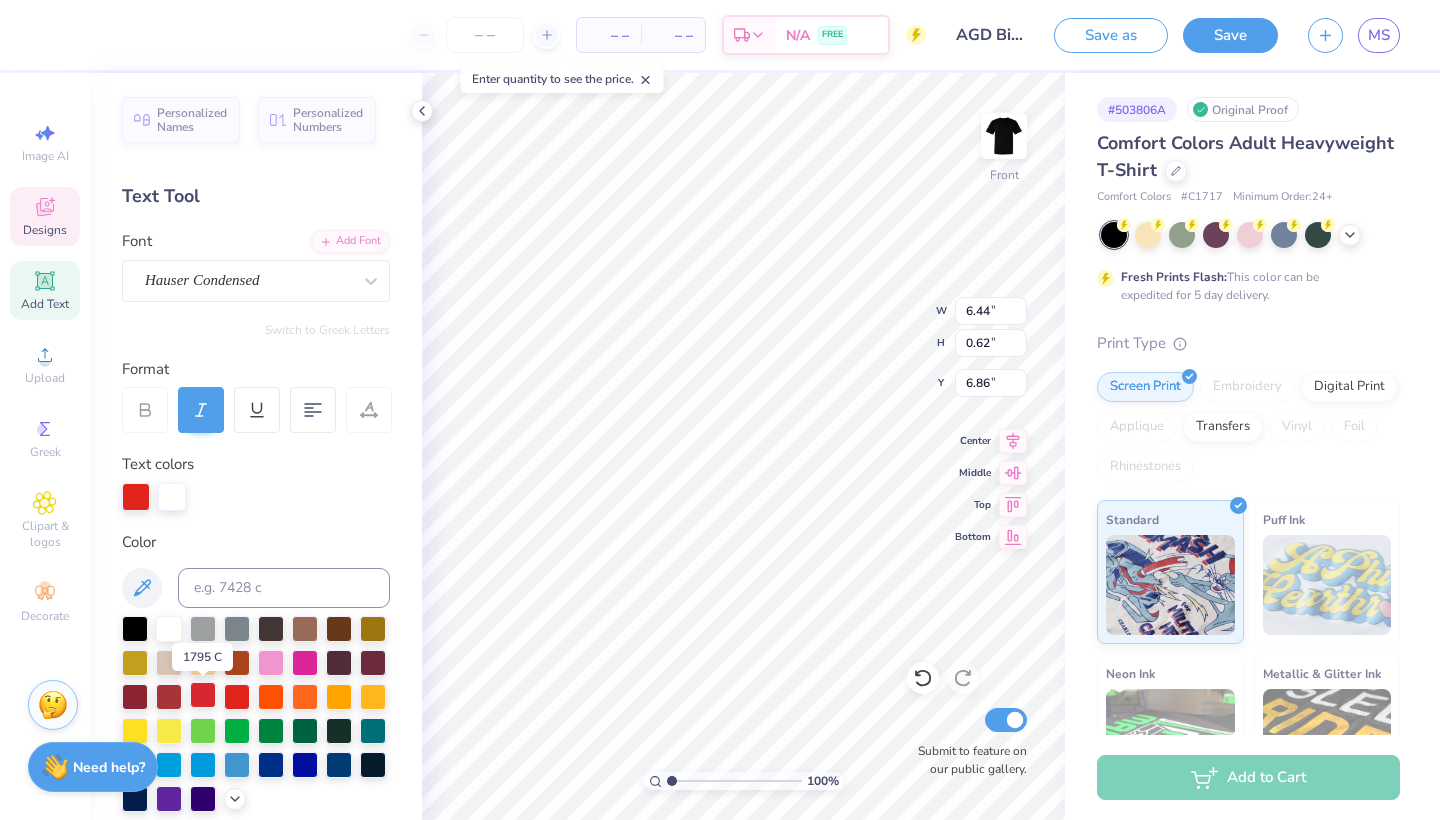 click at bounding box center [203, 695] 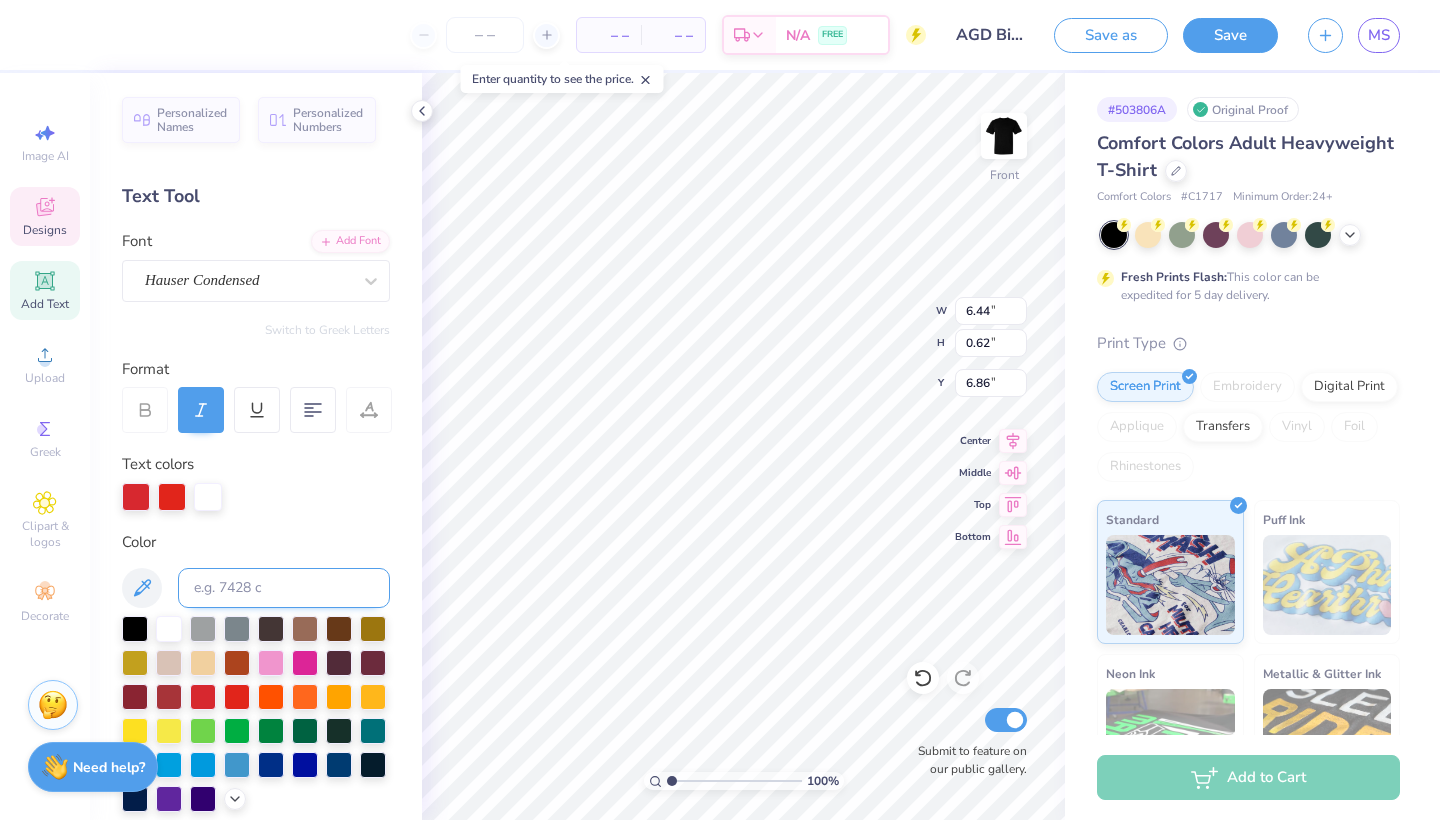 type on "4.25" 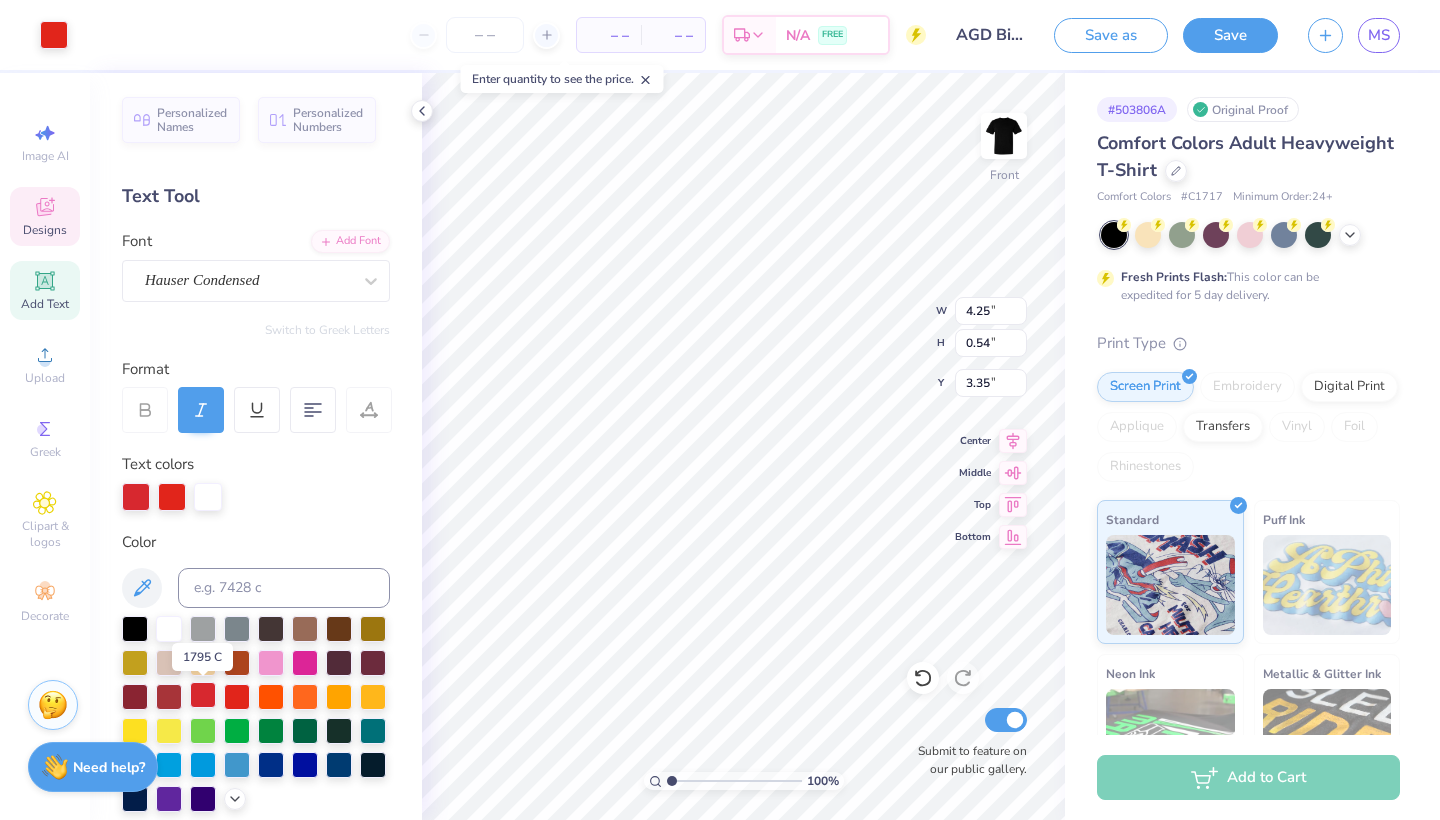 click at bounding box center [203, 695] 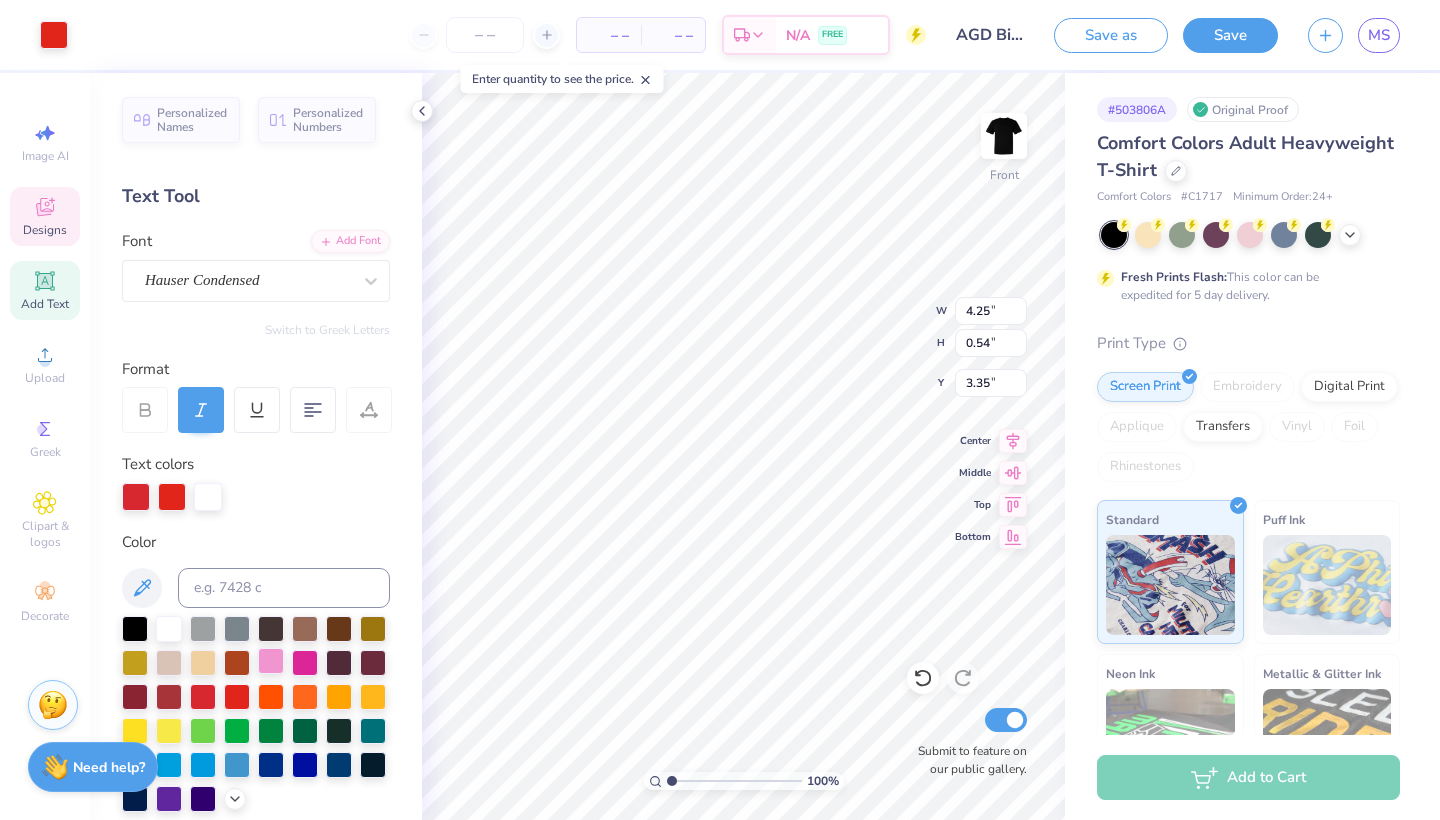 type on "11.83" 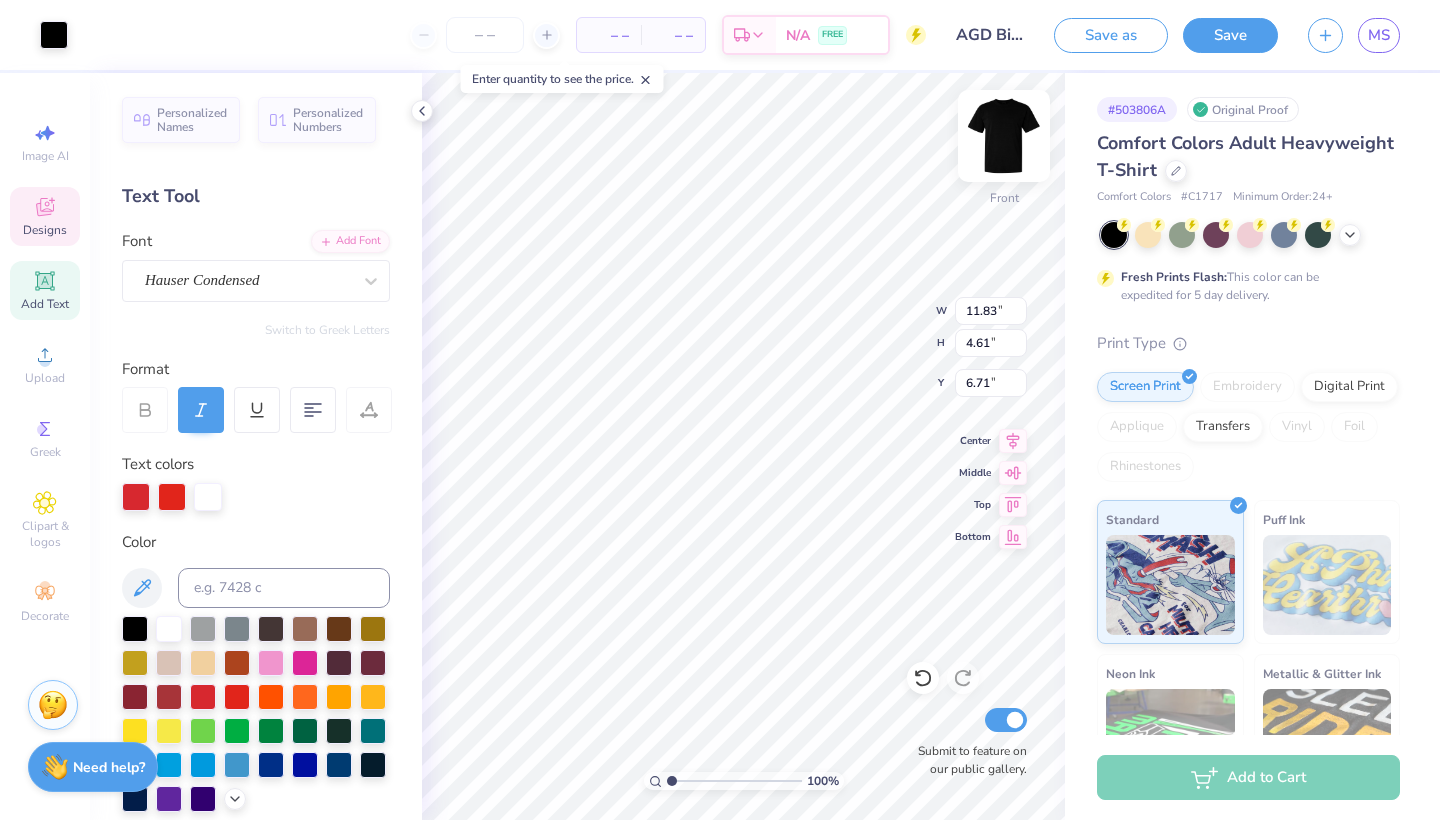 click at bounding box center (1004, 136) 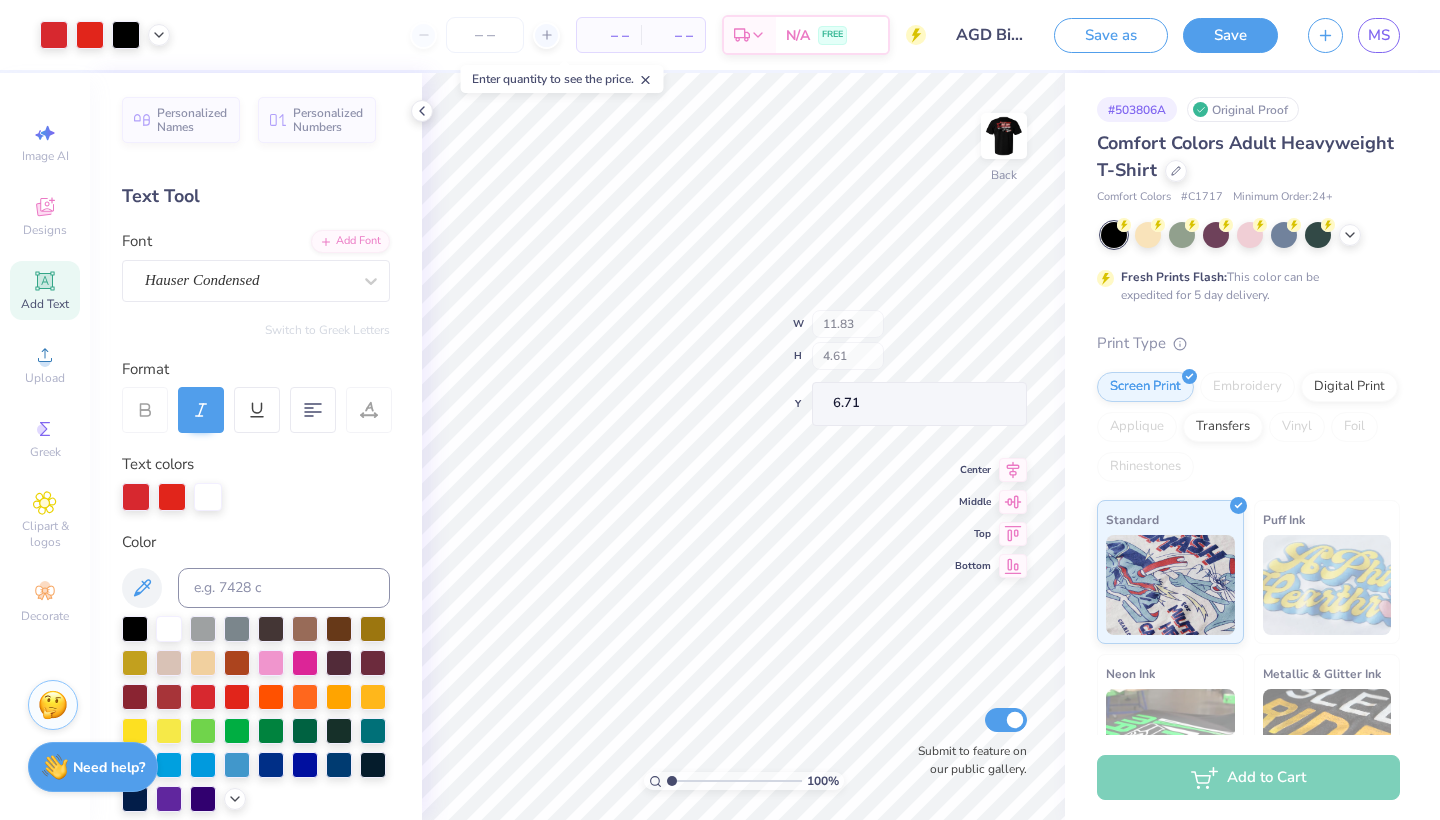 click at bounding box center [1004, 136] 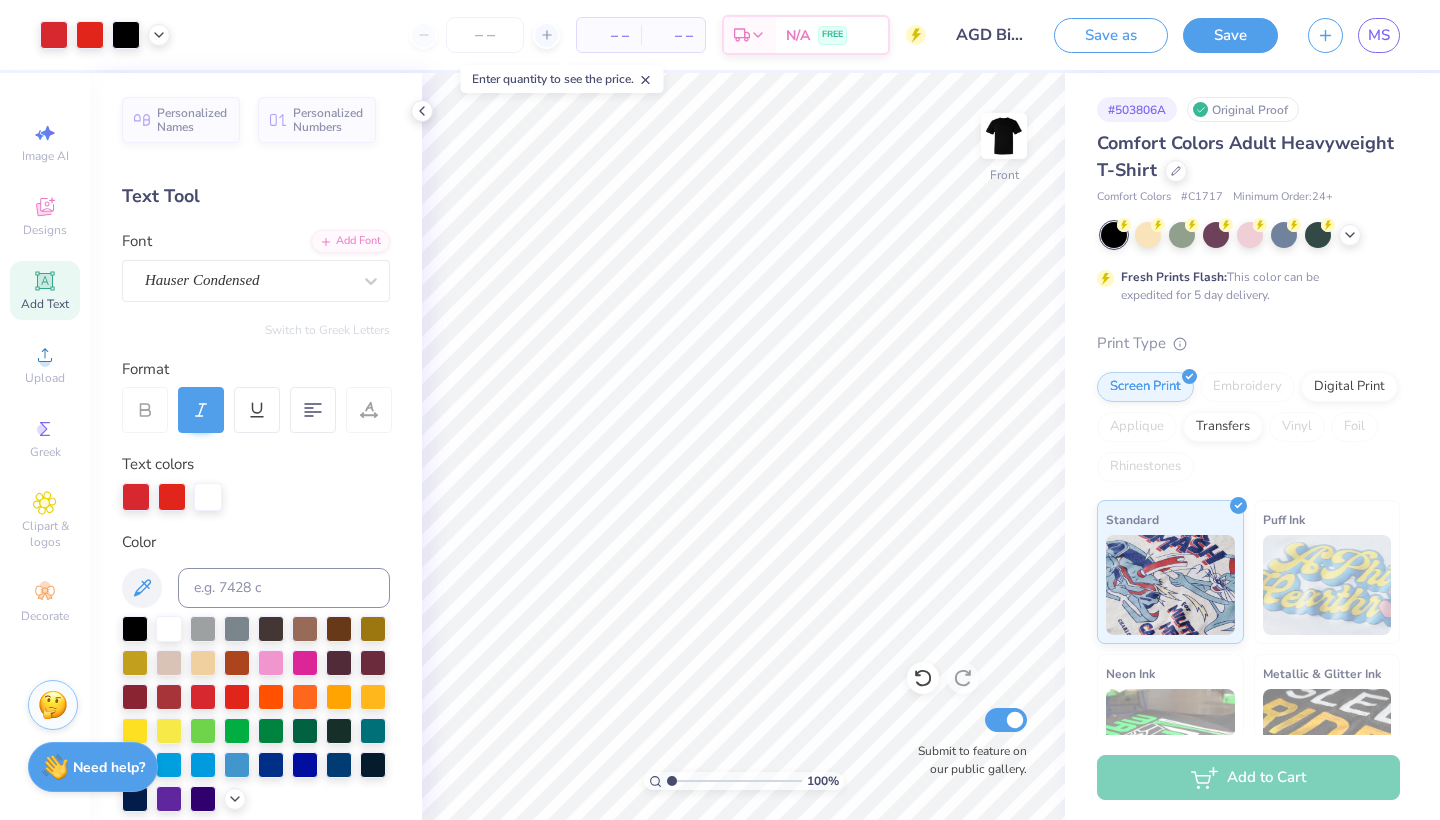 click at bounding box center (1004, 136) 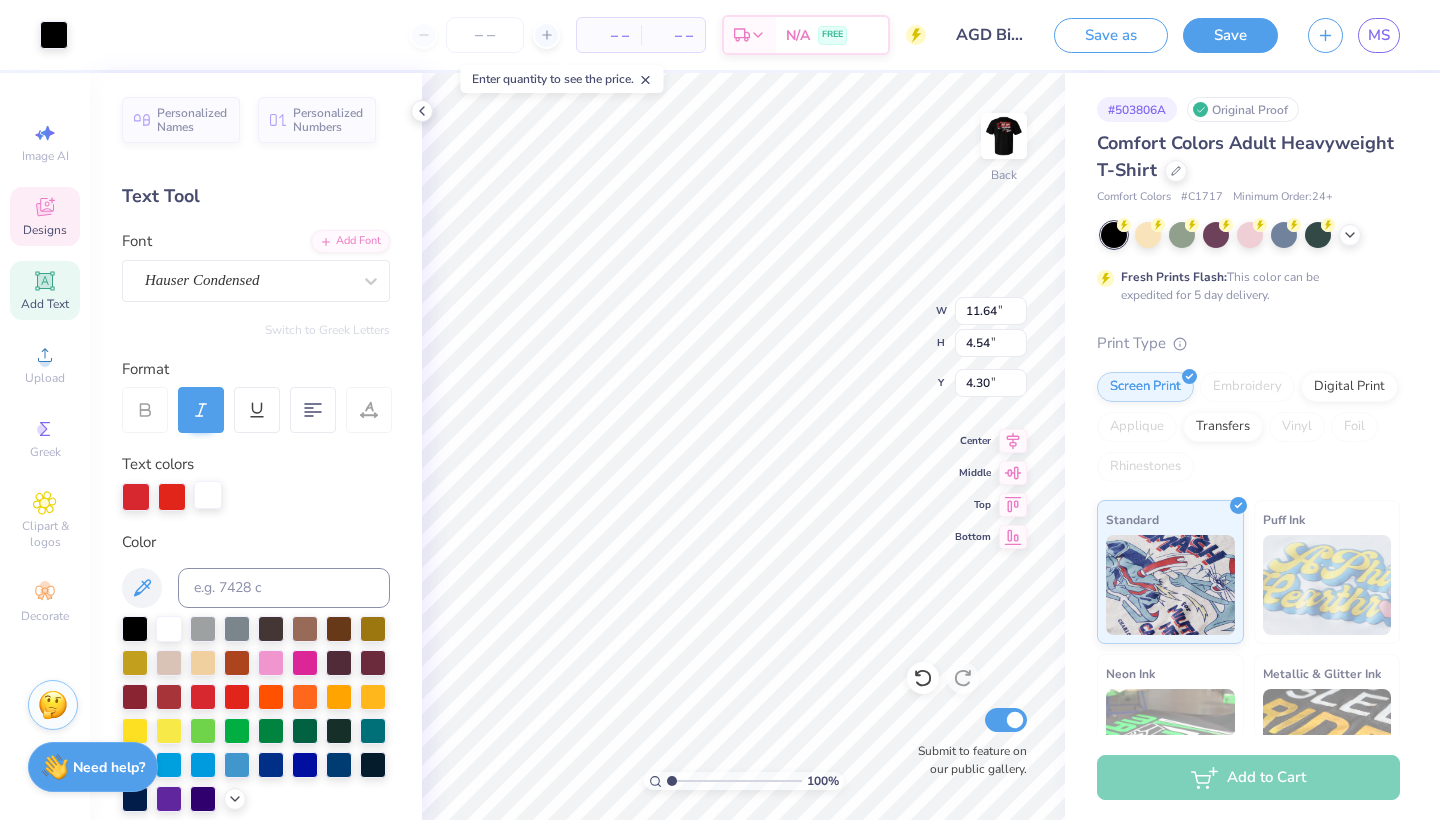 click at bounding box center [208, 495] 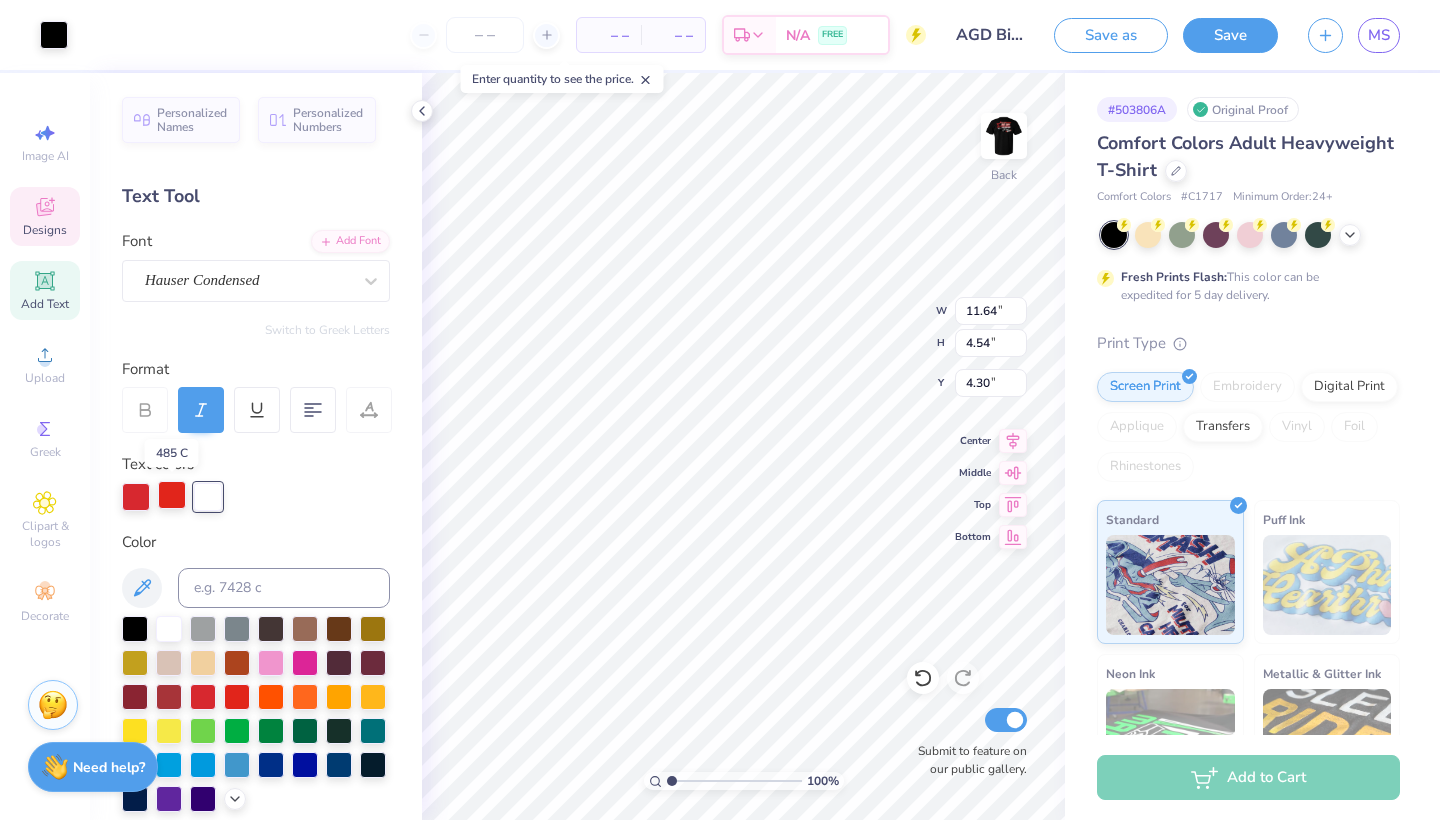 click at bounding box center (172, 495) 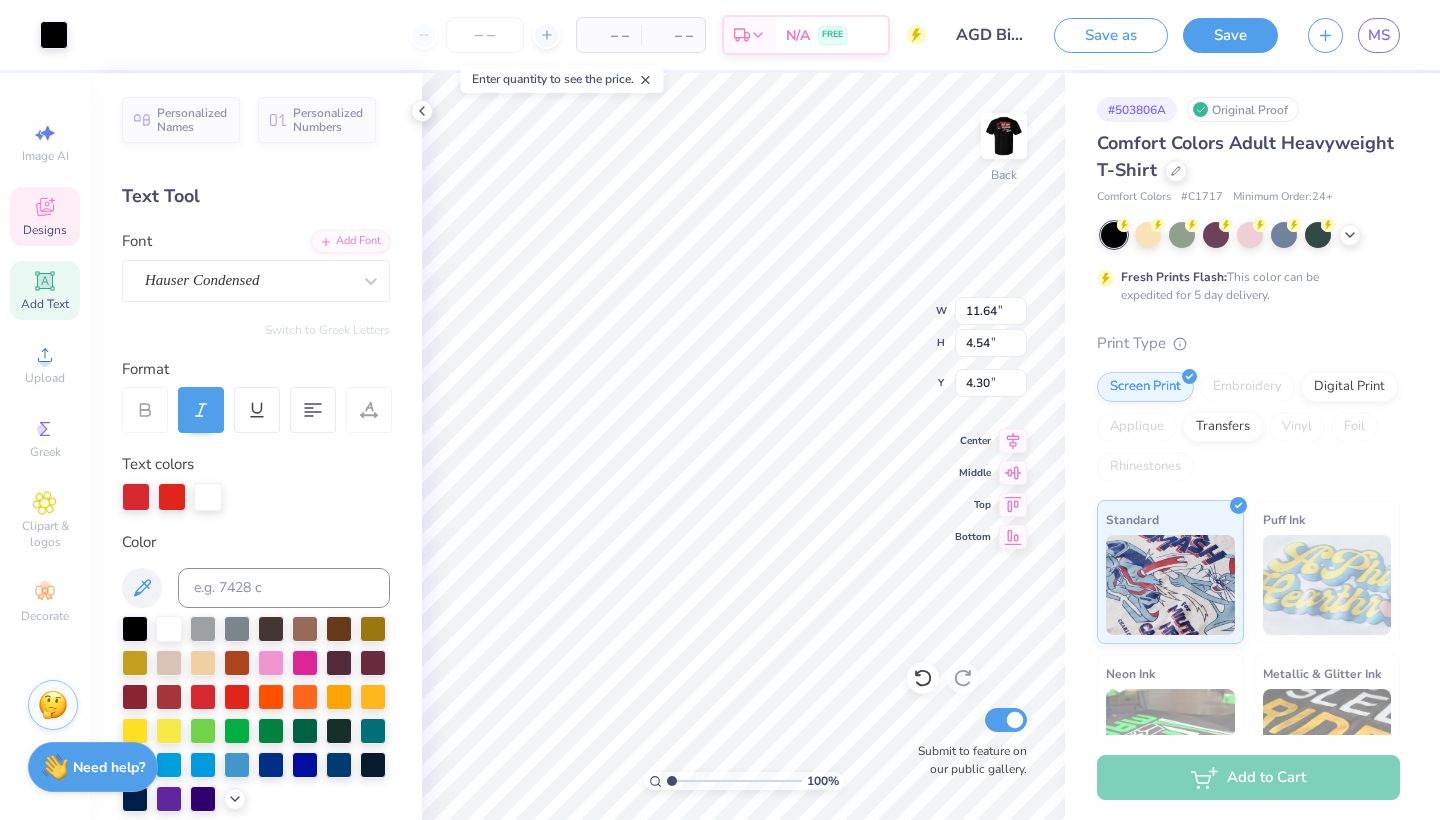 type on "5.19" 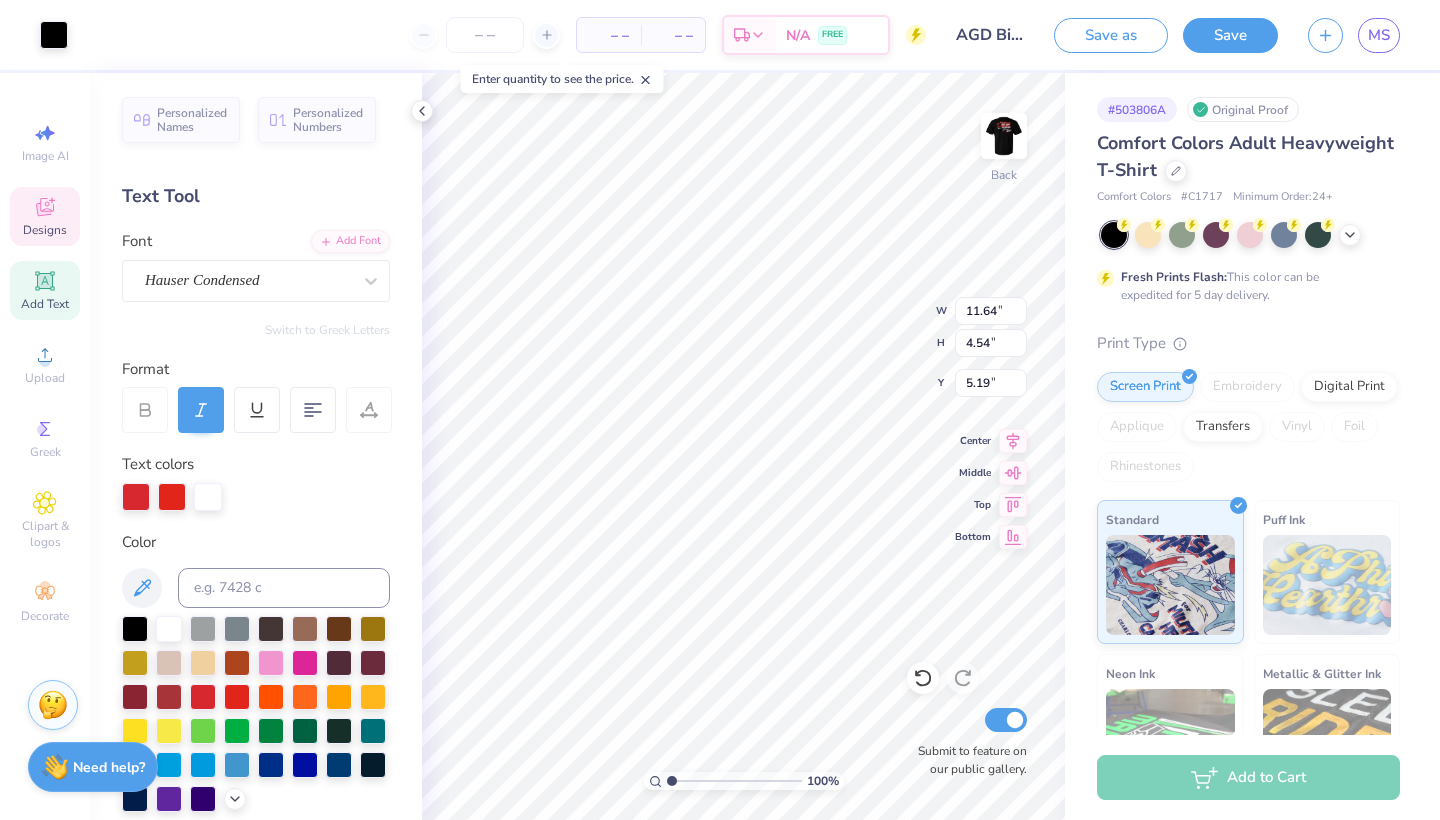 click at bounding box center [256, 497] 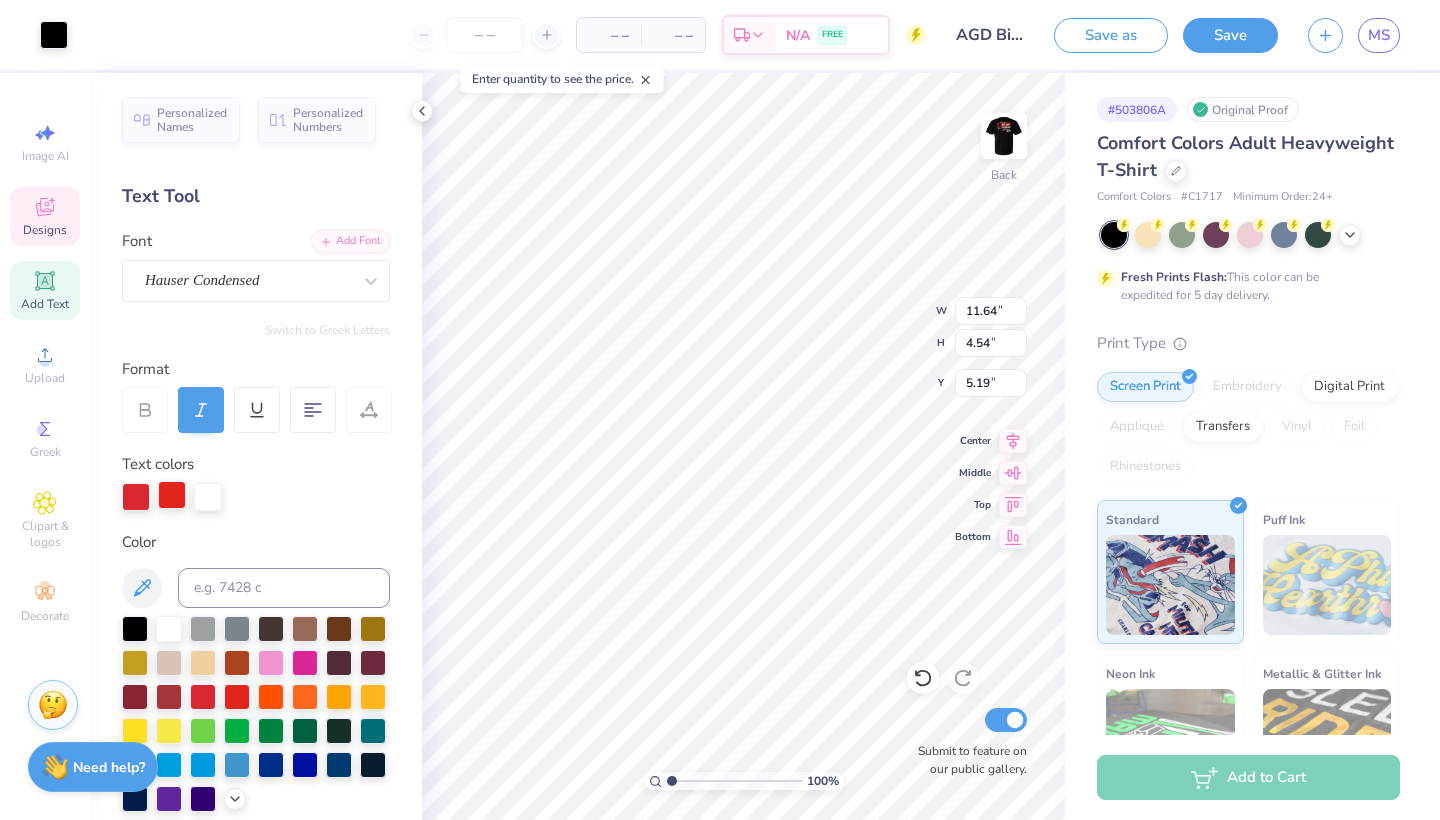 click at bounding box center [172, 495] 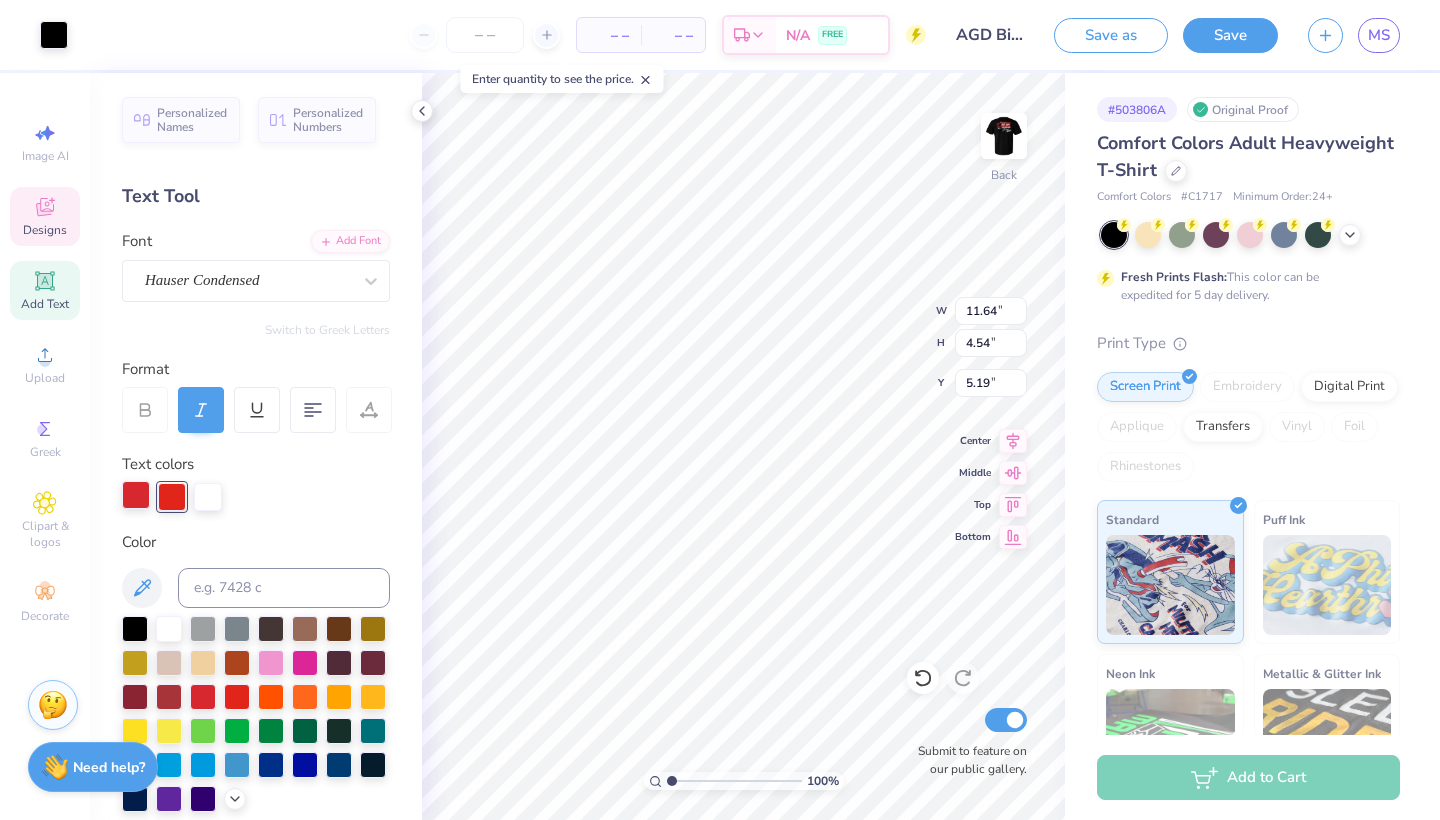 click at bounding box center [136, 495] 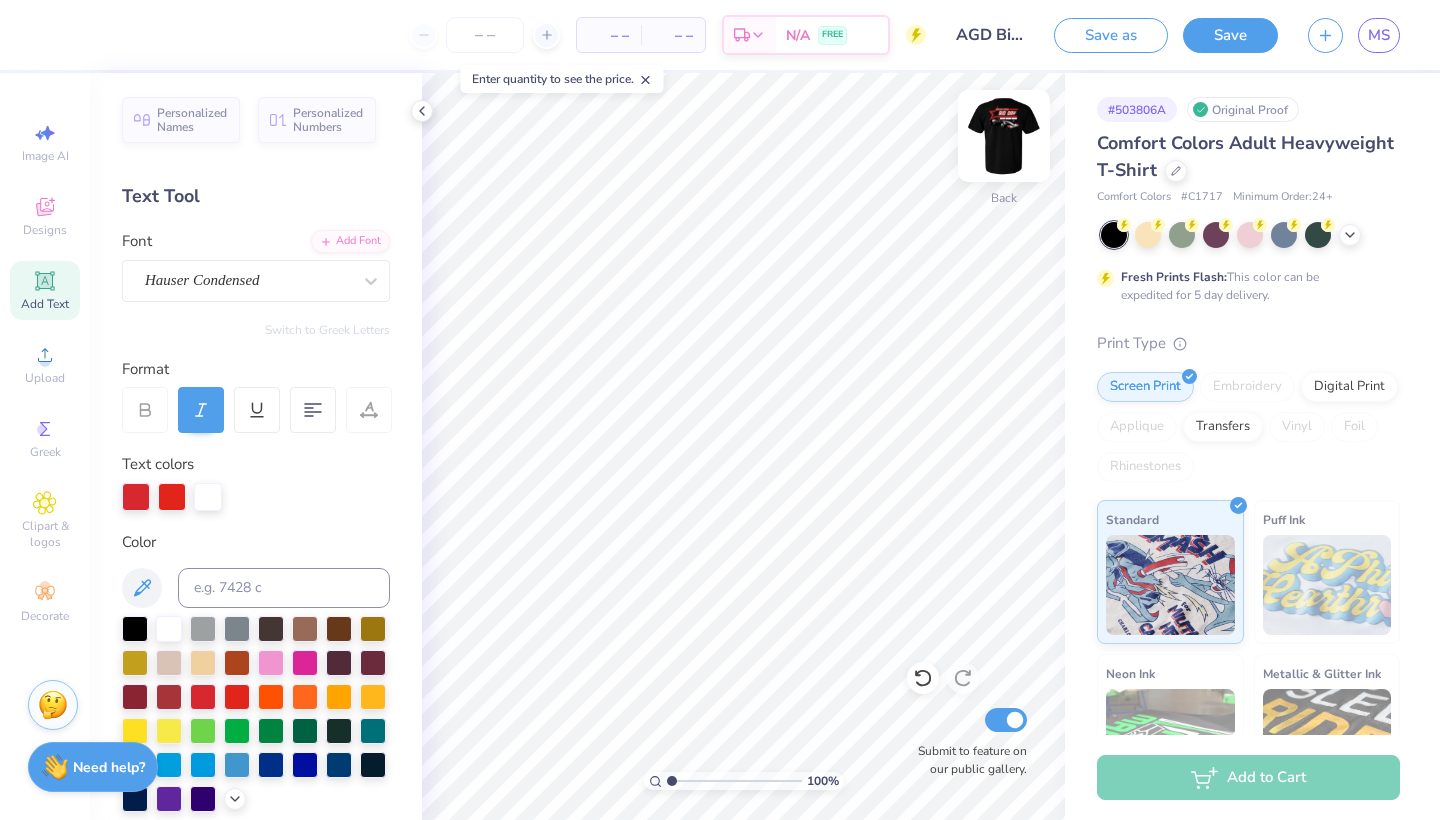 click at bounding box center (1004, 136) 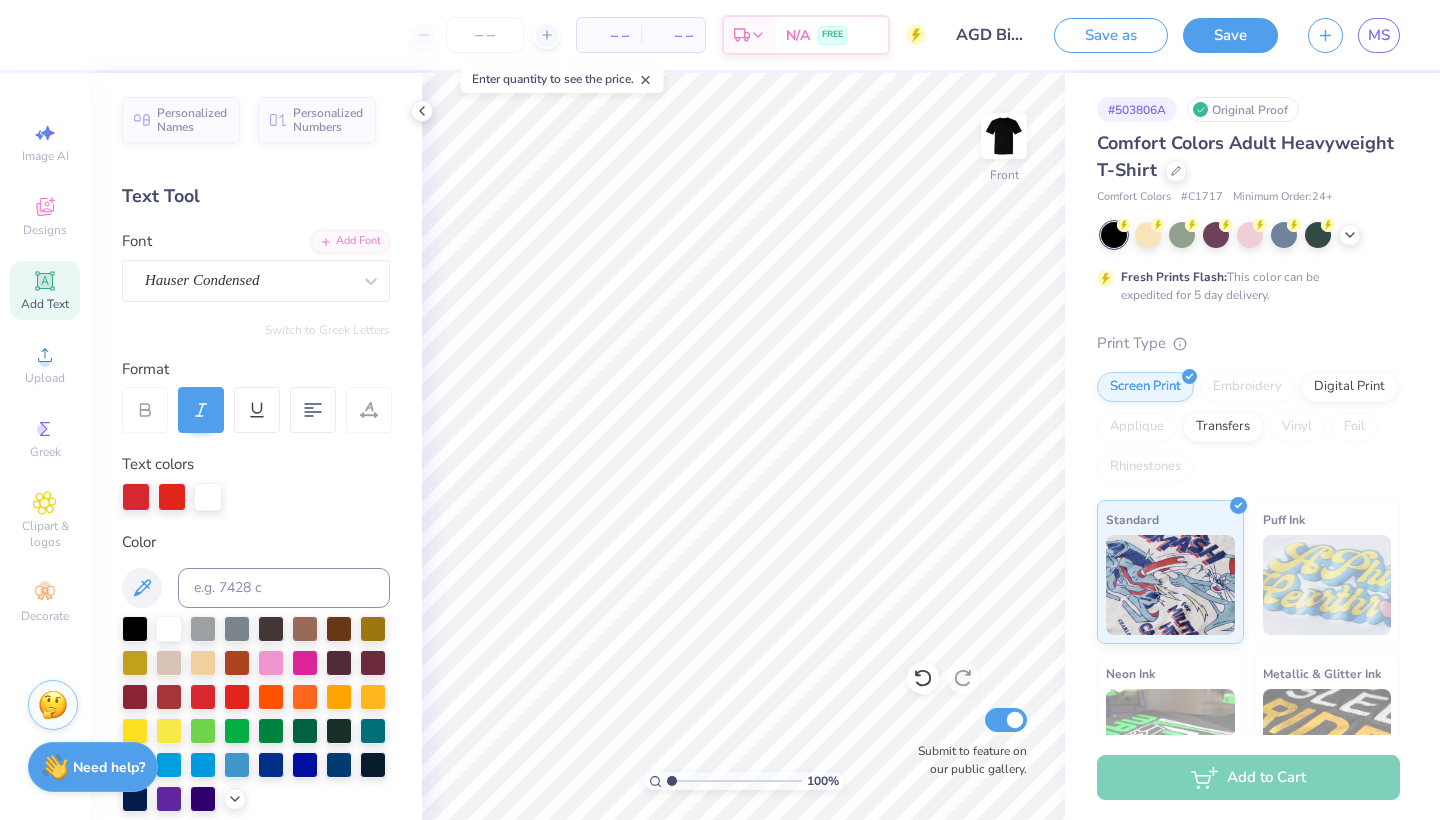 click at bounding box center (1004, 136) 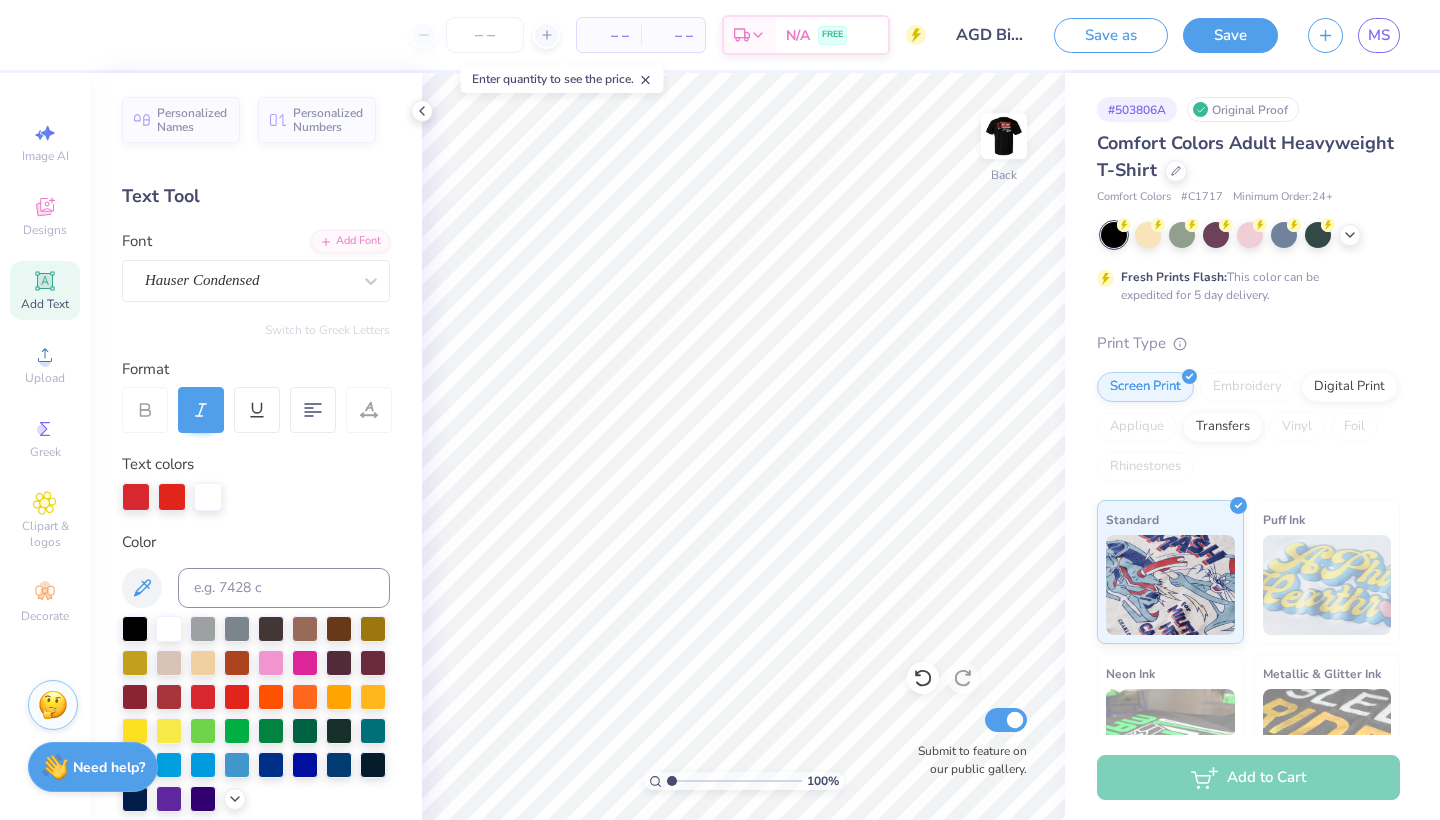 click at bounding box center (1004, 136) 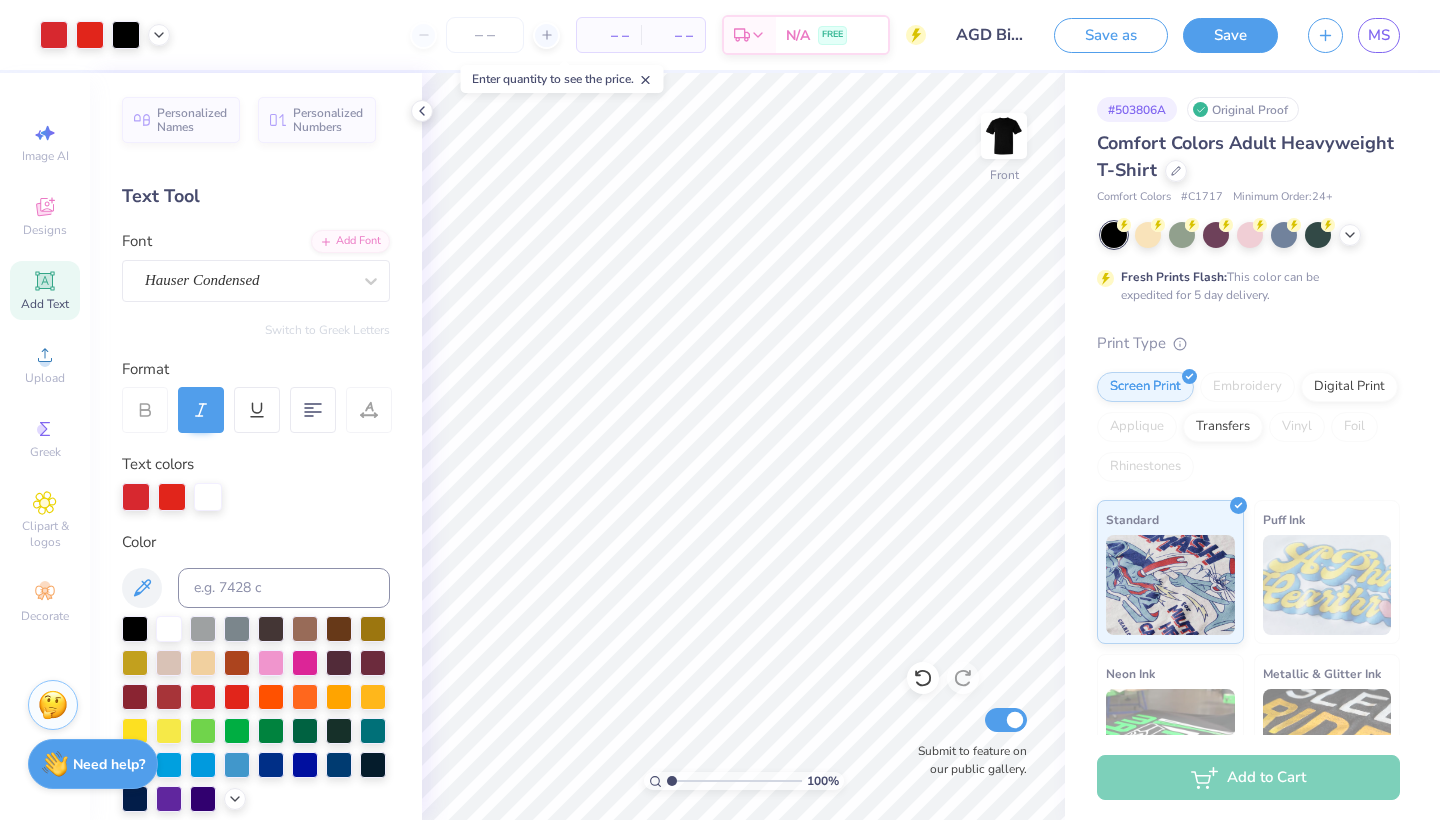 click on "Need help?  Chat with us." at bounding box center [93, 764] 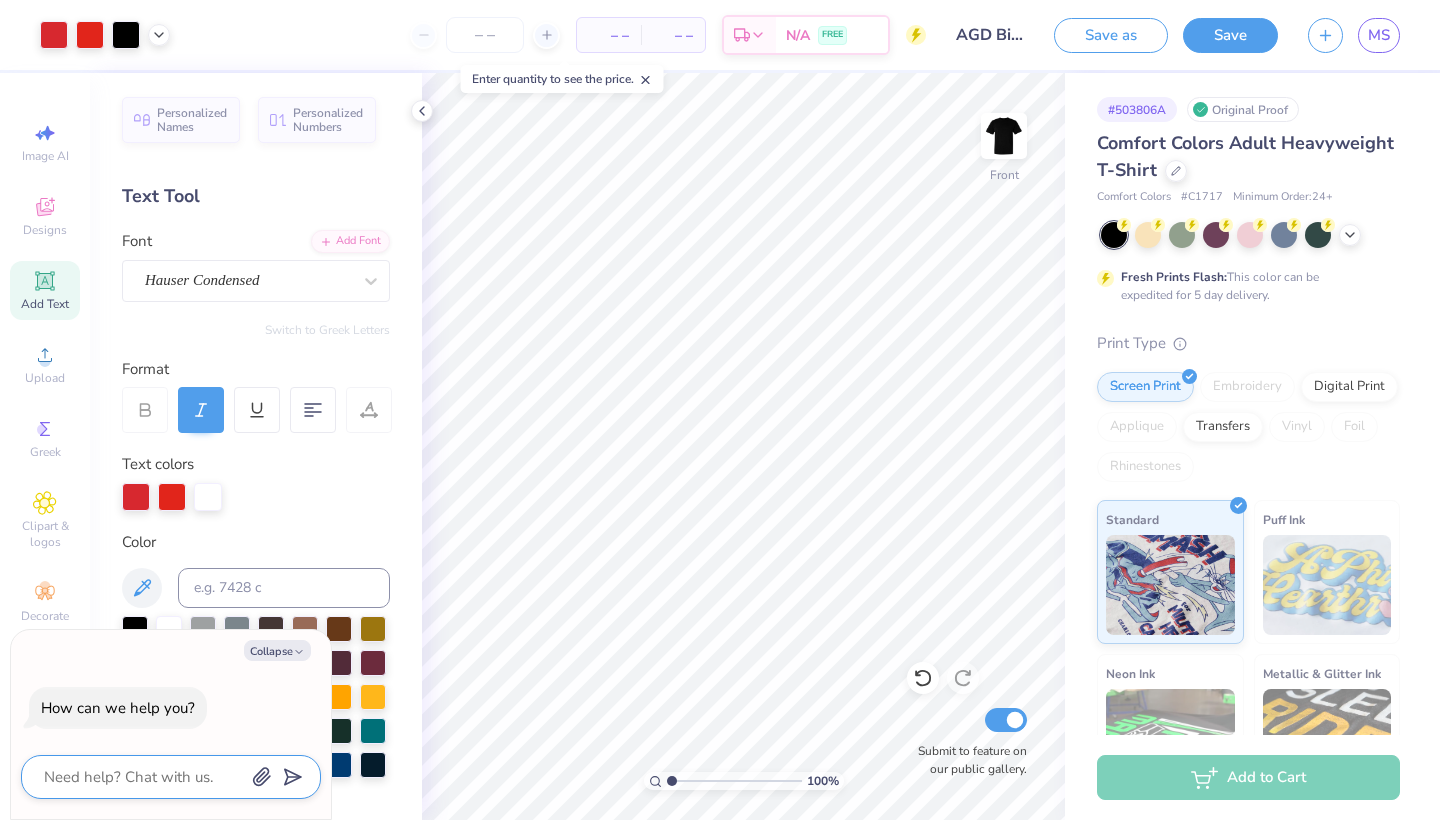 click at bounding box center [143, 777] 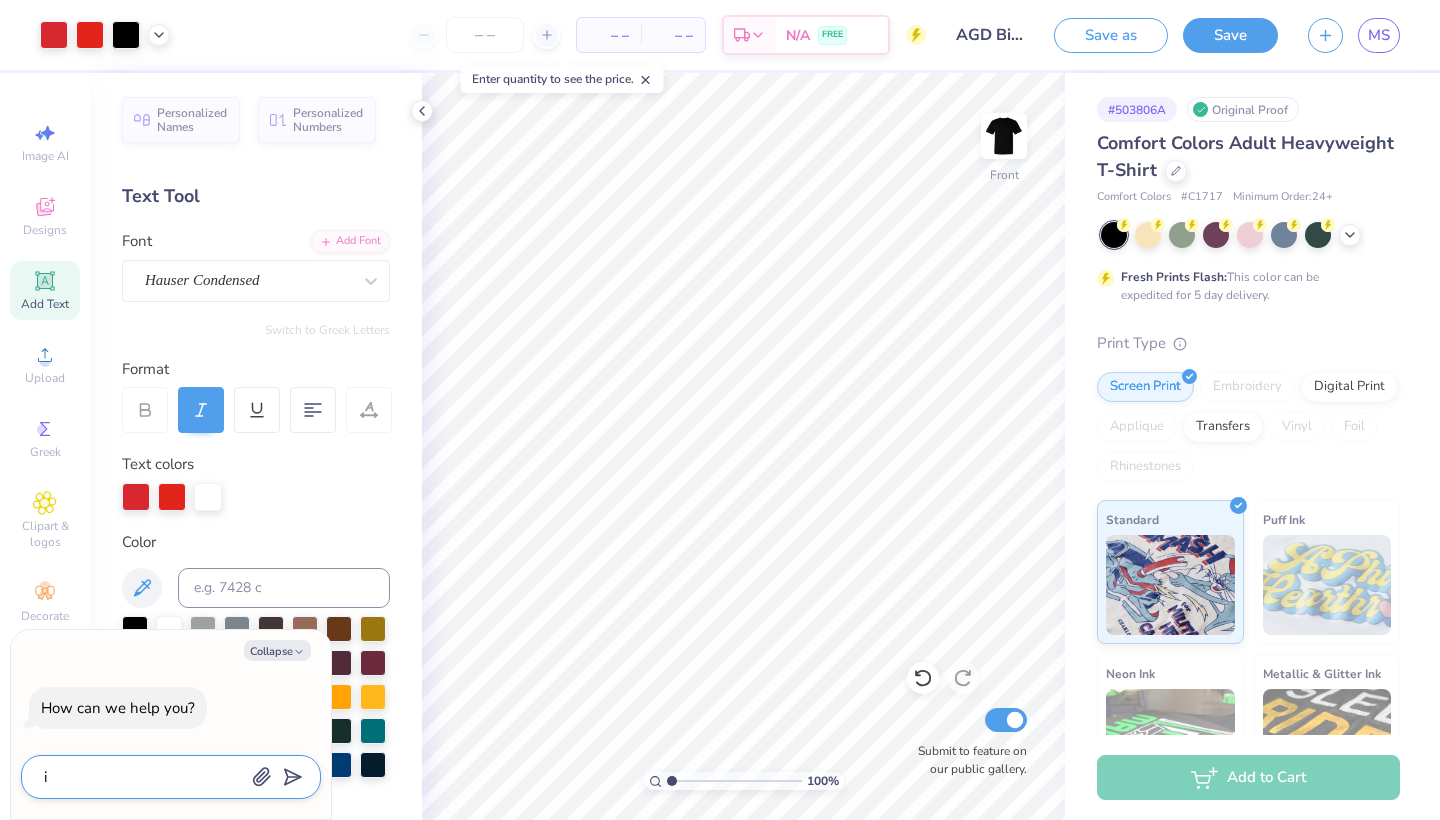 type on "I" 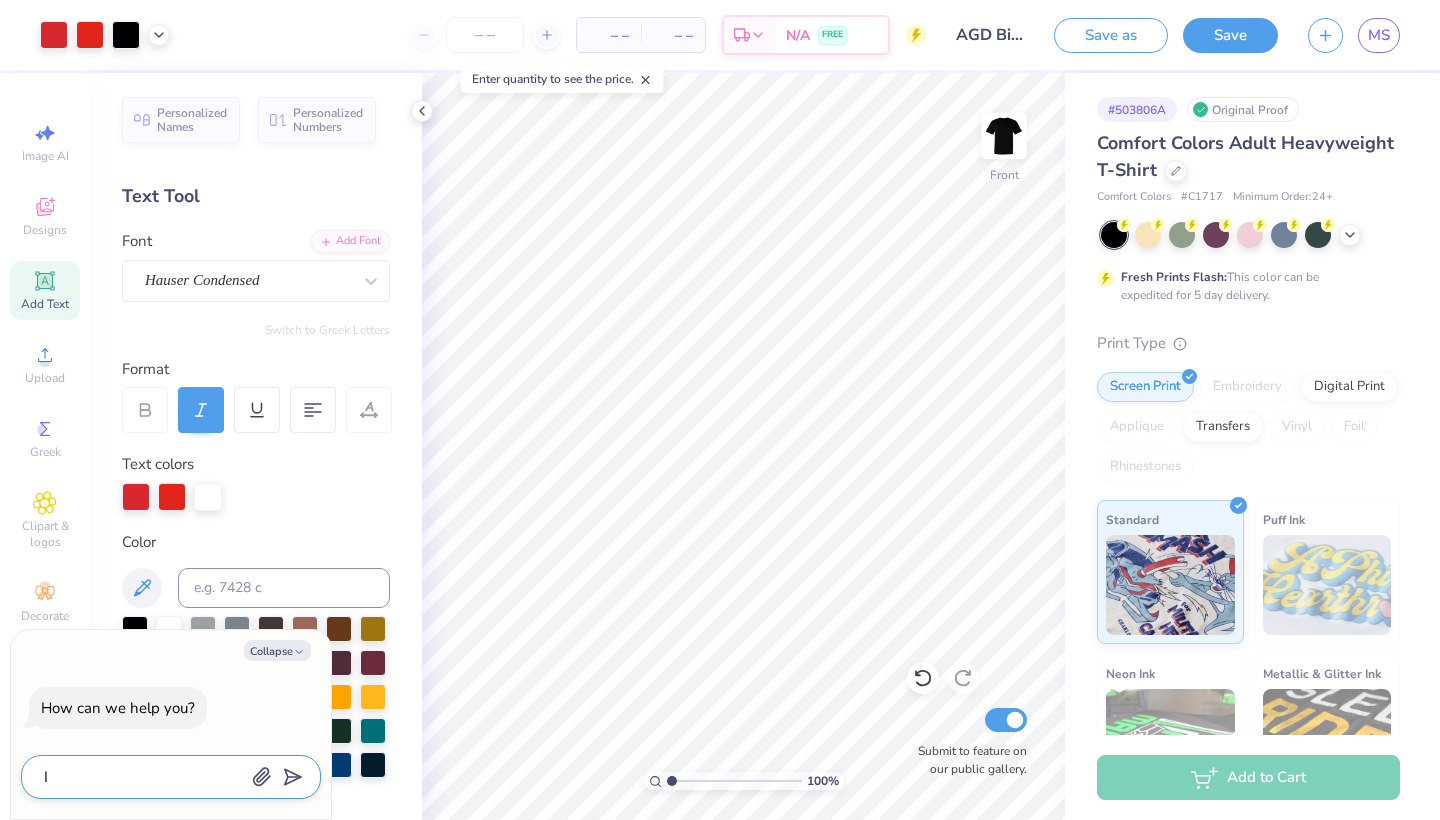 type on "x" 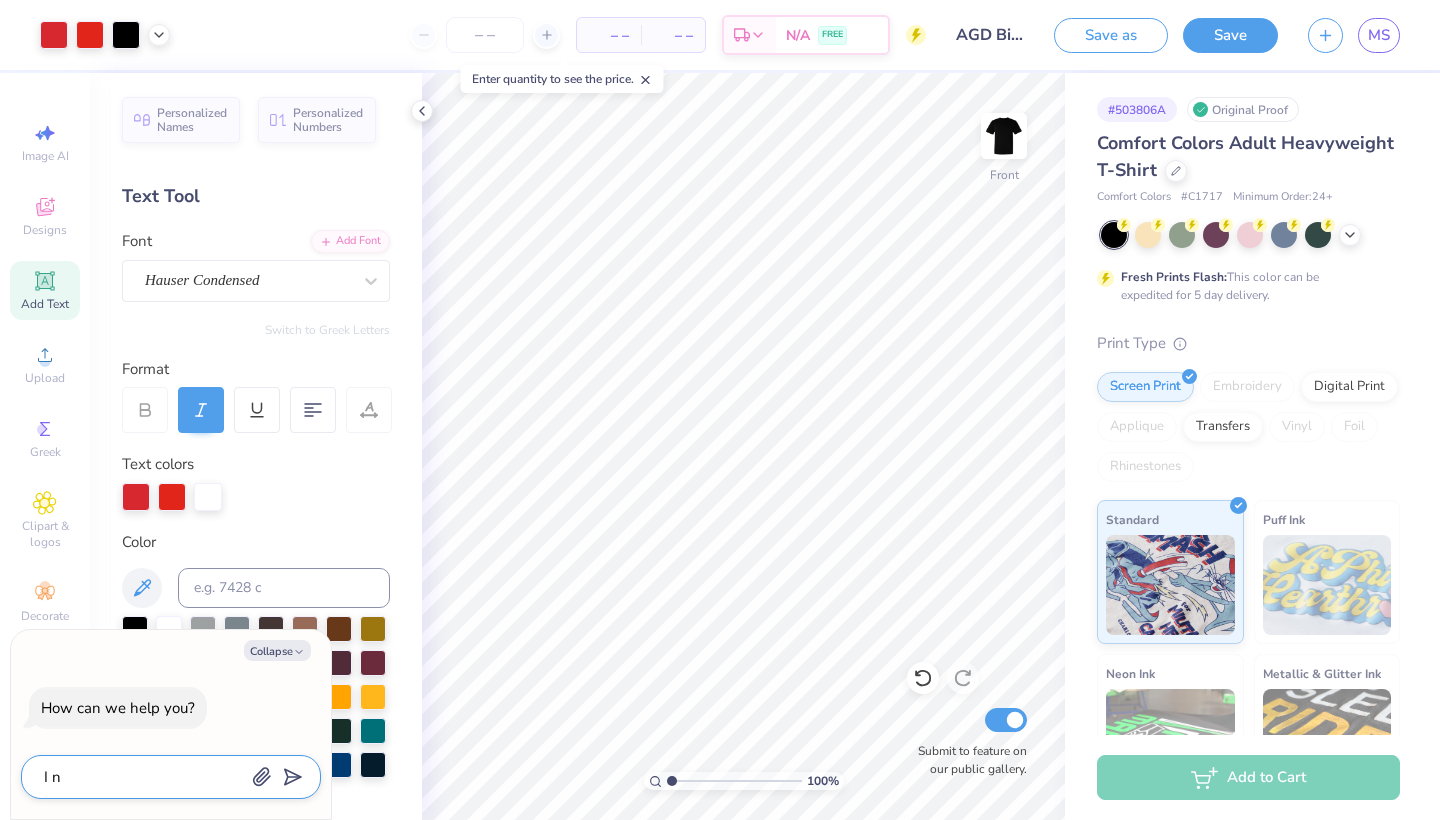 type on "I ne" 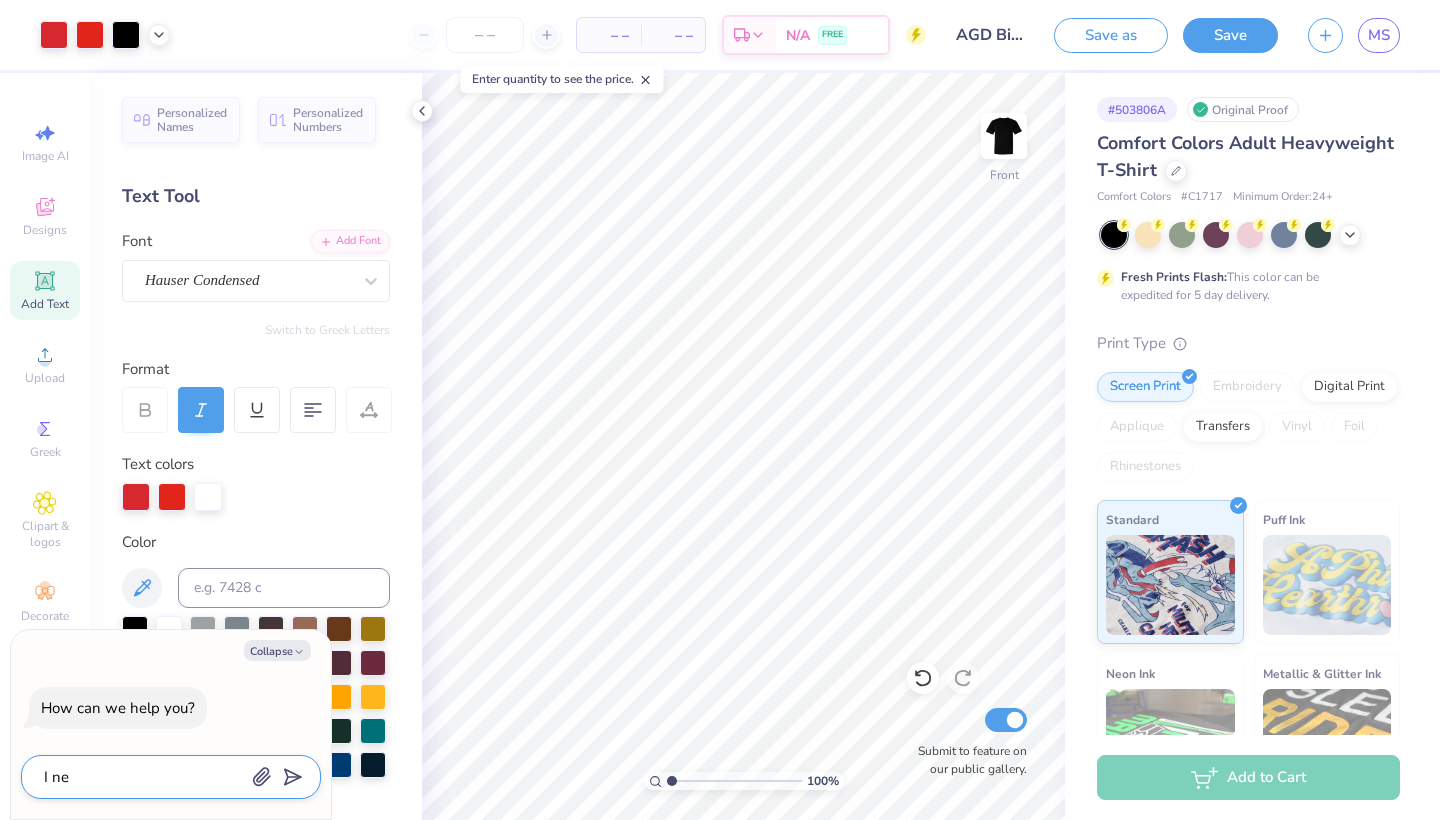 type on "I nee" 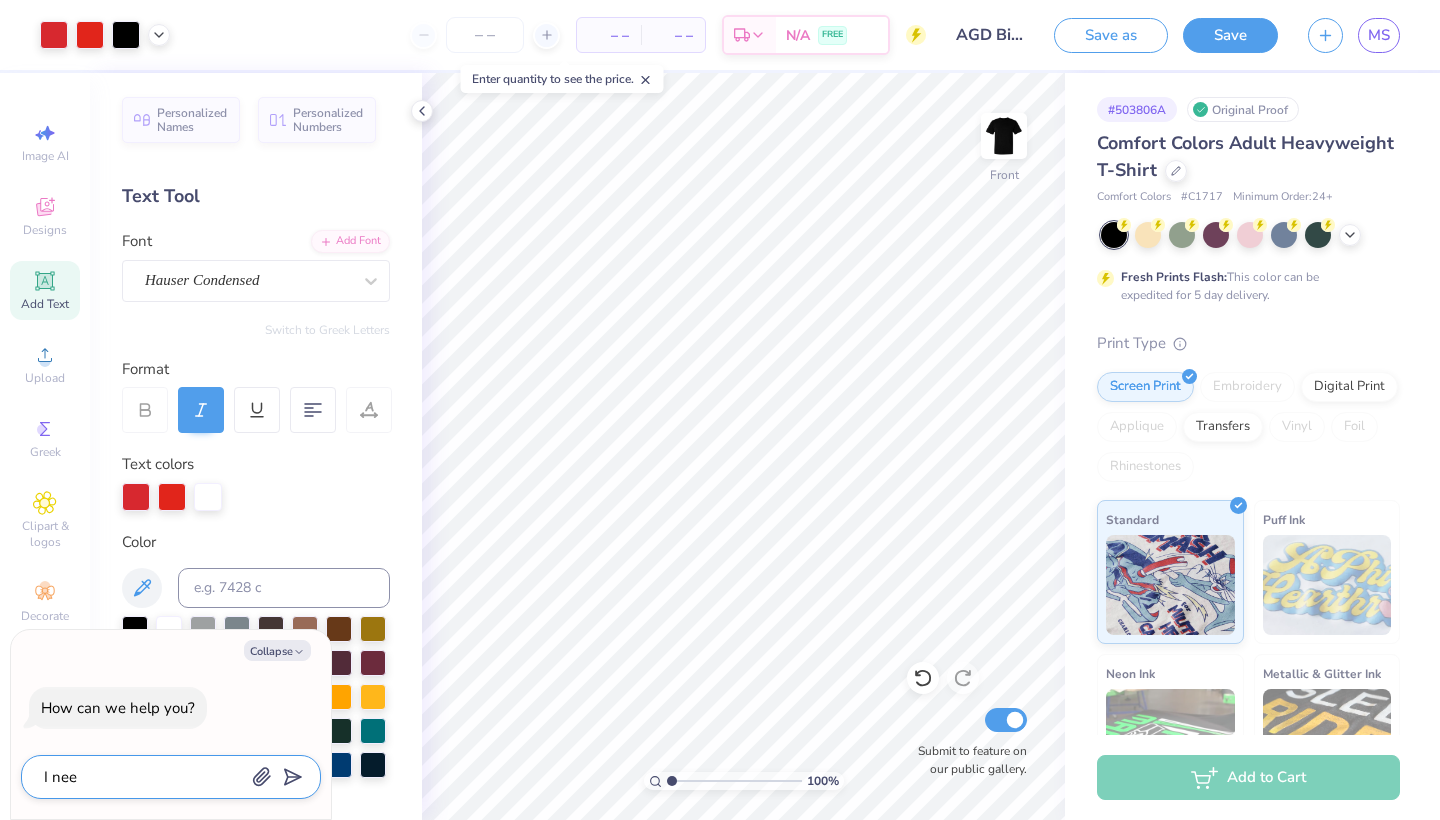 type on "x" 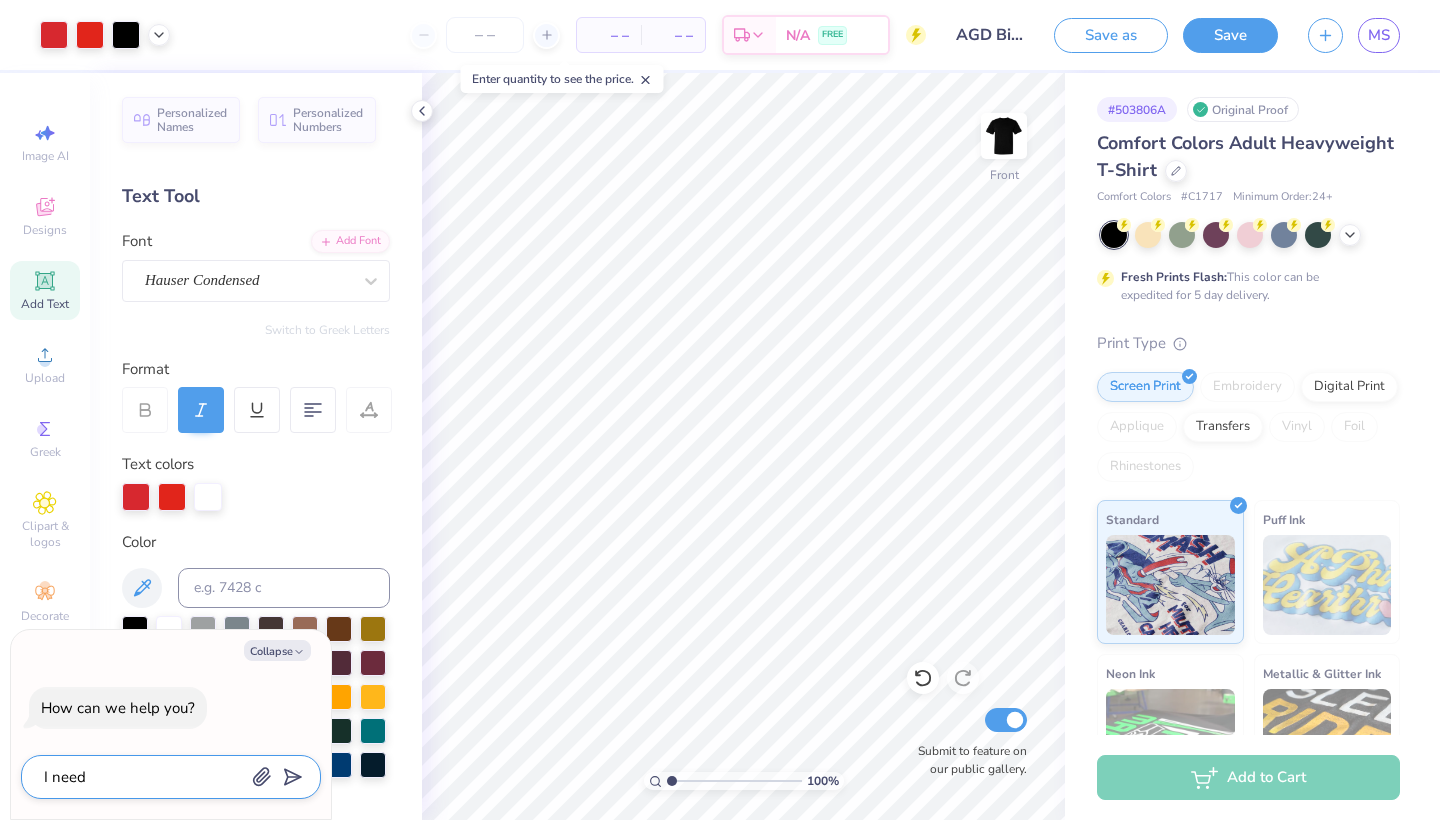 type on "I need" 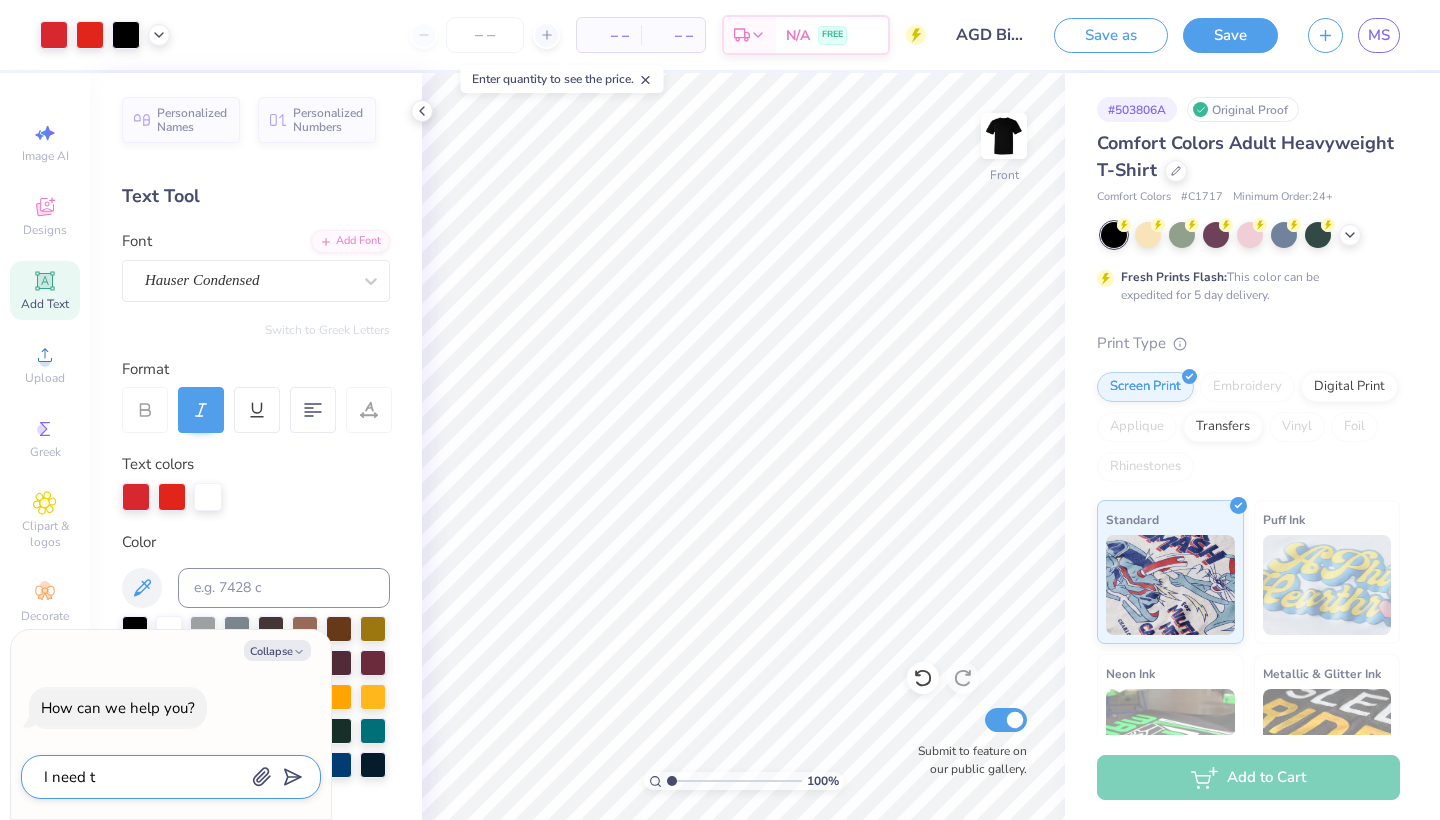 type on "I need th" 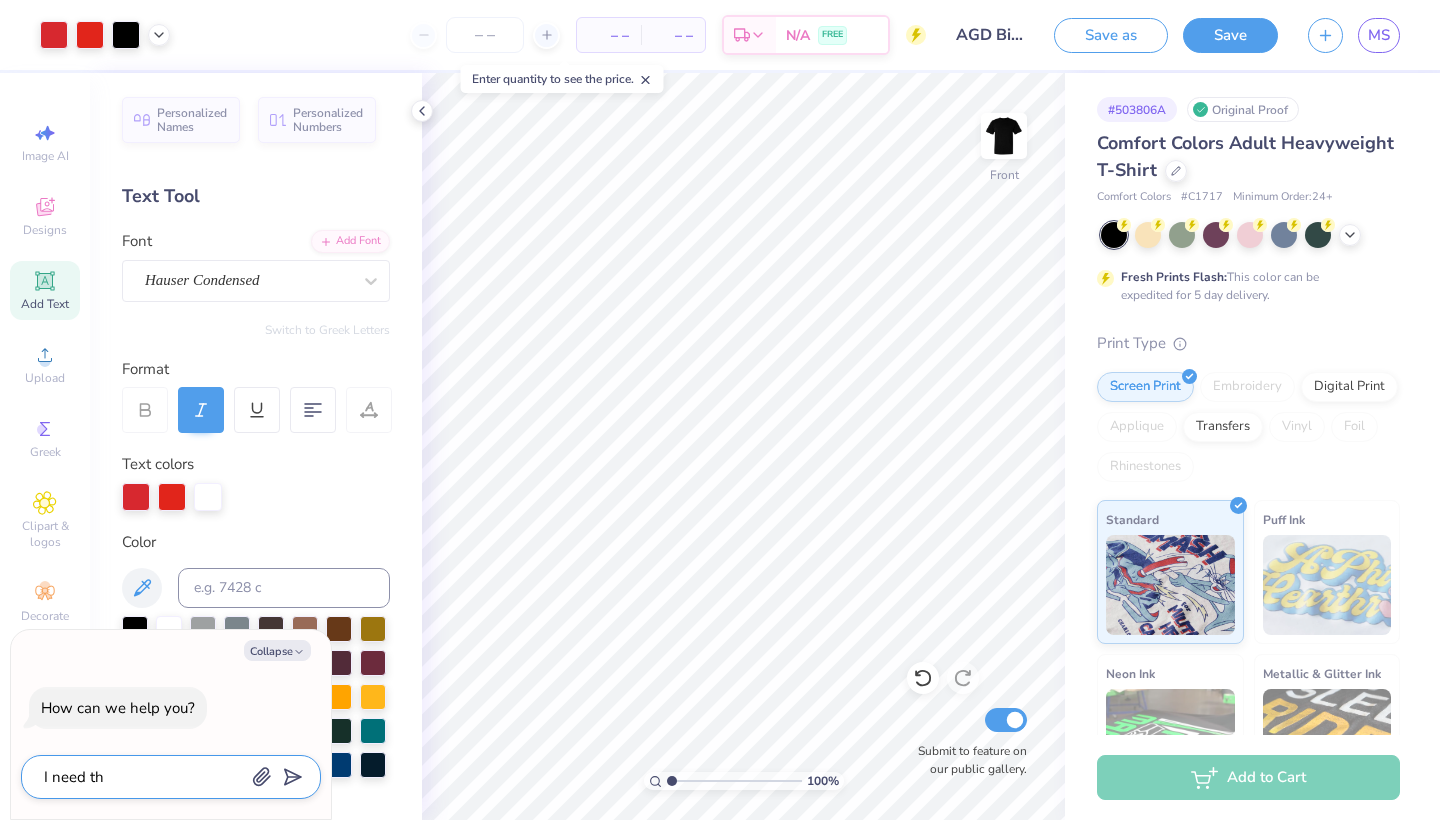 type on "I need the" 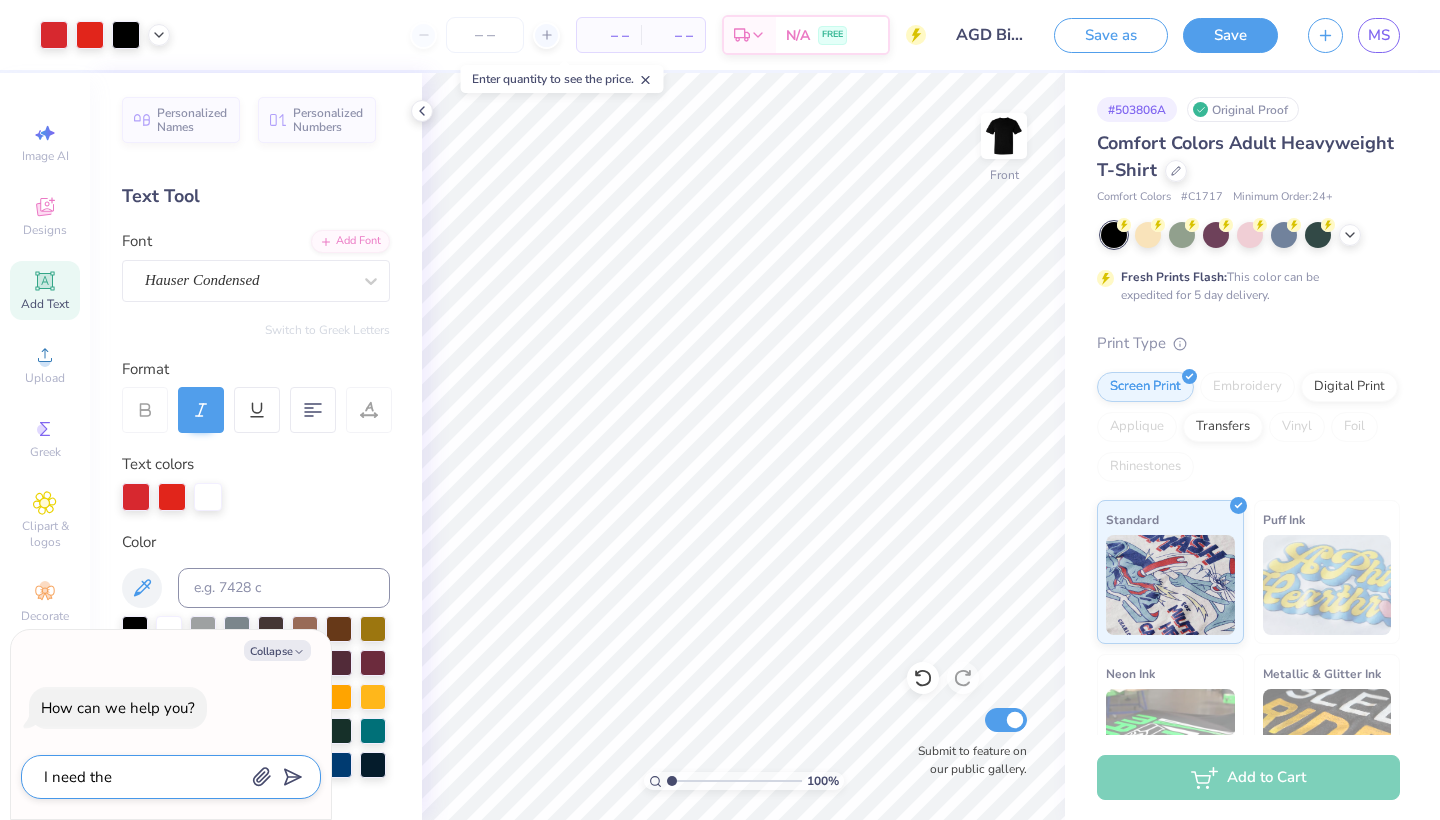 type on "I need the" 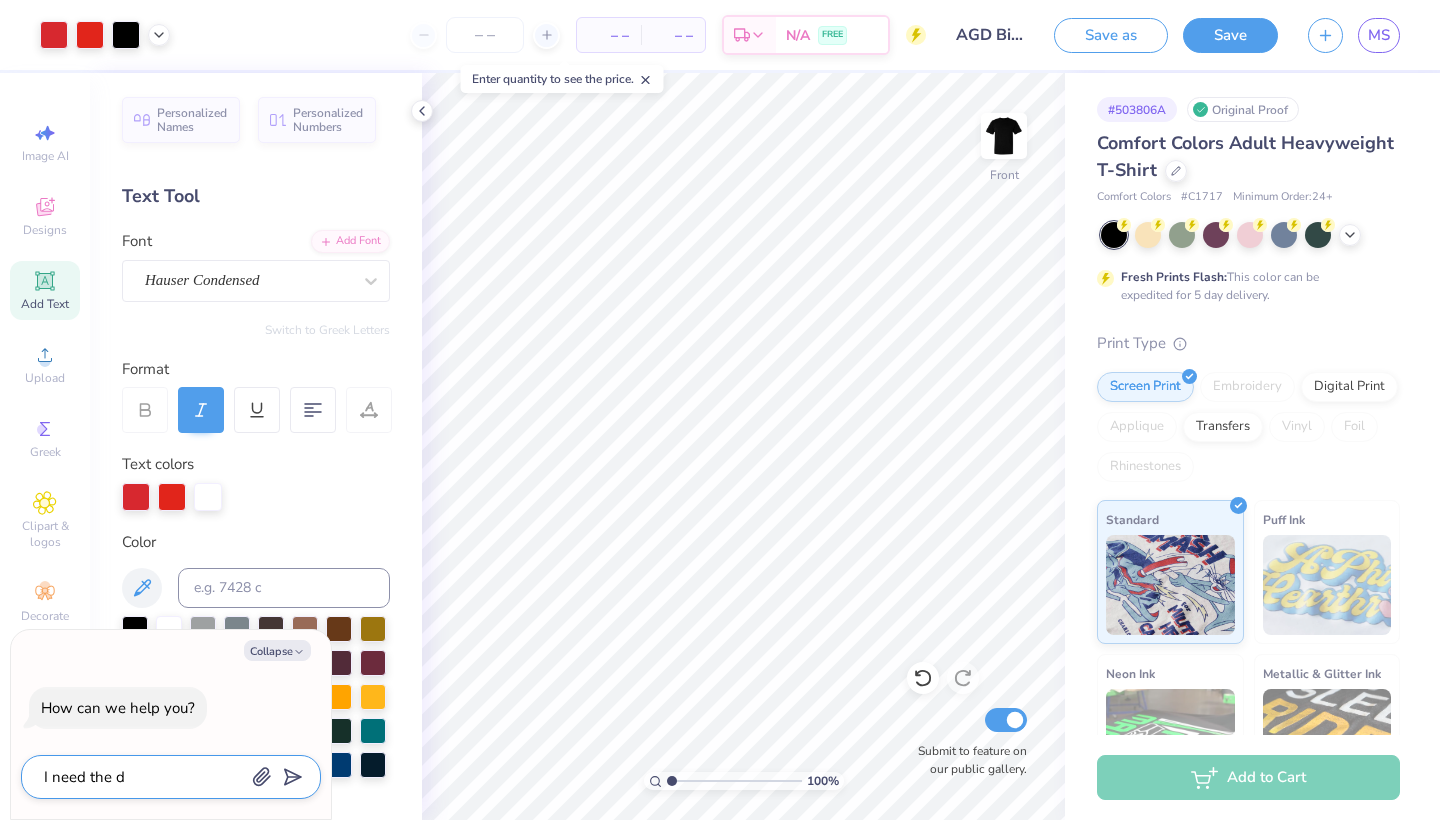type on "I need the de" 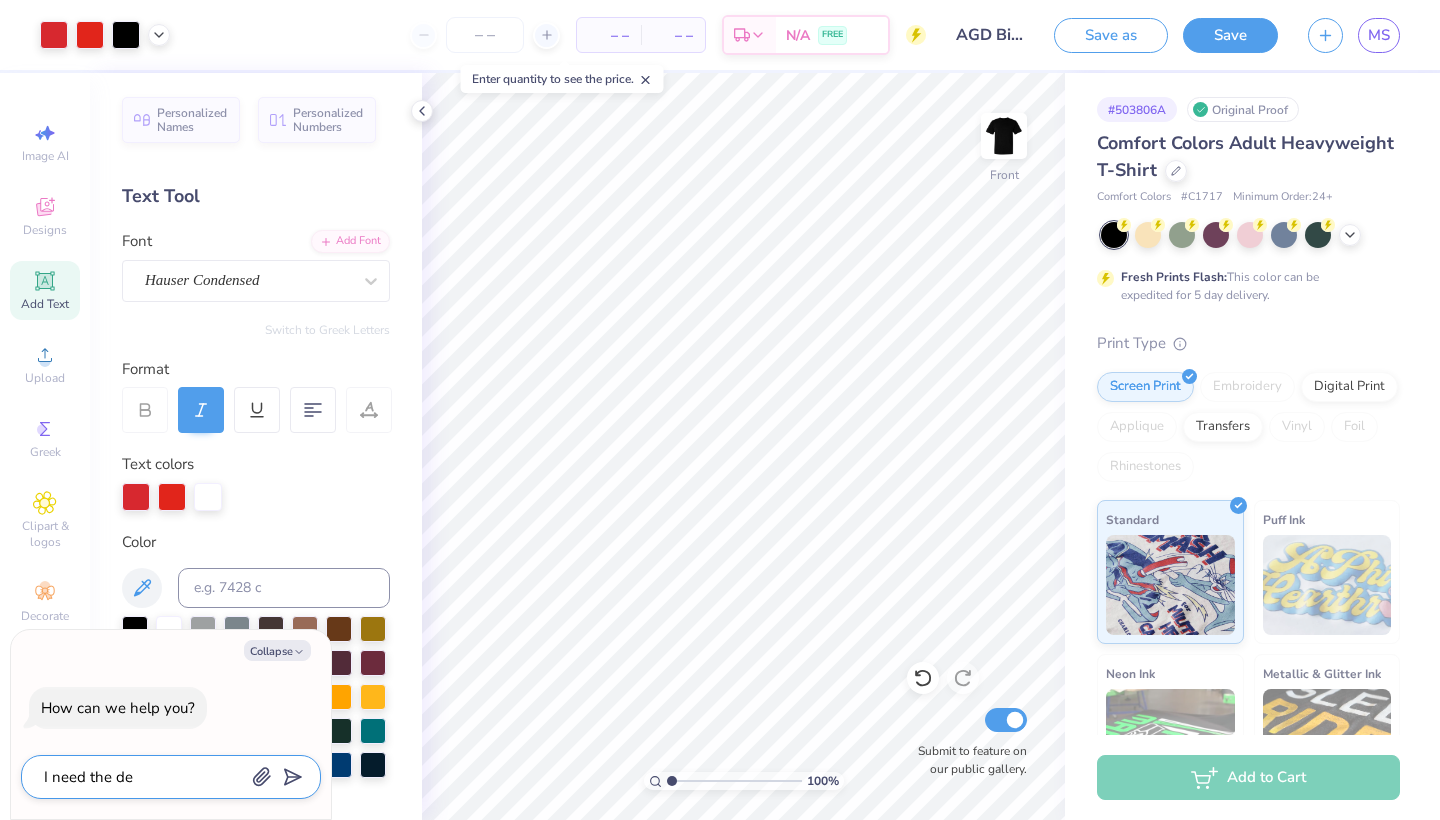 type on "I need the des" 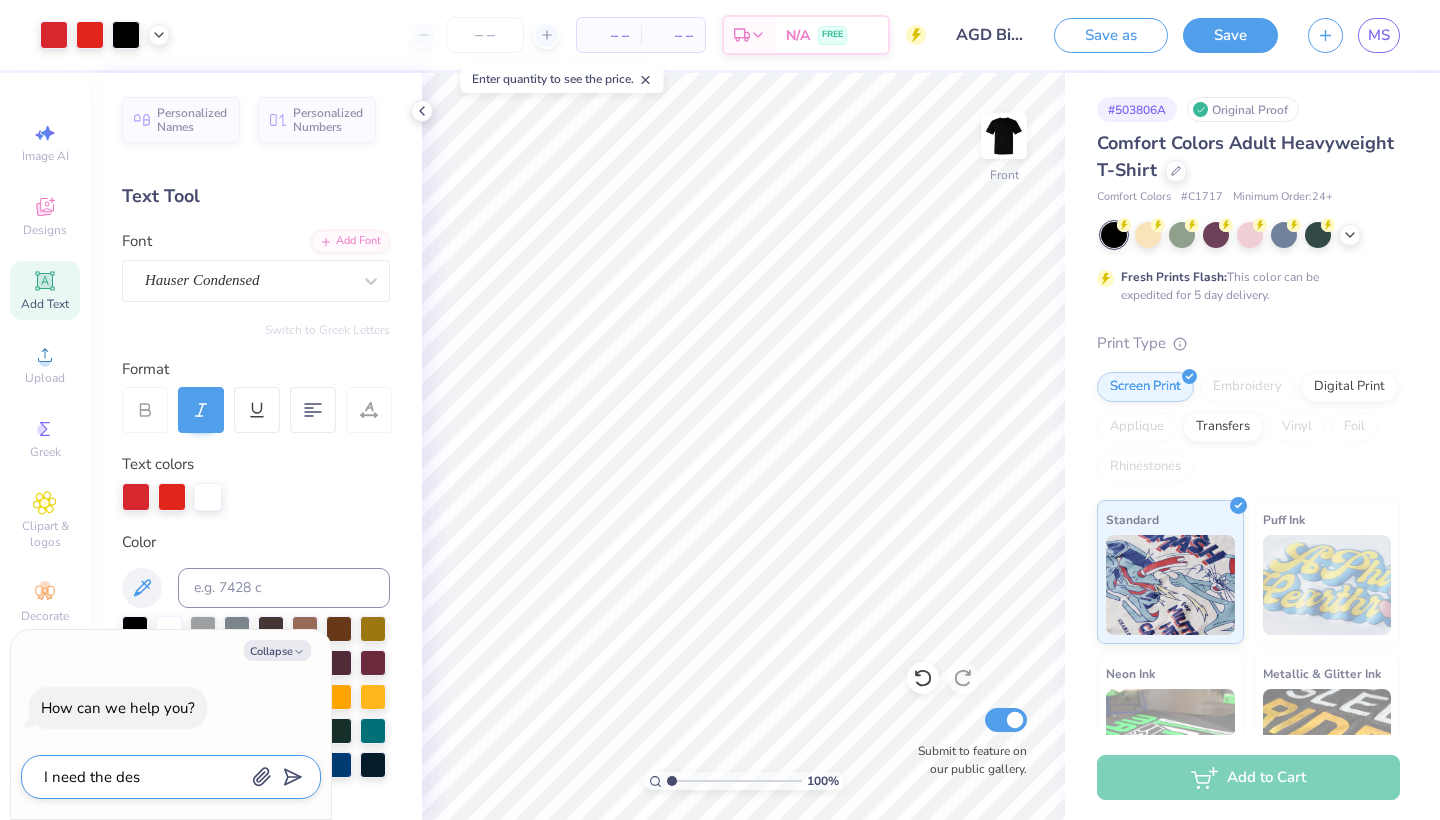 type on "I need the desi" 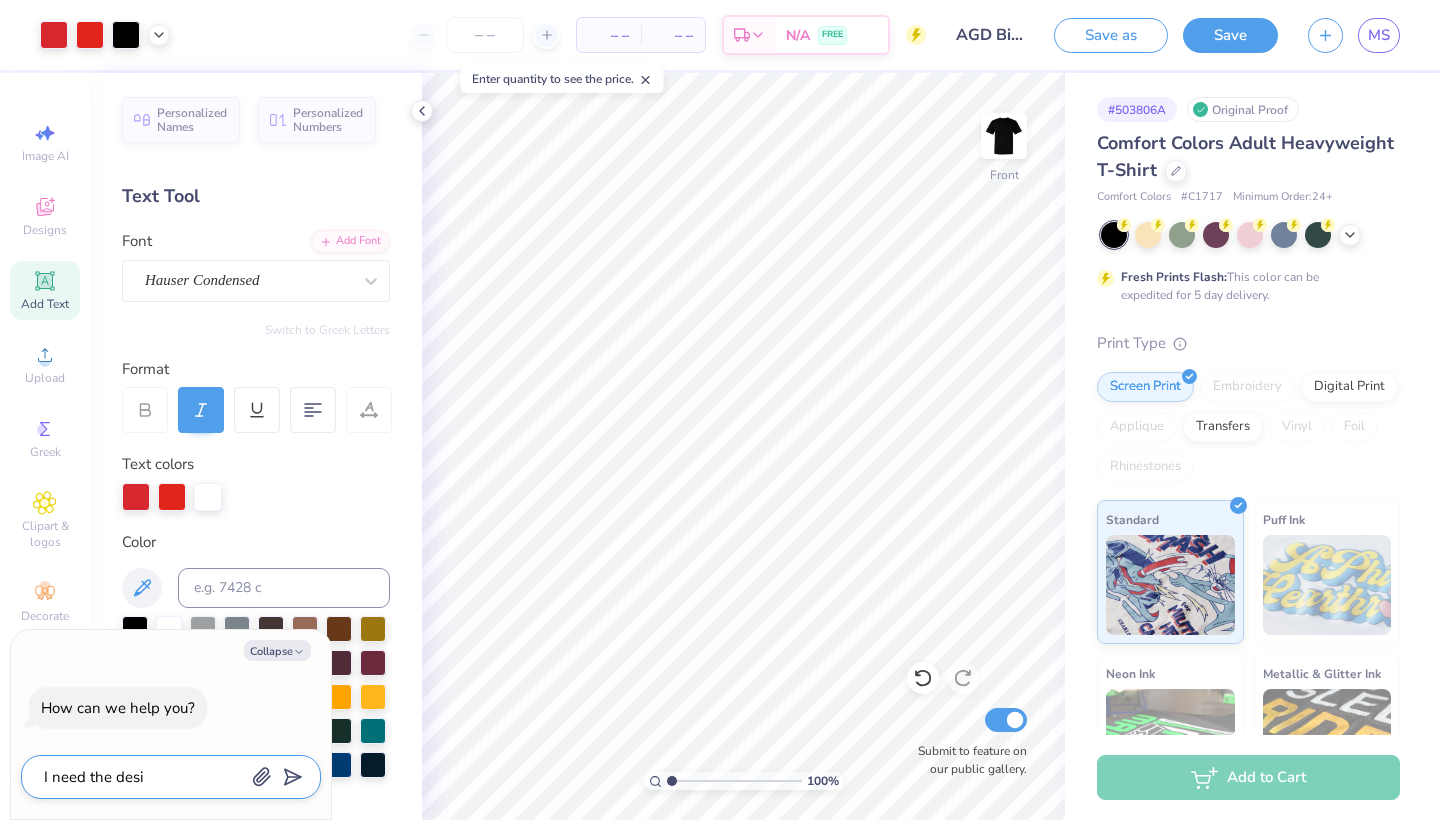 type on "I need the desig" 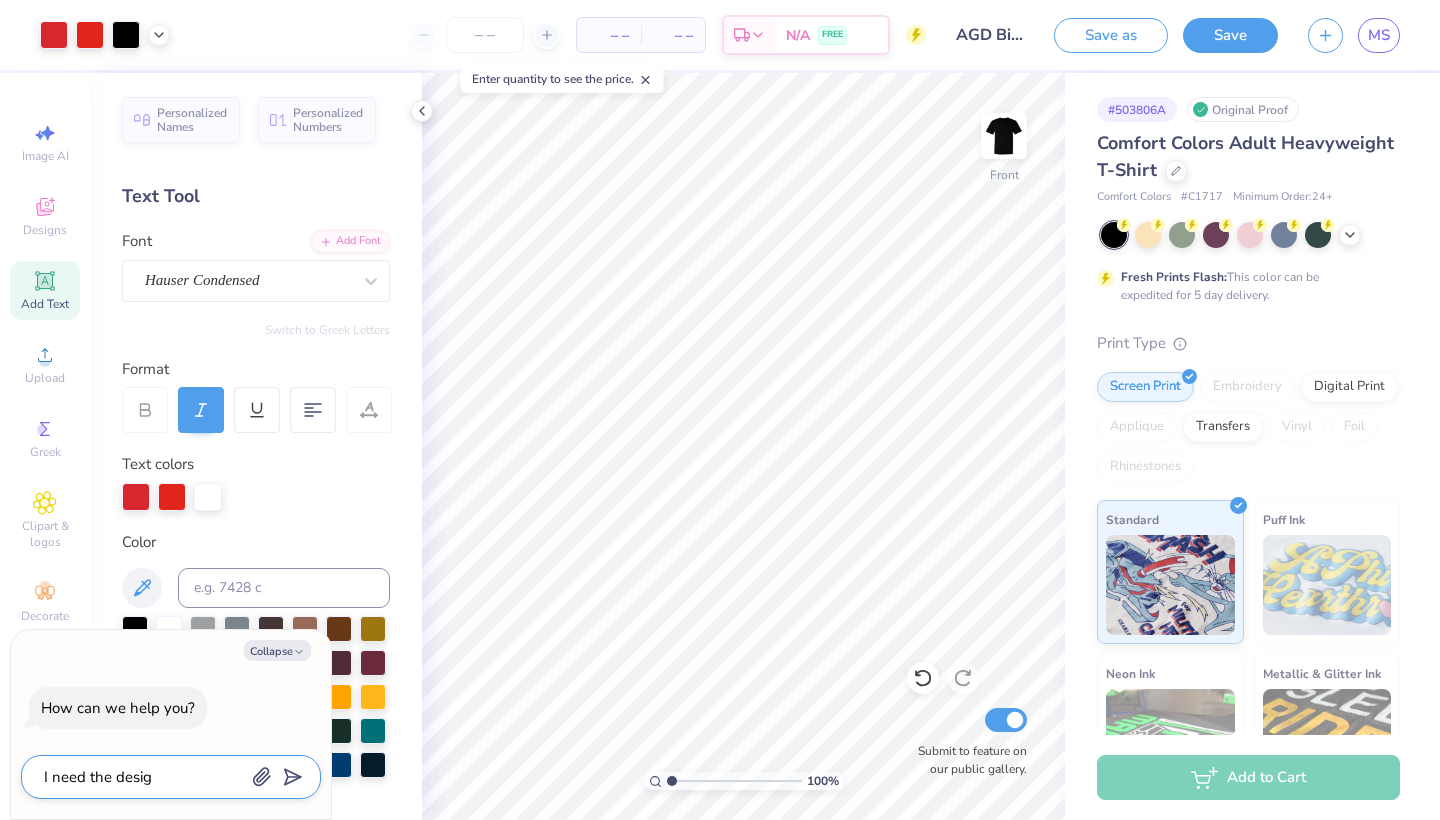 type on "I need the design" 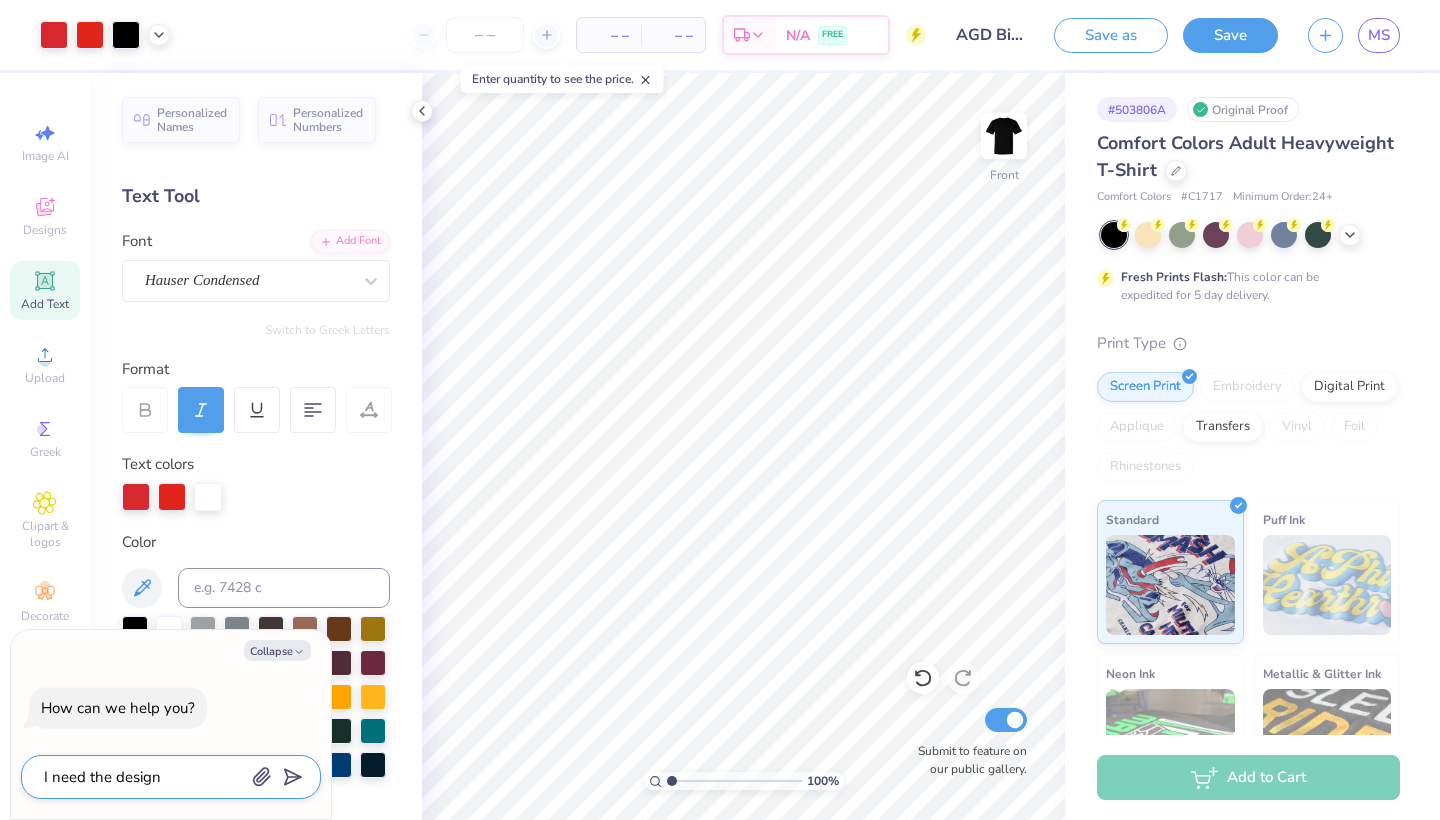 type on "I need the design" 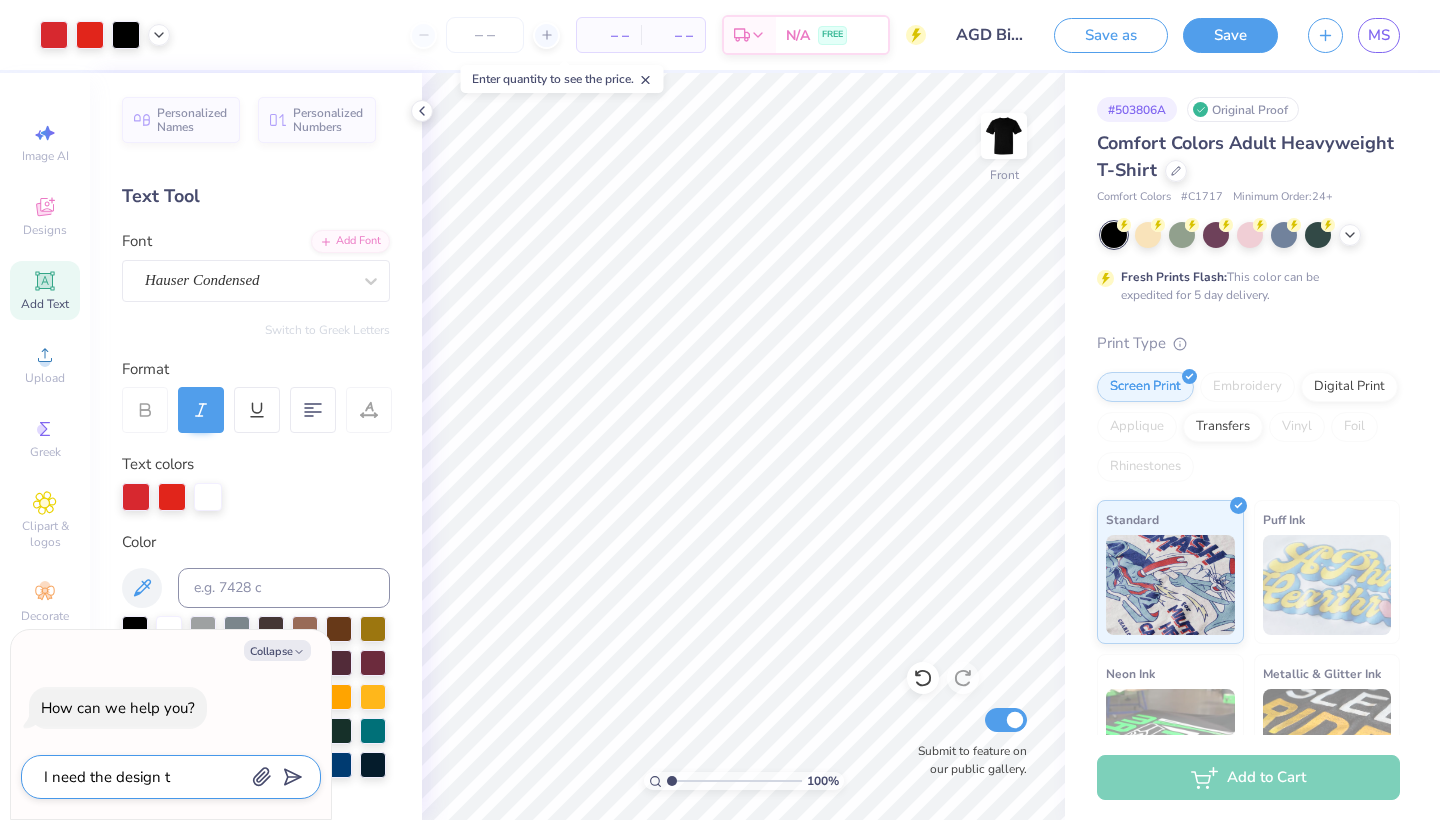 type on "I need the design to" 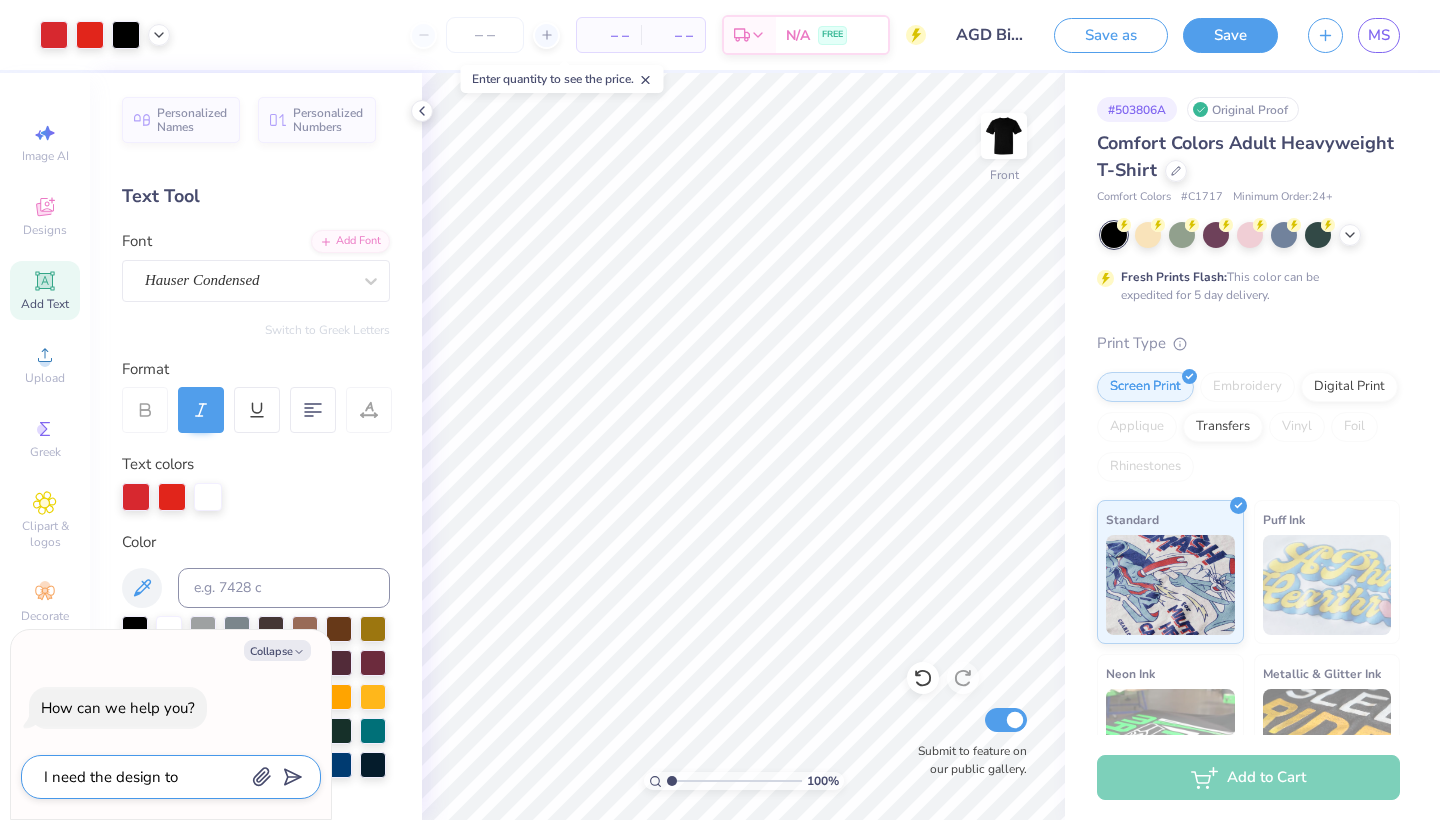 type on "I need the design to" 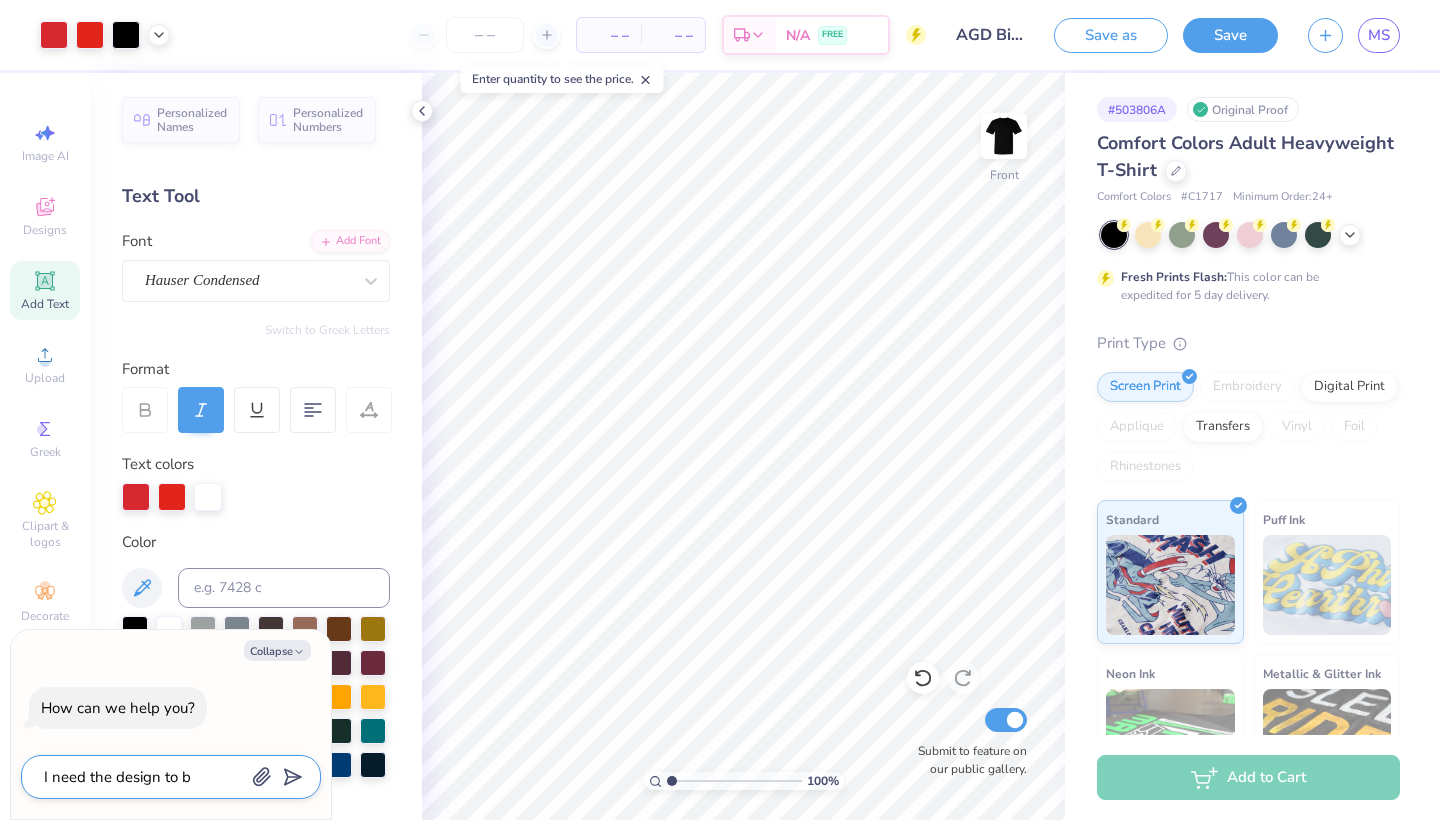 type on "I need the design to be" 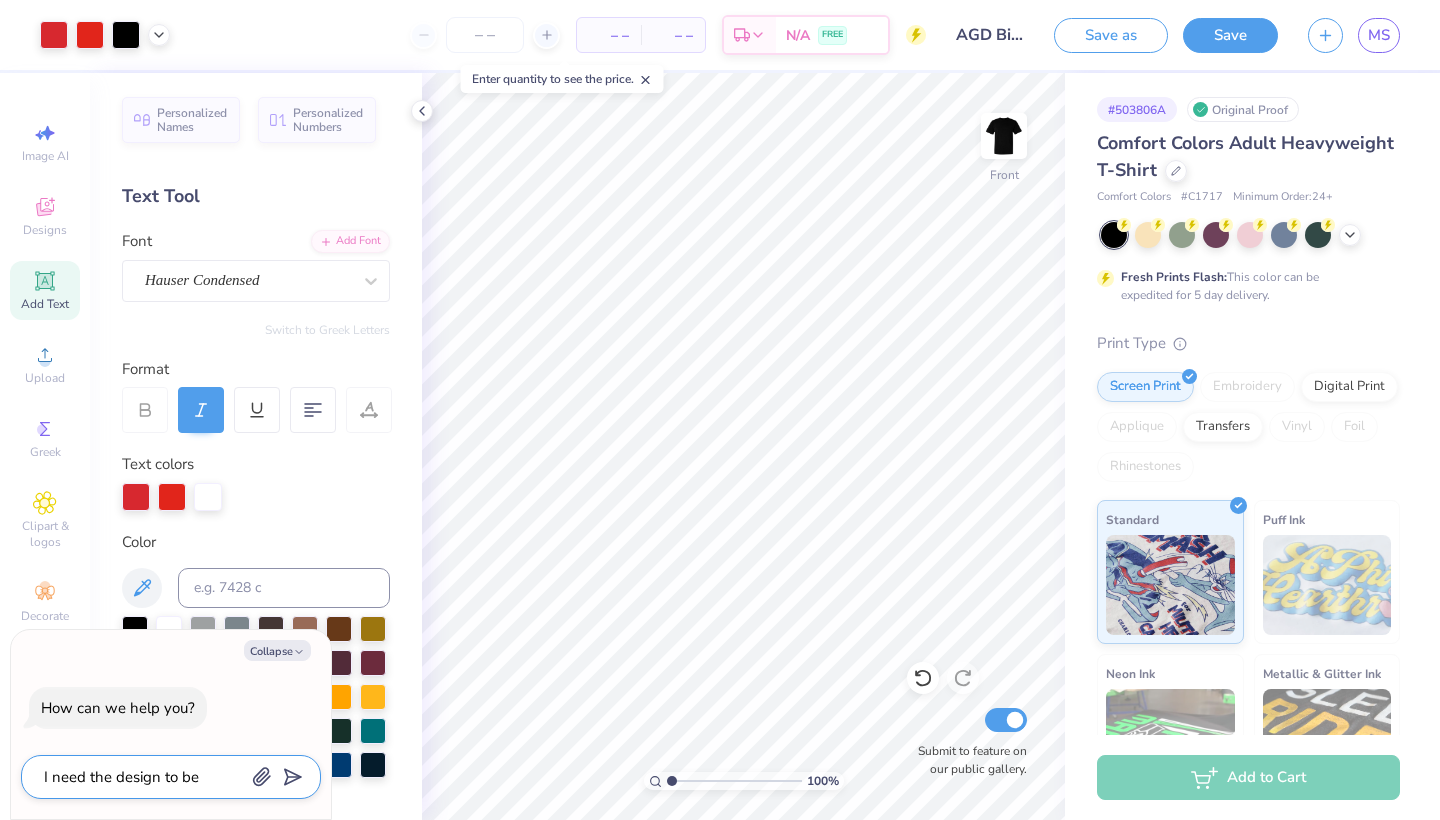 type on "I need the design to be" 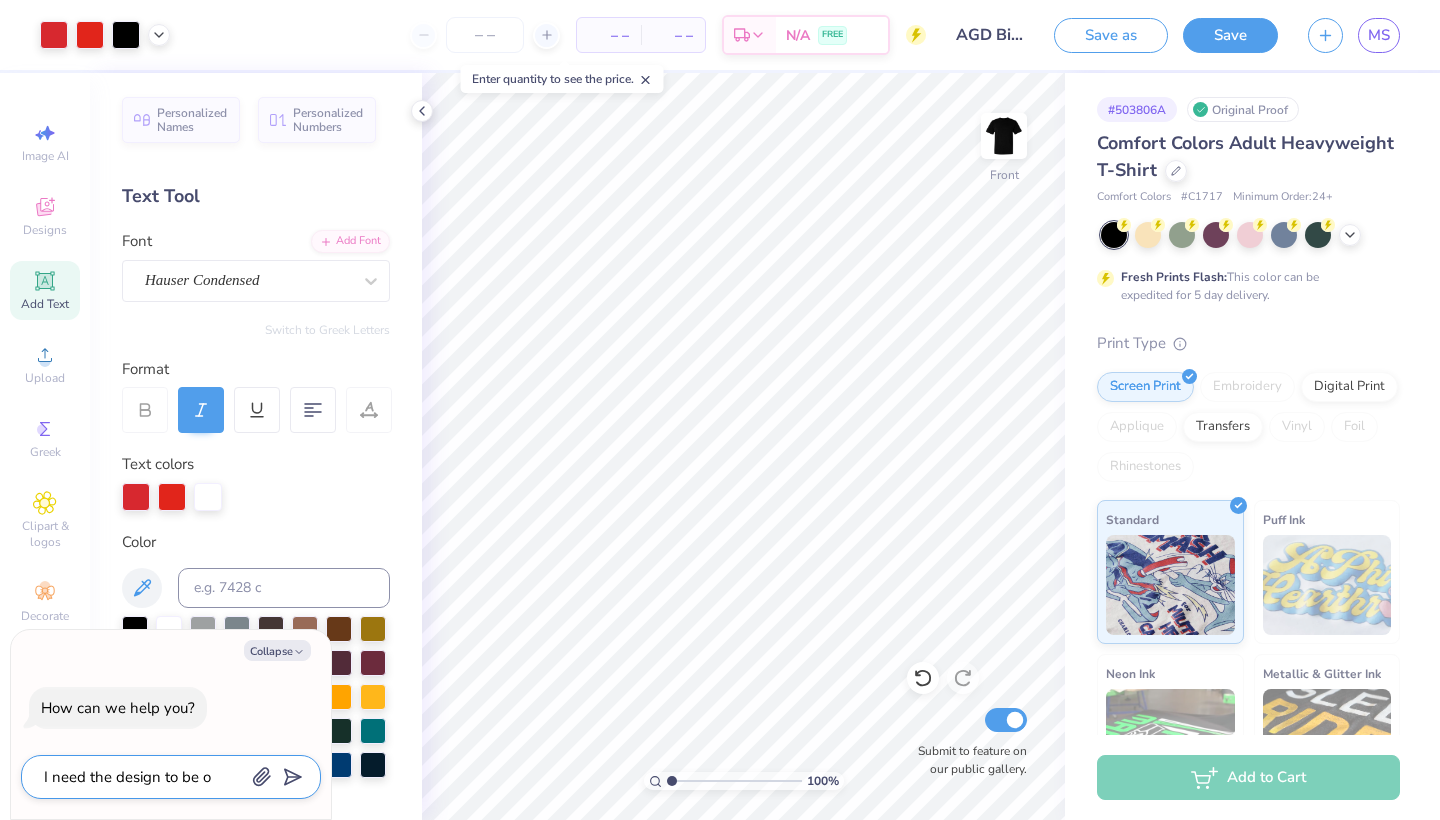type on "I need the design to be on" 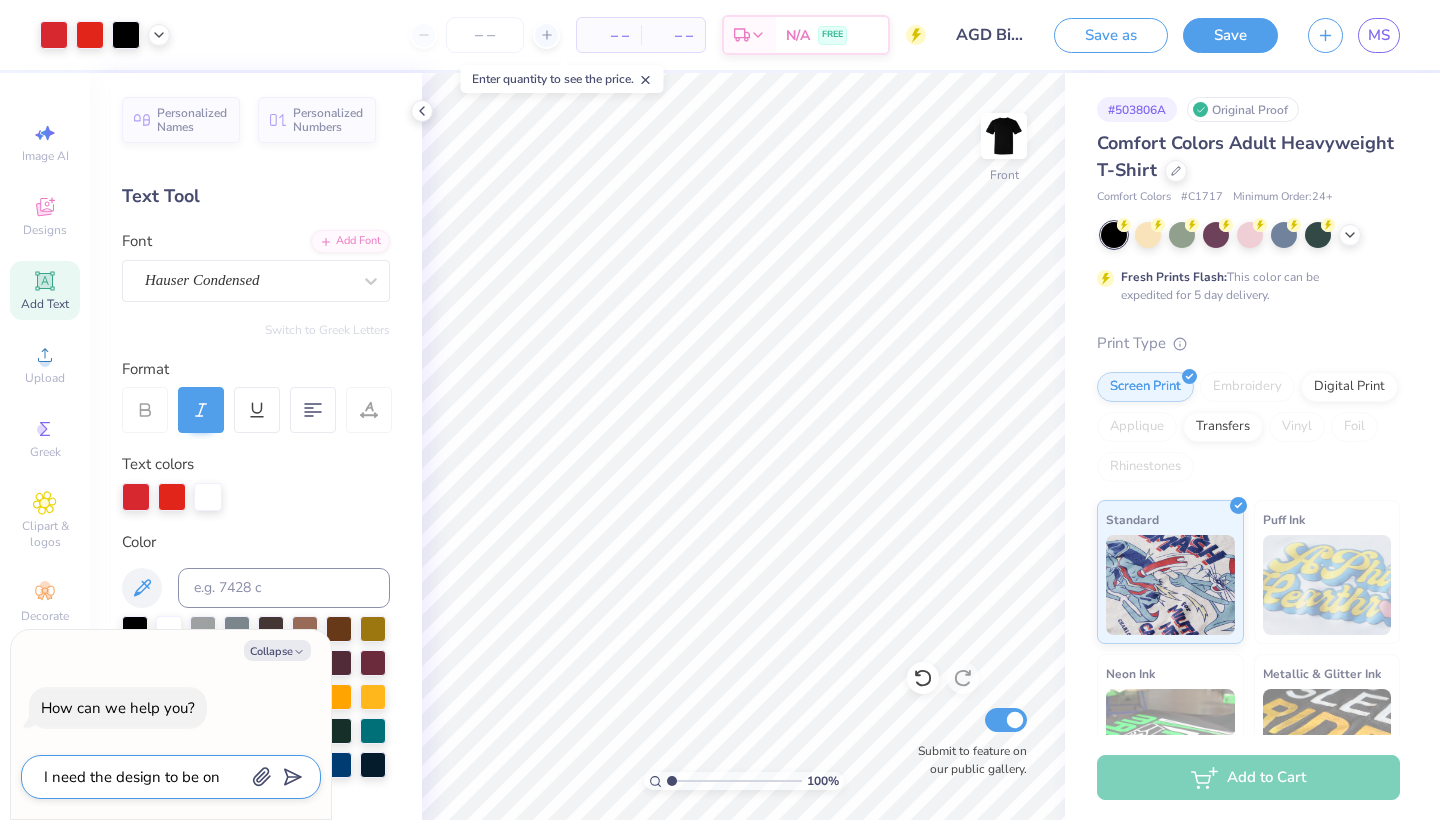type on "I need the design to be on" 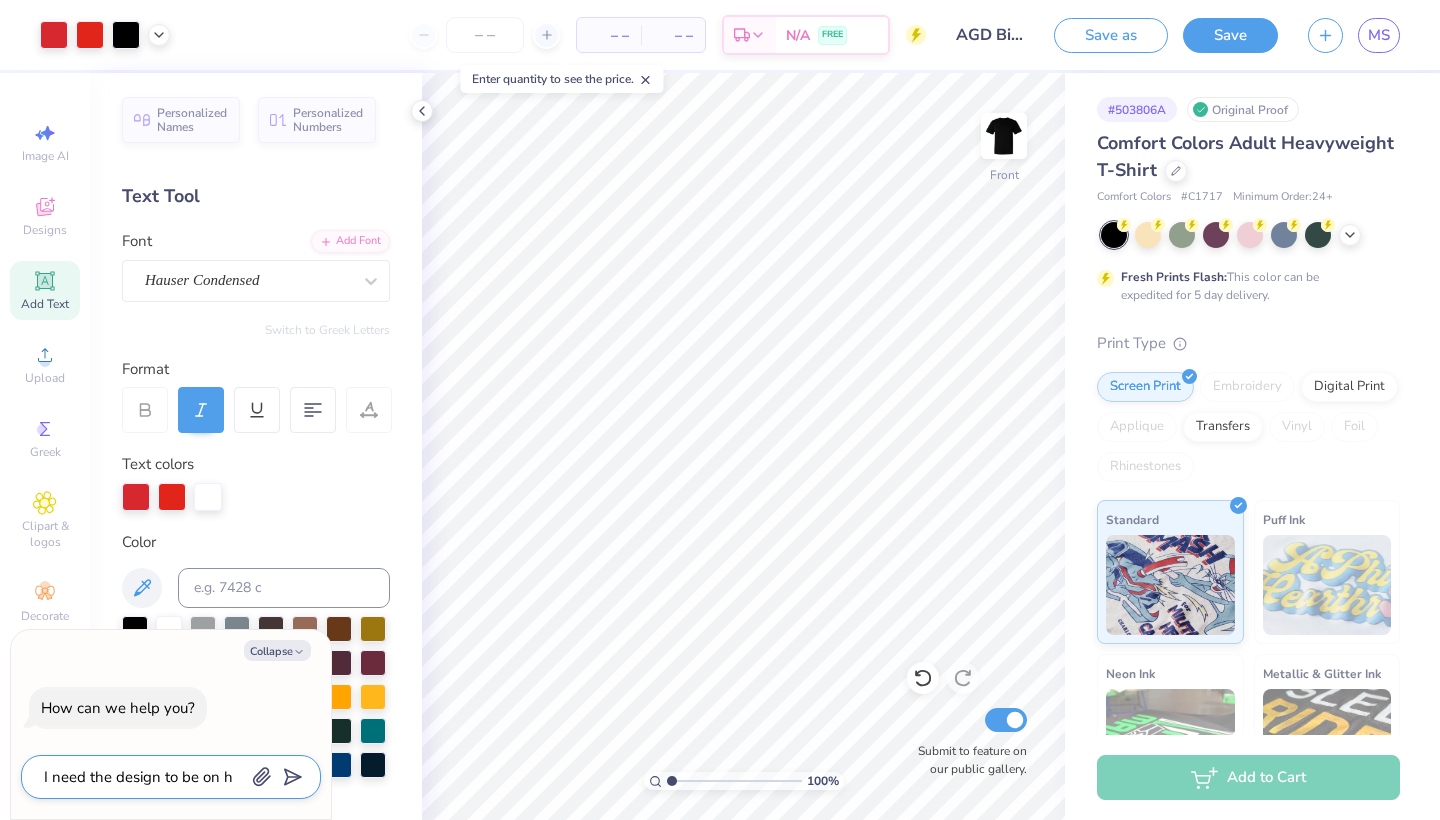 type on "I need the design to be on" 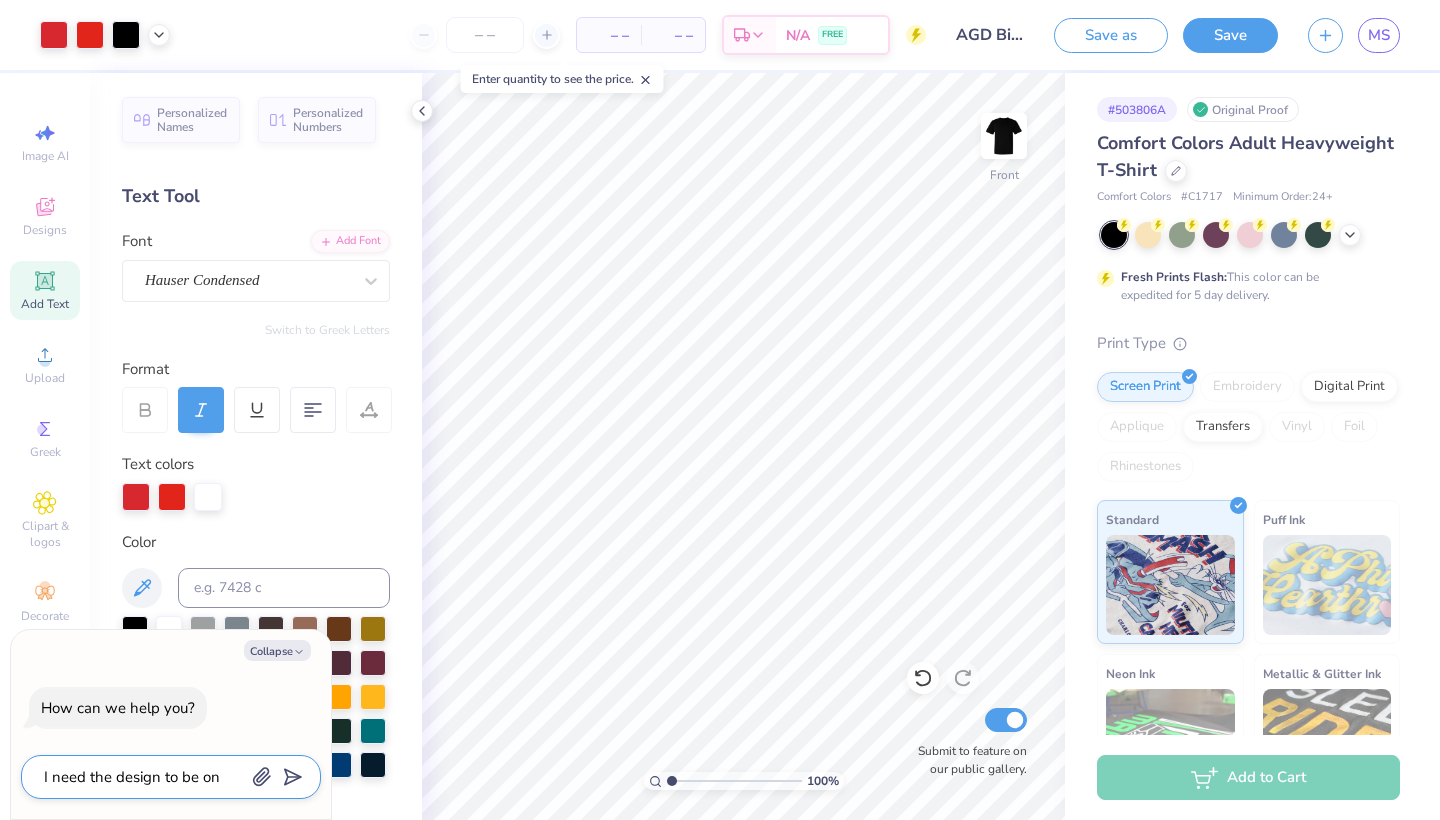 type on "I need the design to be on t" 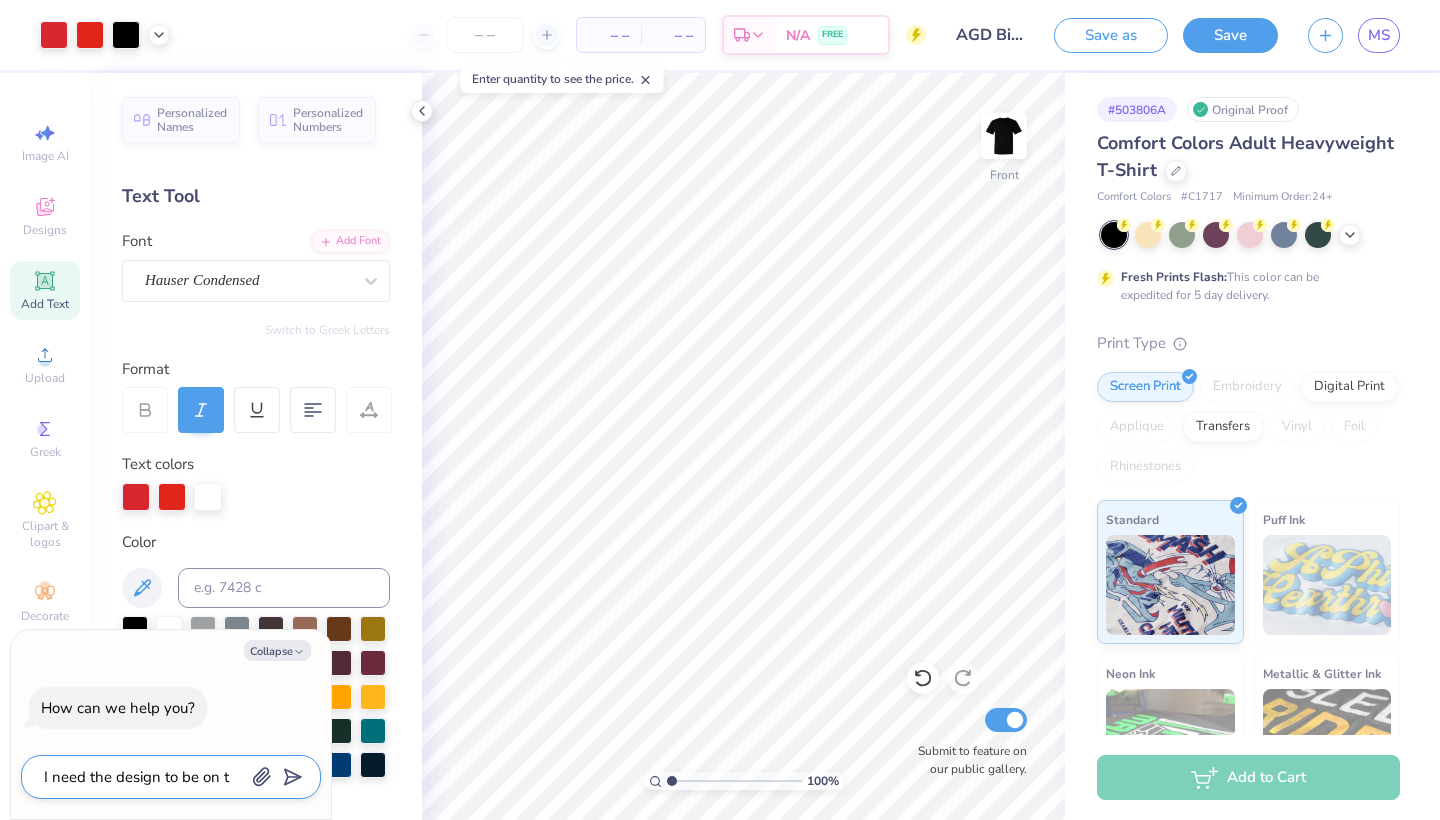 type on "I need the design to be on" 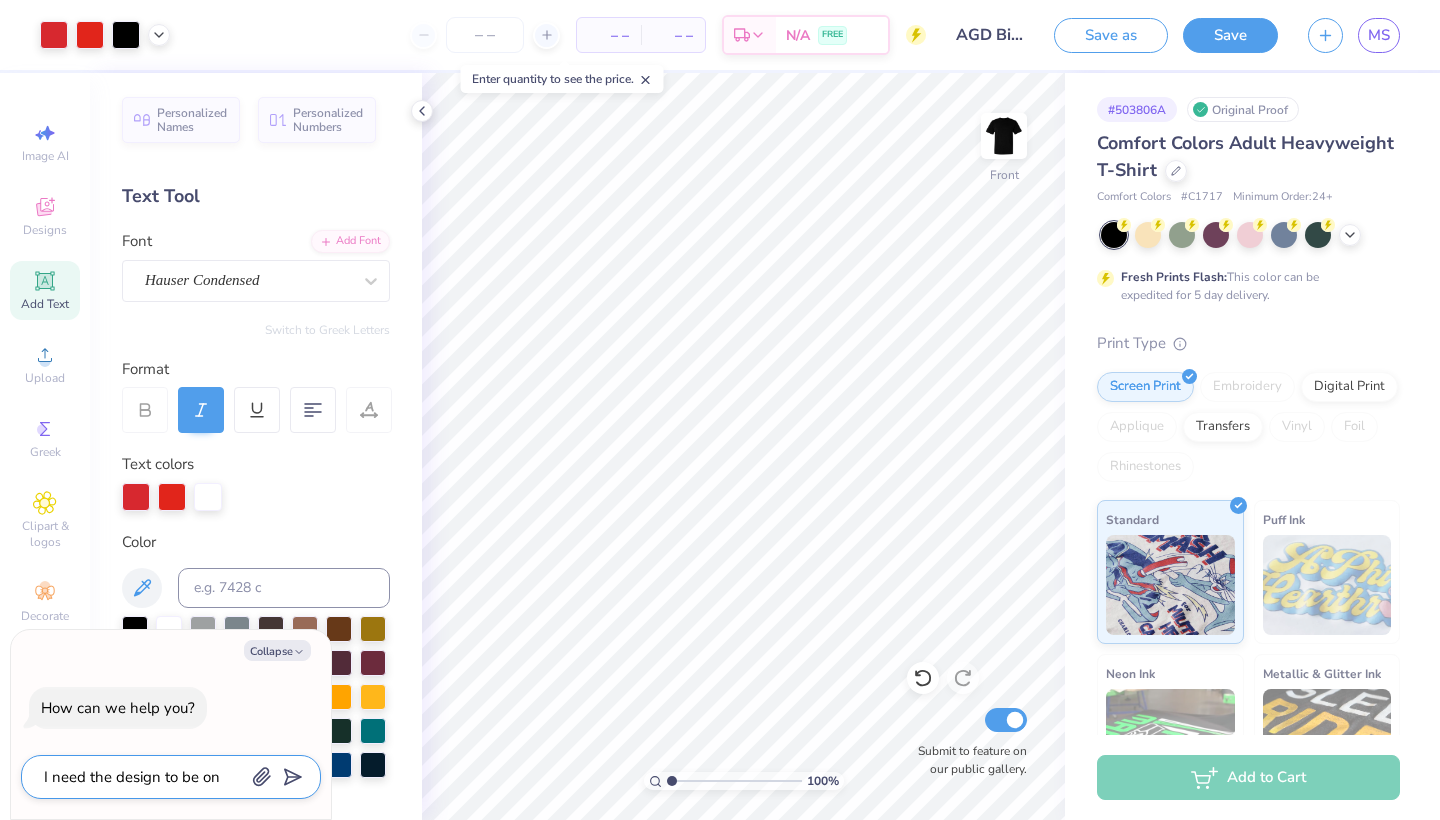 type on "I need the design to be on t" 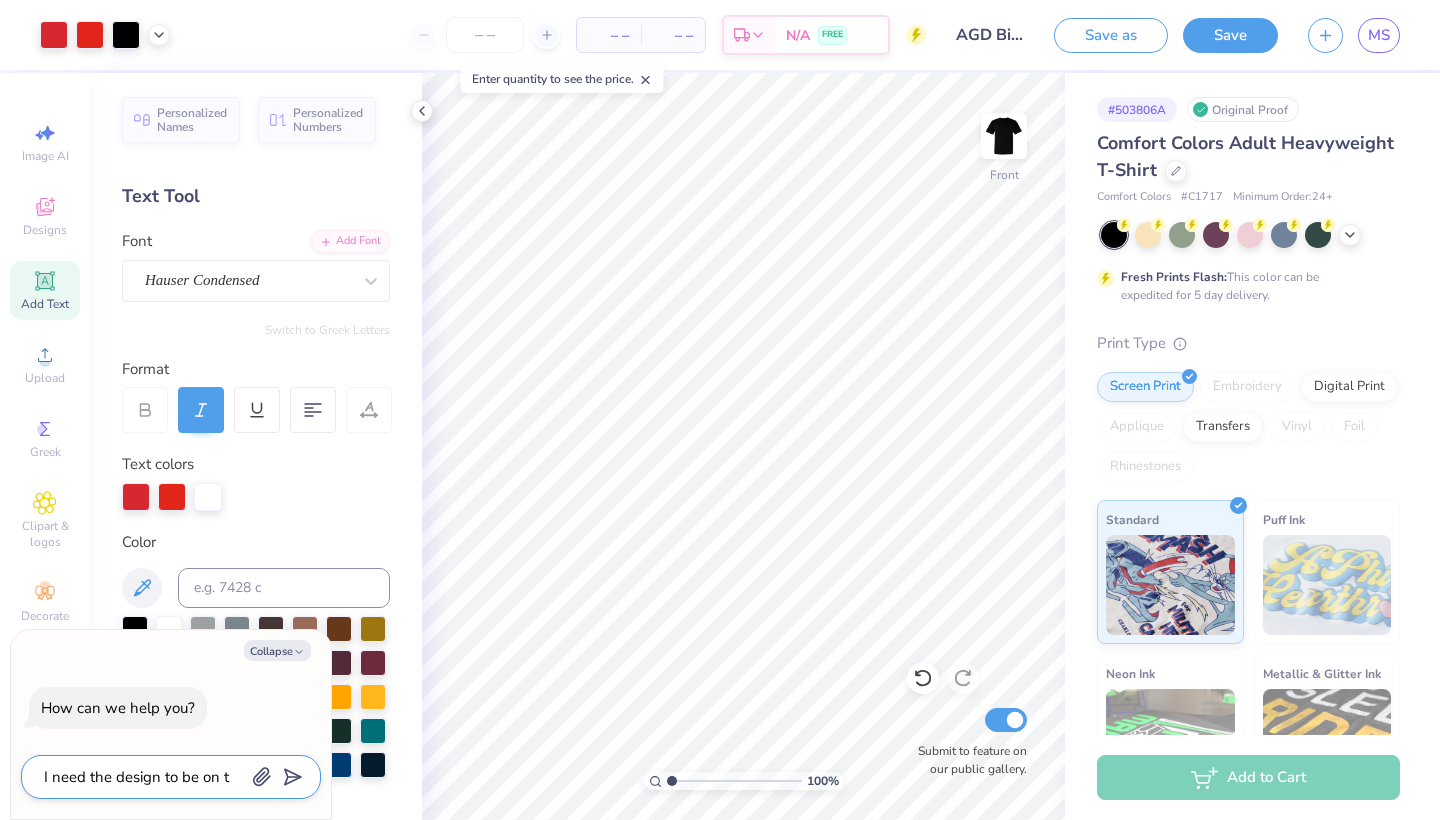 type on "I need the design to be on th" 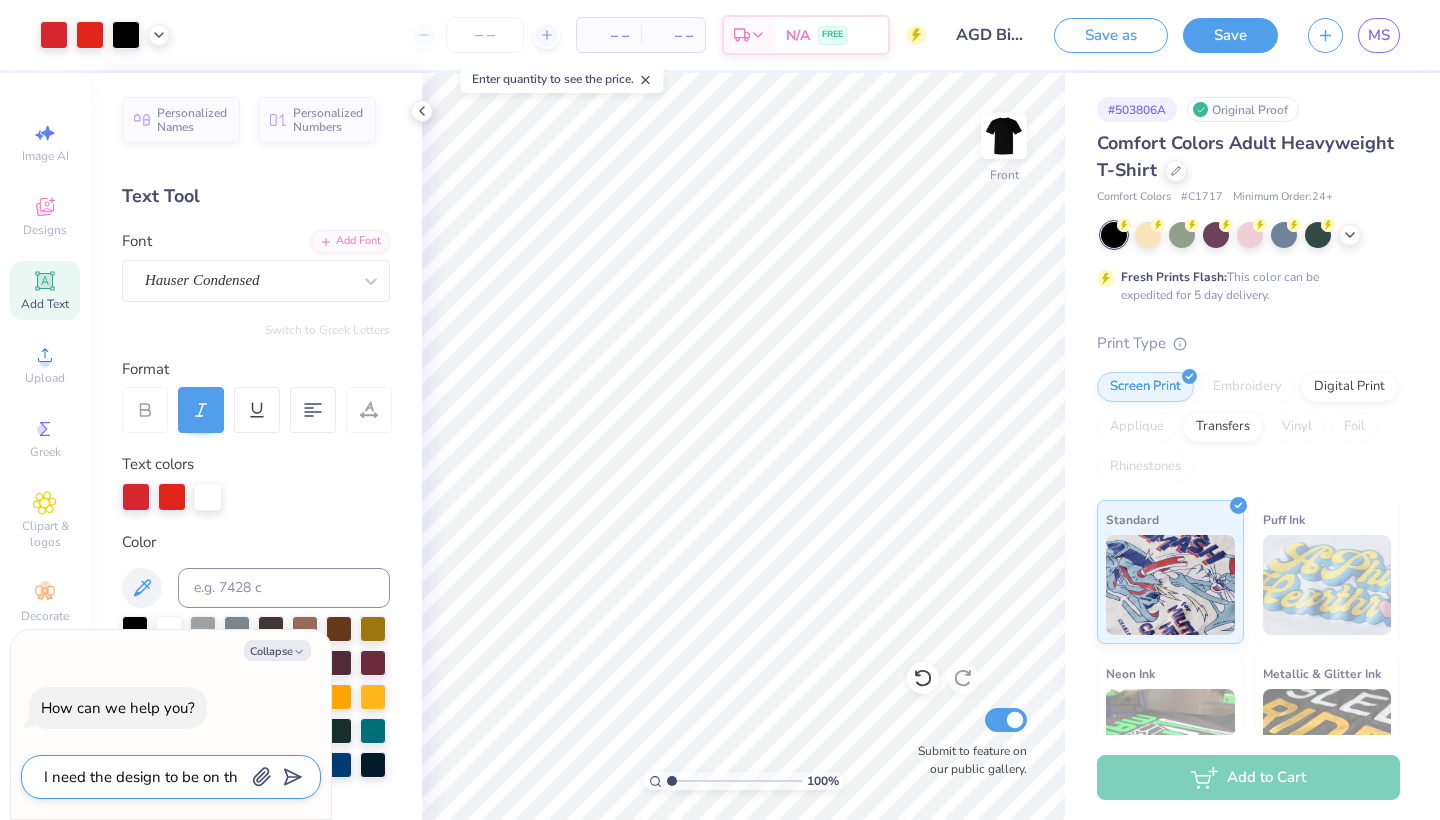 type on "I need the design to be on th" 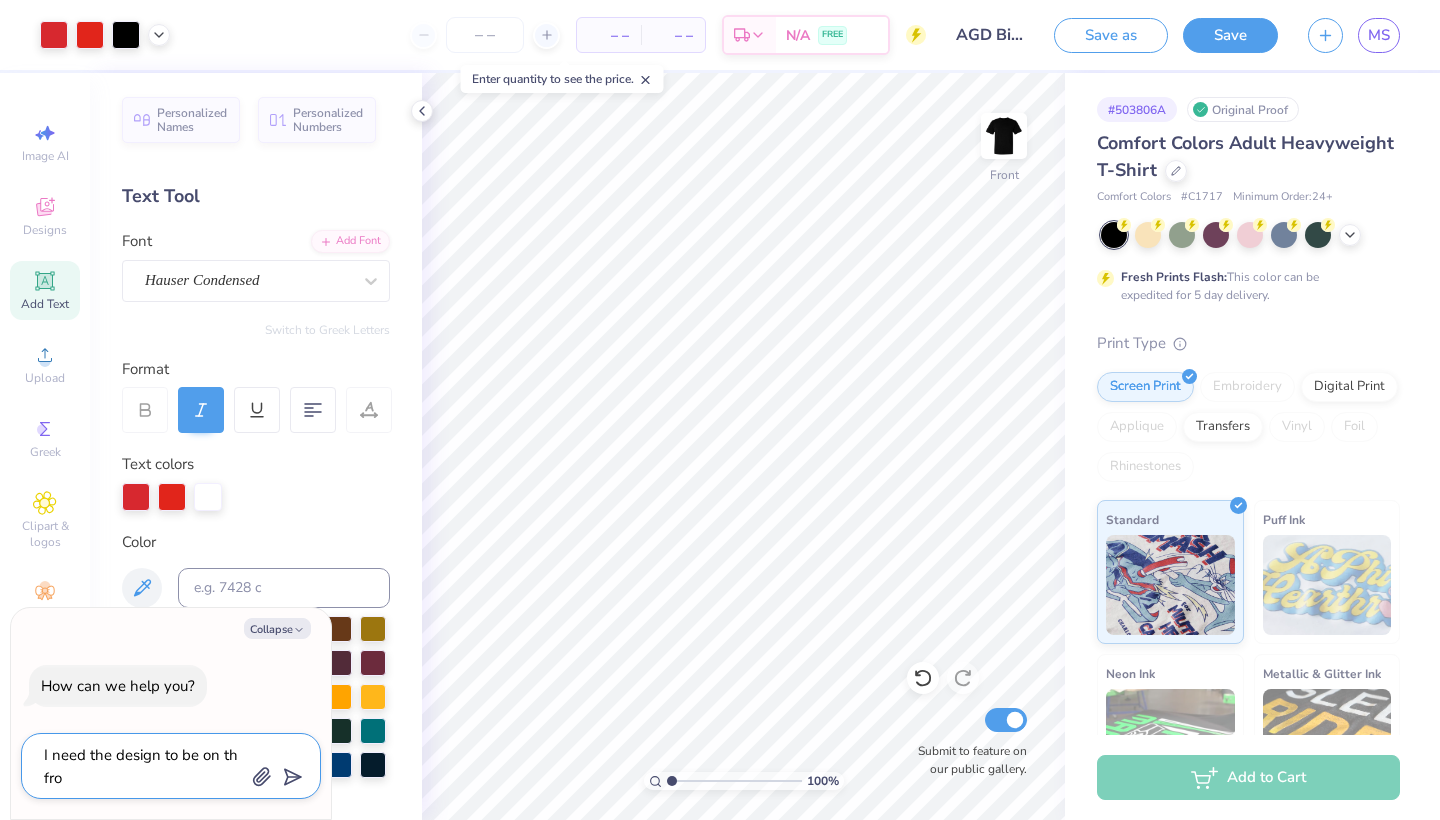 type on "I need the design to be on th fr" 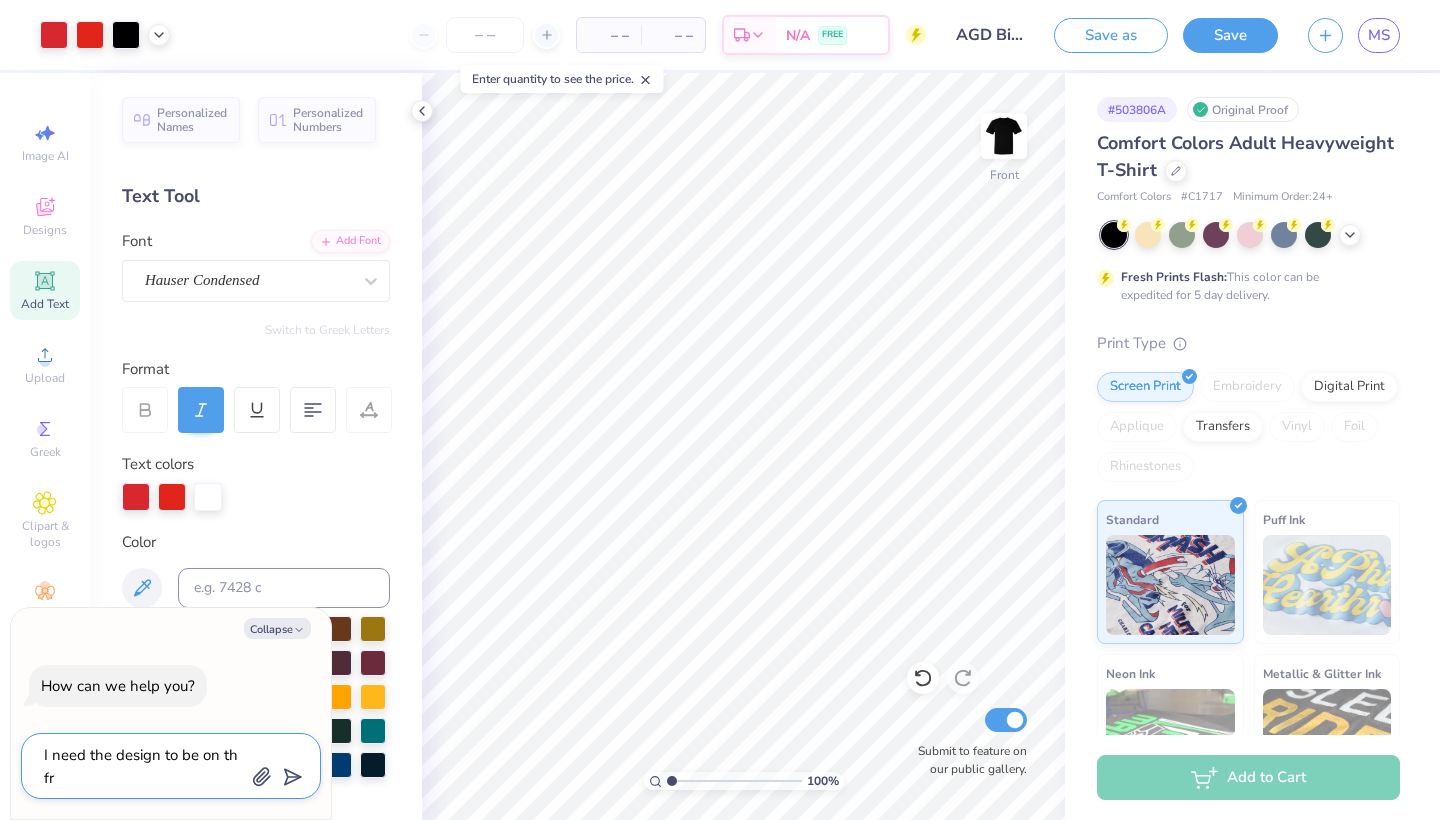 type on "I need the design to be on th f" 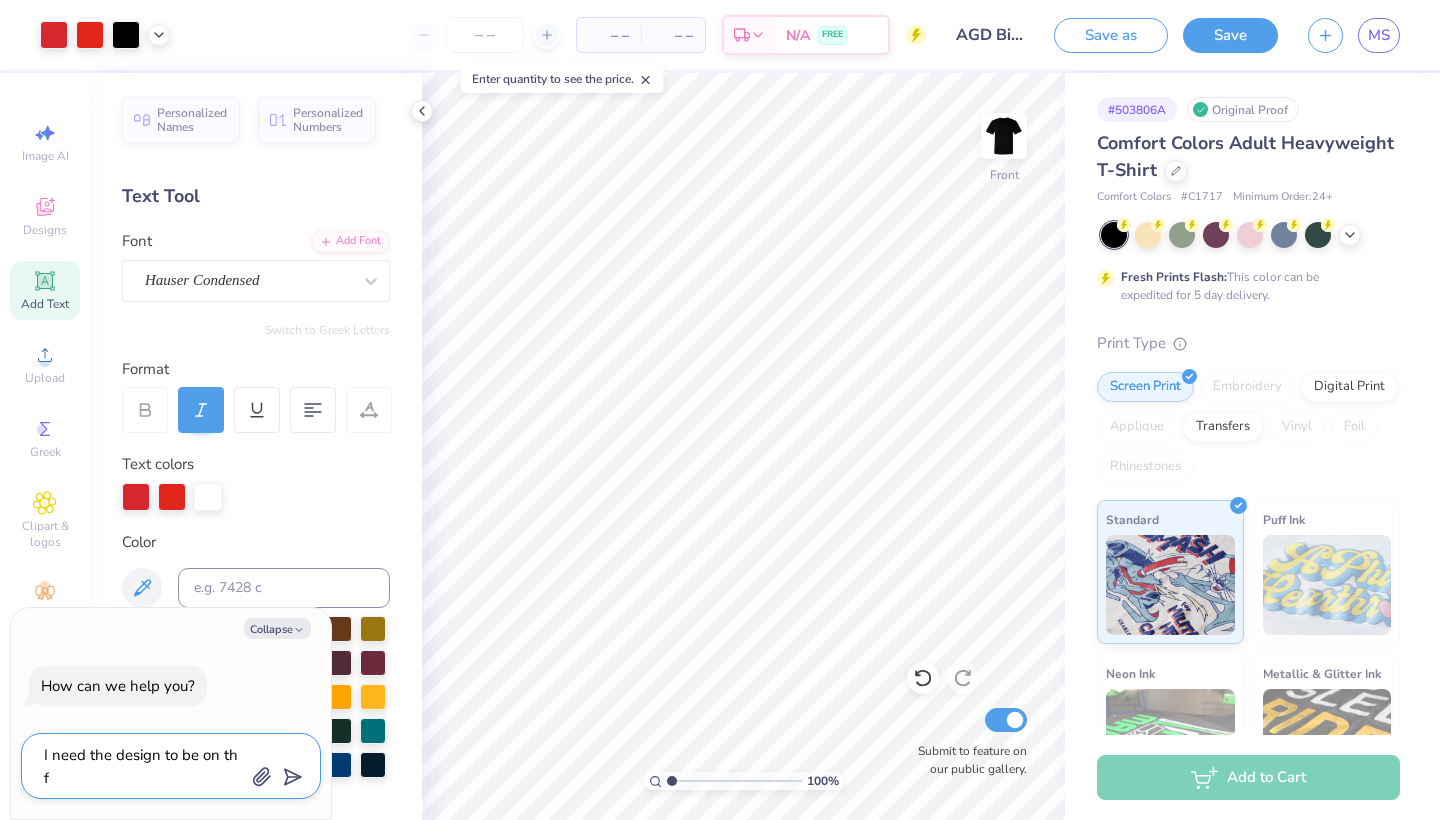 type on "I need the design to be on th" 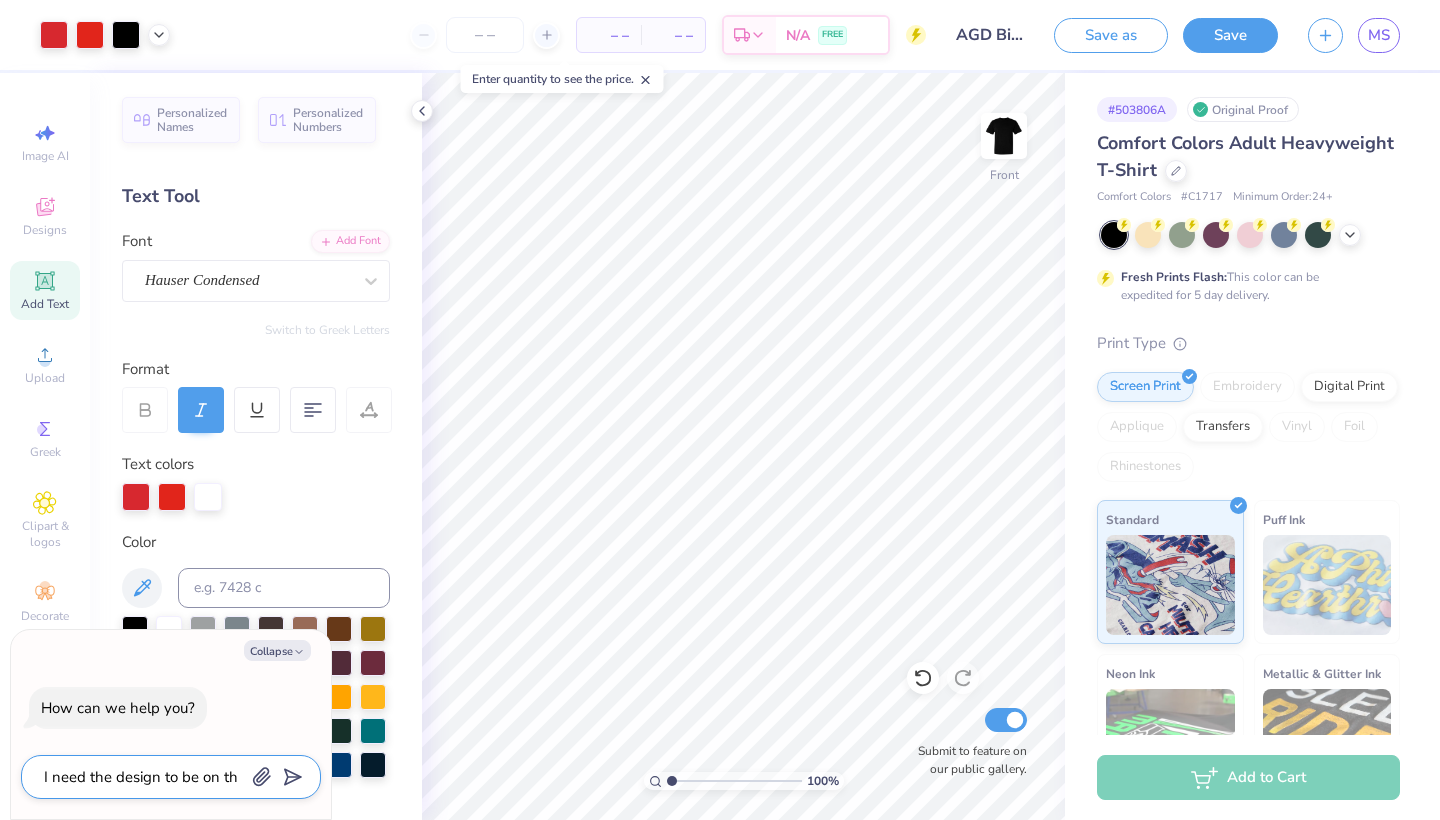type on "I need the design to be on th" 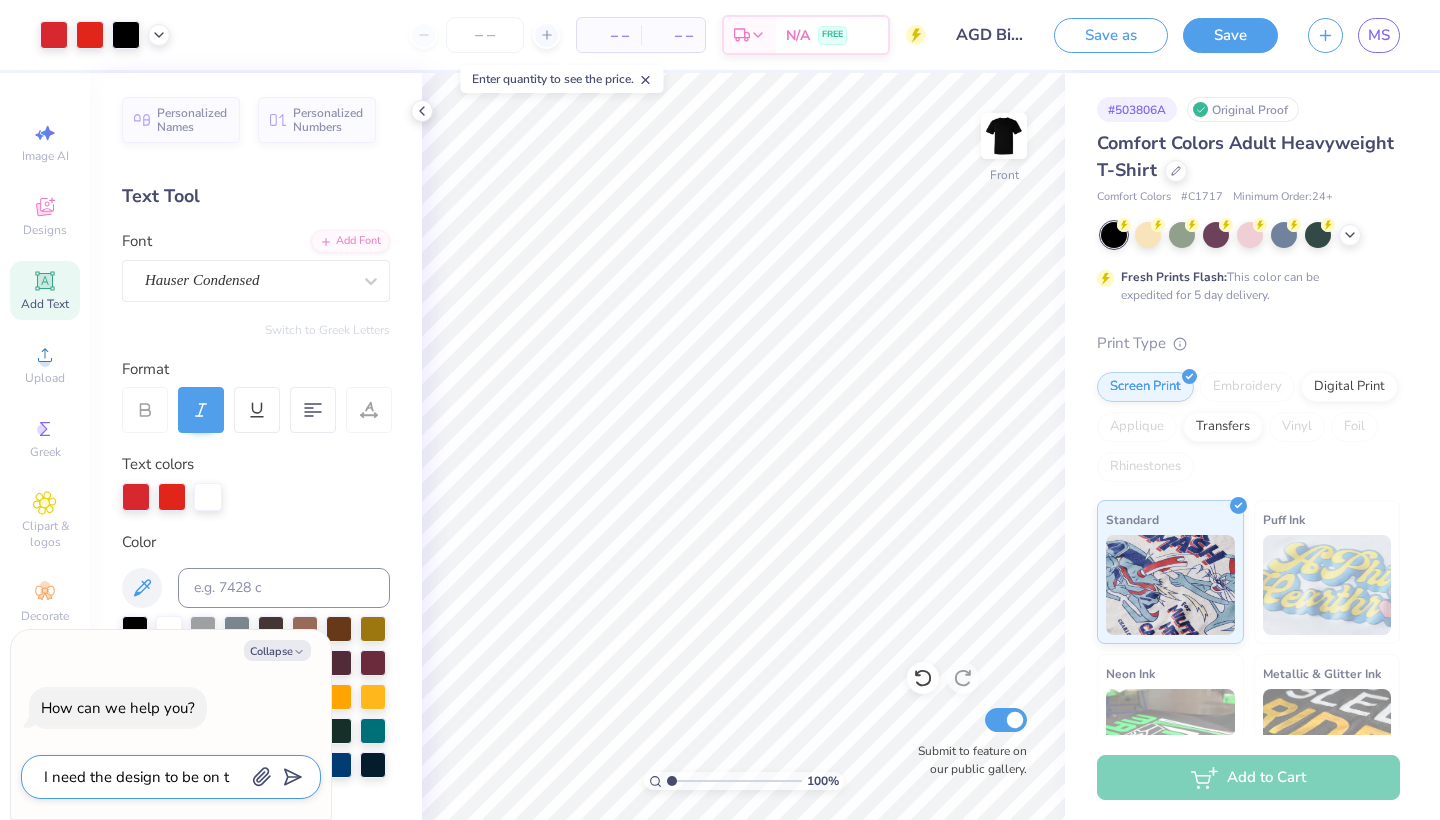 type on "I need the design to be on th" 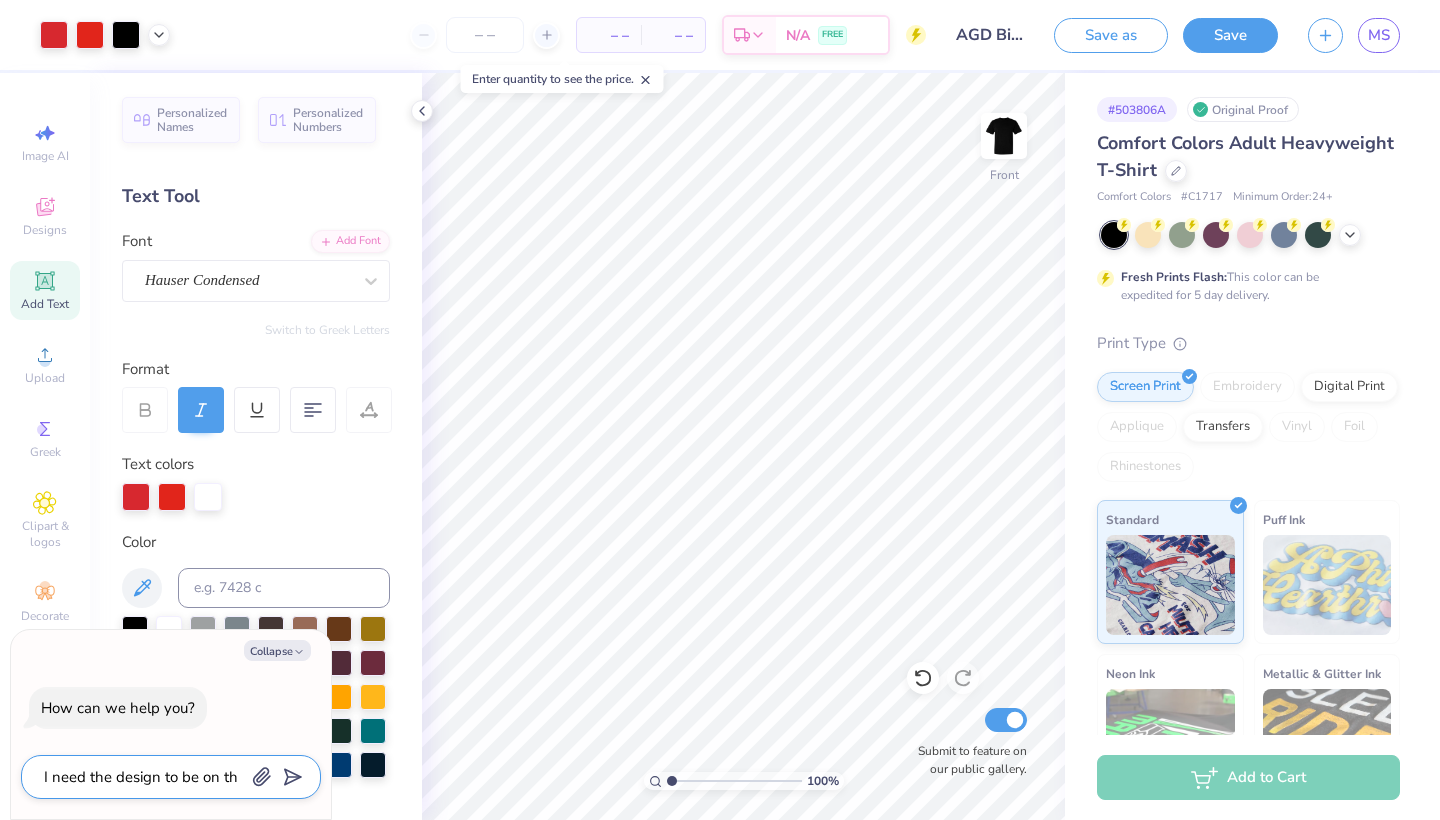 type on "I need the design to be on the" 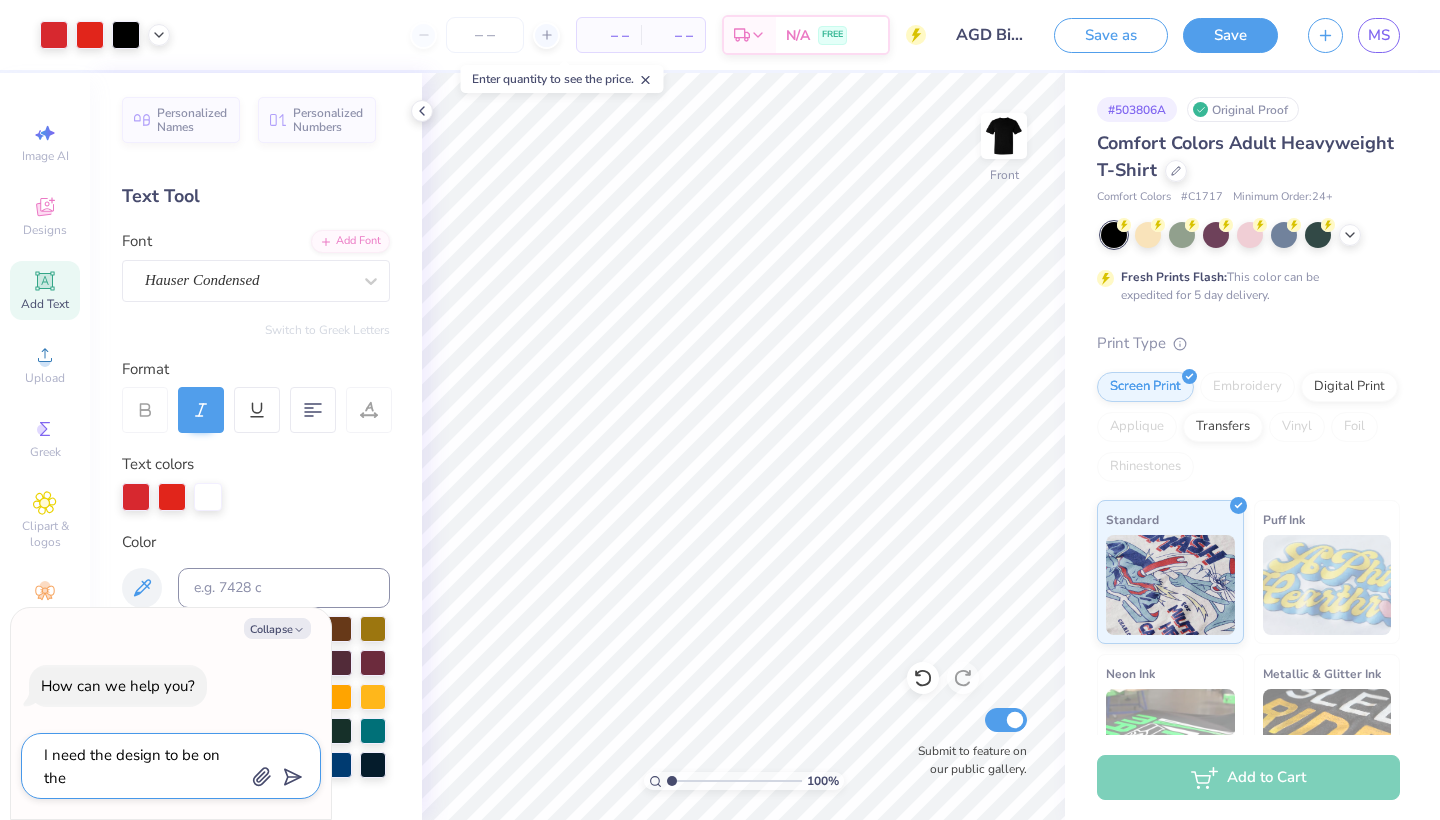type on "I need the design to be on the" 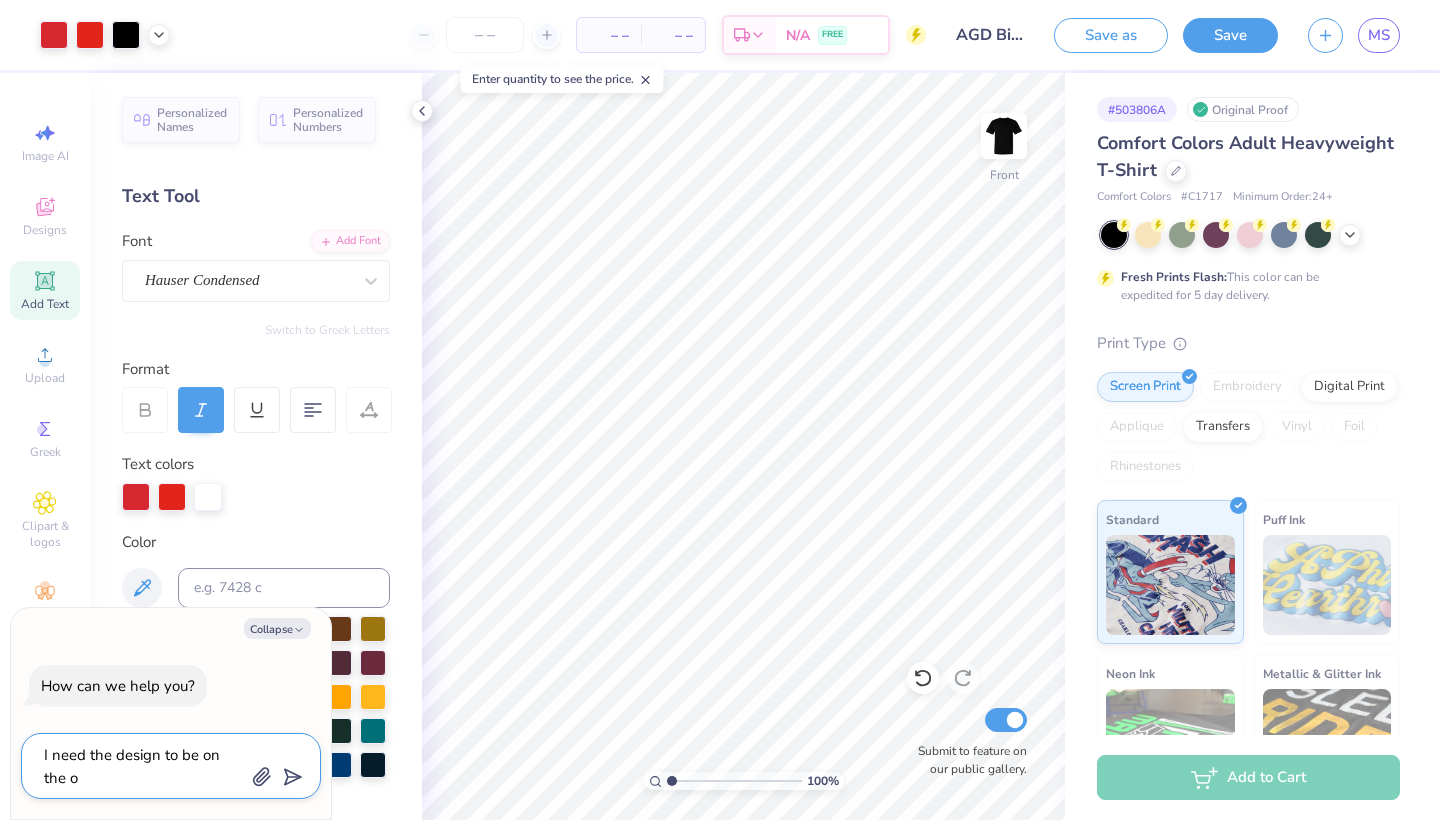 type on "I need the design to be on the" 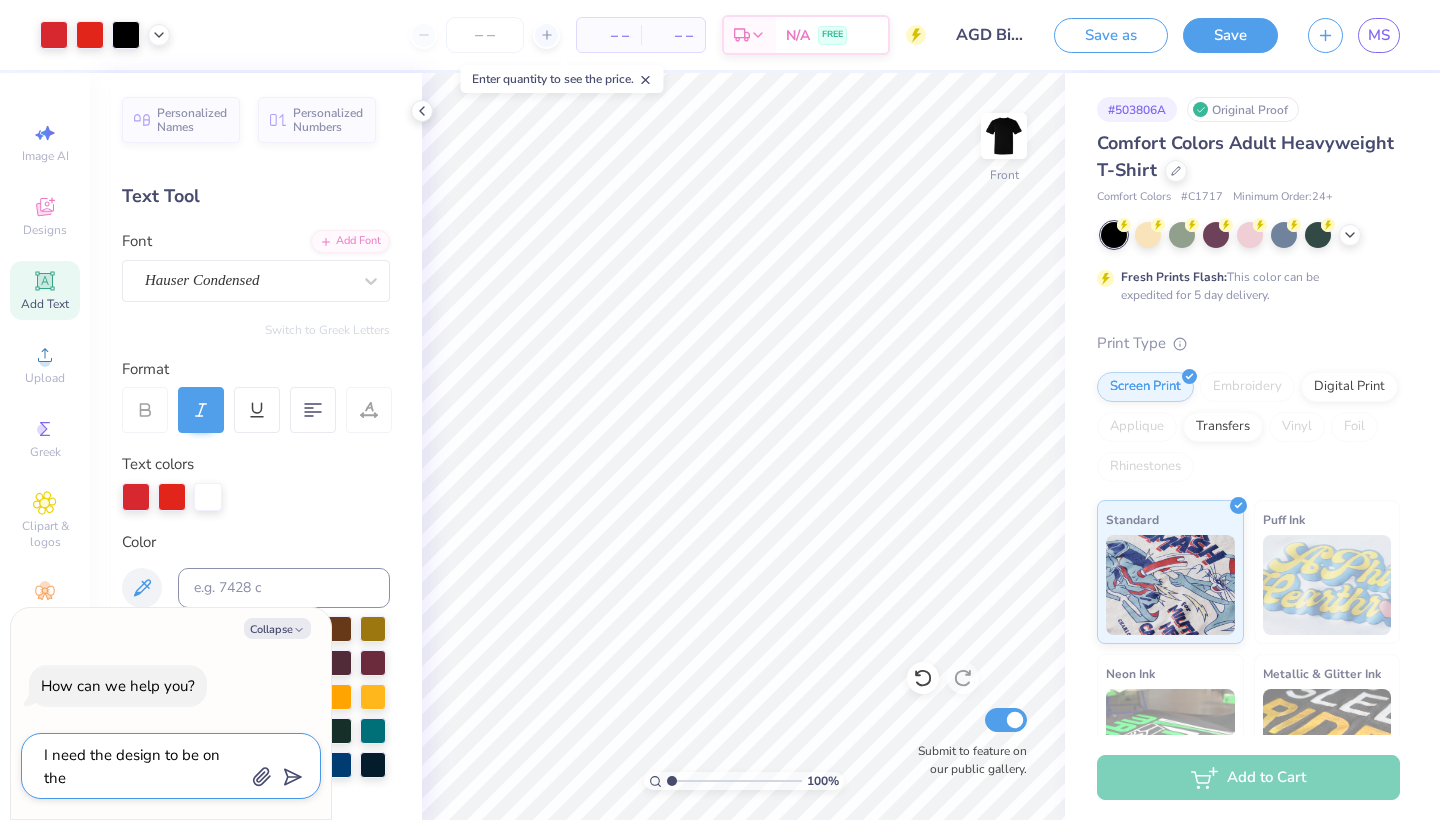 type on "I need the design to be on the f" 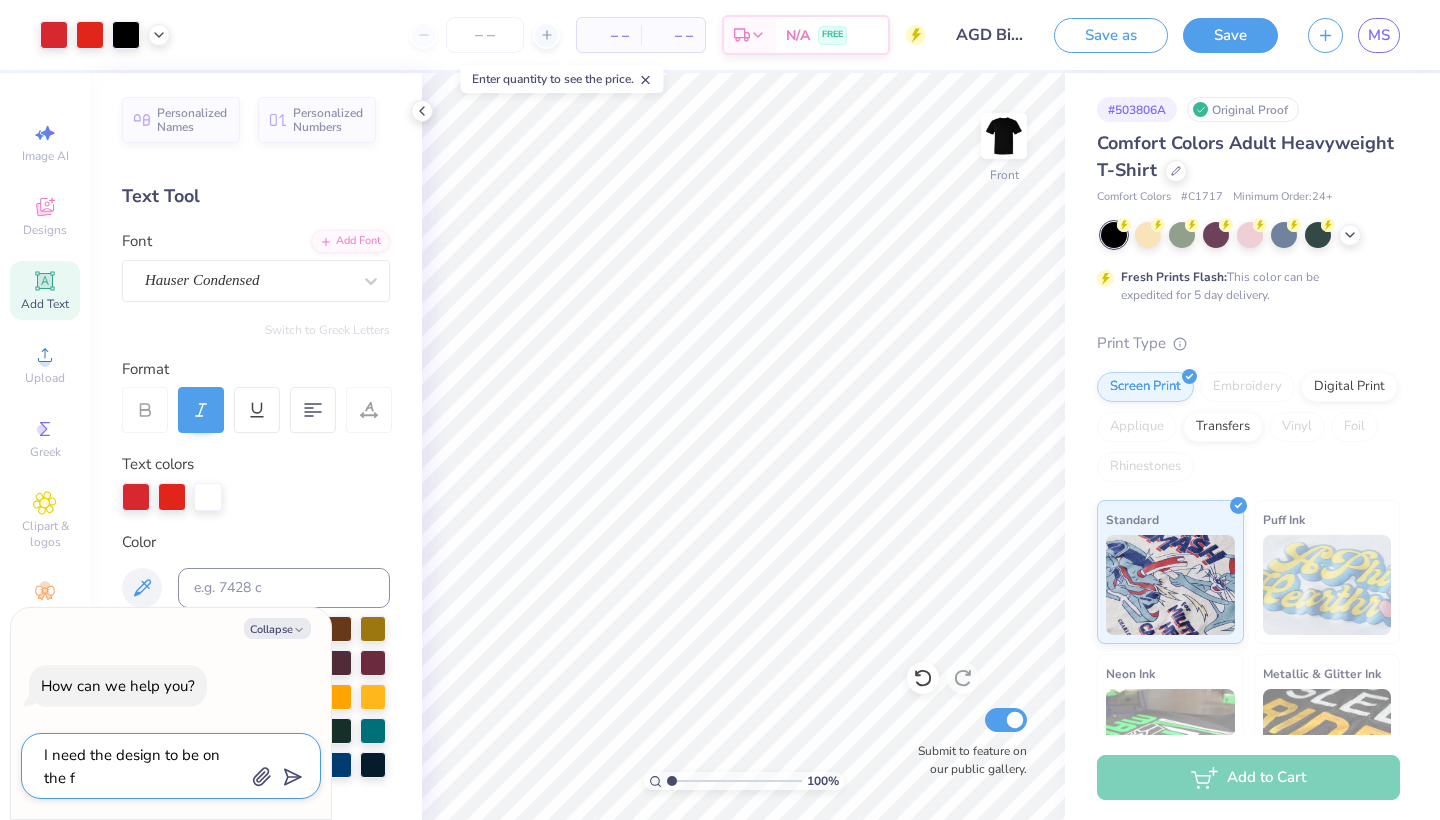 type on "I need the design to be on the fr" 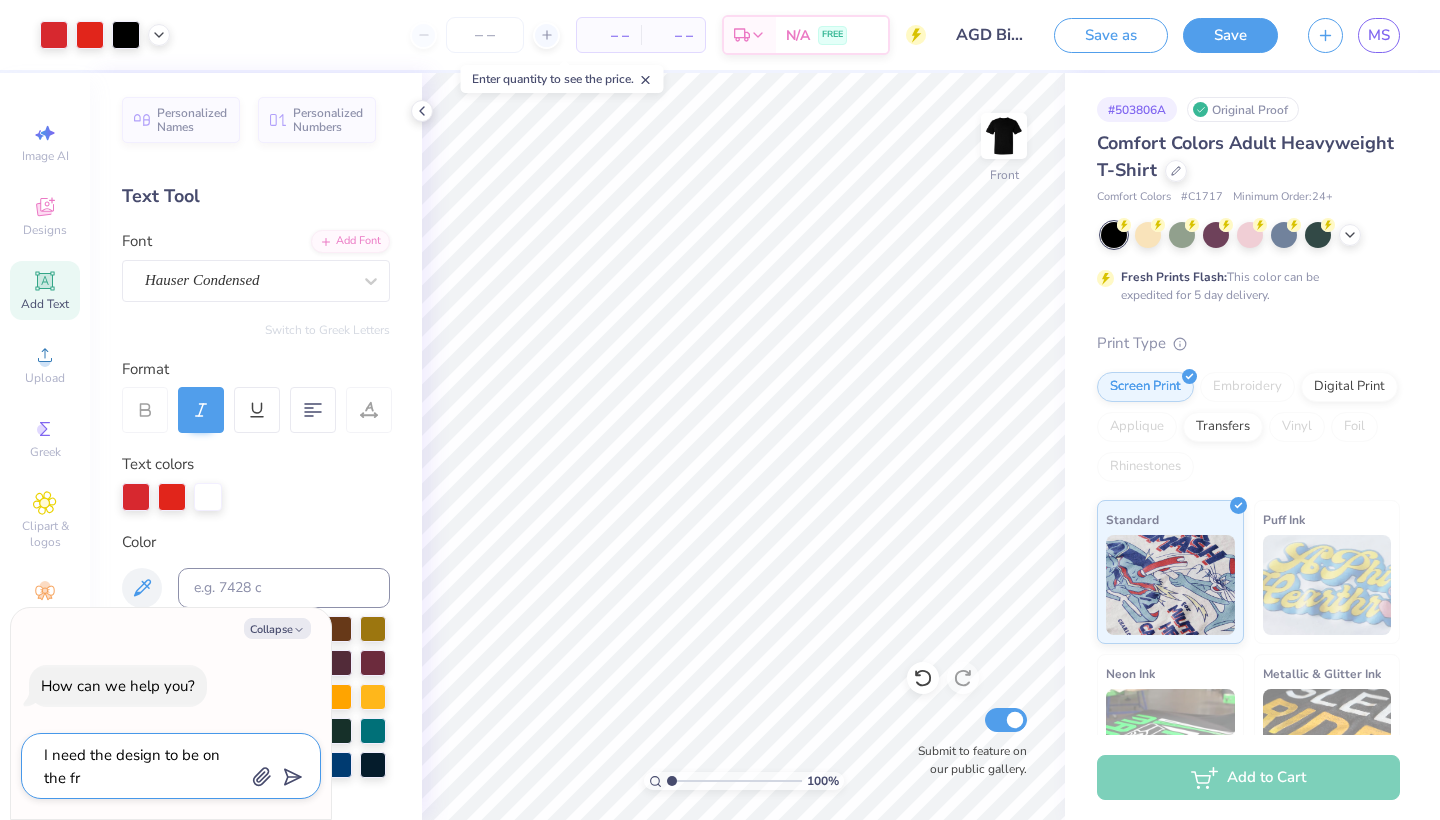 type on "I need the design to be on the fro" 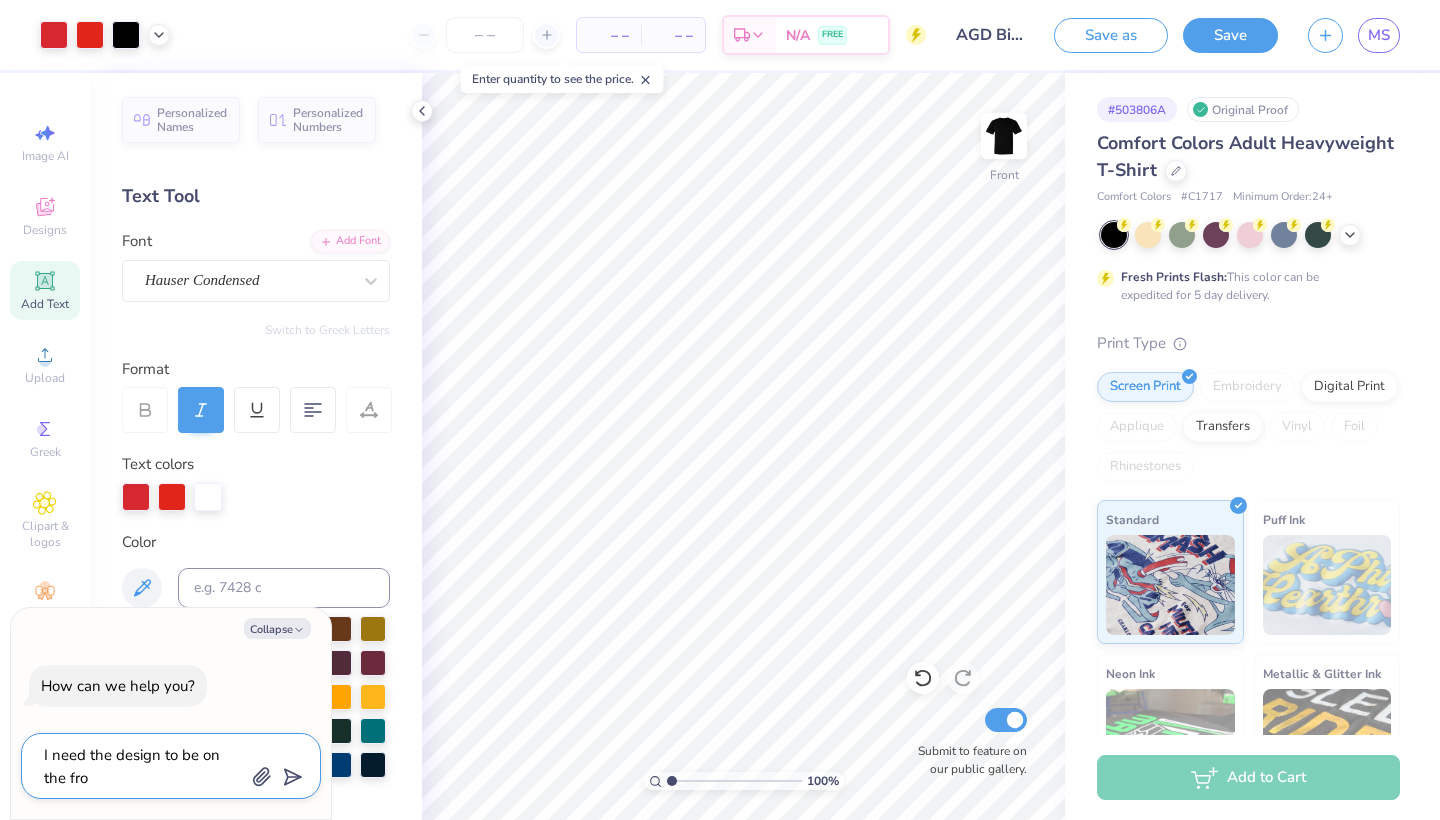 type on "I need the design to be on the fron" 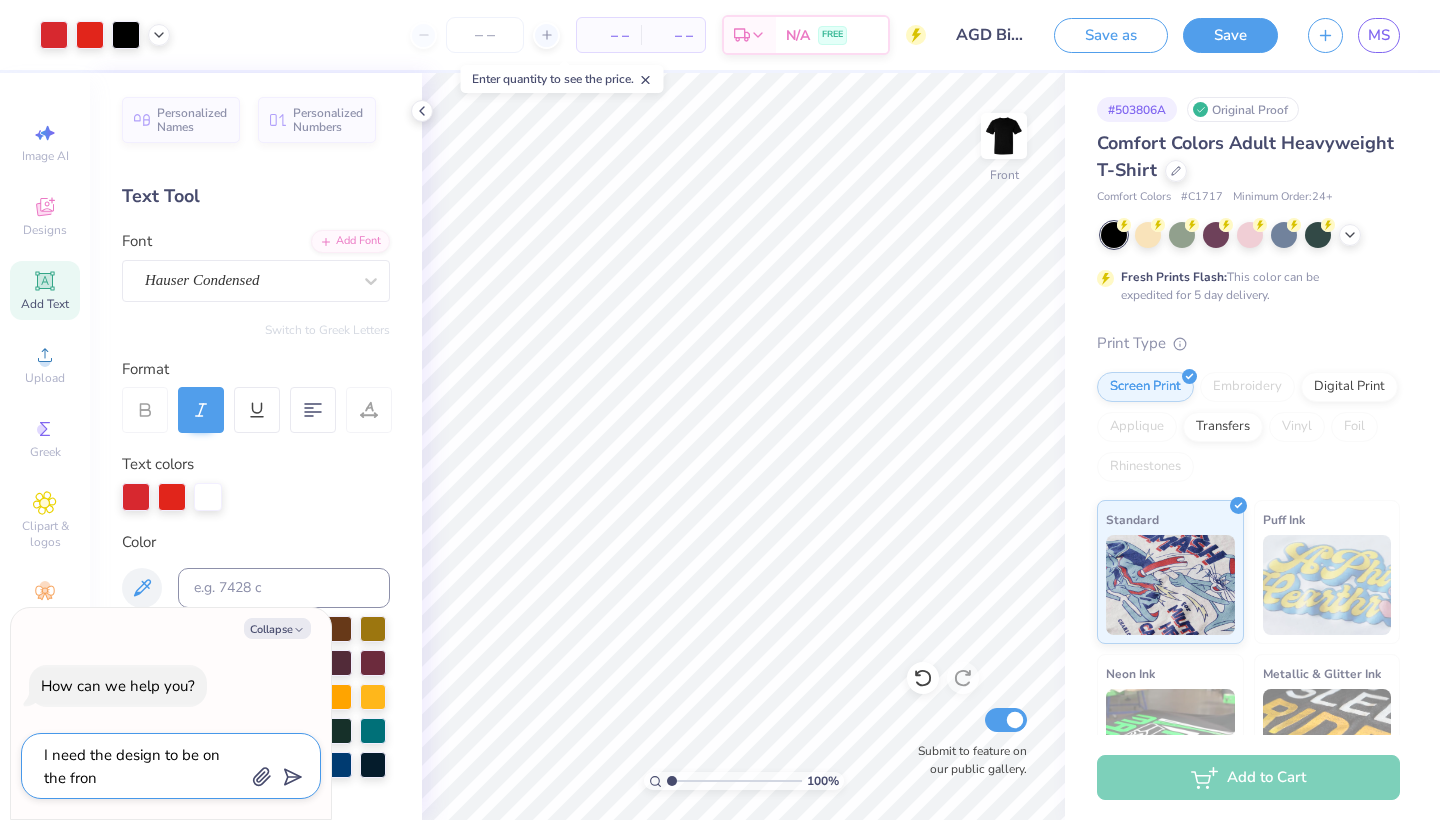 type on "I need the design to be on the front" 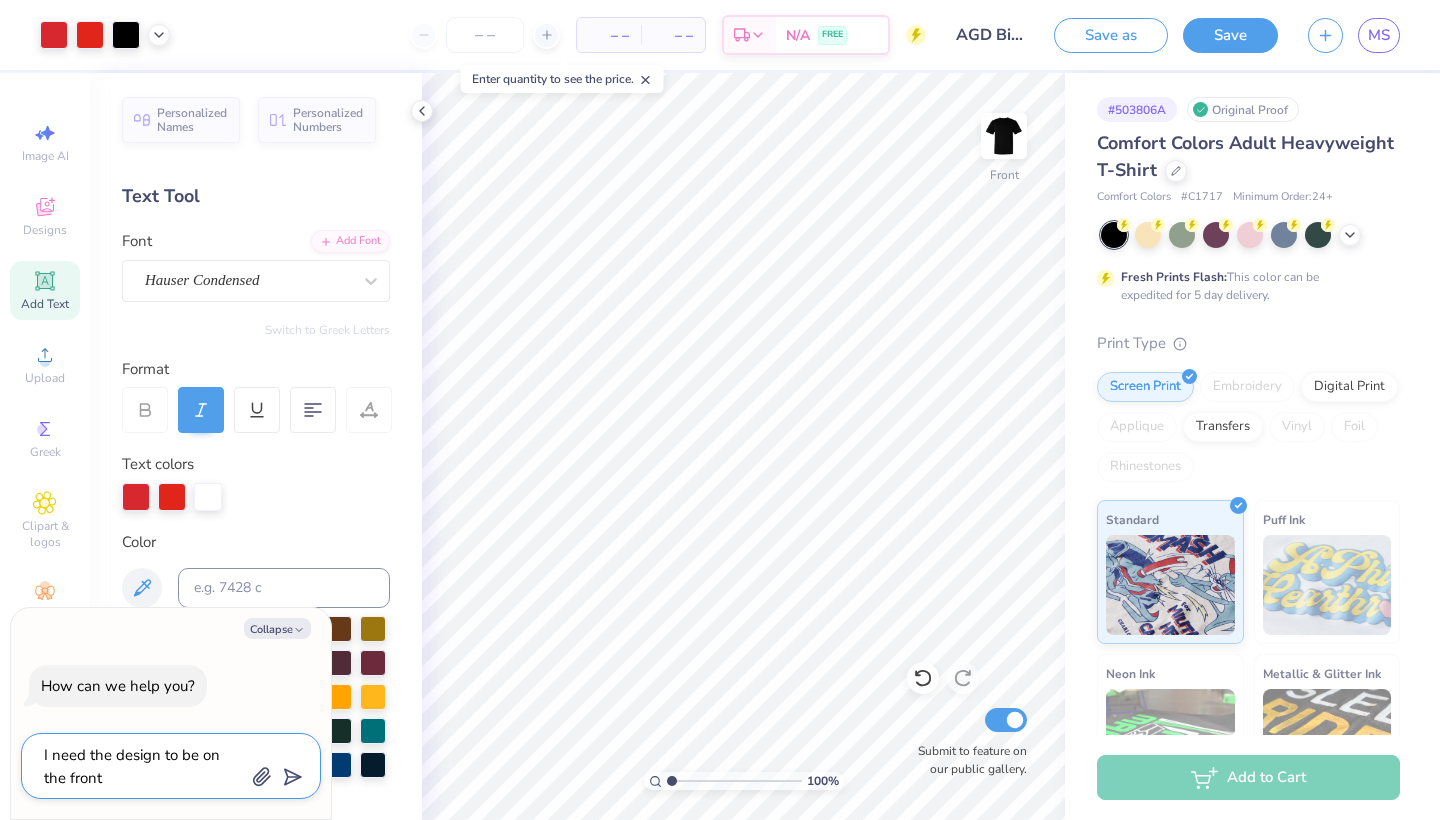 type on "x" 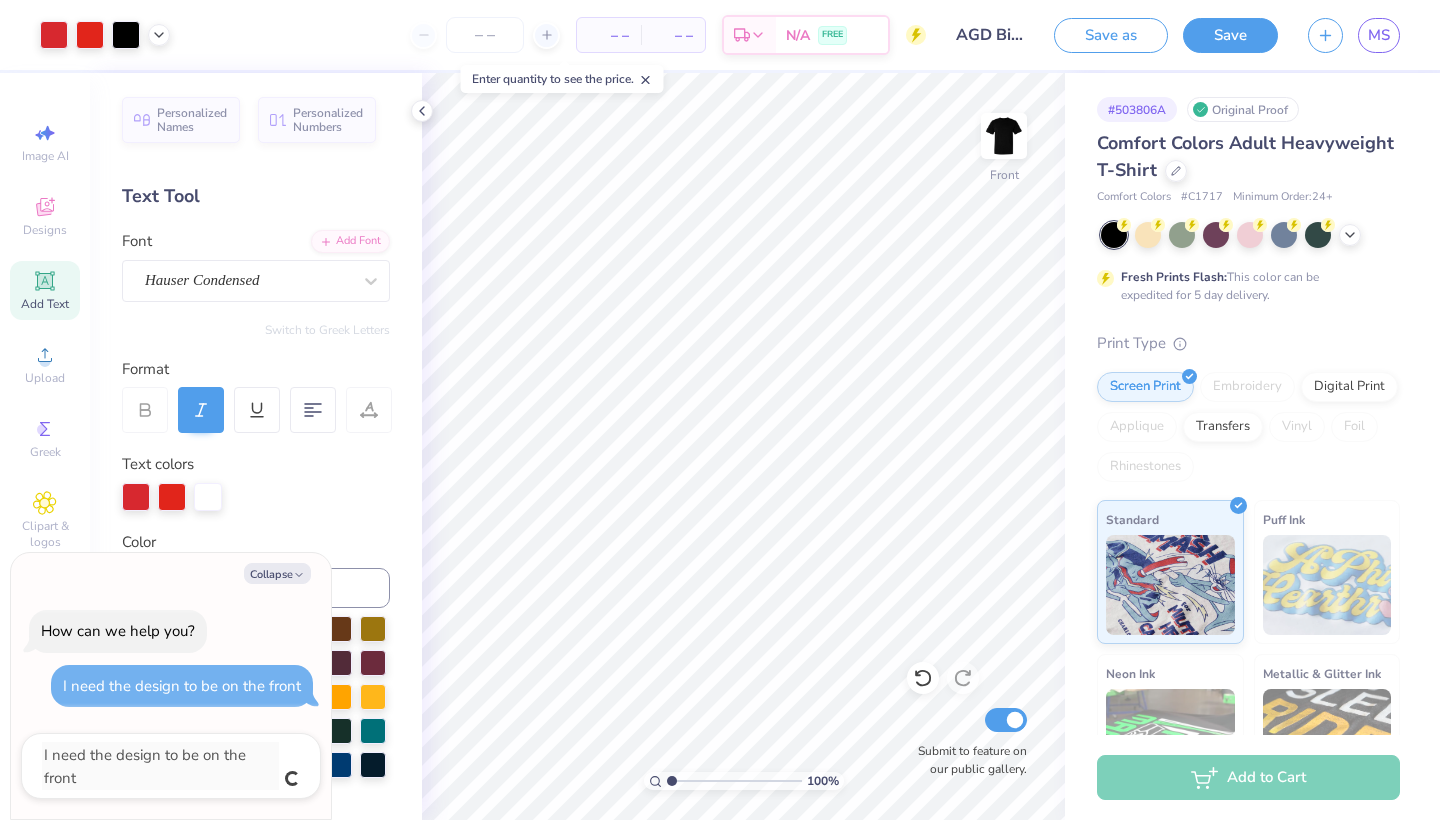type on "x" 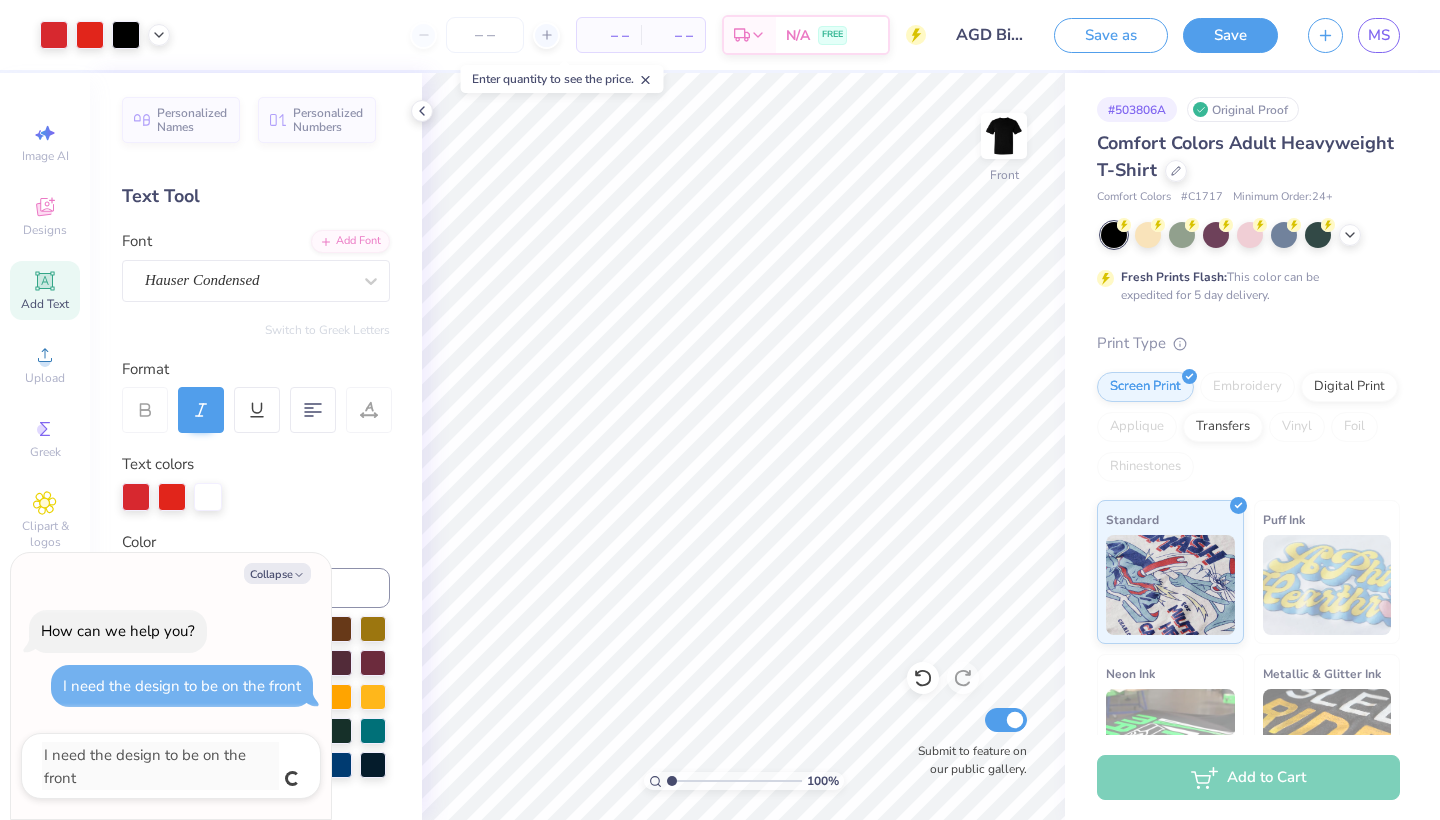 type 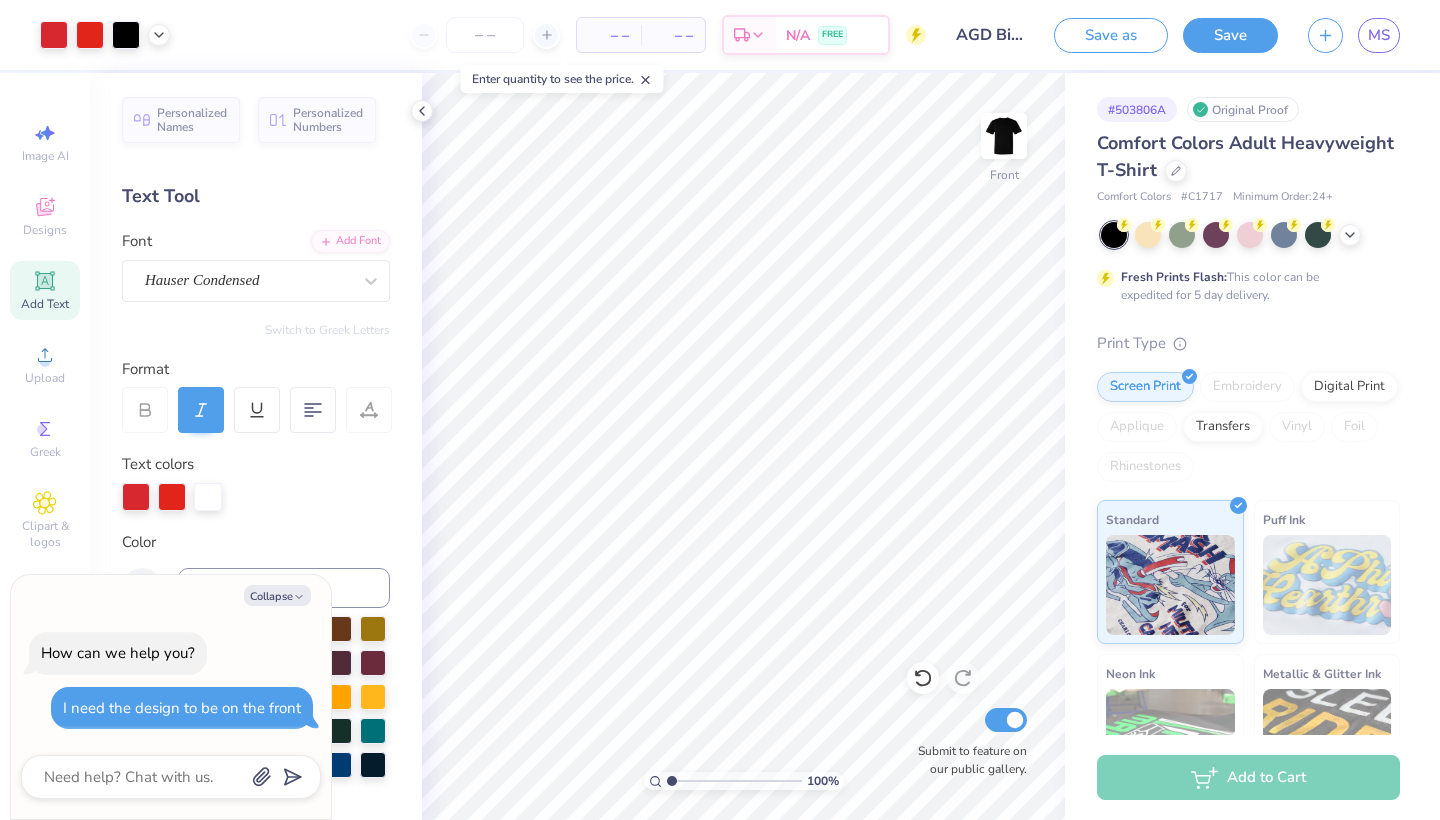 click on "Personalized Names Personalized Numbers Text Tool  Add Font Font Hauser Condensed Switch to Greek Letters Format Text colors Color Styles Text Shape" at bounding box center [256, 446] 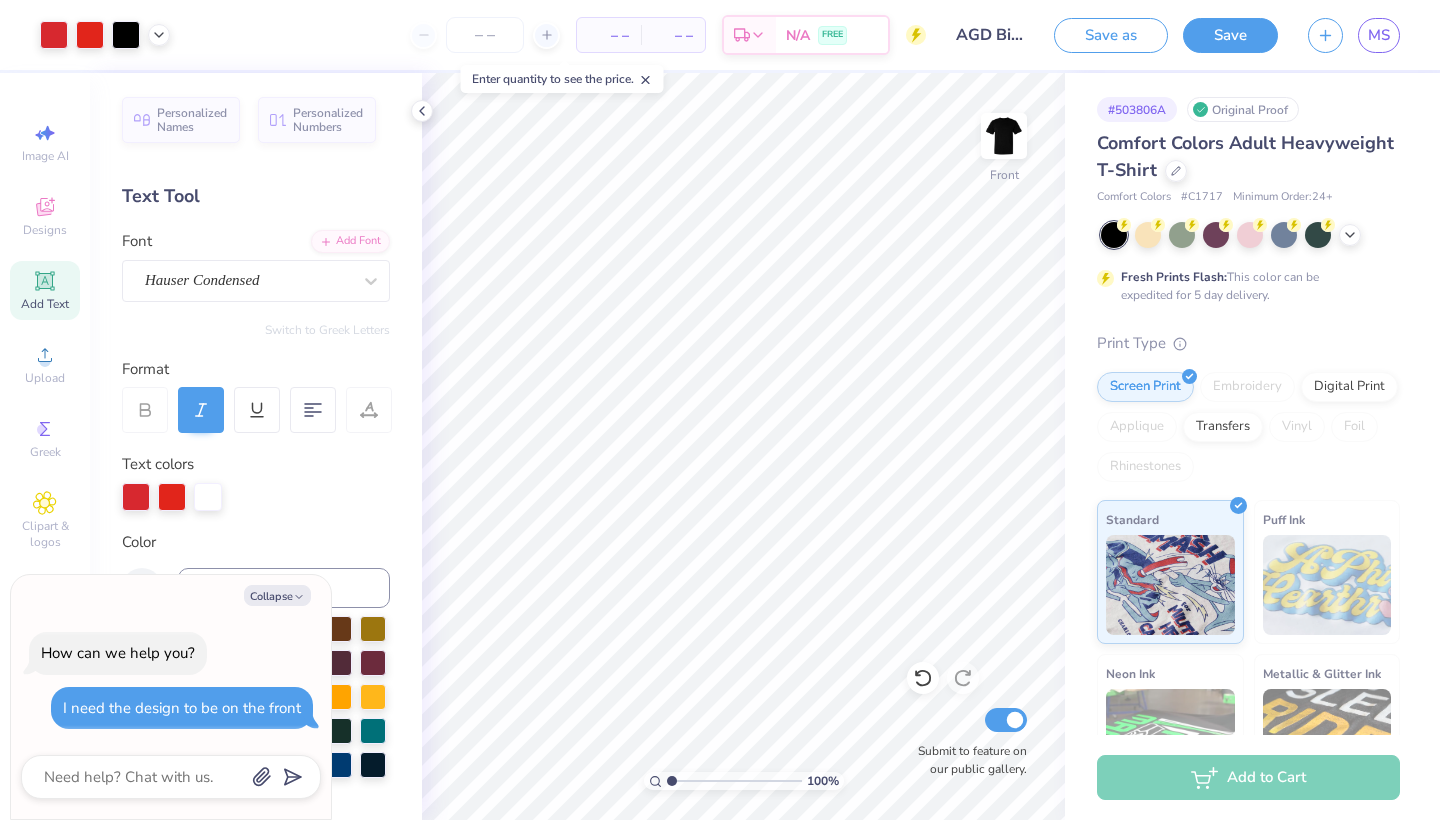 type on "x" 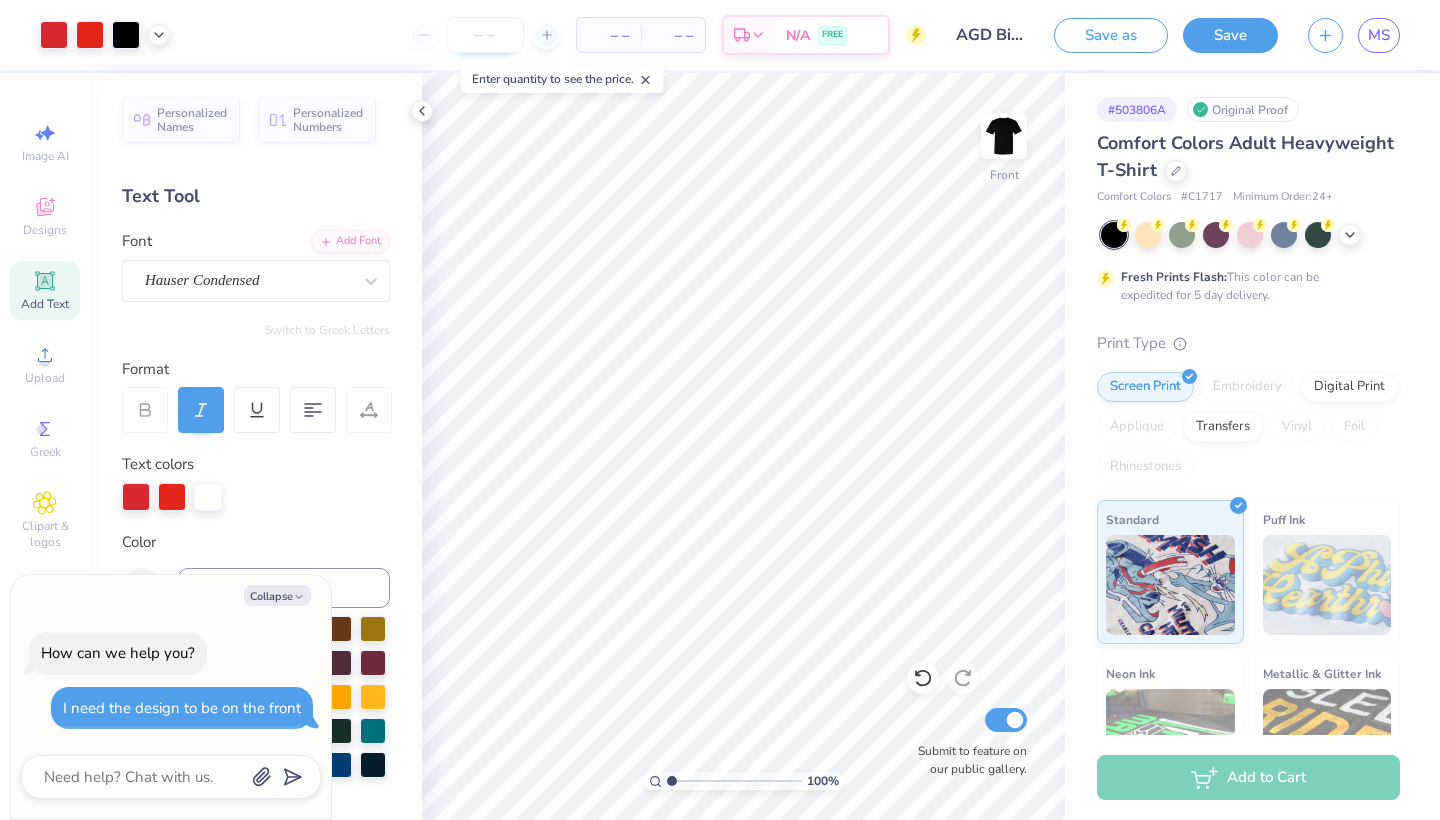 click at bounding box center (485, 35) 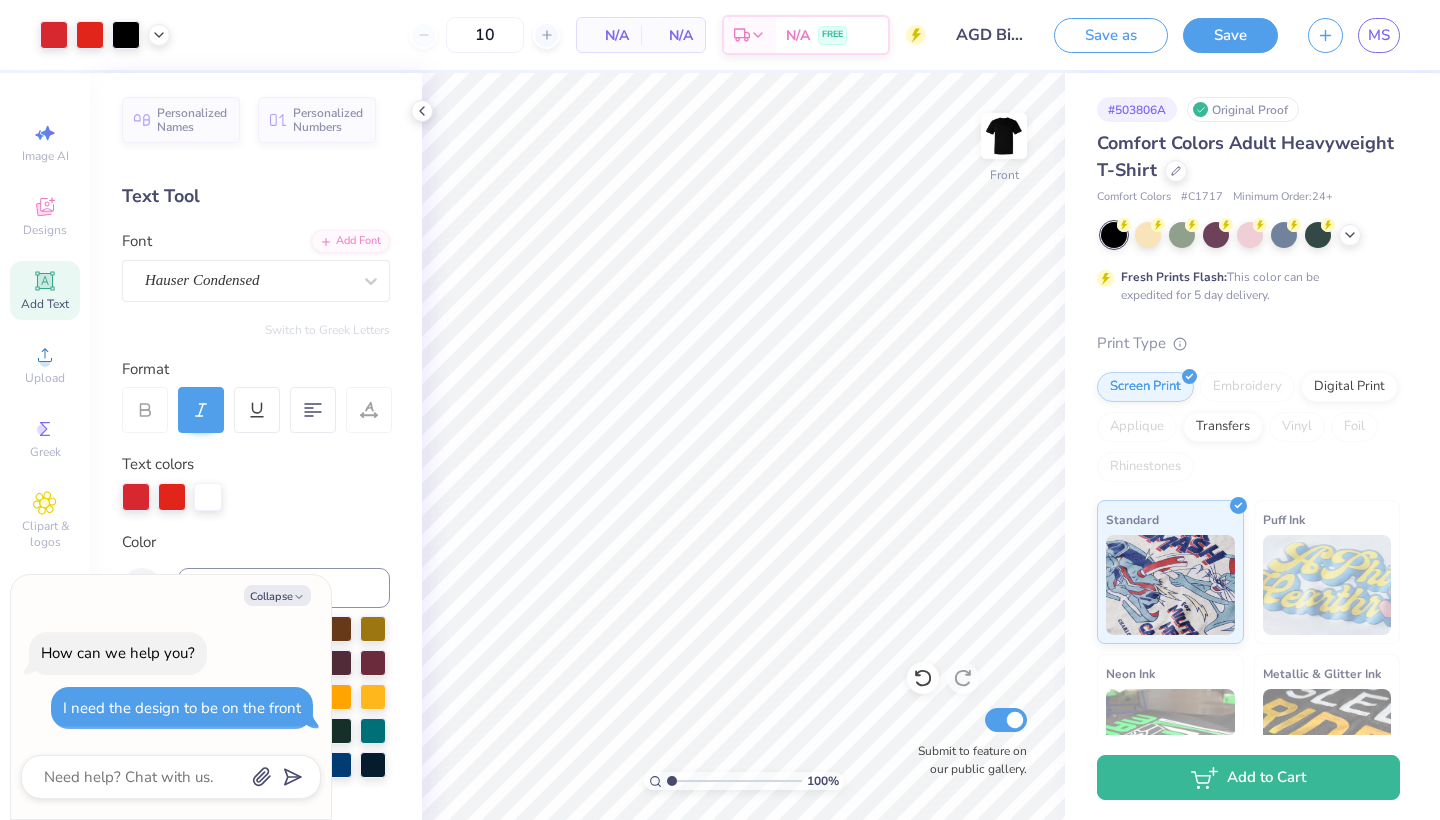 type on "12" 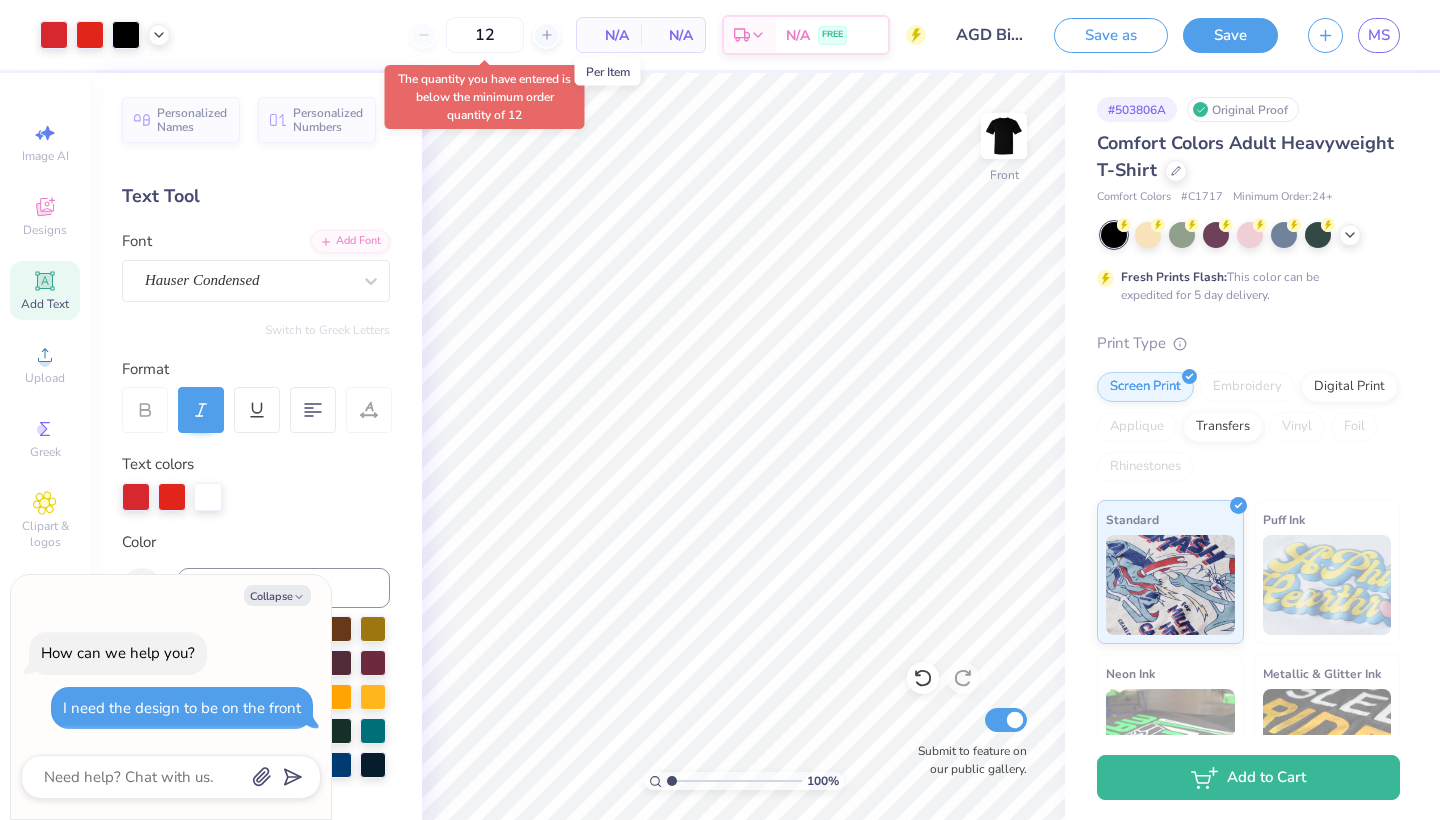 click on "N/A" at bounding box center (609, 35) 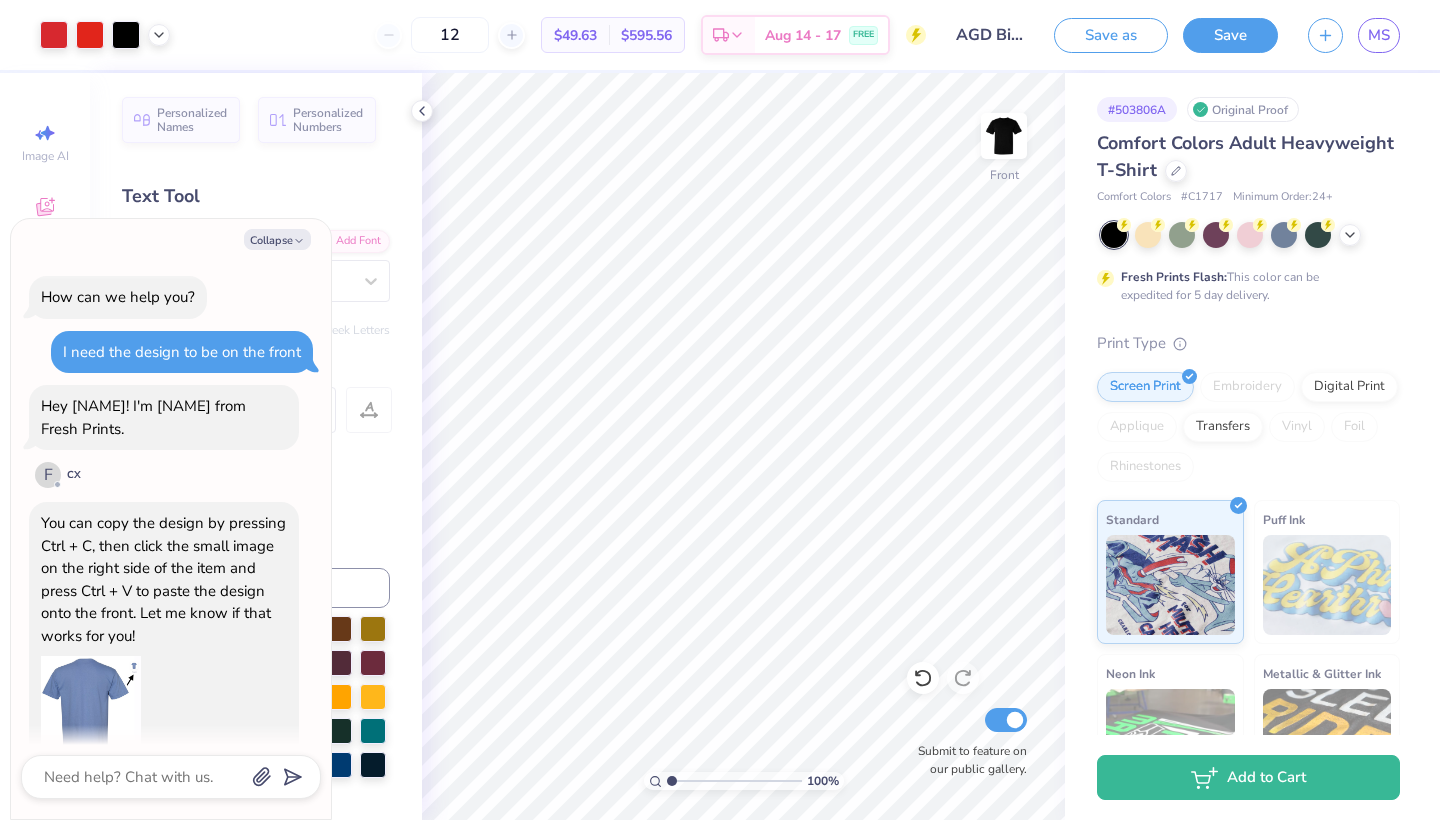 scroll, scrollTop: 71, scrollLeft: 0, axis: vertical 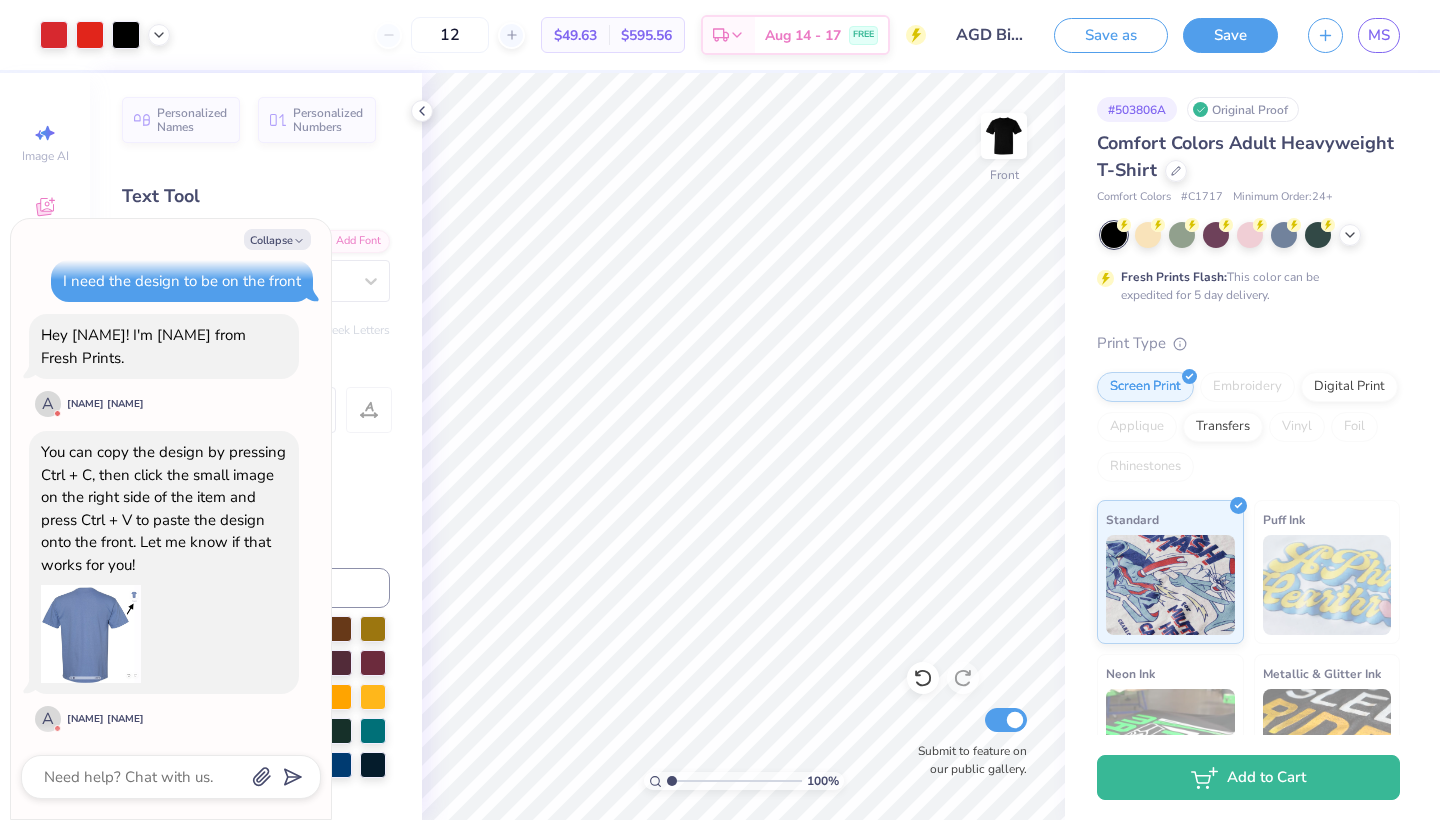 type on "x" 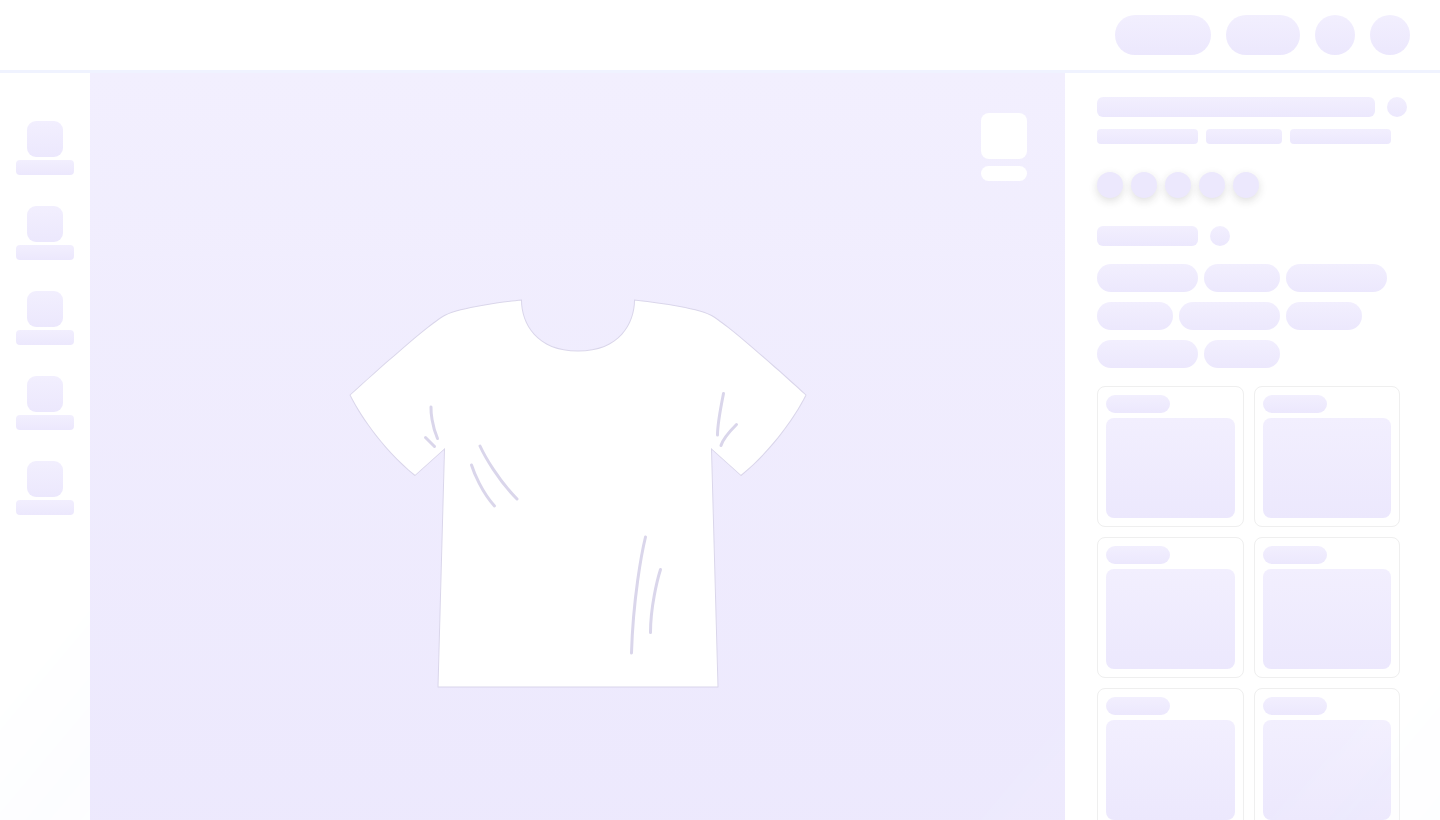 scroll, scrollTop: 0, scrollLeft: 0, axis: both 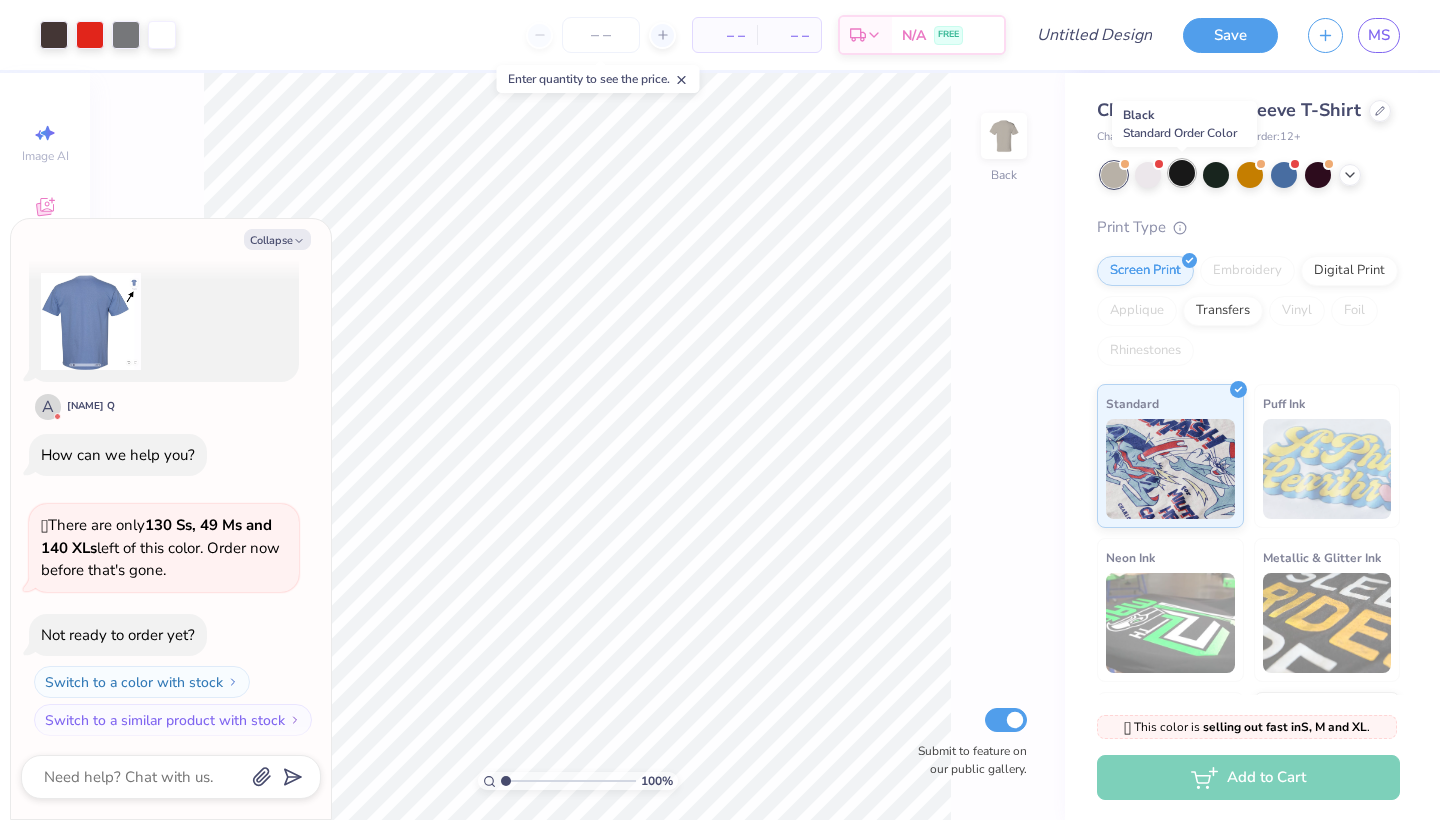click at bounding box center [1182, 173] 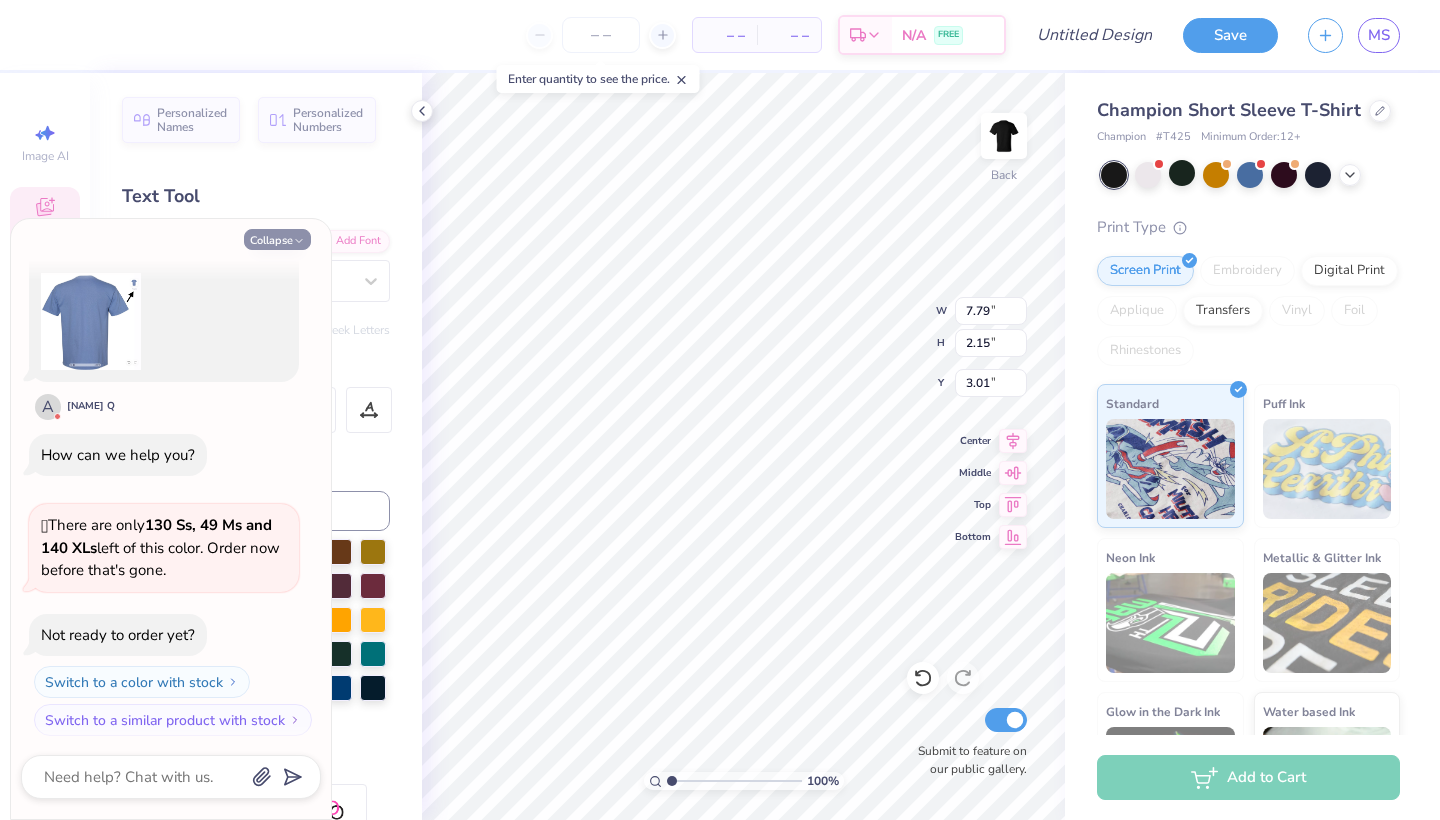 click on "Collapse" at bounding box center (277, 239) 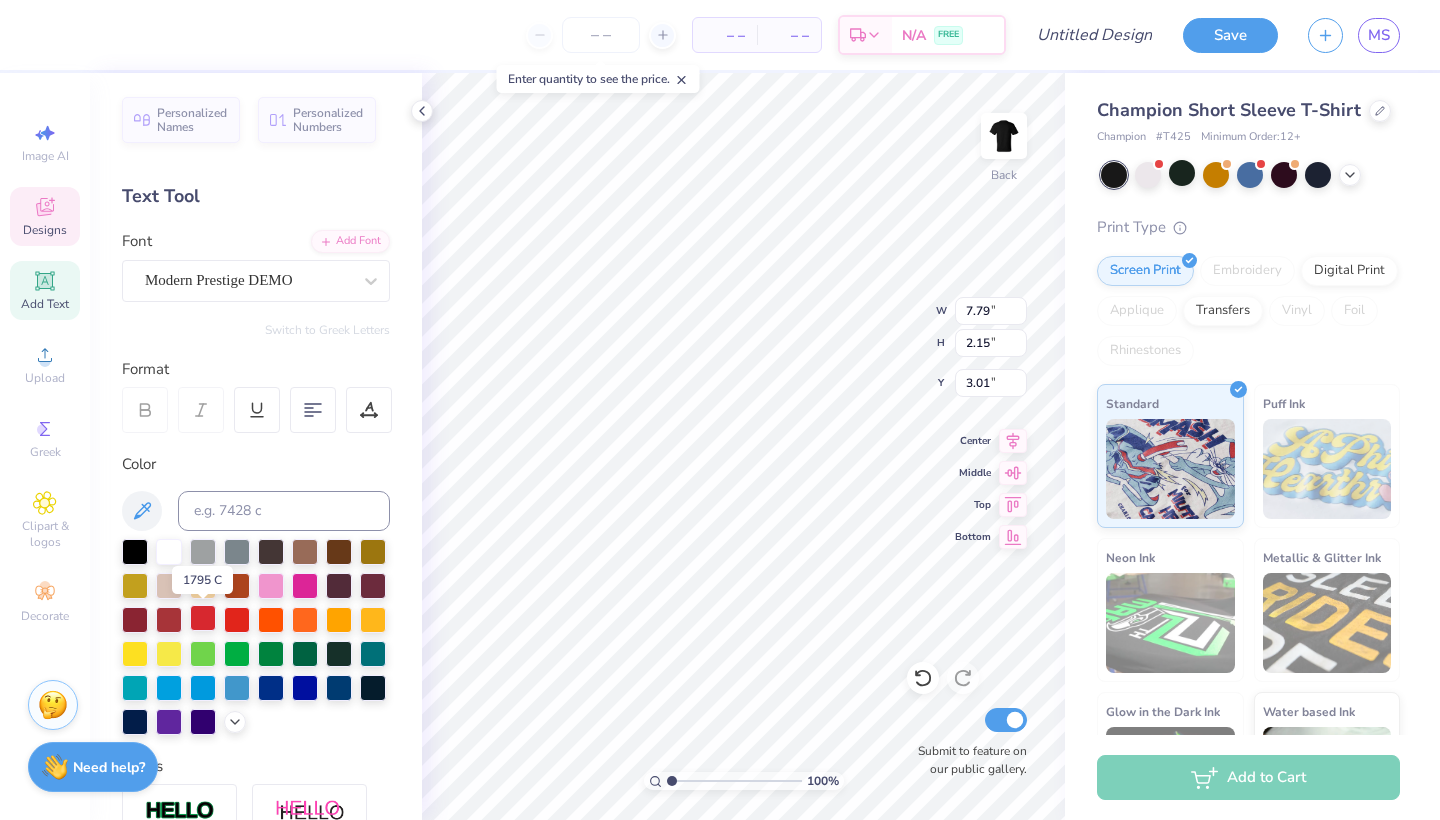 click at bounding box center [203, 618] 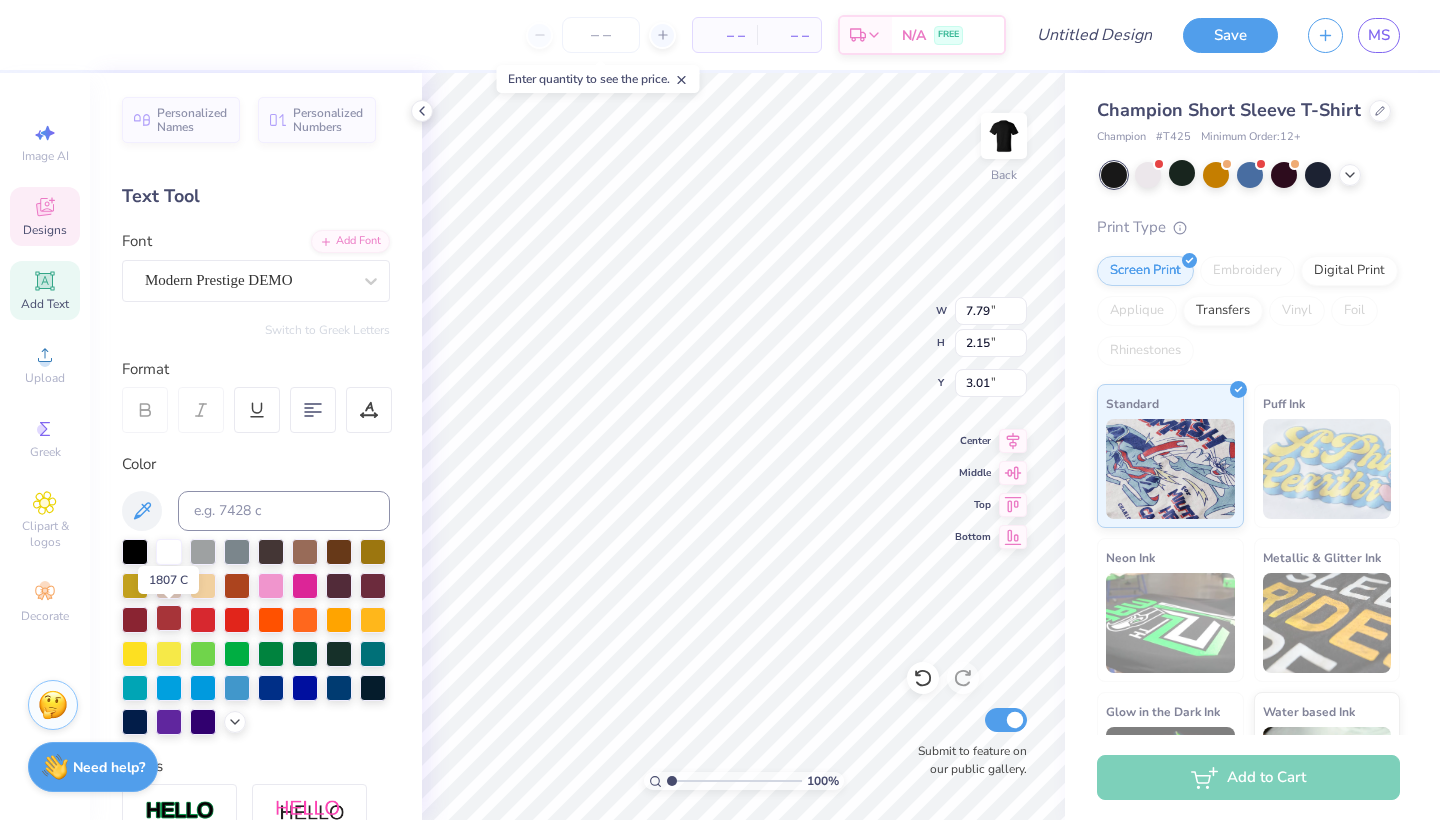 click at bounding box center (169, 618) 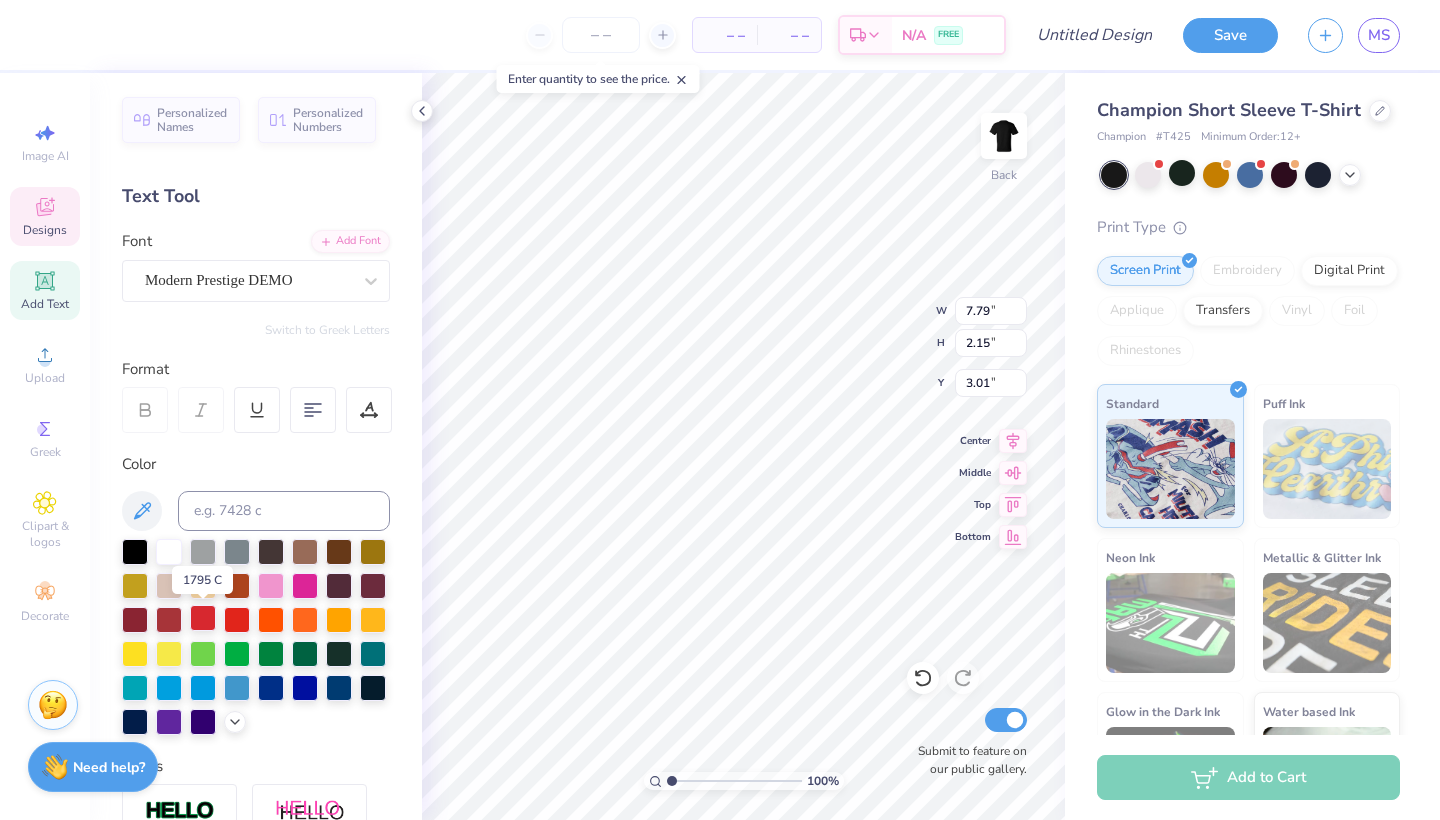 click at bounding box center (203, 618) 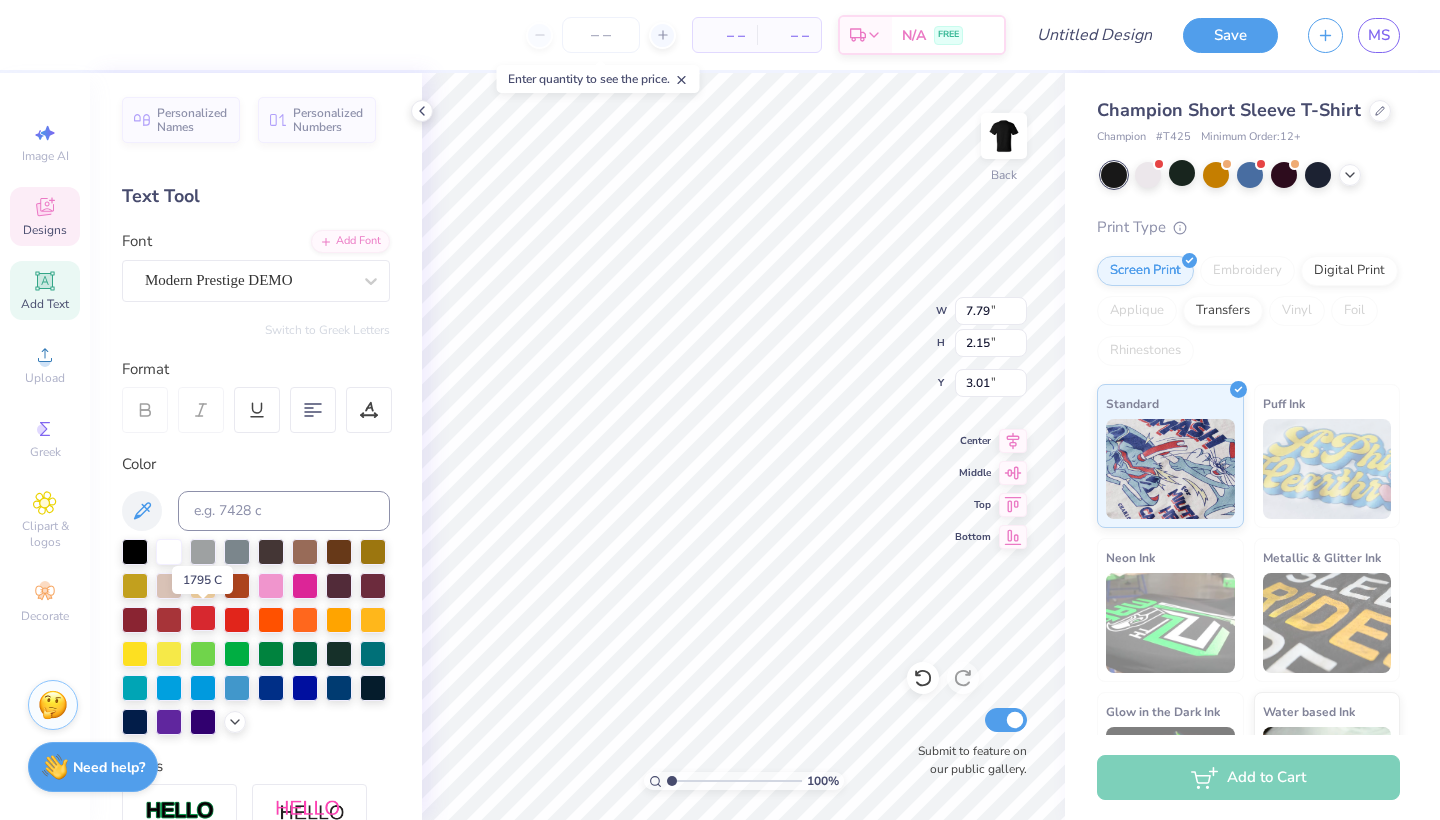 click at bounding box center (203, 618) 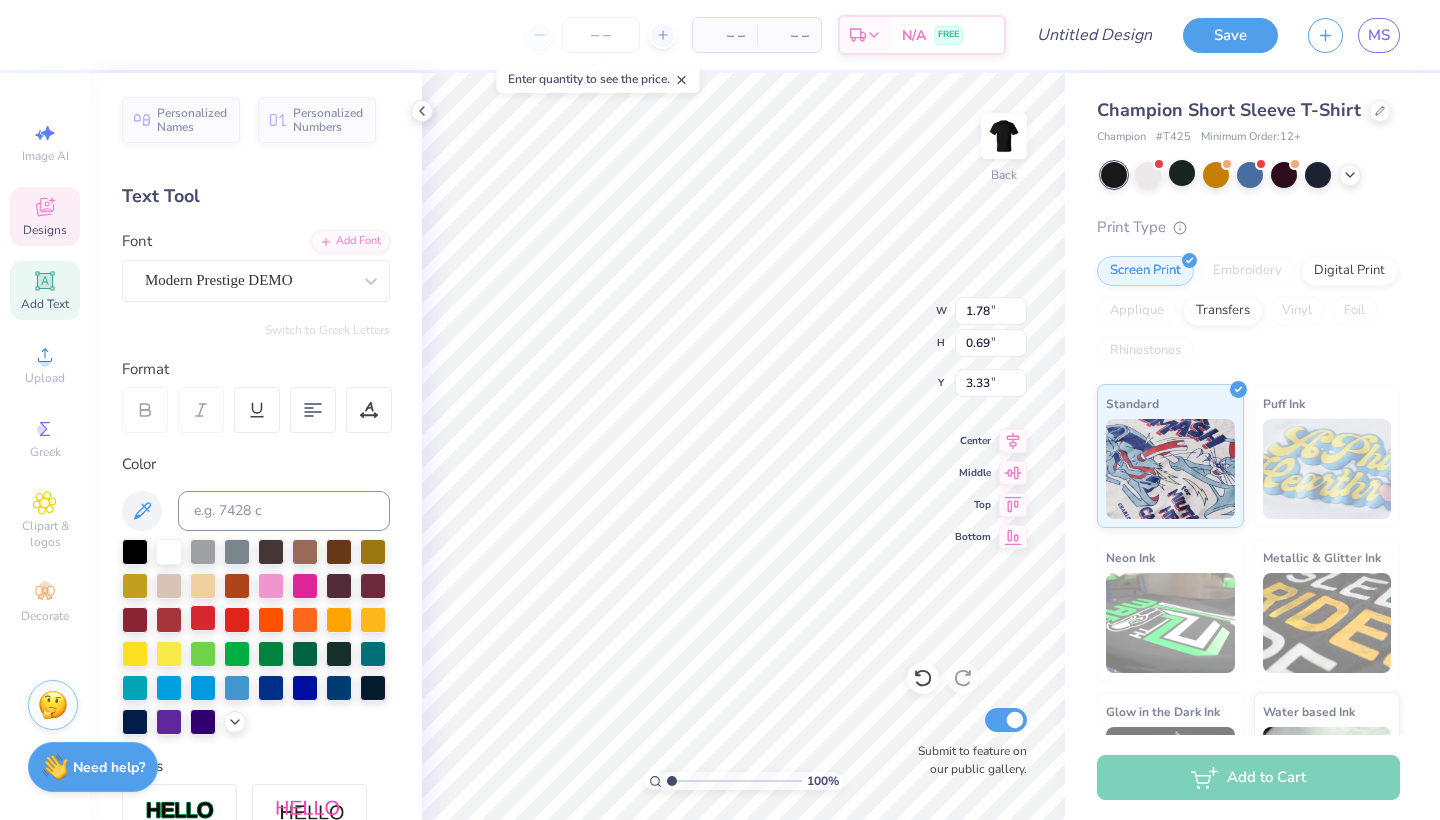 type on "A" 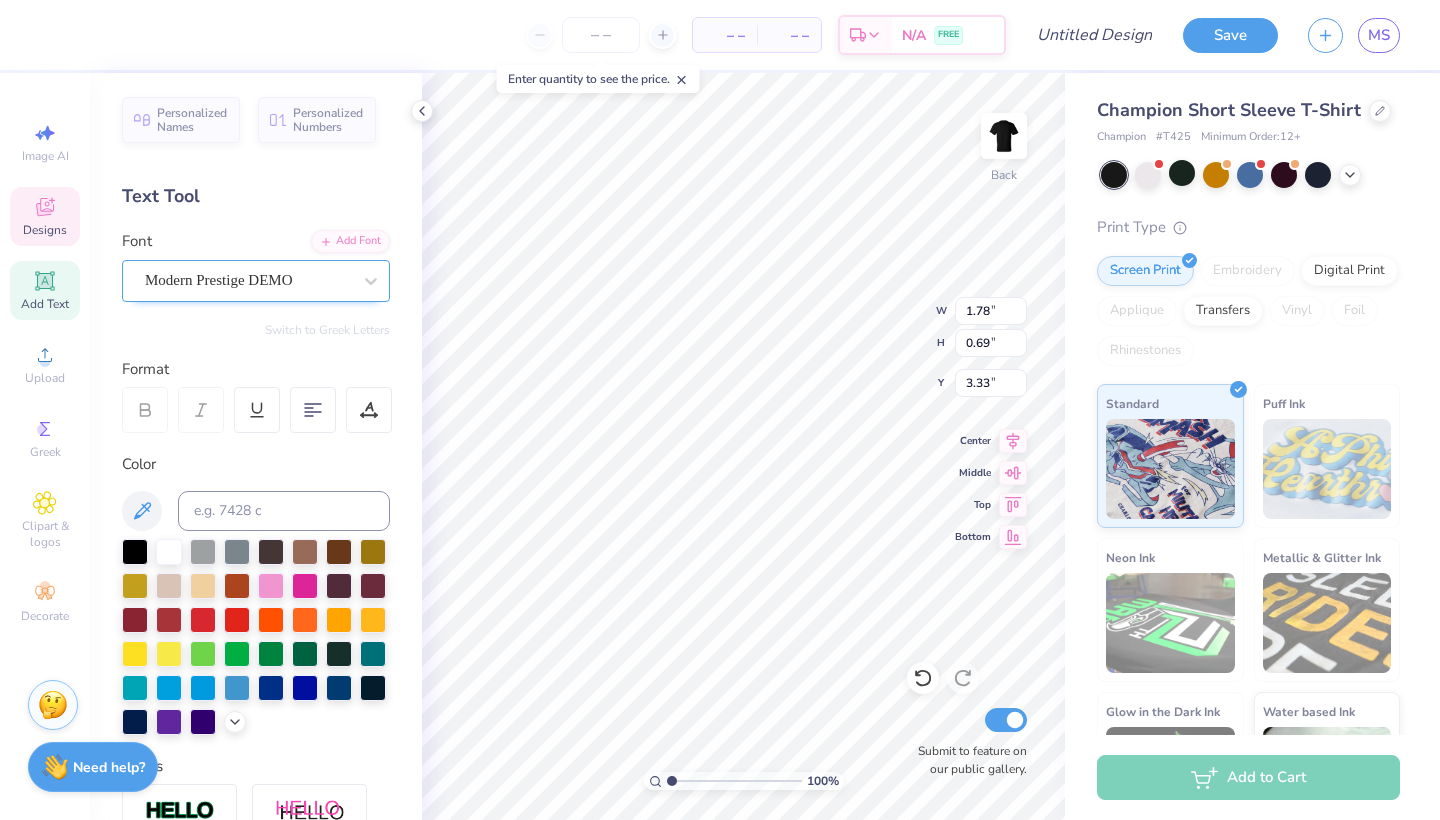click on "Modern Prestige DEMO" at bounding box center (248, 280) 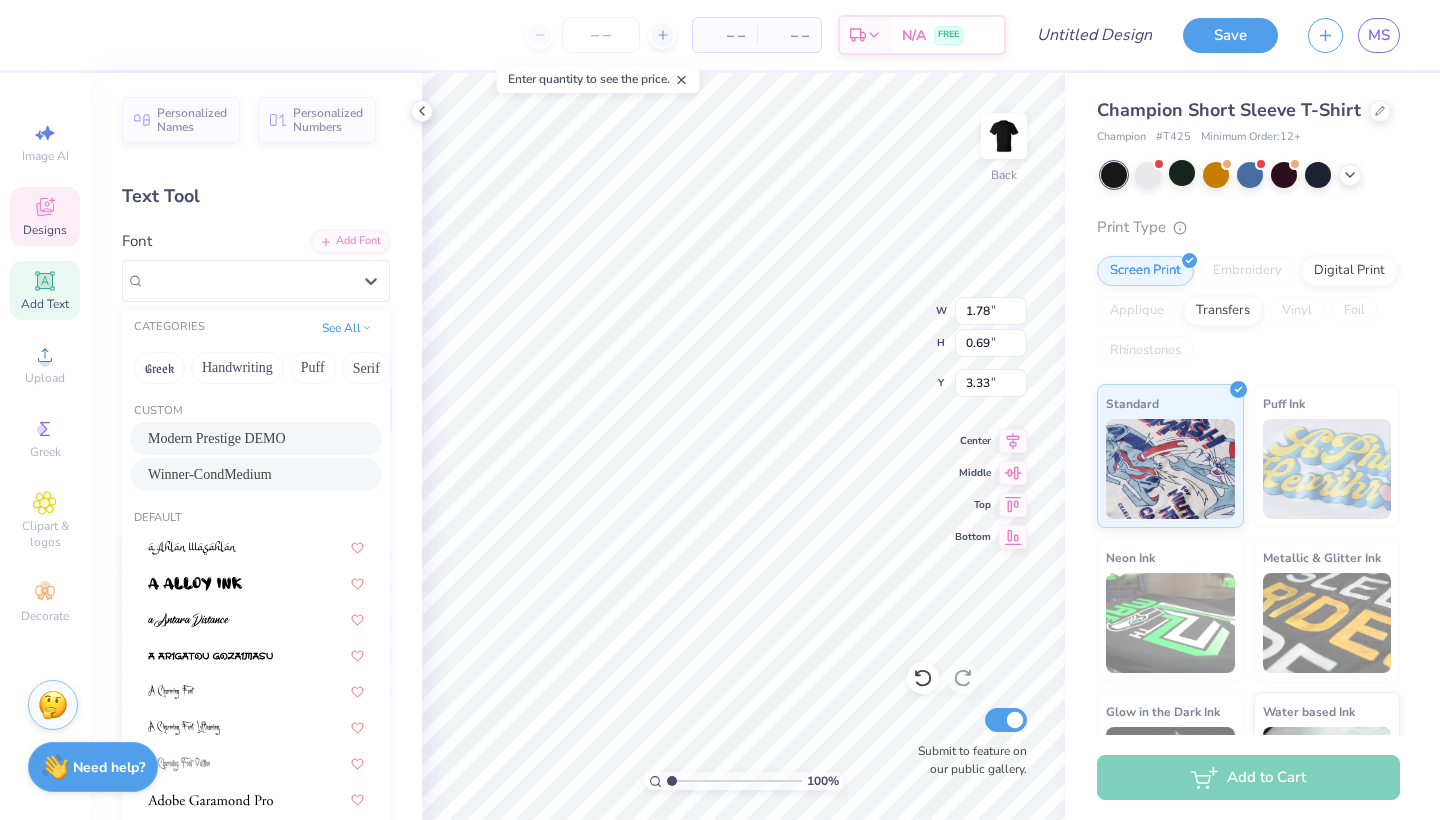 click on "Winner-CondMedium" at bounding box center [256, 474] 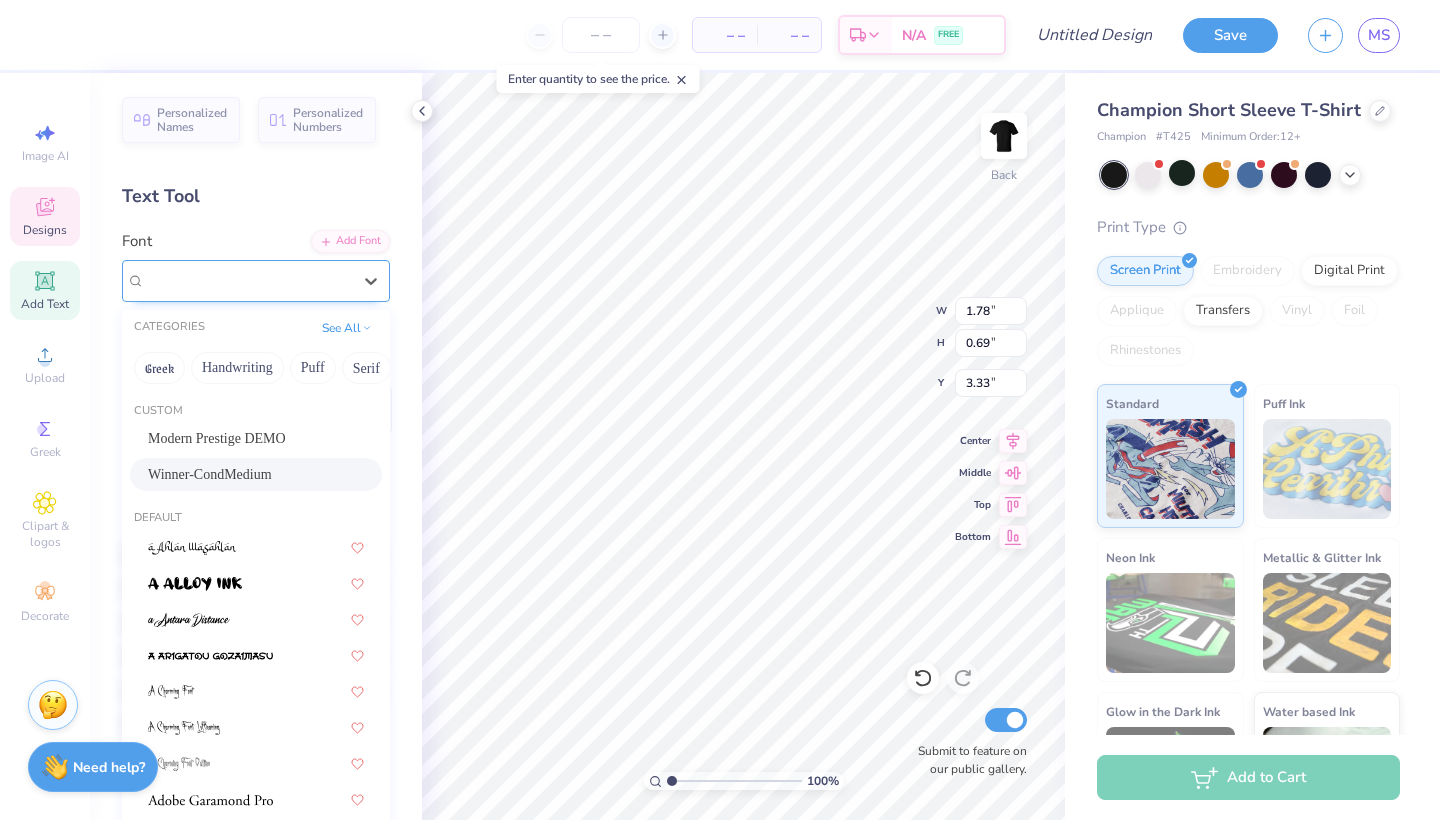 click on "Winner-CondMedium" at bounding box center [248, 280] 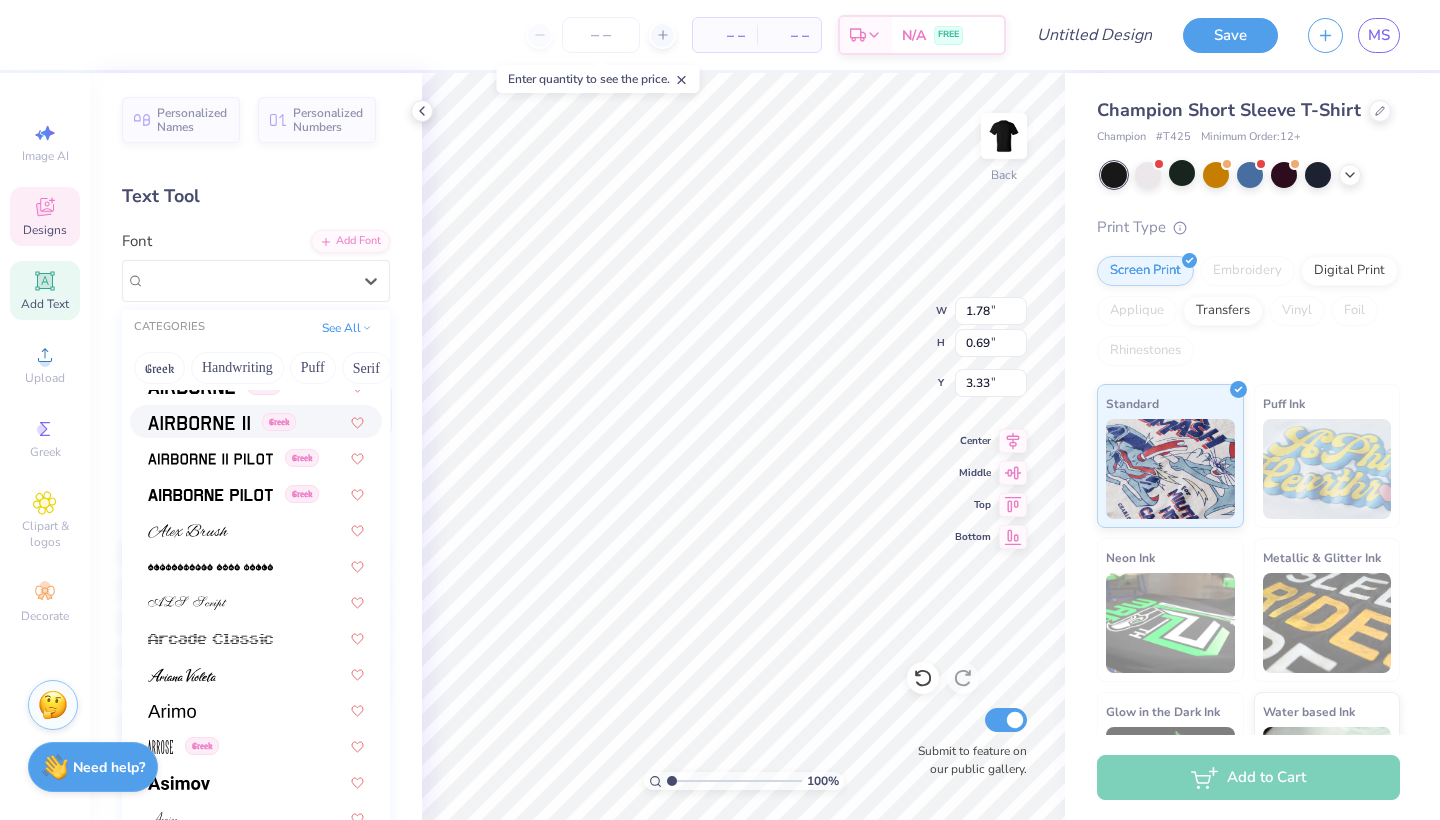 scroll, scrollTop: 483, scrollLeft: 0, axis: vertical 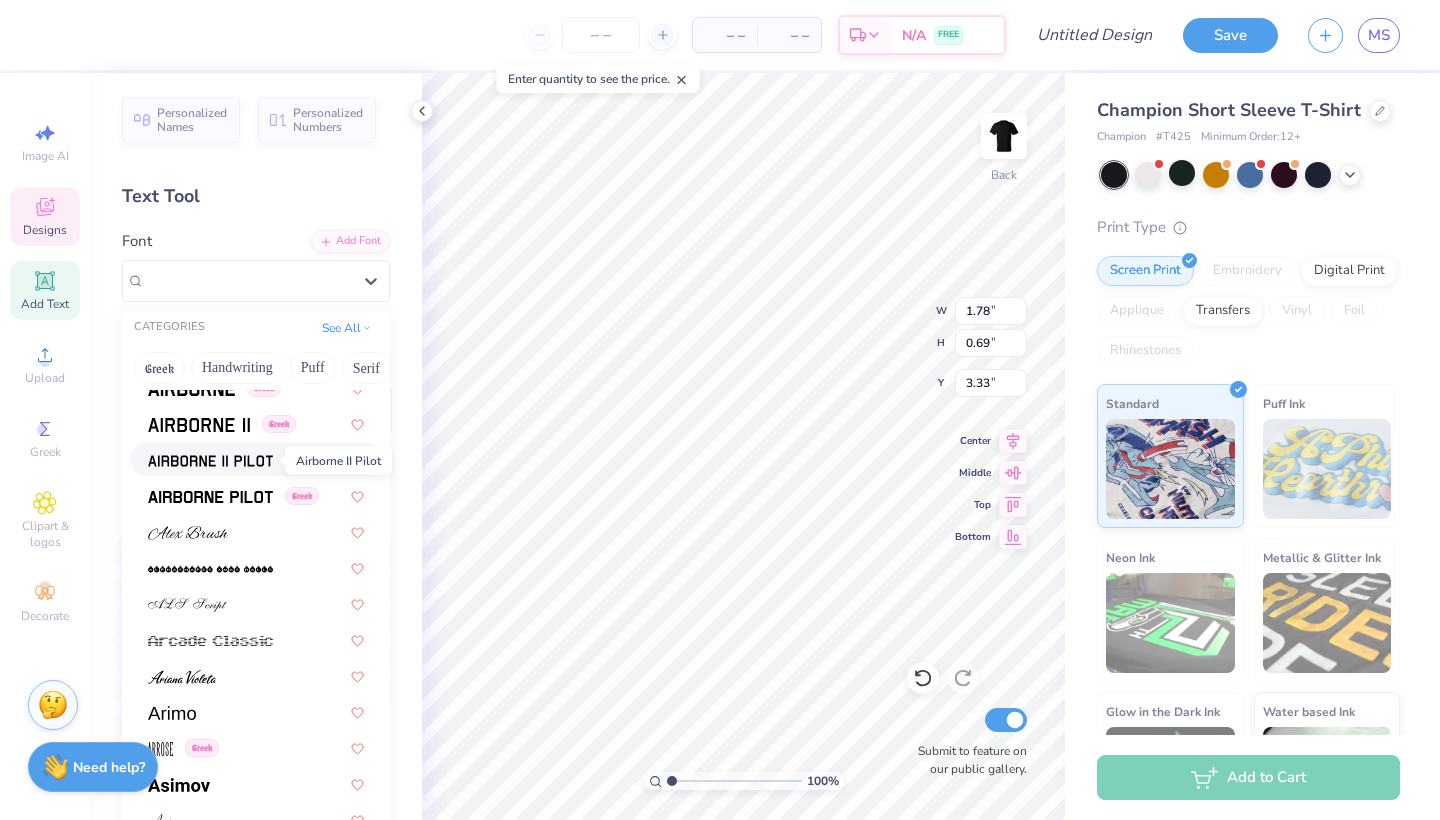 click at bounding box center [210, 461] 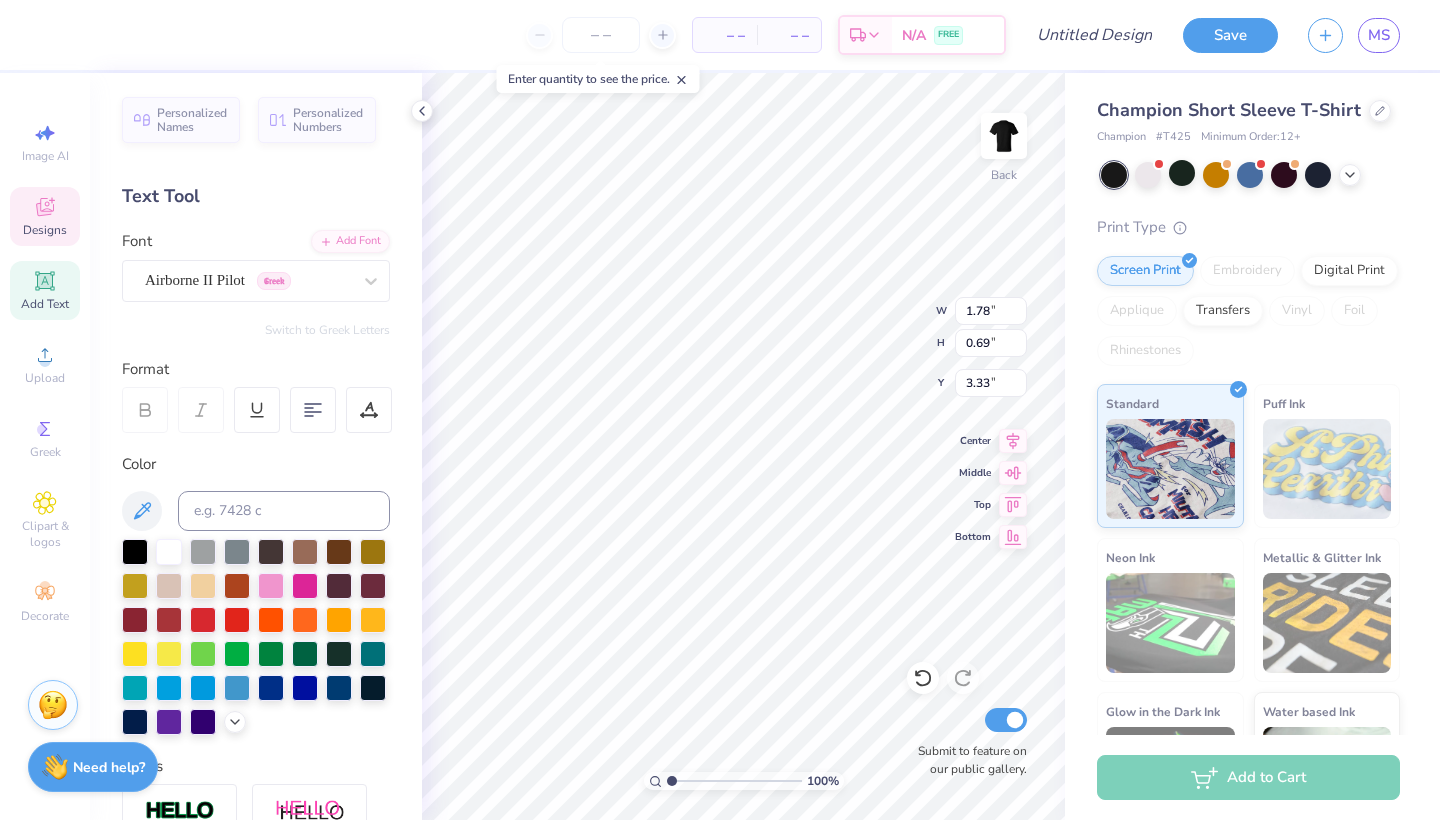scroll, scrollTop: 0, scrollLeft: 1, axis: horizontal 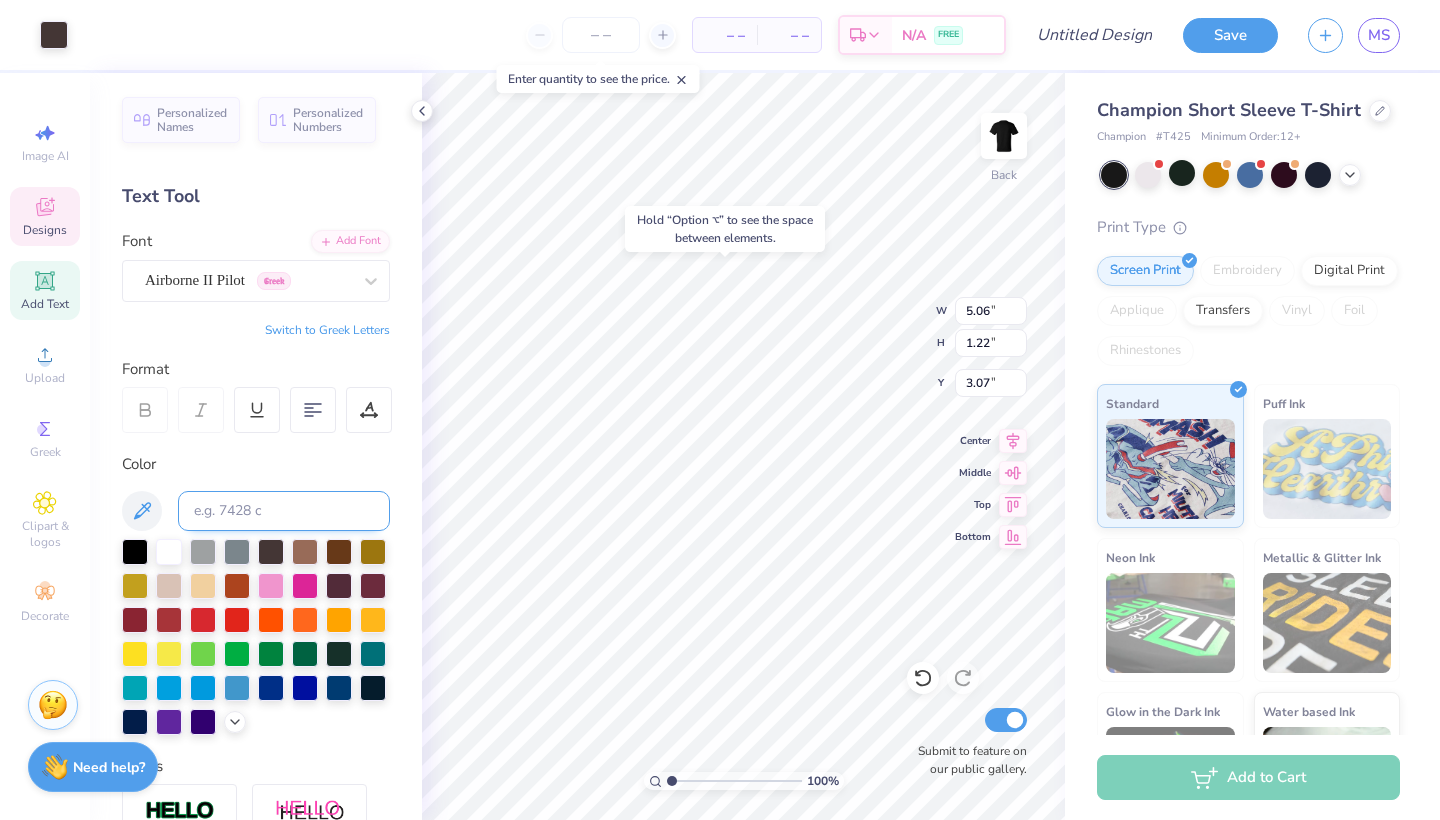 type on "3.00" 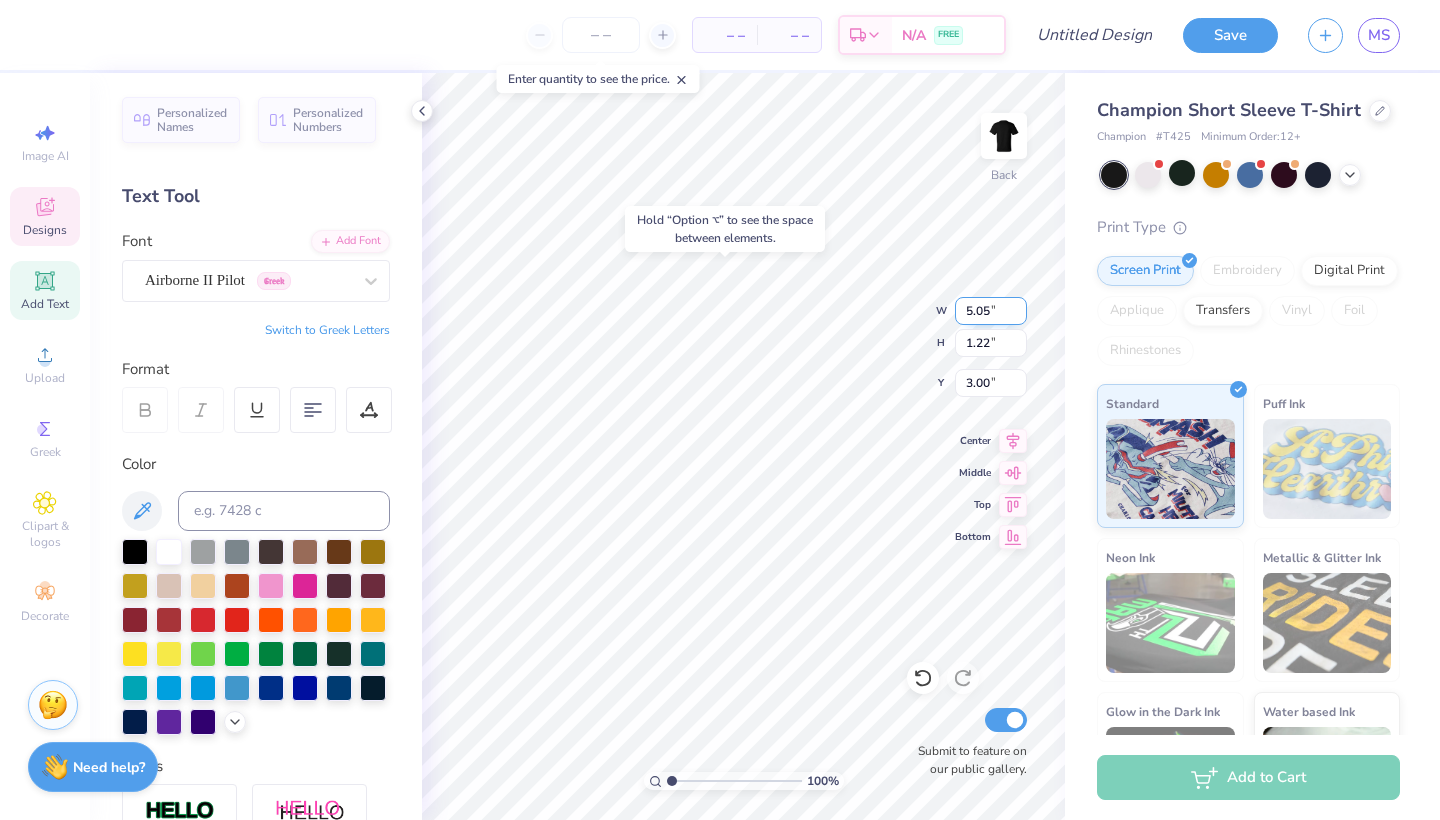 click on "5.05" at bounding box center [991, 311] 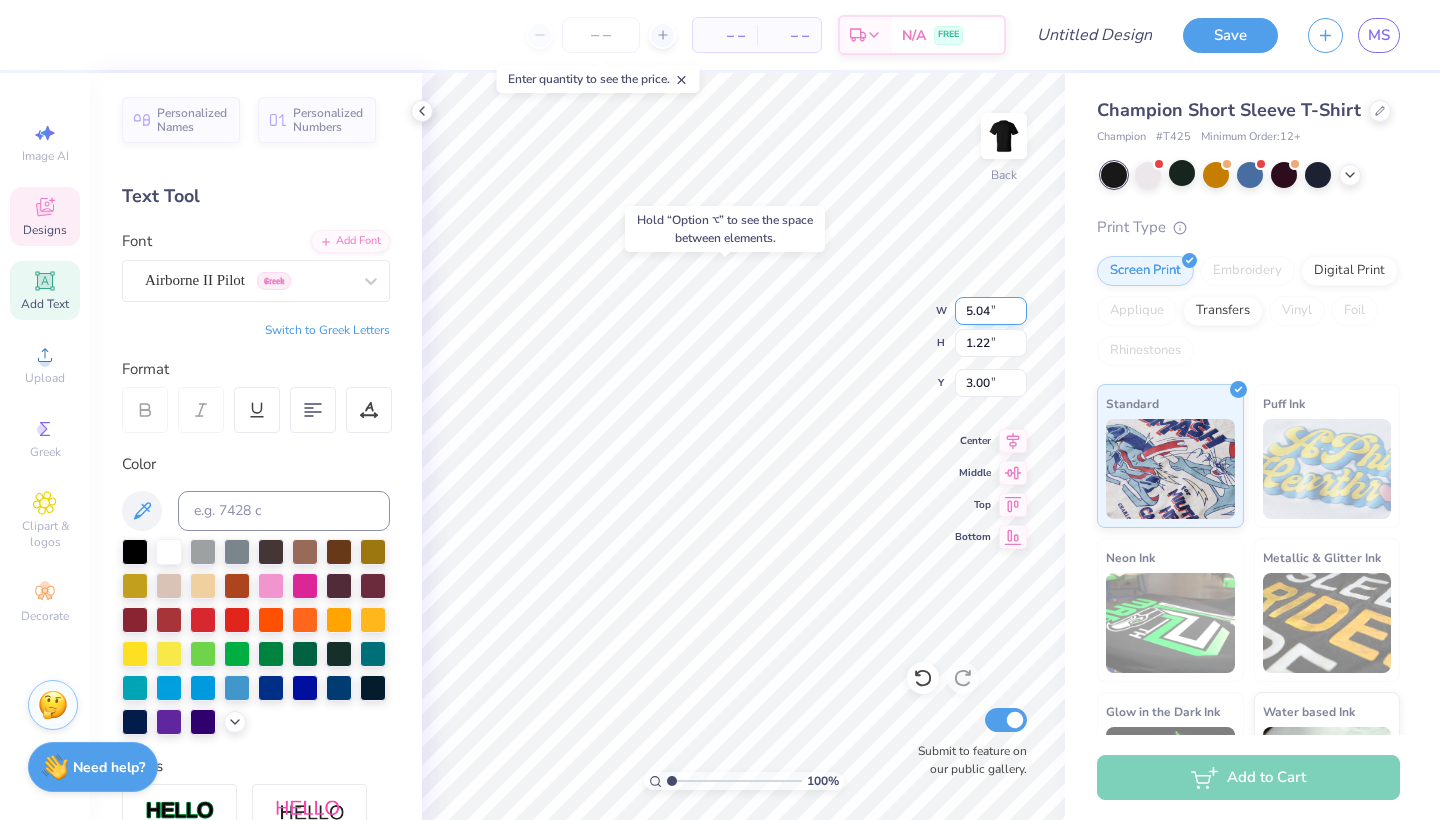 click on "5.04" at bounding box center [991, 311] 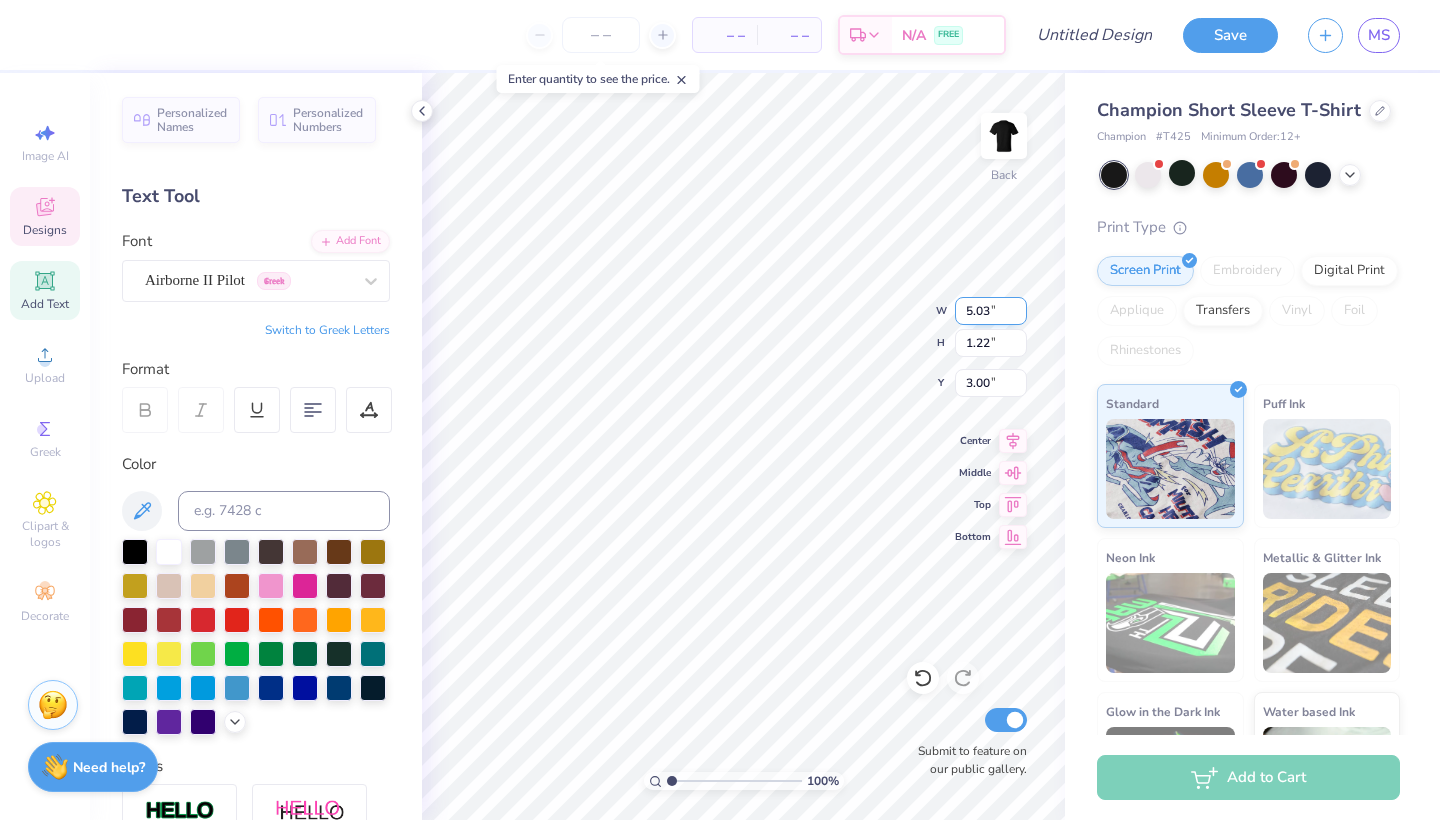 click on "5.03" at bounding box center (991, 311) 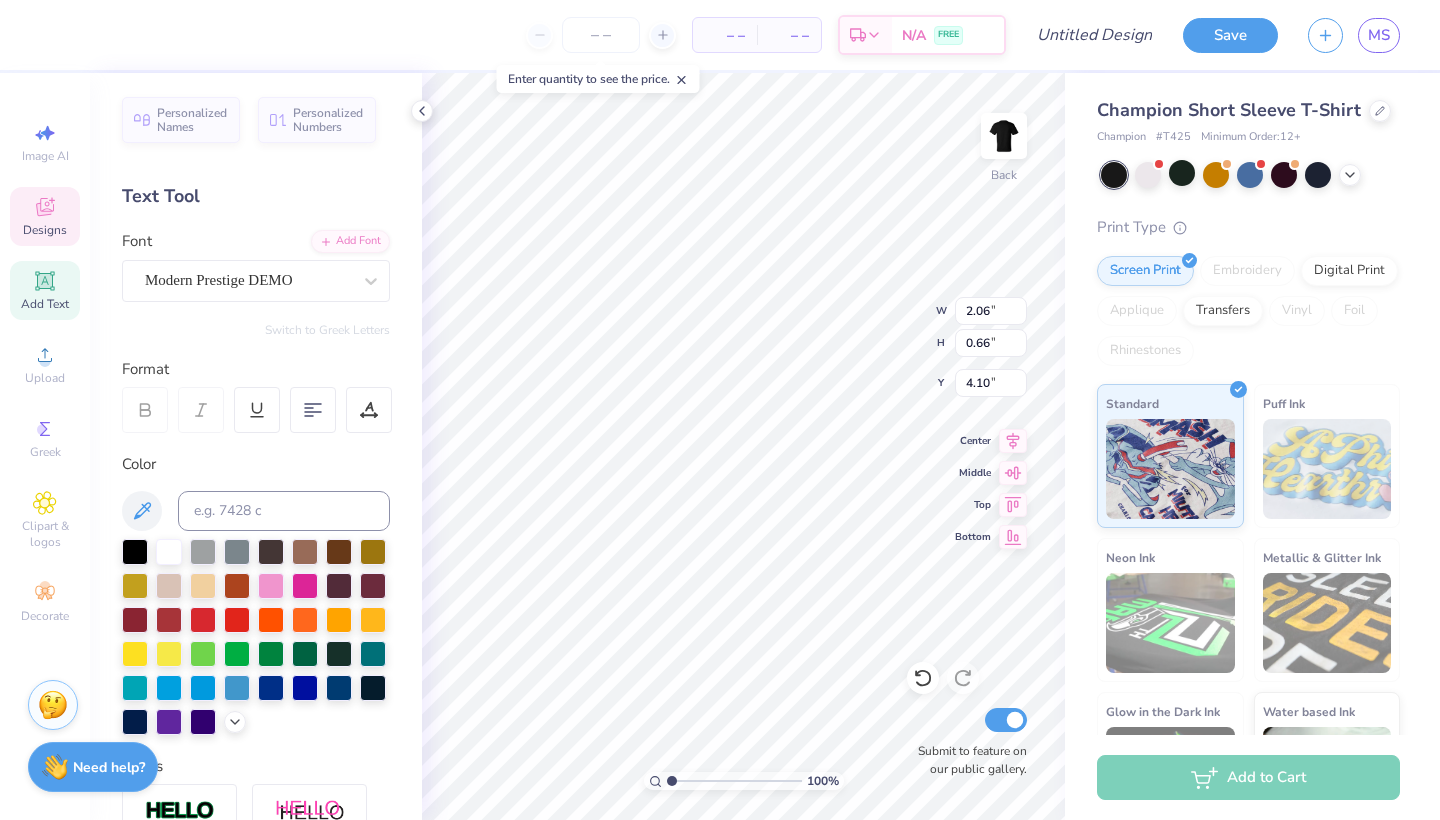 type on "2.06" 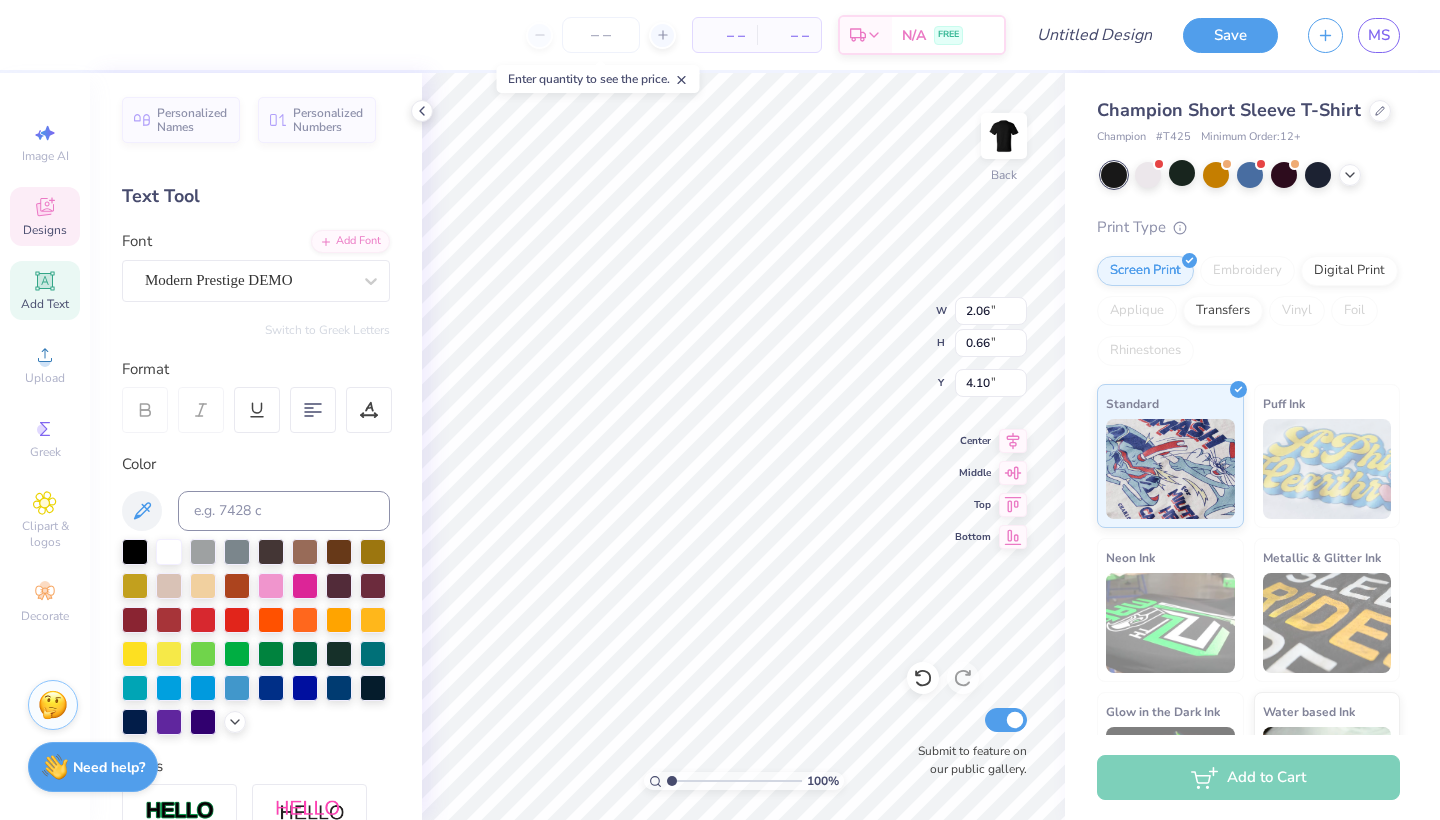 scroll, scrollTop: 0, scrollLeft: 4, axis: horizontal 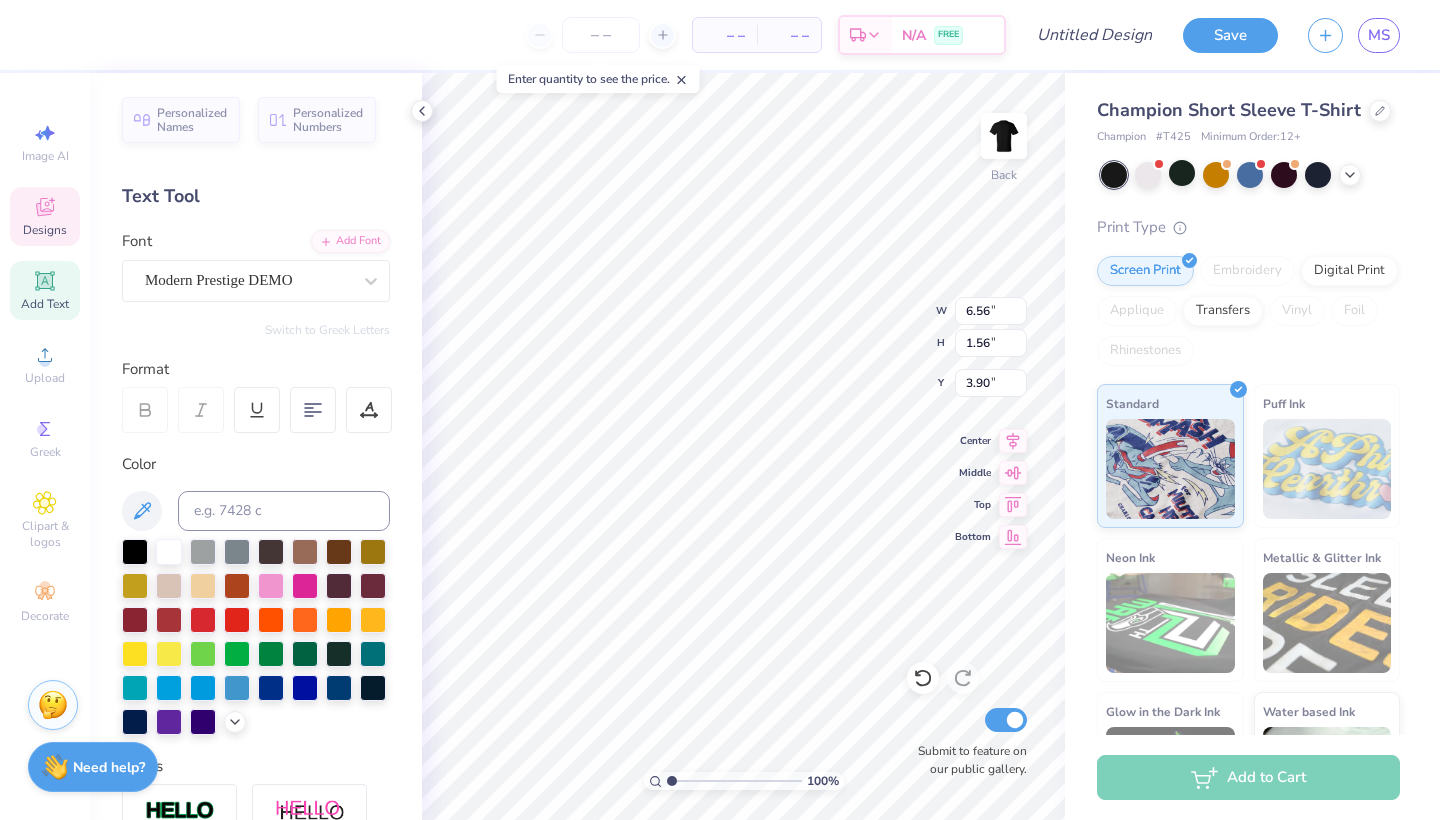 type on "[NAME]
Gam" 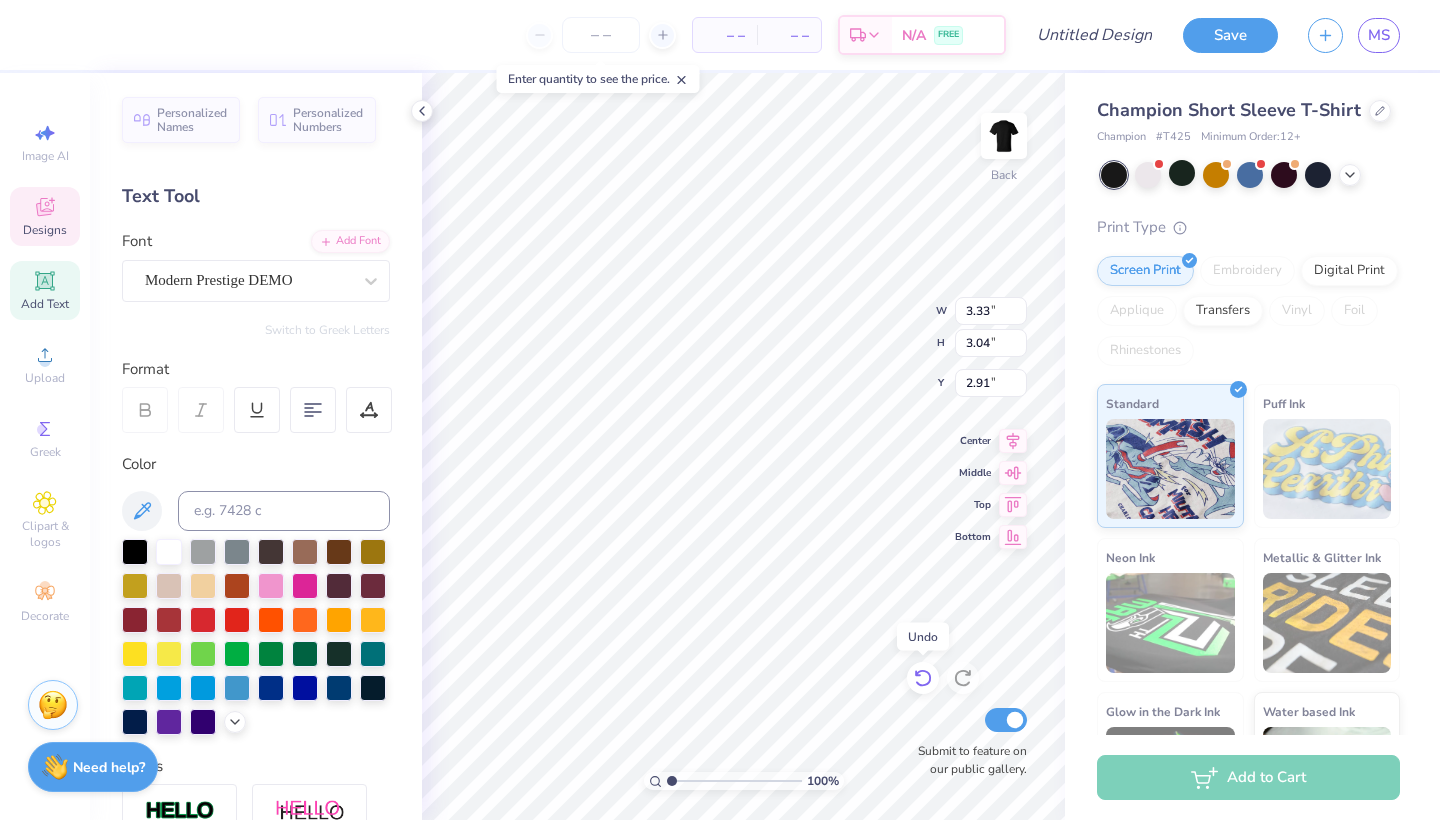 click 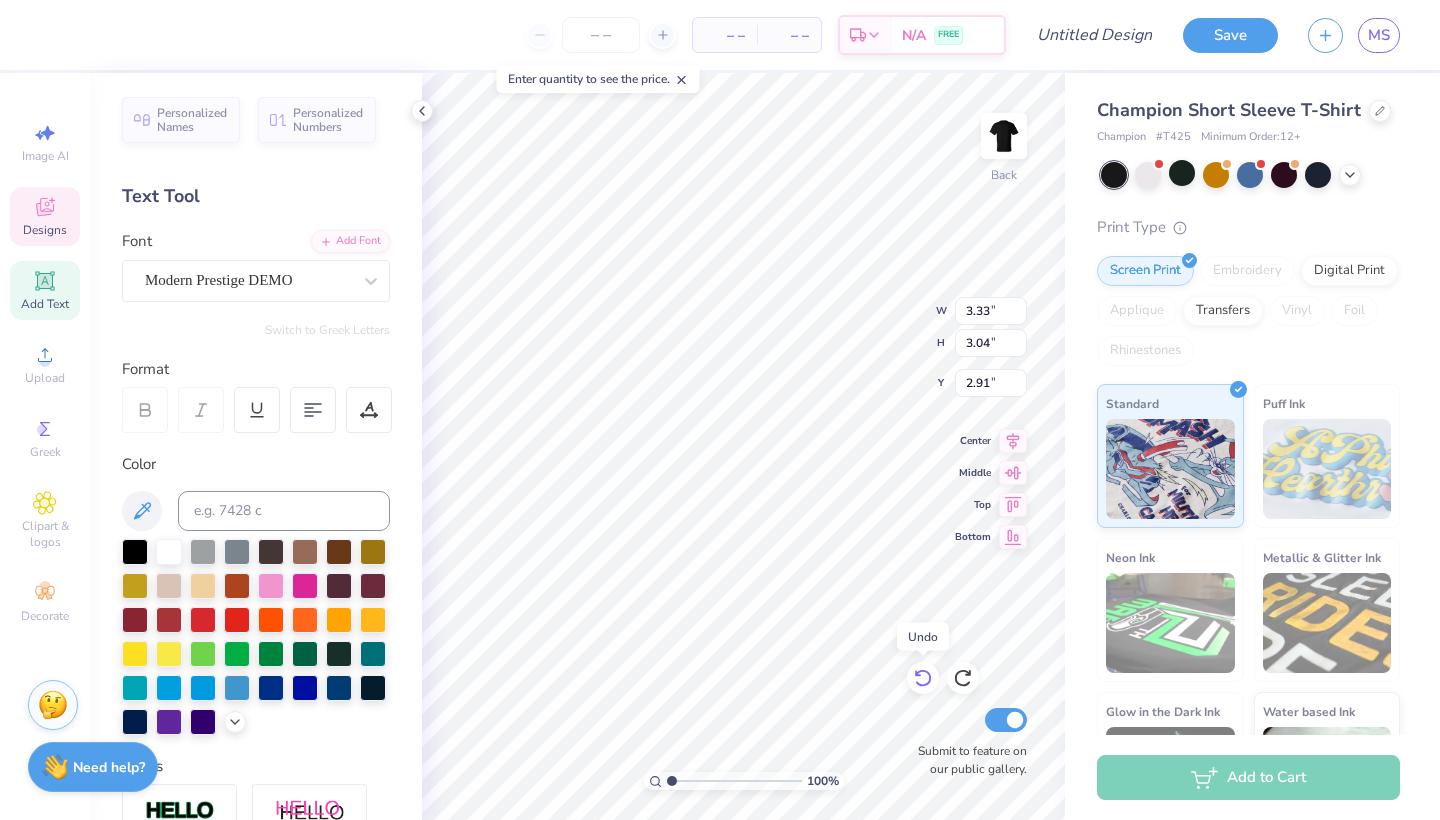 type on "6.56" 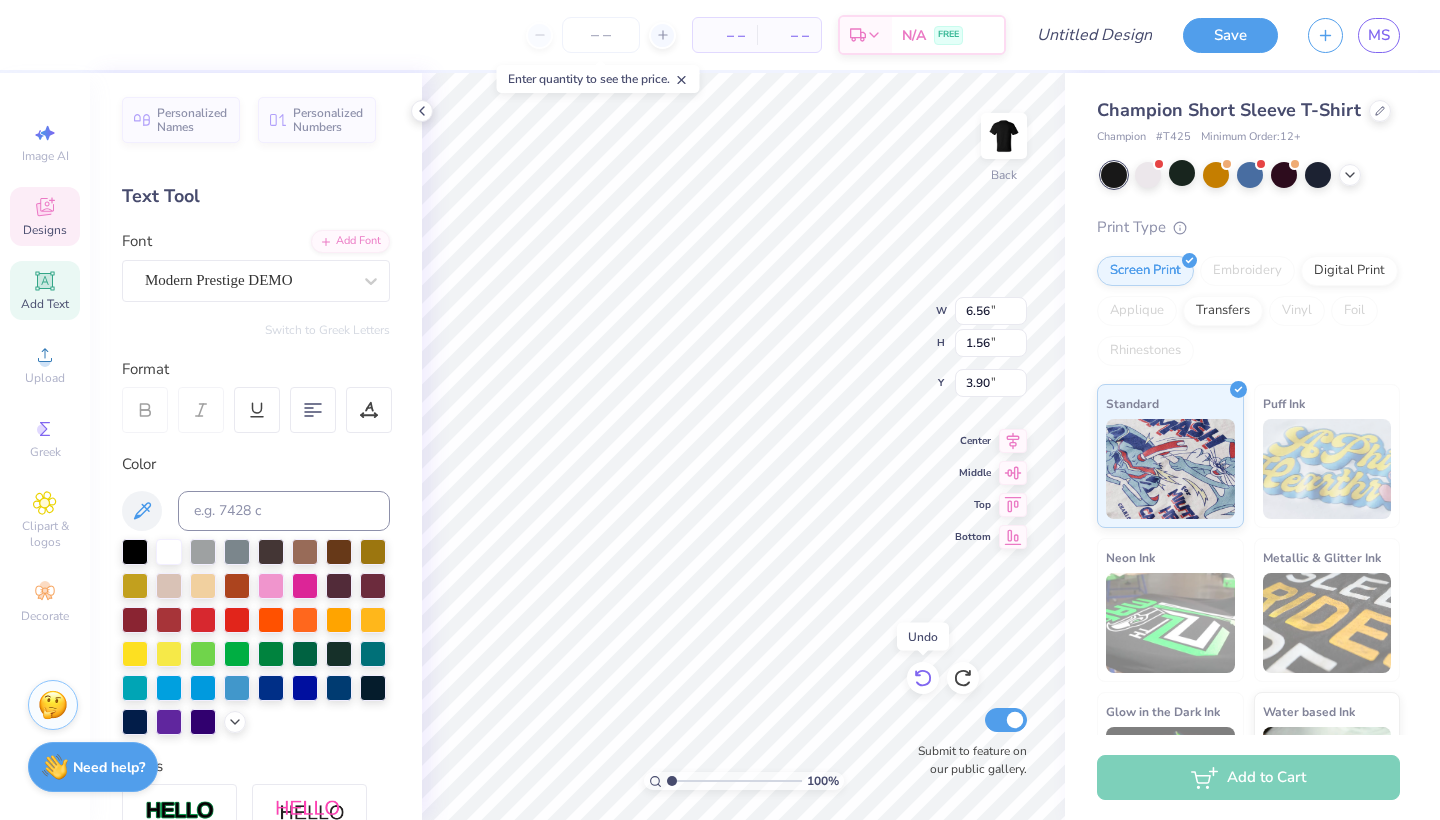 click 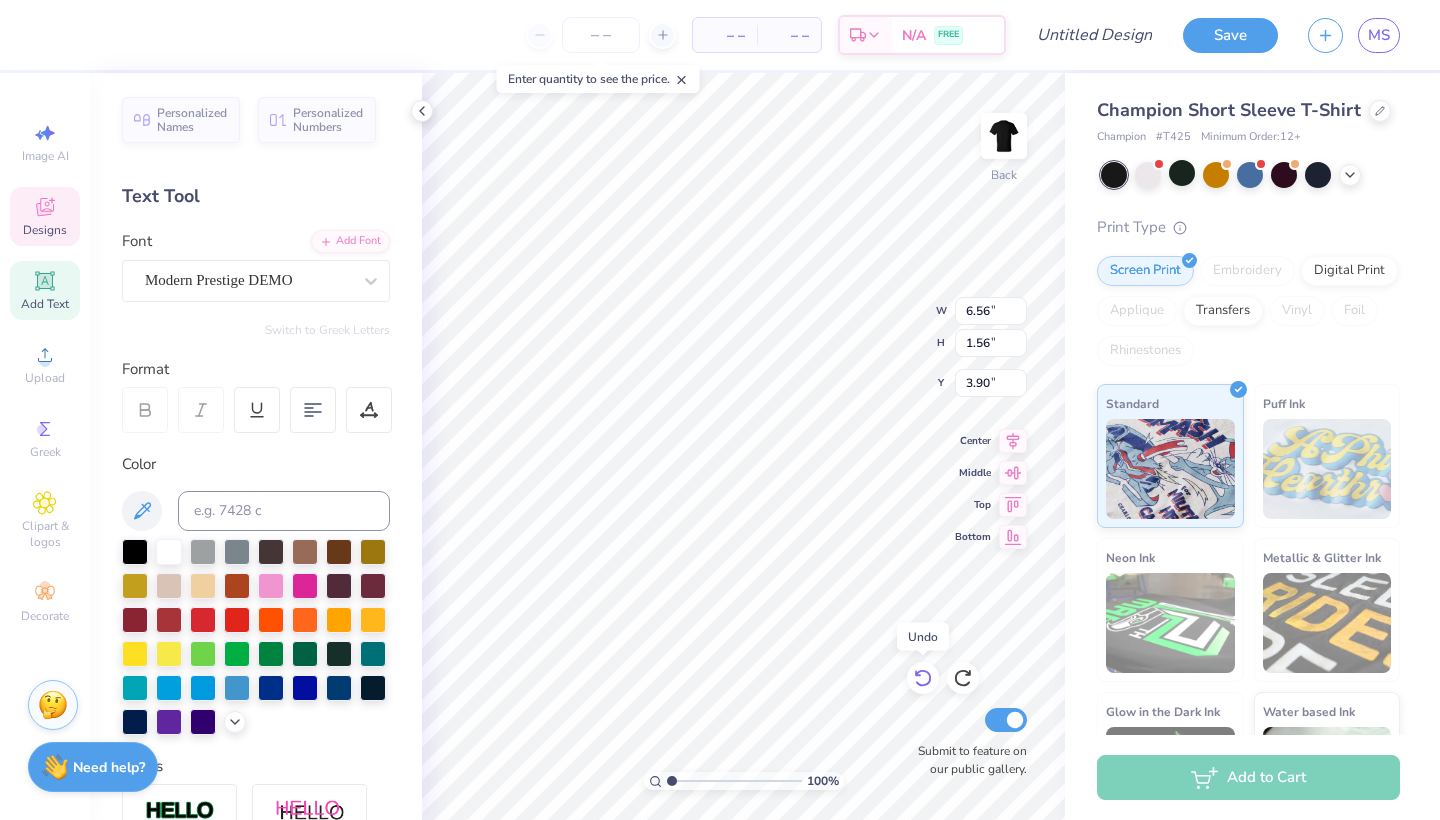 click 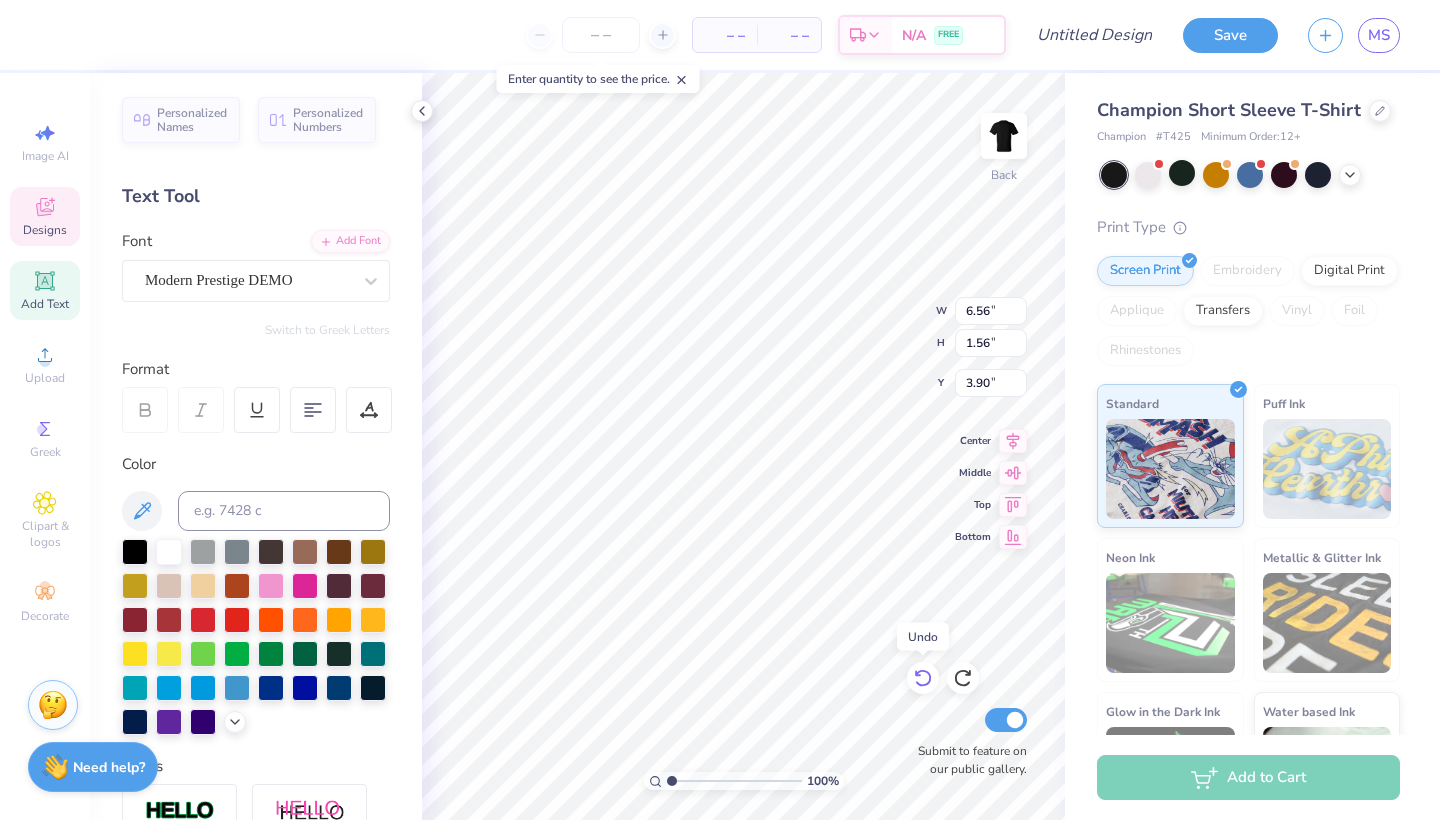 type on "2.06" 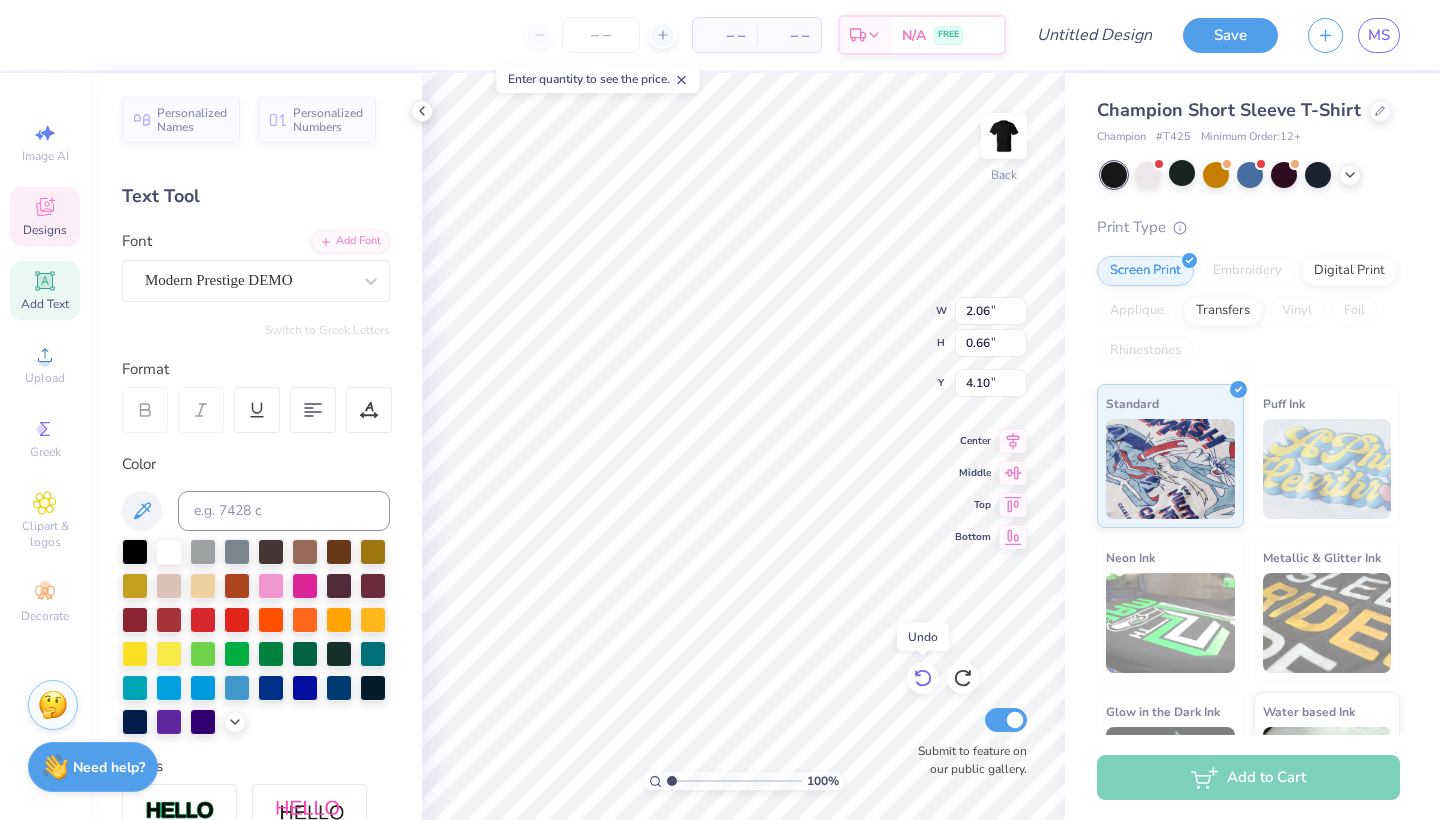 click 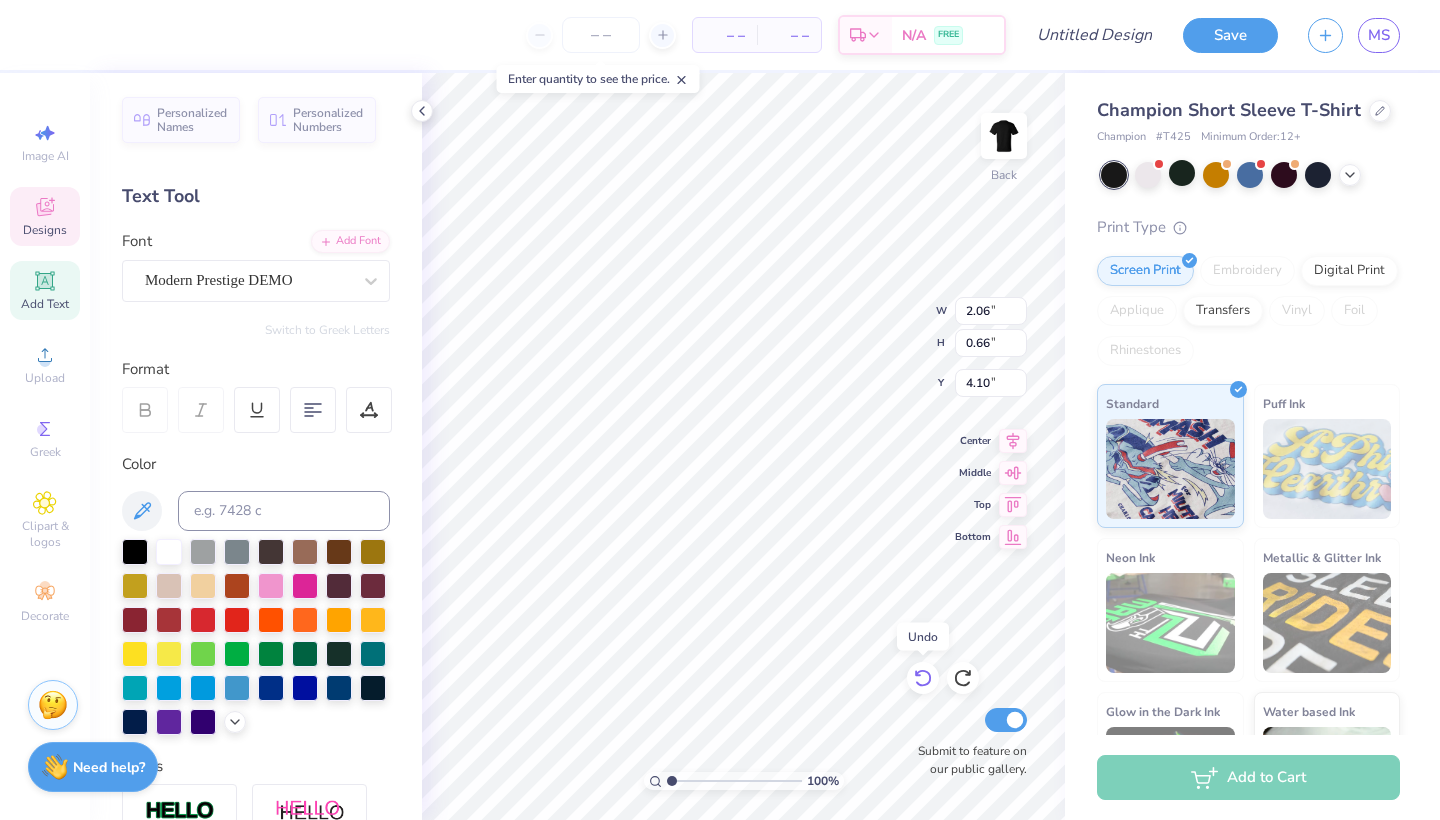 click 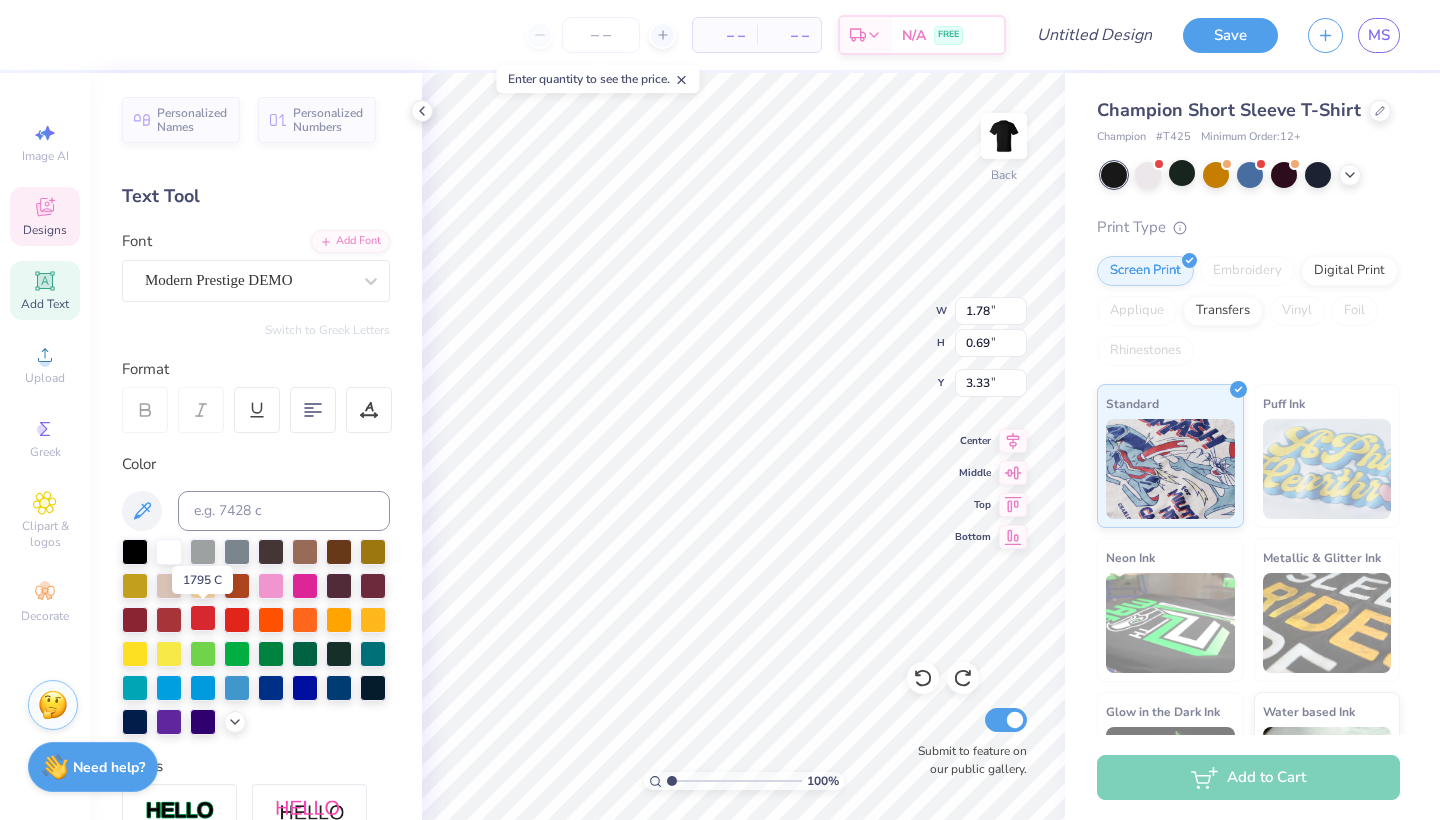 click at bounding box center [203, 618] 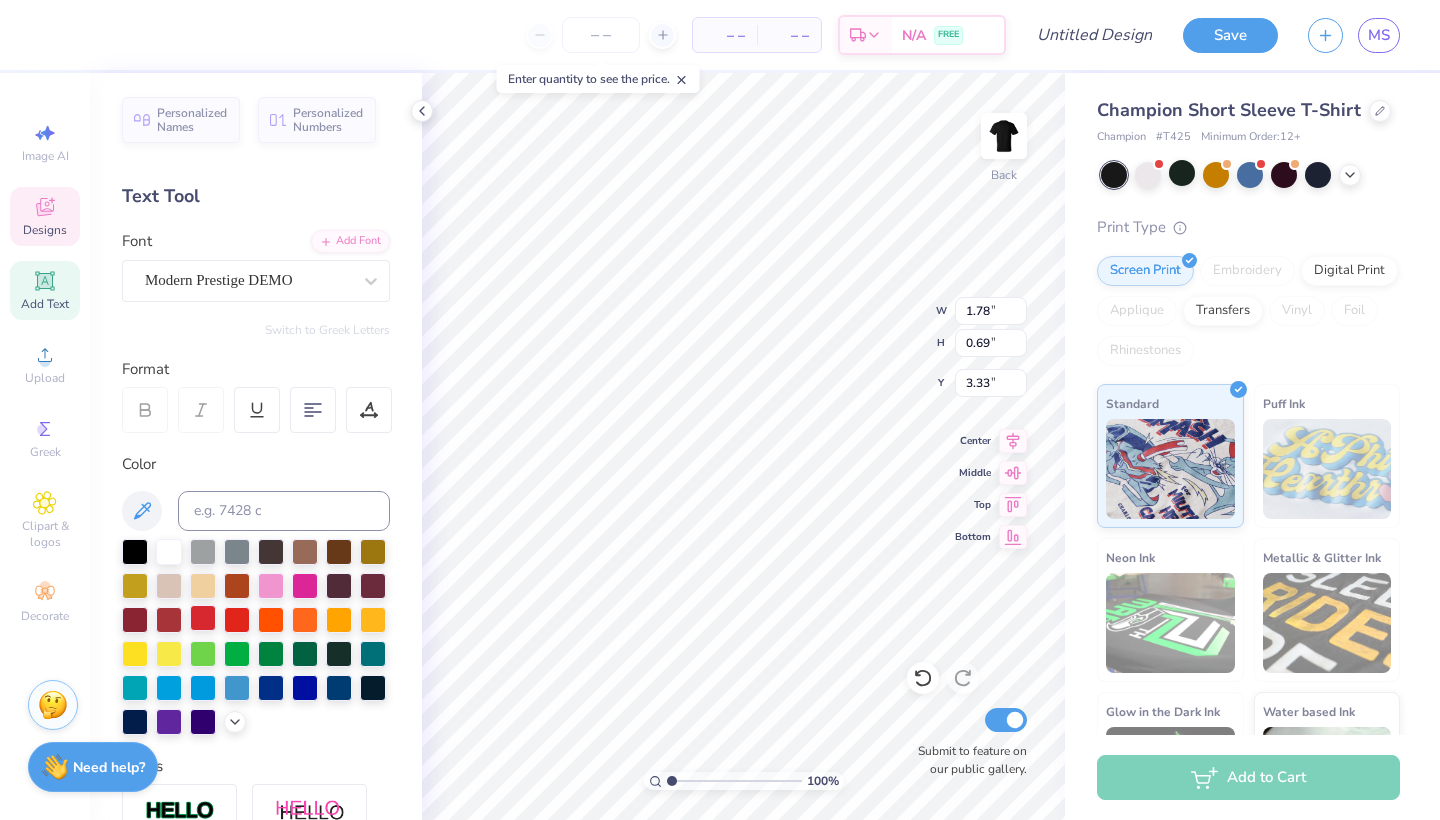 type on "Alpha" 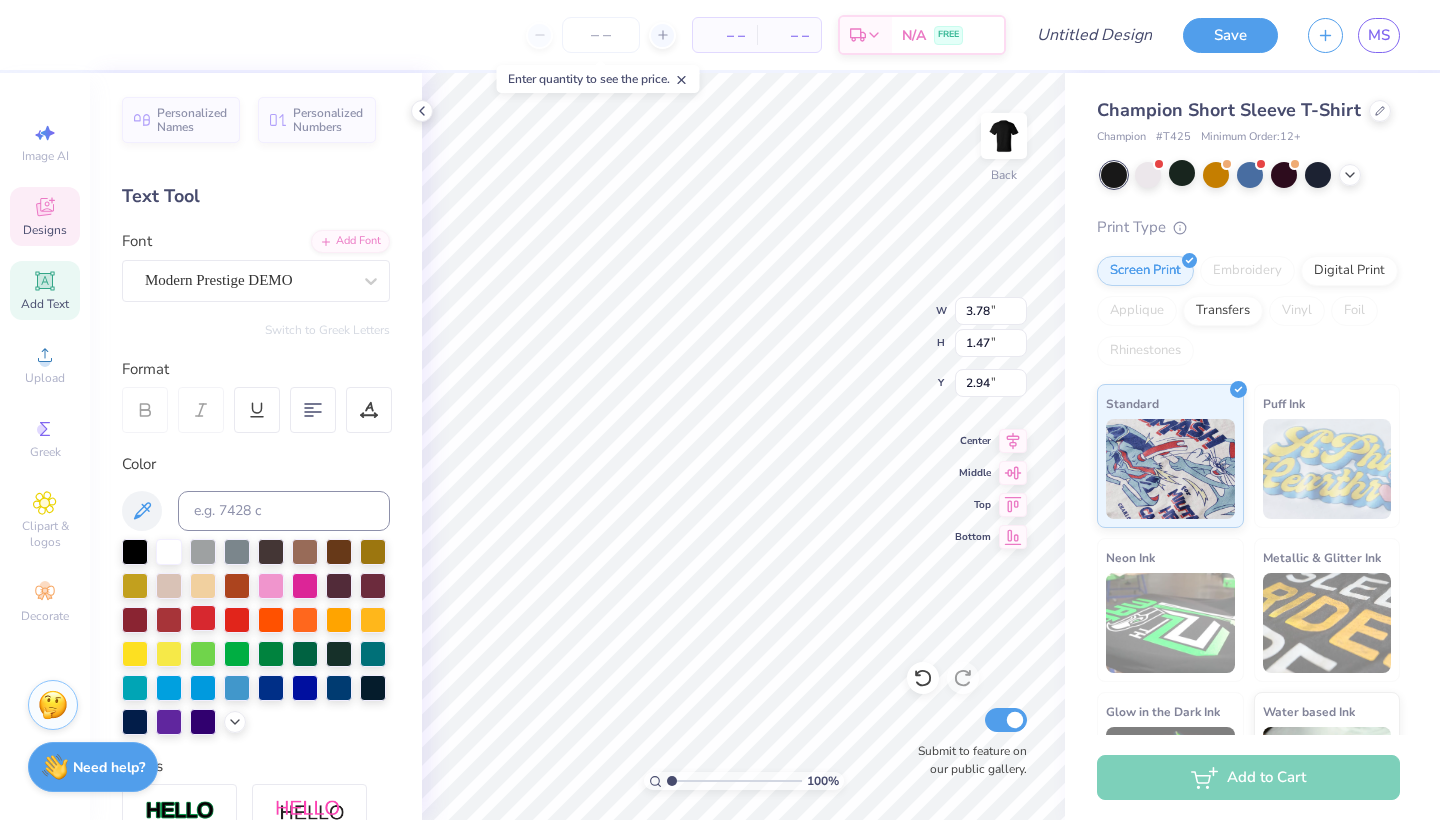type on "3.00" 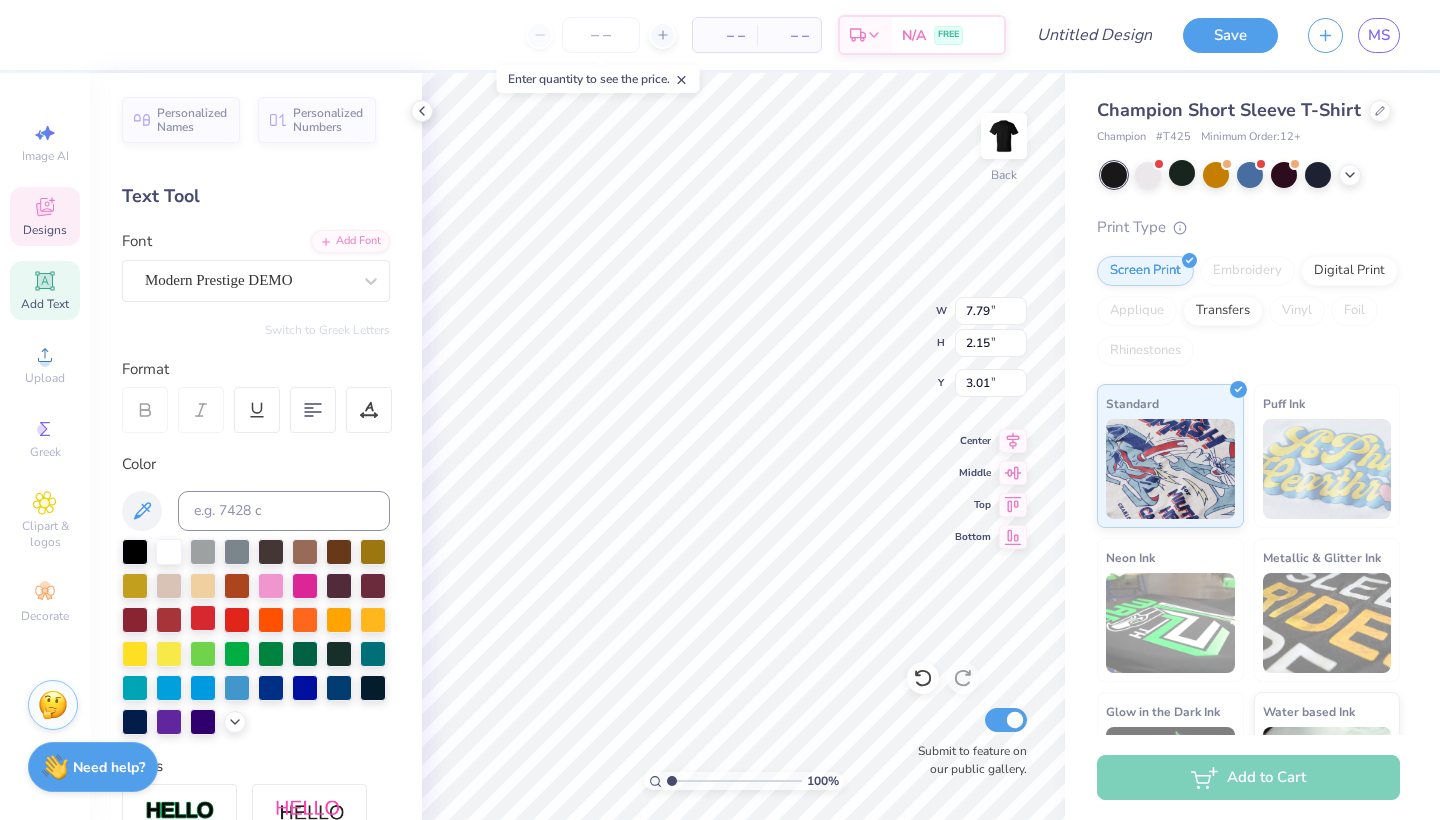 click at bounding box center (203, 618) 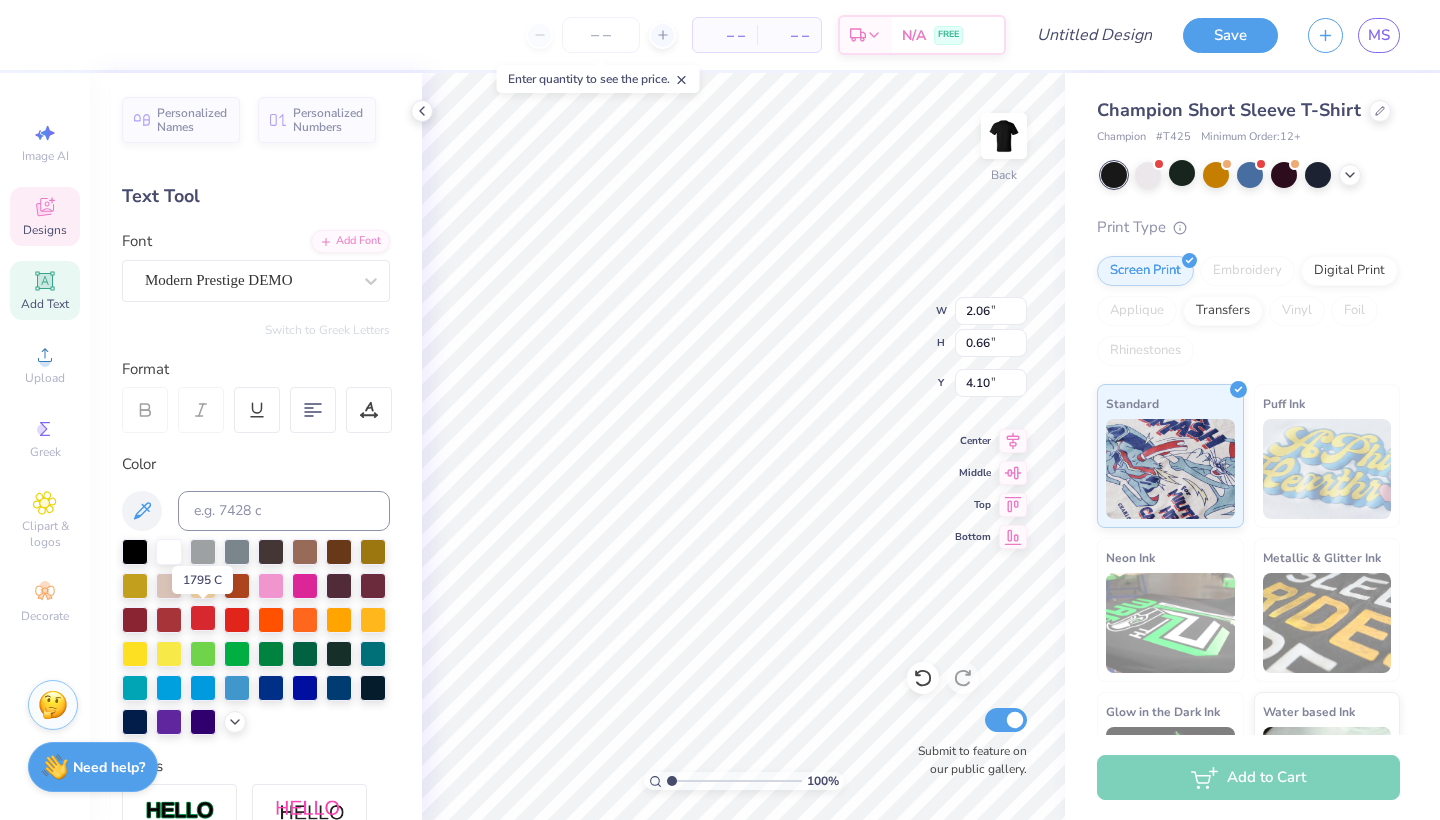 type on "Gam" 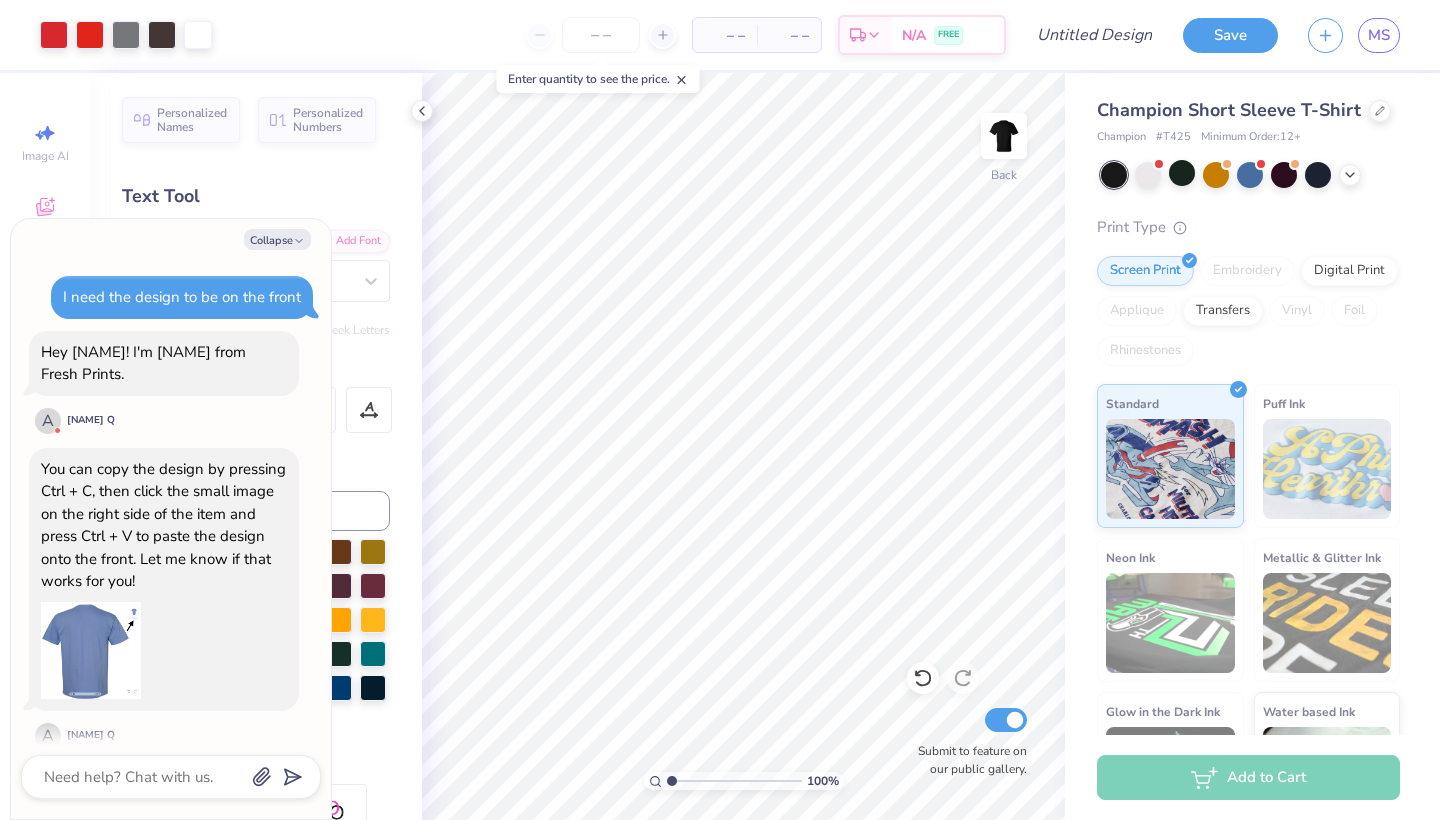 scroll, scrollTop: 445, scrollLeft: 0, axis: vertical 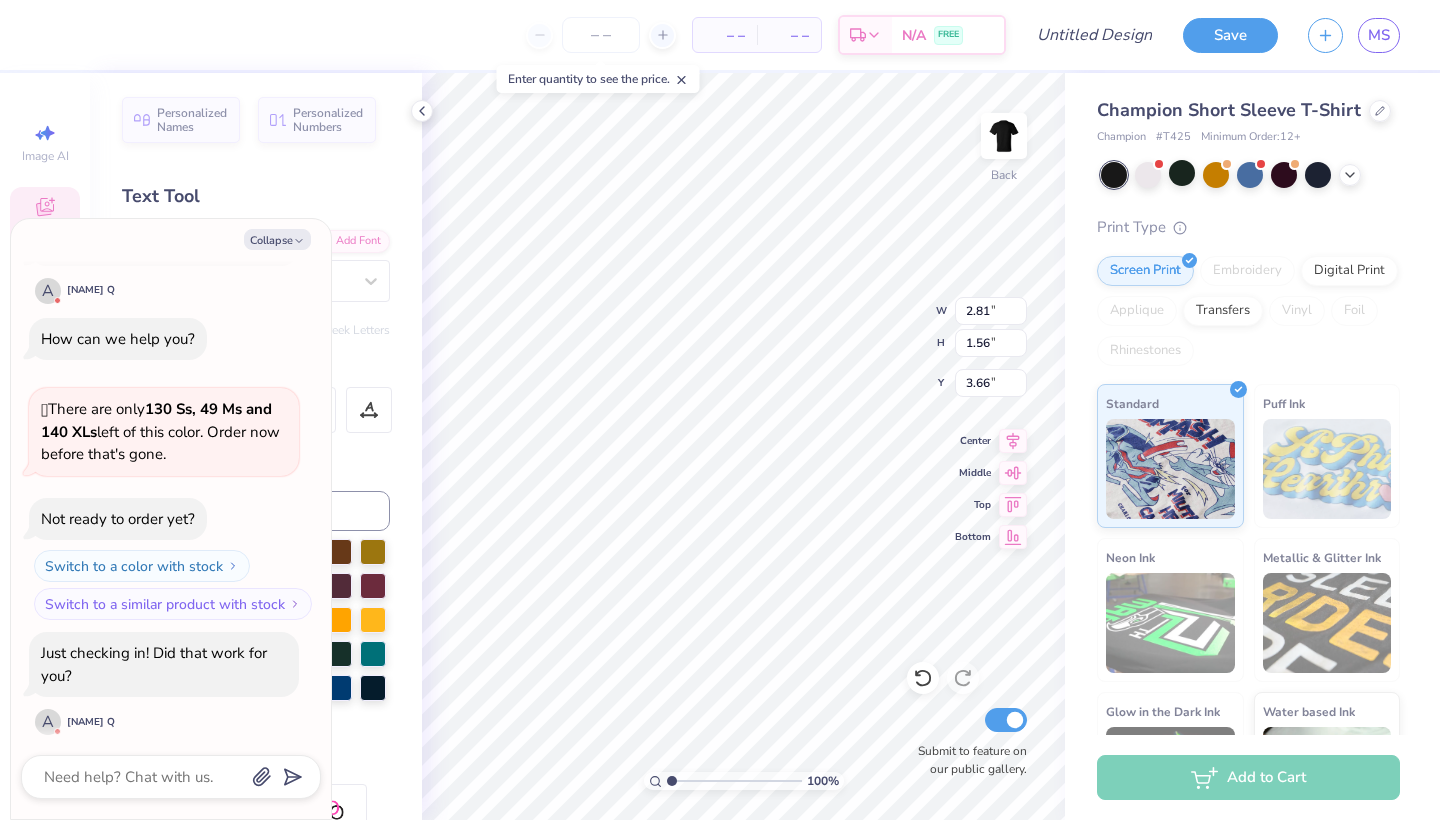 type on "x" 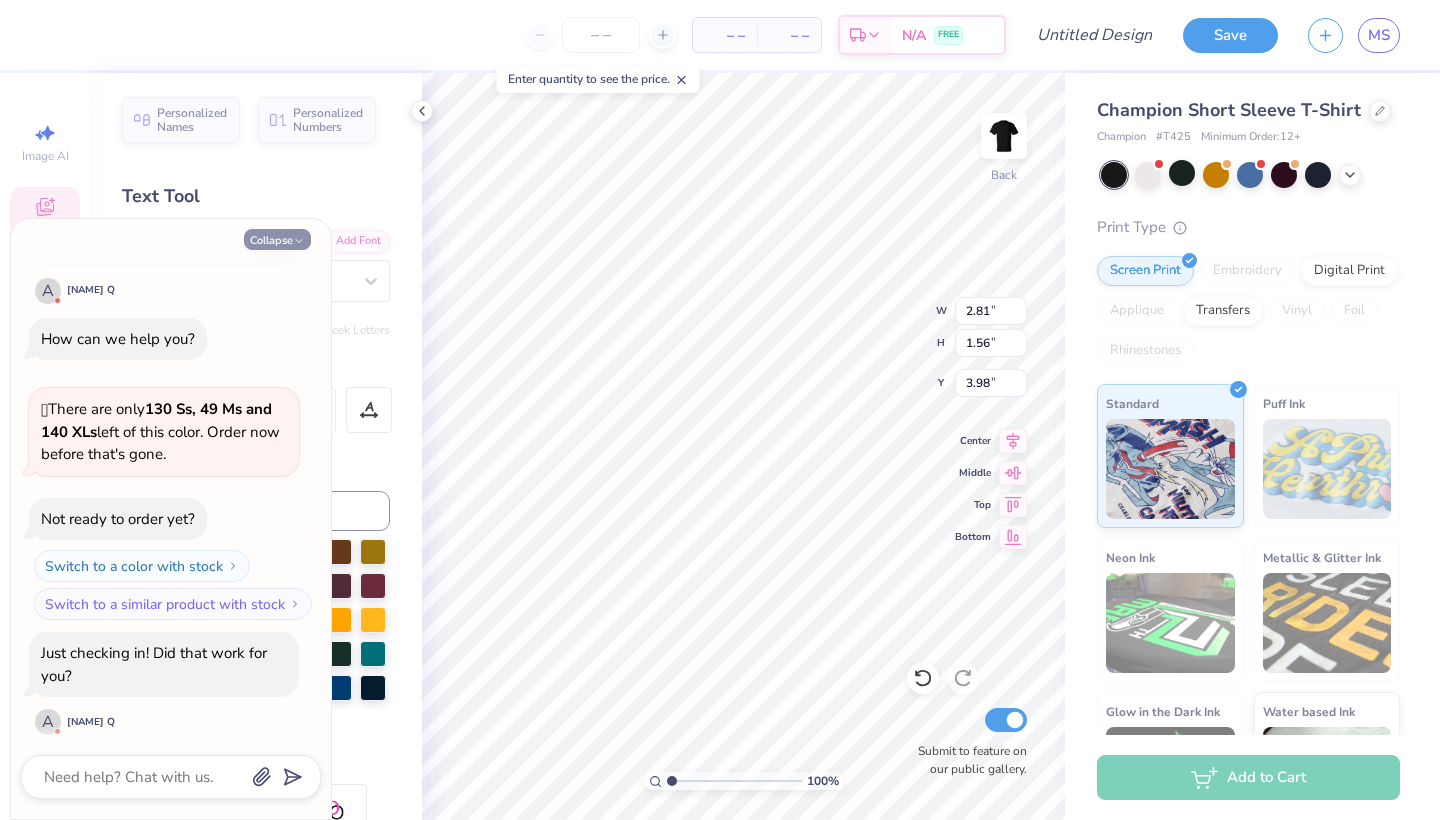 click on "Collapse" at bounding box center [277, 239] 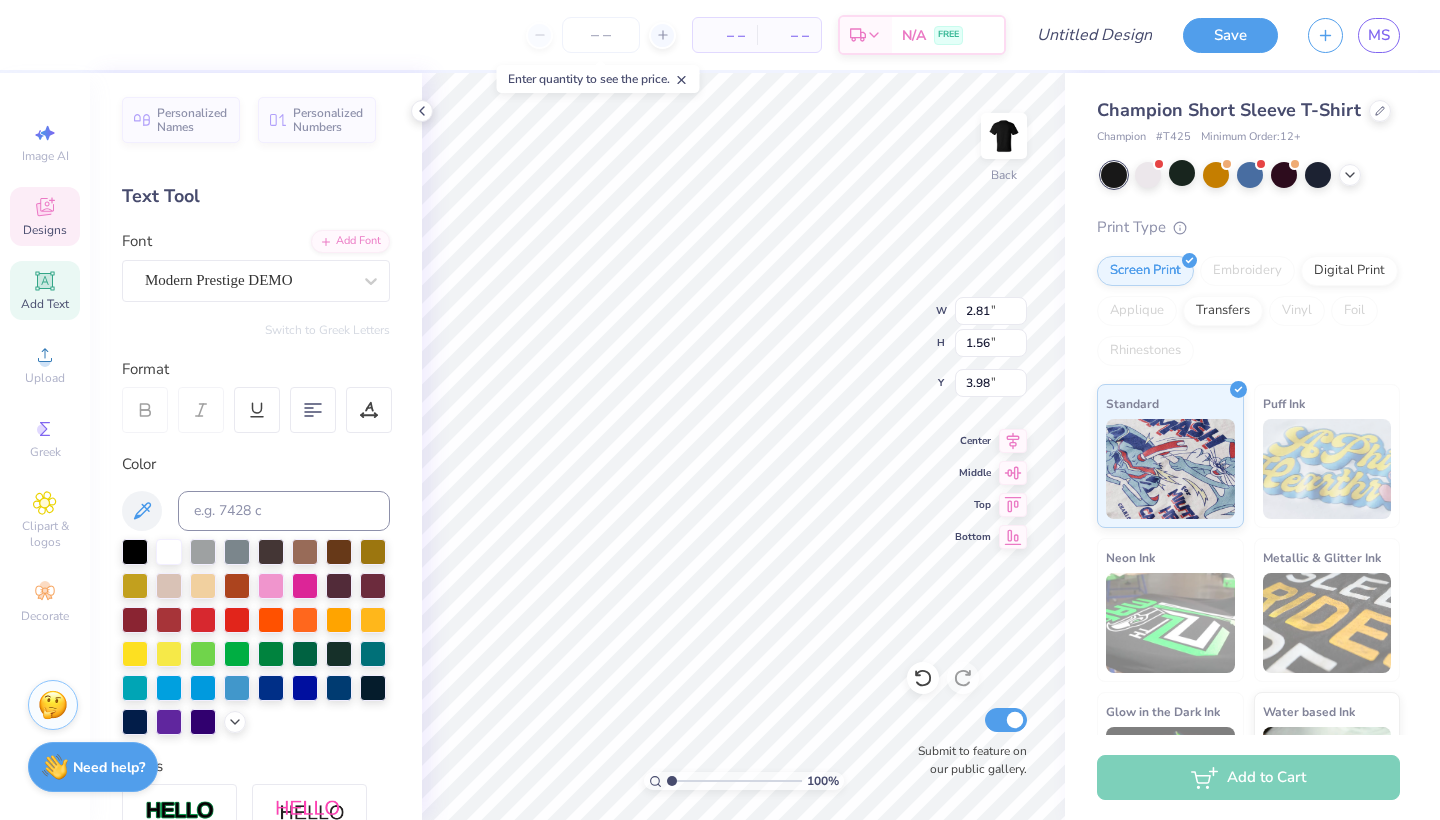 click on "Collapse" at bounding box center (277, 239) 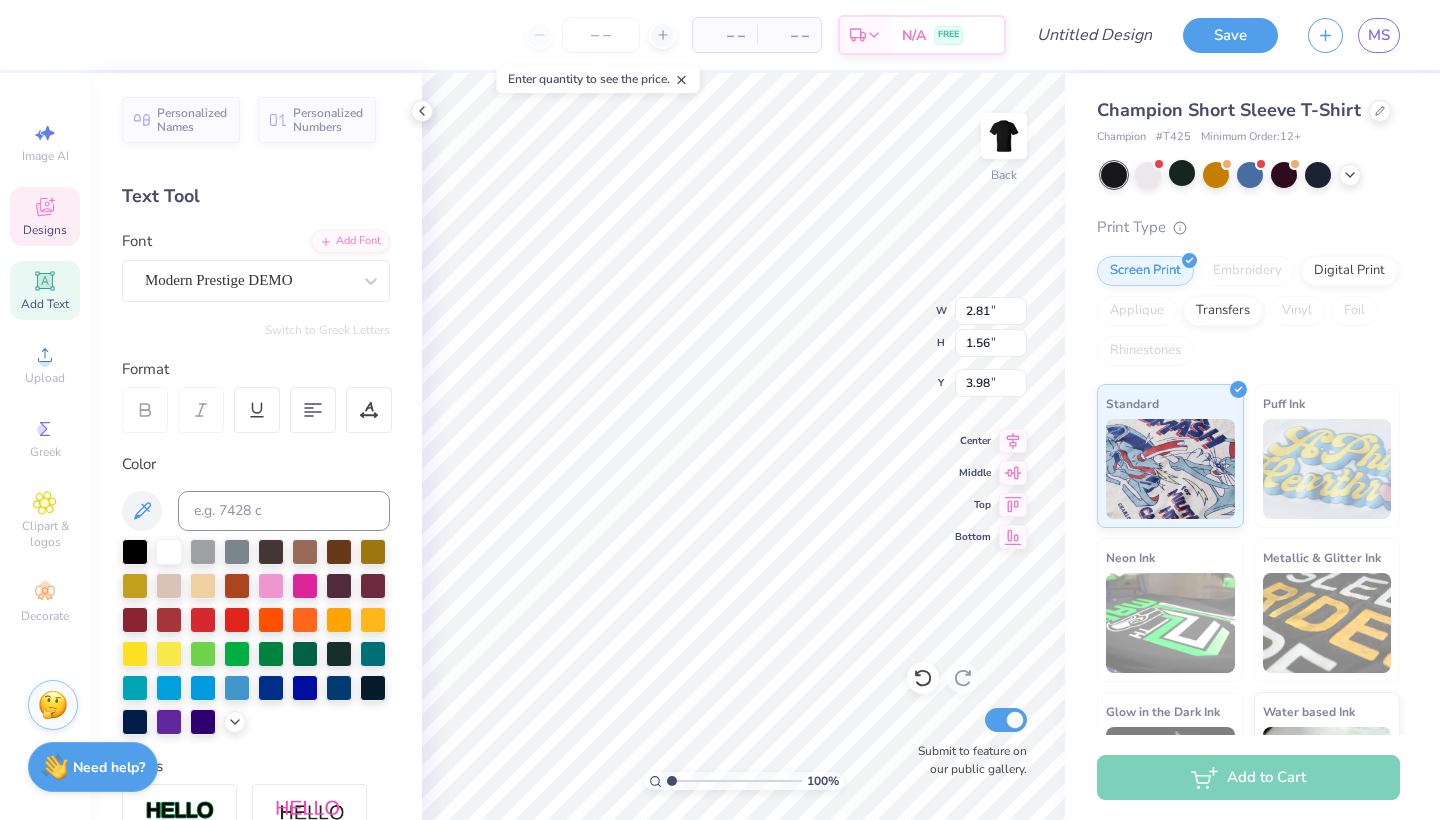 click on "Font Modern Prestige DEMO" at bounding box center (256, 266) 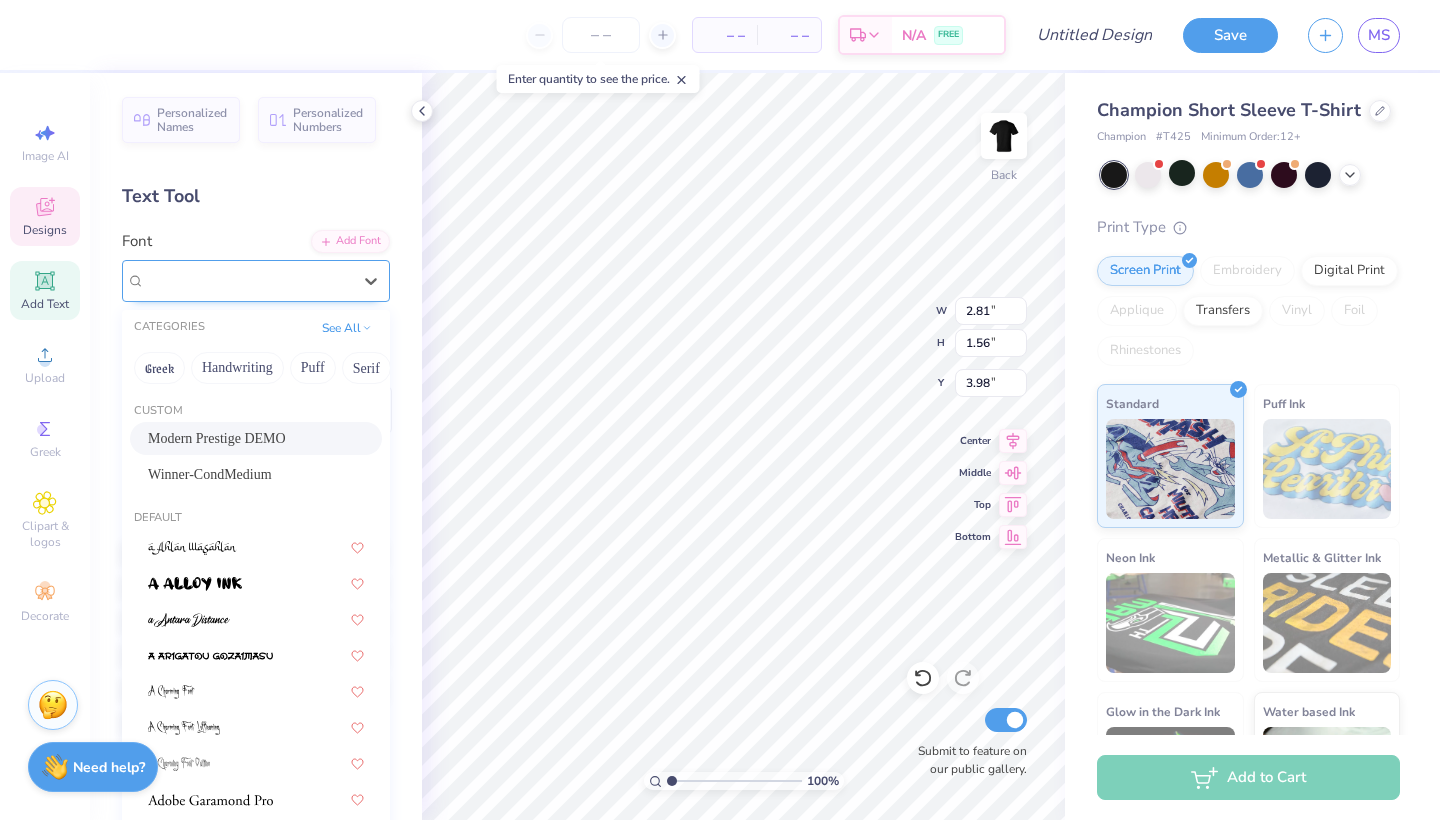 click on "Modern Prestige DEMO" at bounding box center (248, 280) 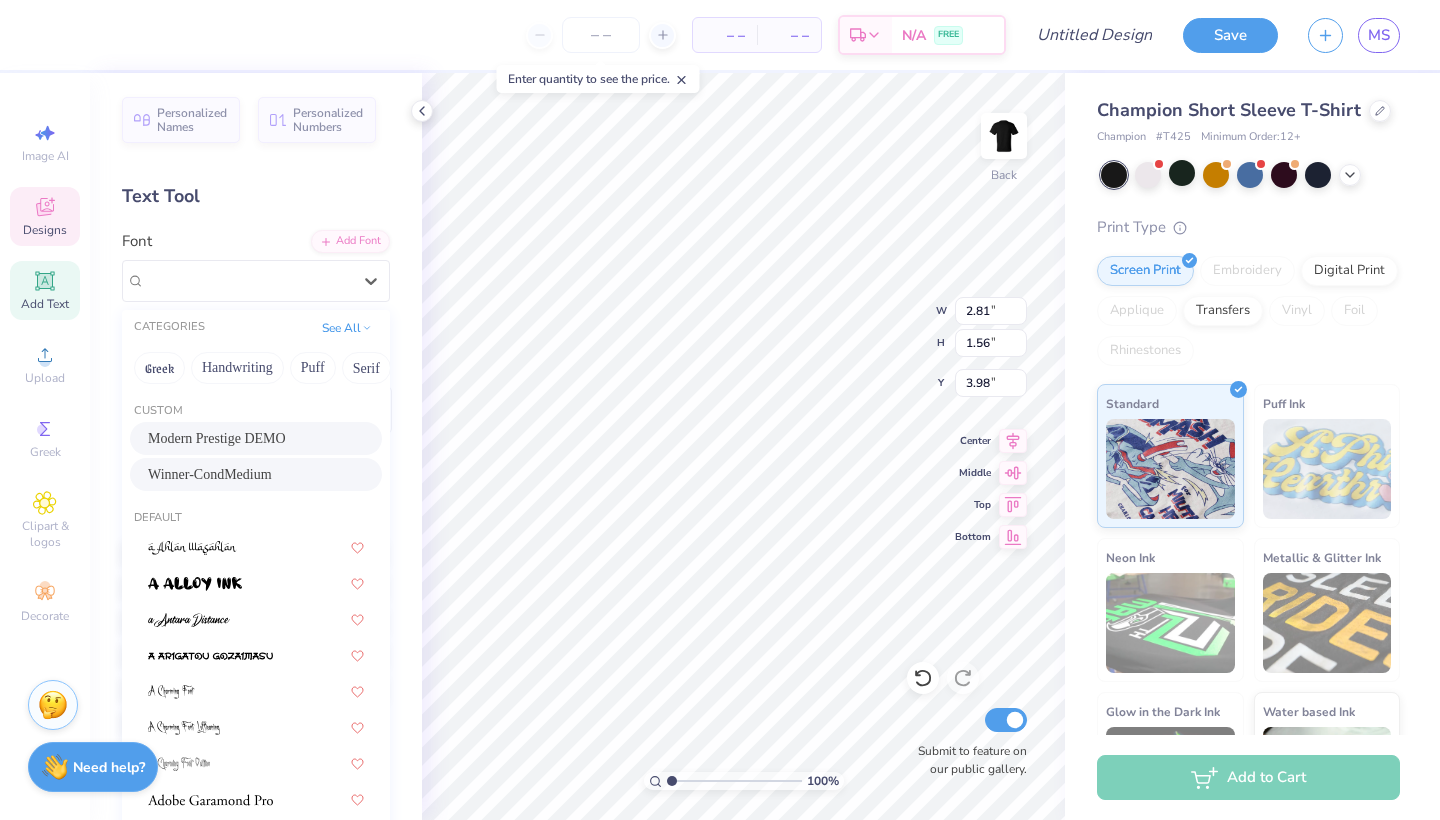 click on "Winner-CondMedium" at bounding box center [256, 474] 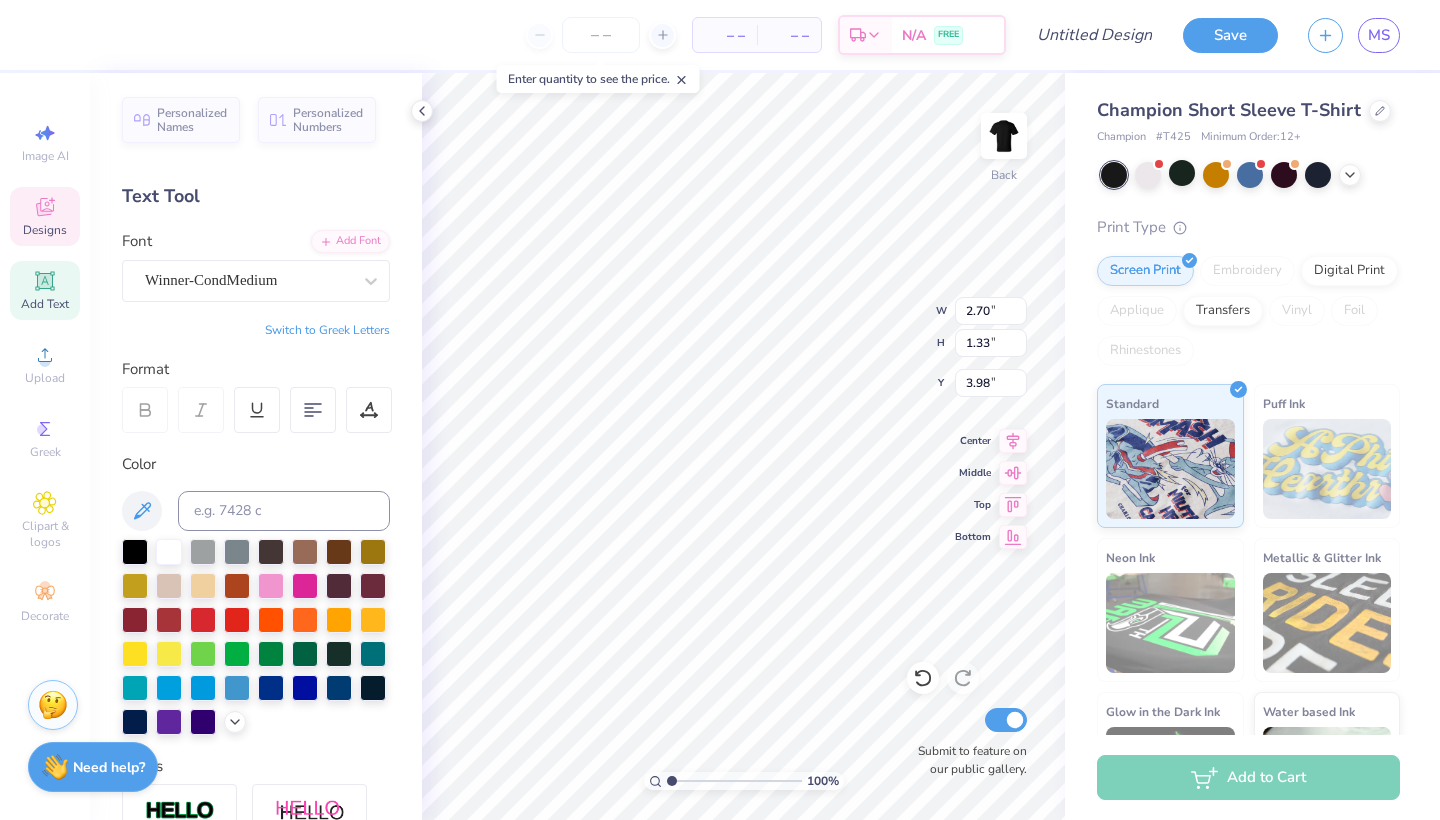 type on "2.70" 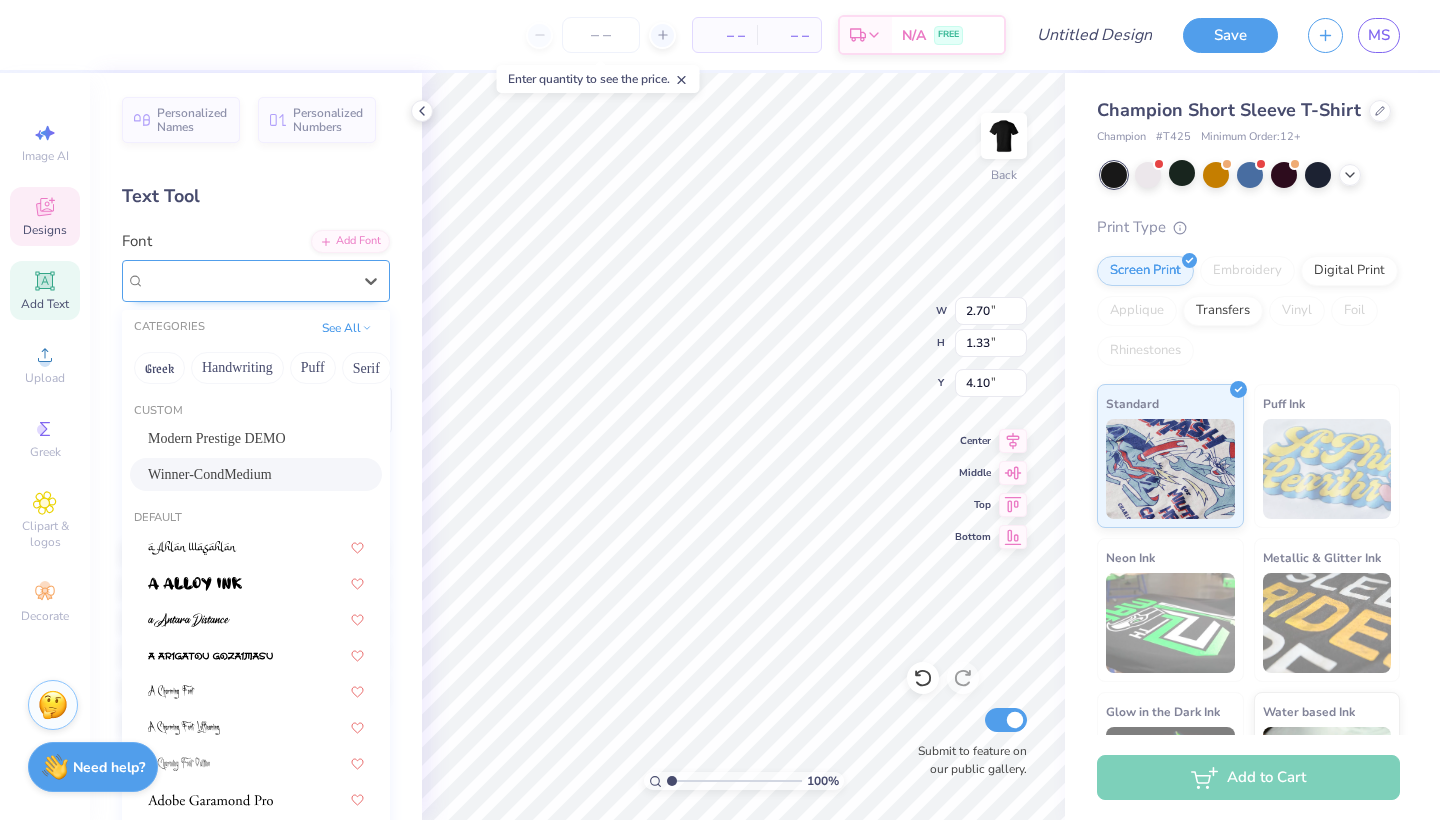click on "Winner-CondMedium" at bounding box center (248, 280) 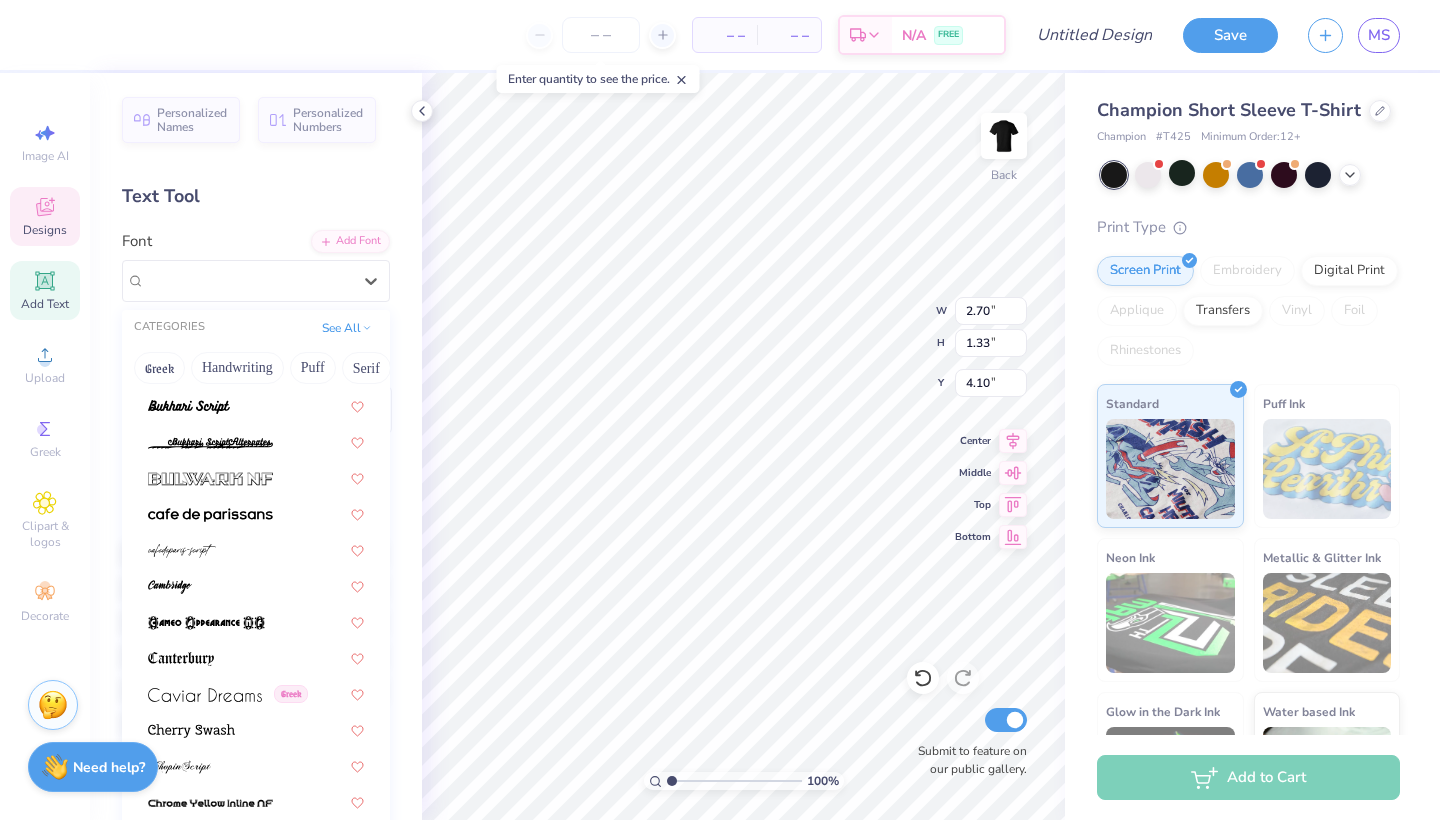 scroll, scrollTop: 2026, scrollLeft: 0, axis: vertical 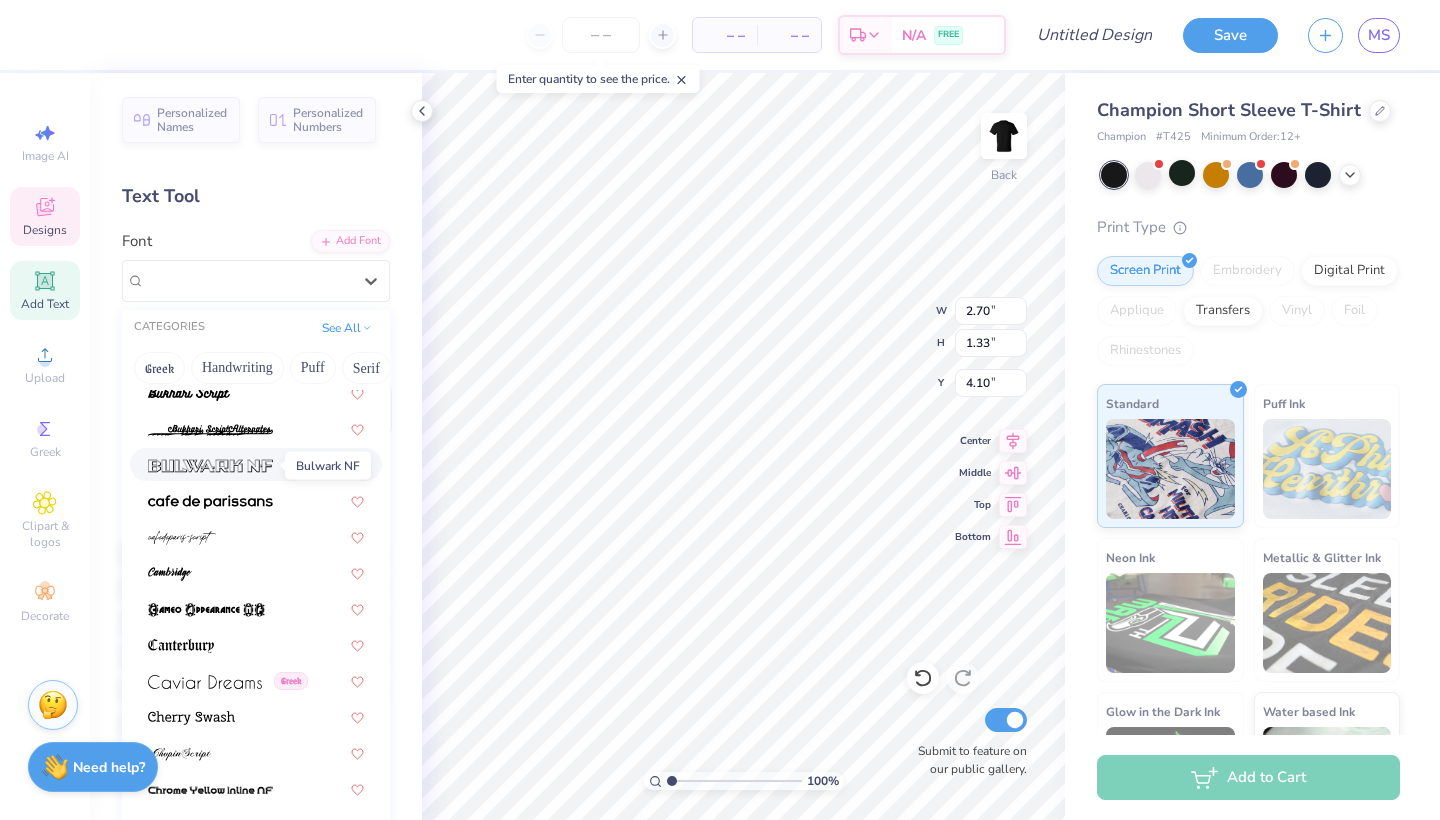 click at bounding box center (210, 466) 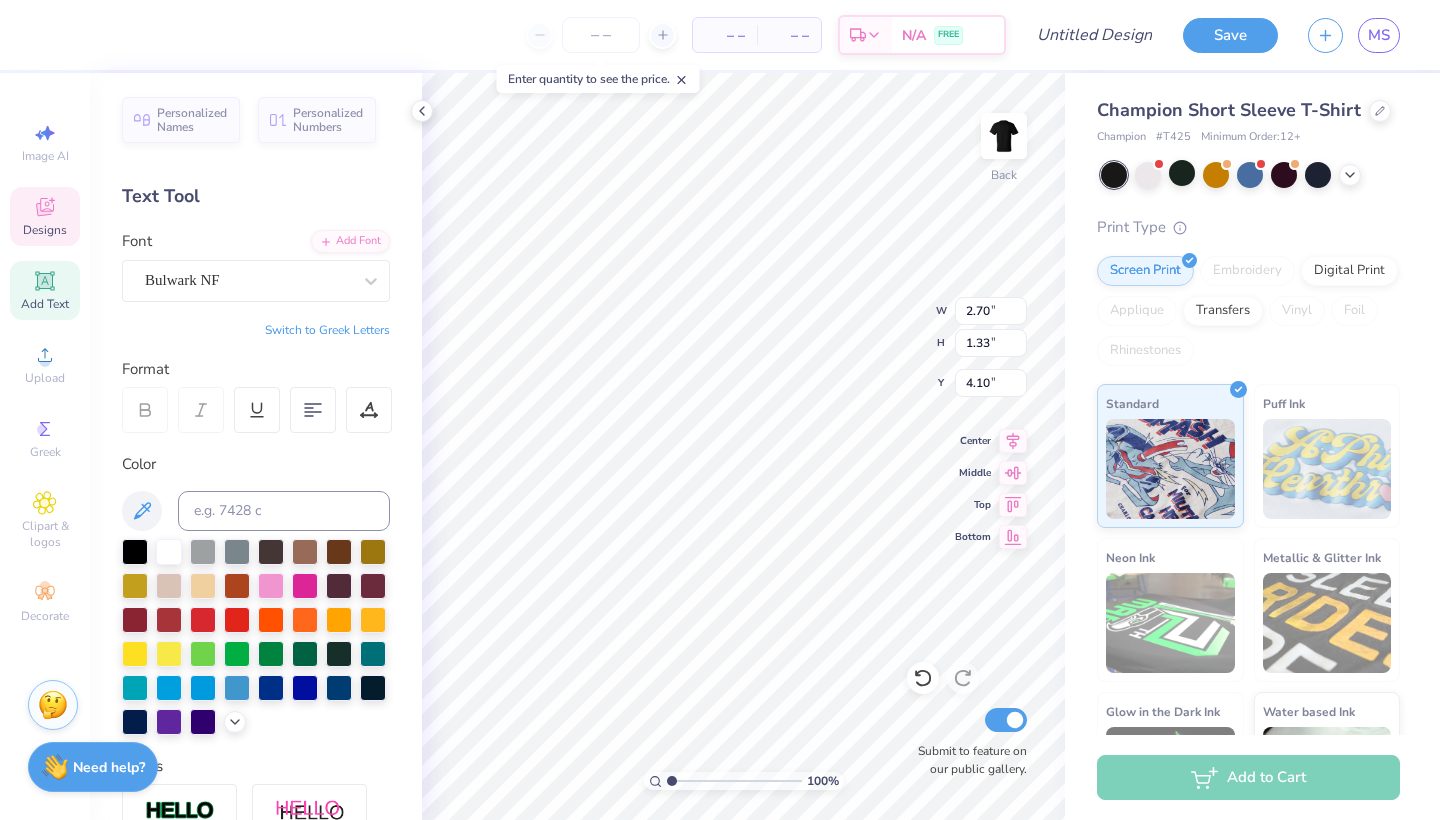 type on "5.16" 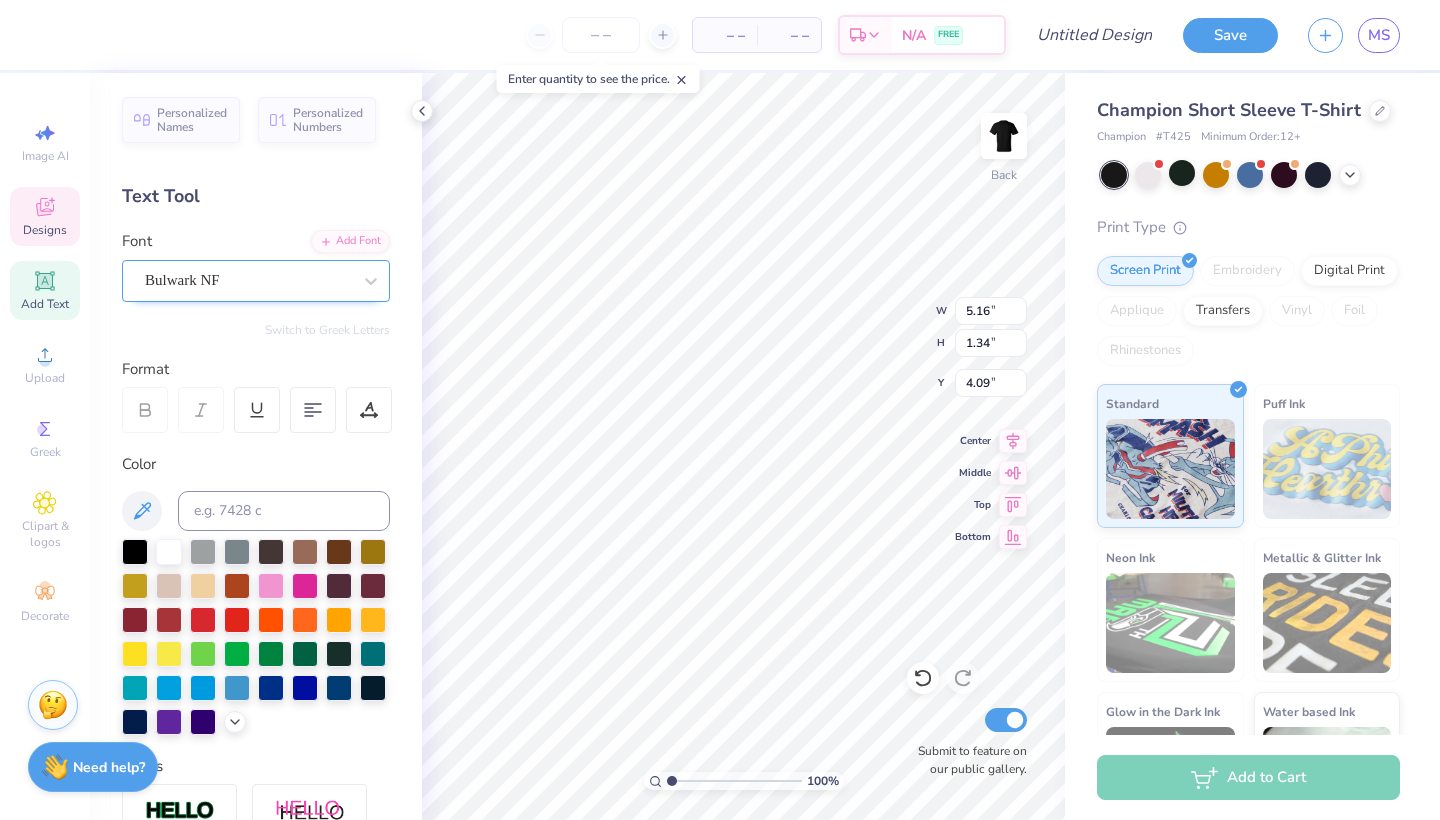 click at bounding box center (248, 280) 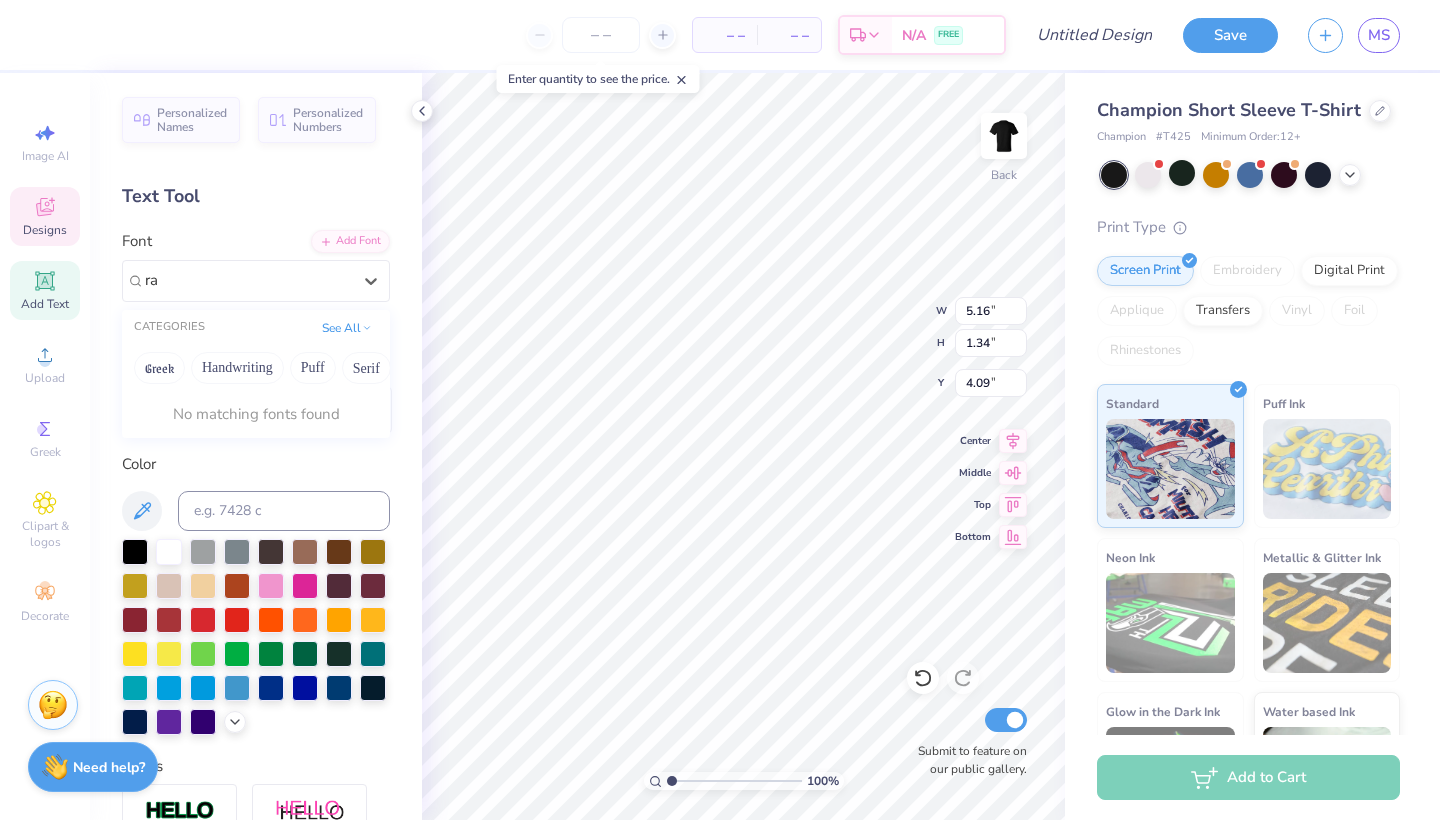 type on "r" 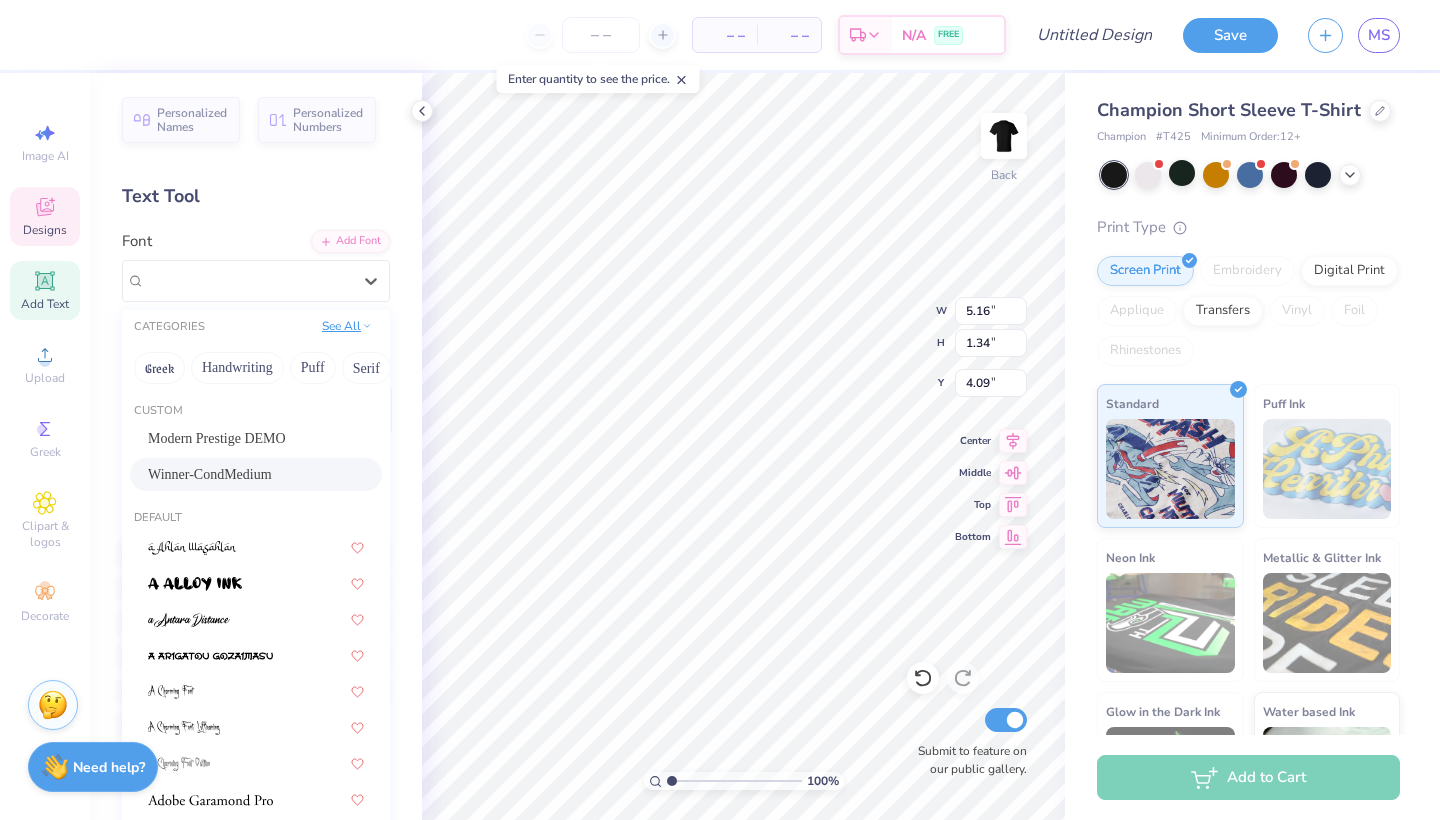 click on "See All" at bounding box center (347, 326) 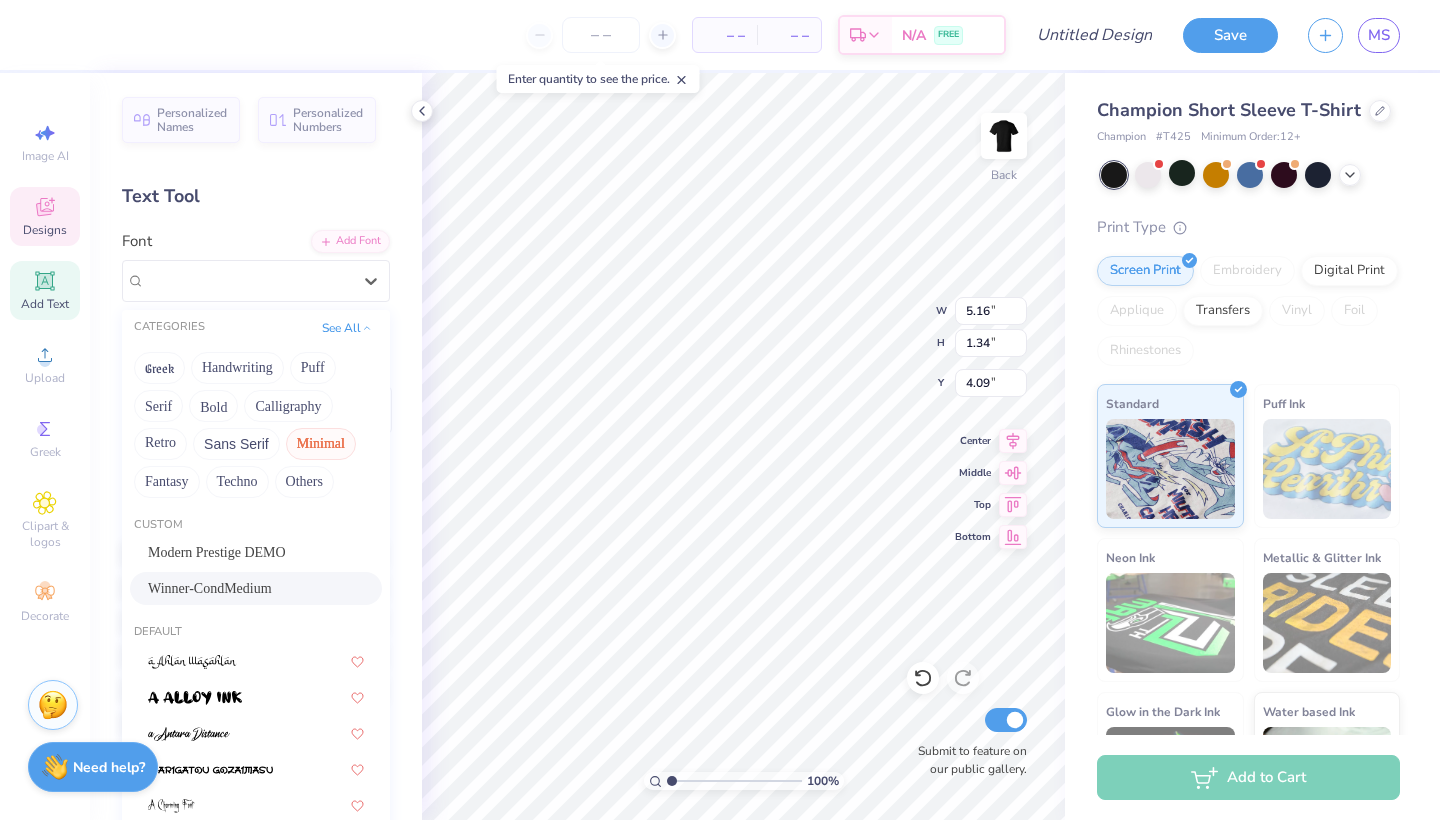 click on "Minimal" at bounding box center [321, 444] 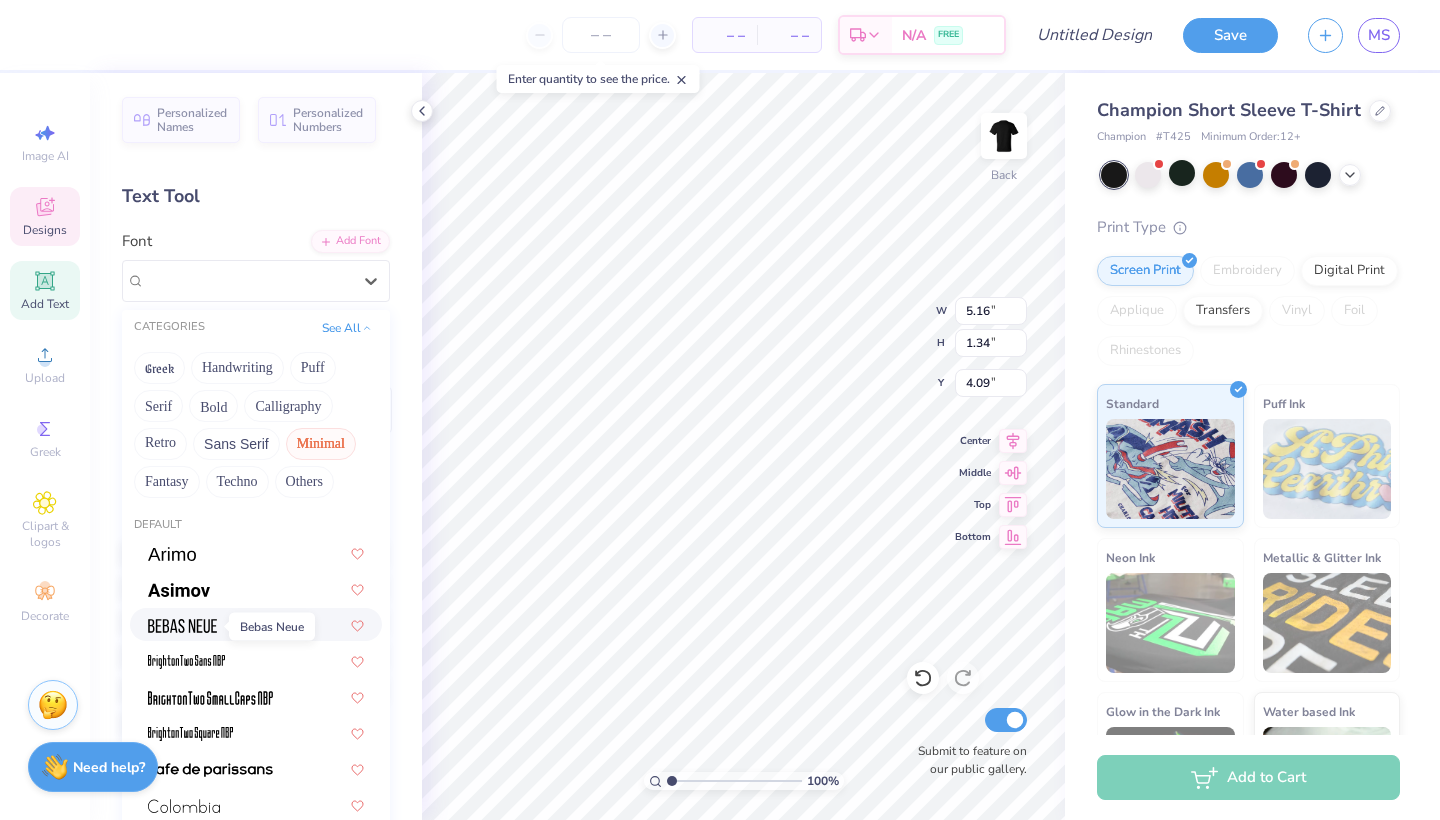 click at bounding box center (182, 626) 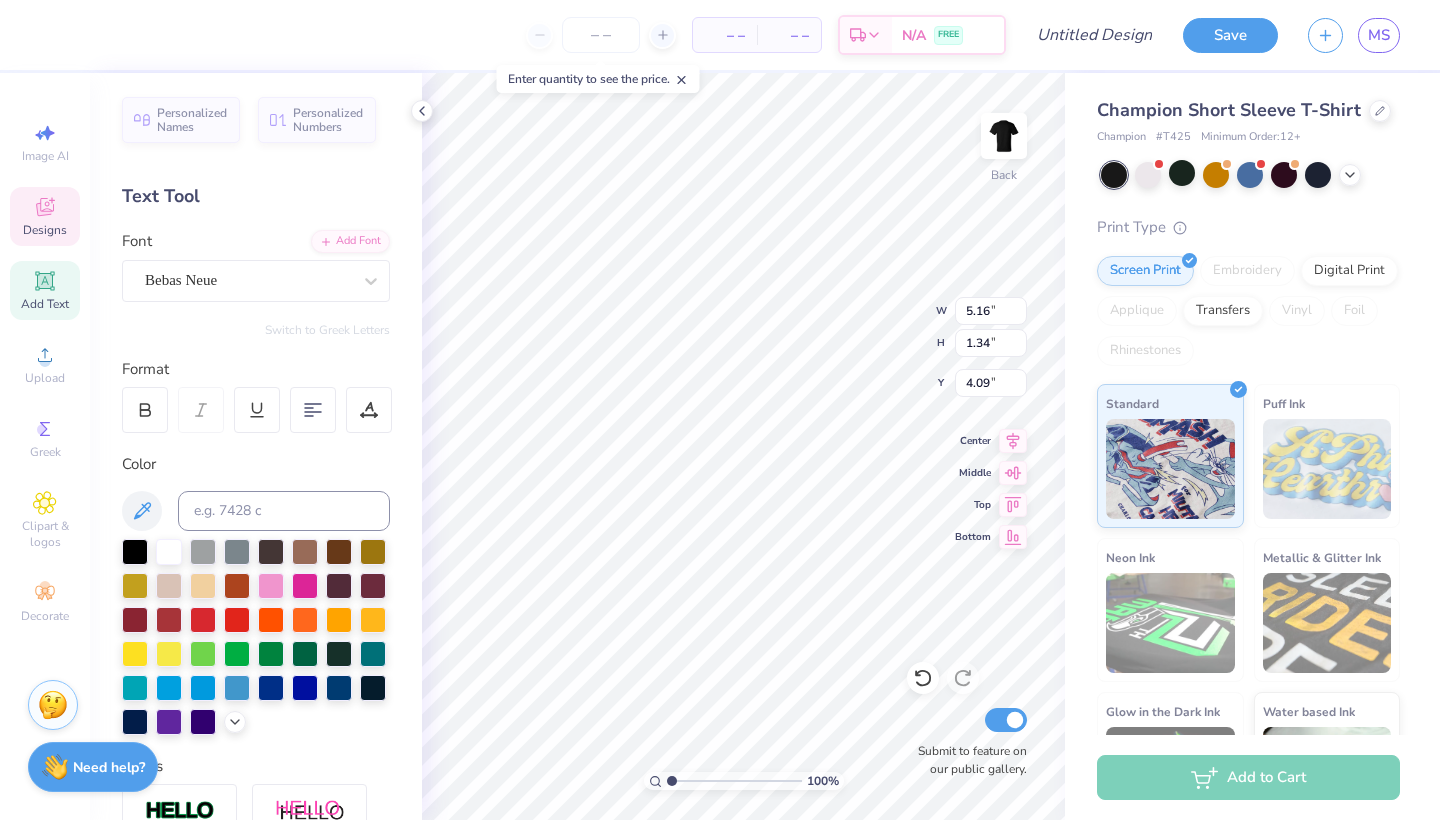 type on "2.08" 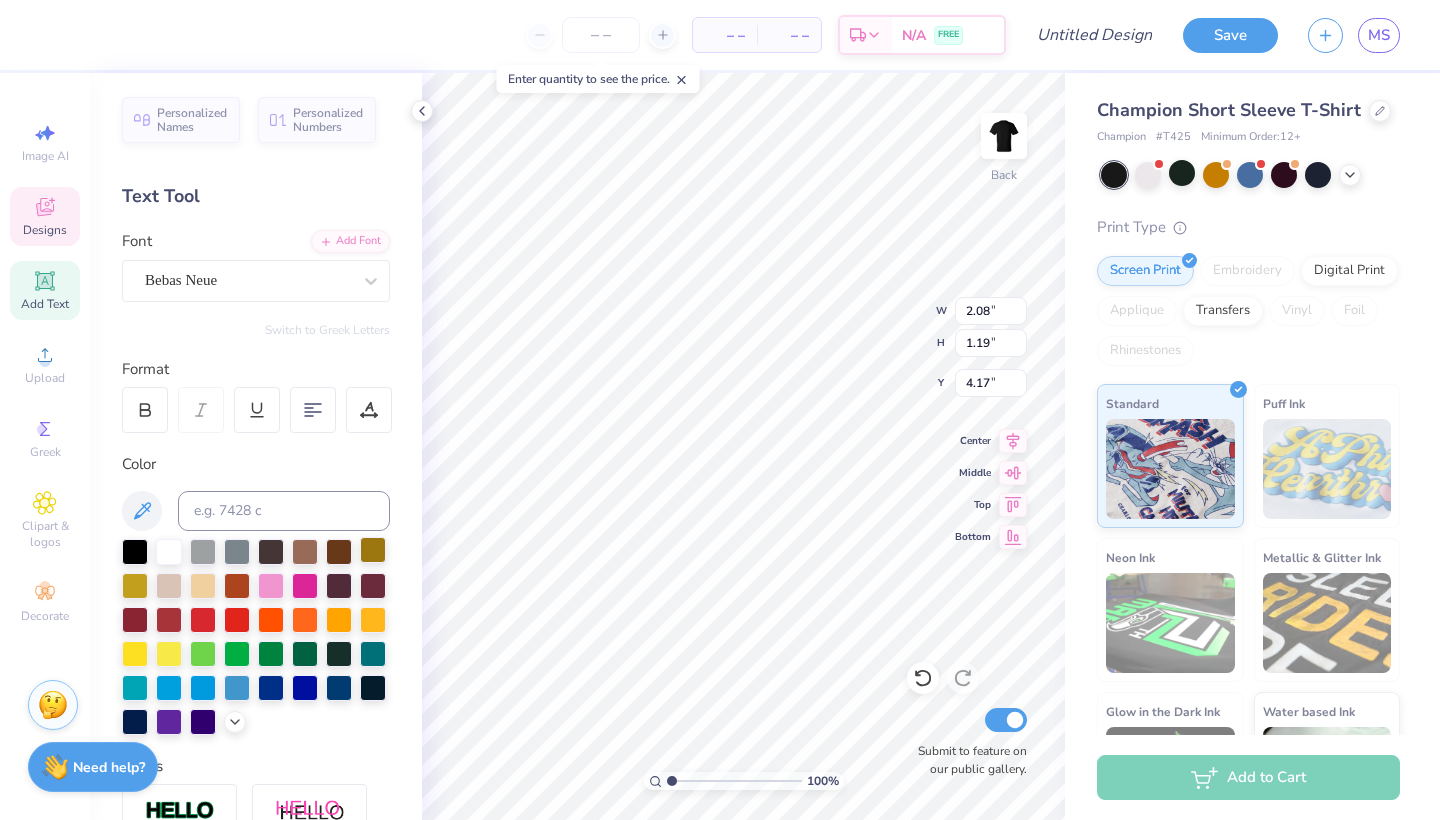type on "4.47" 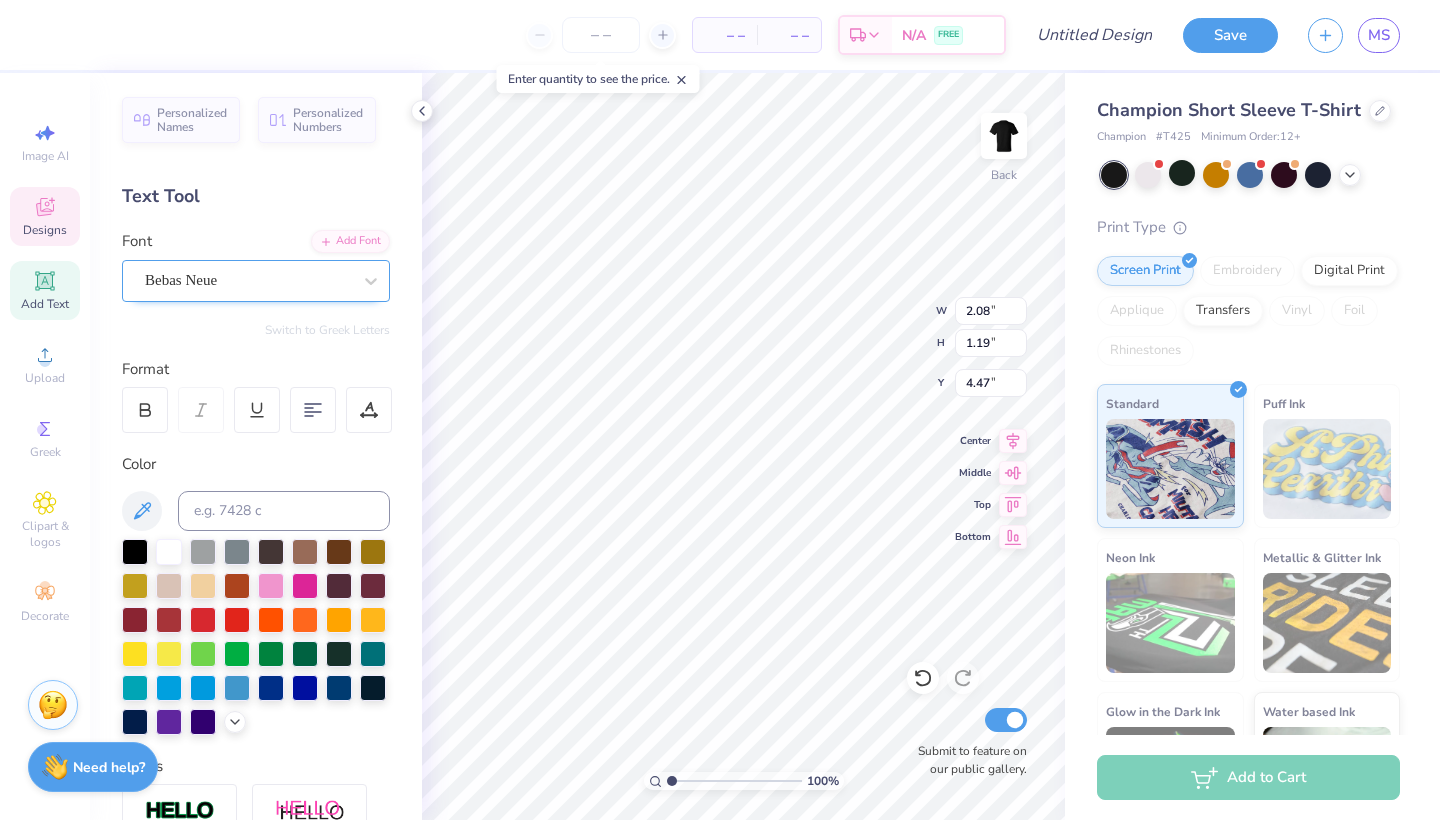 click on "Bebas Neue" at bounding box center (248, 280) 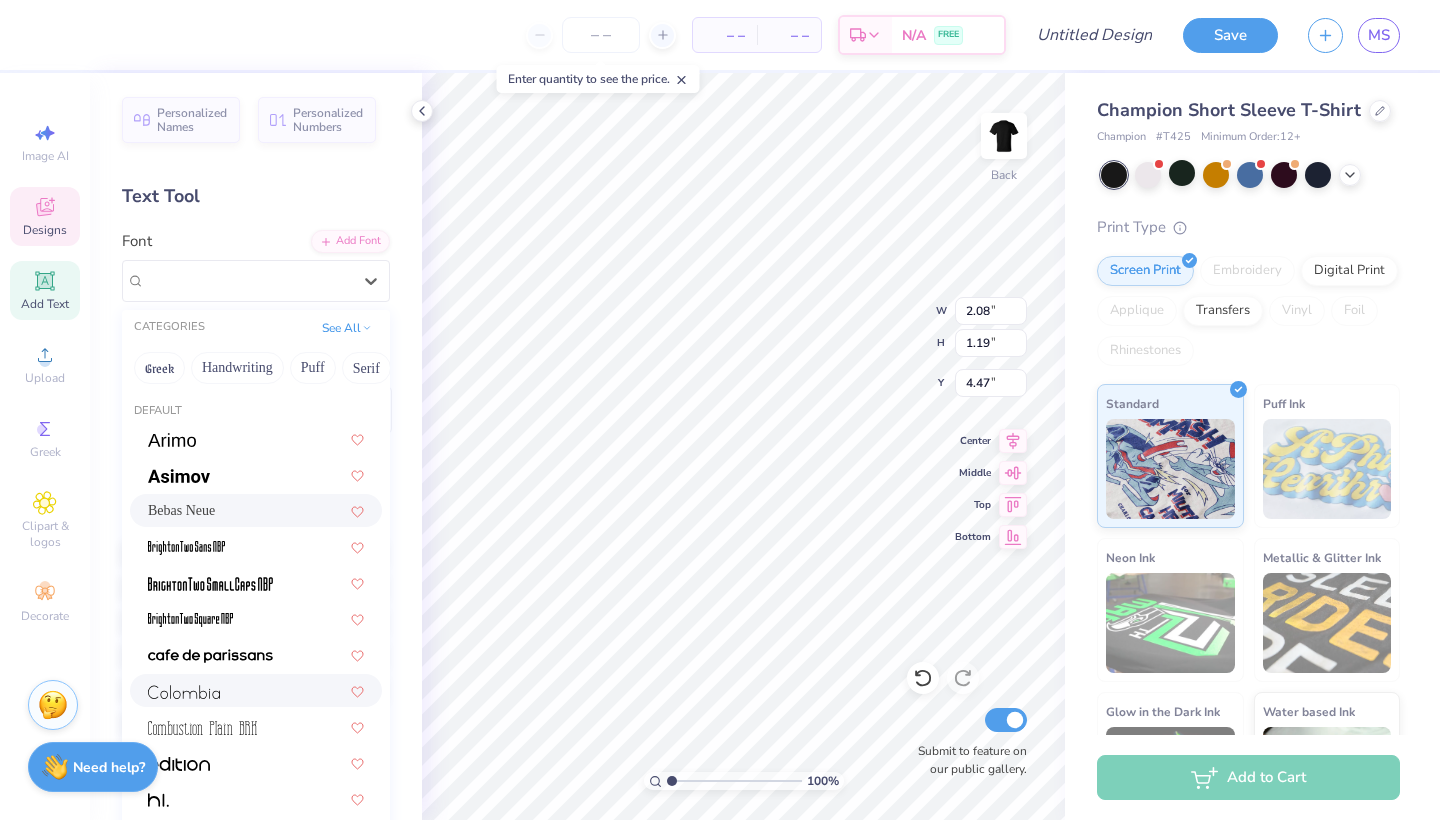 click at bounding box center [256, 690] 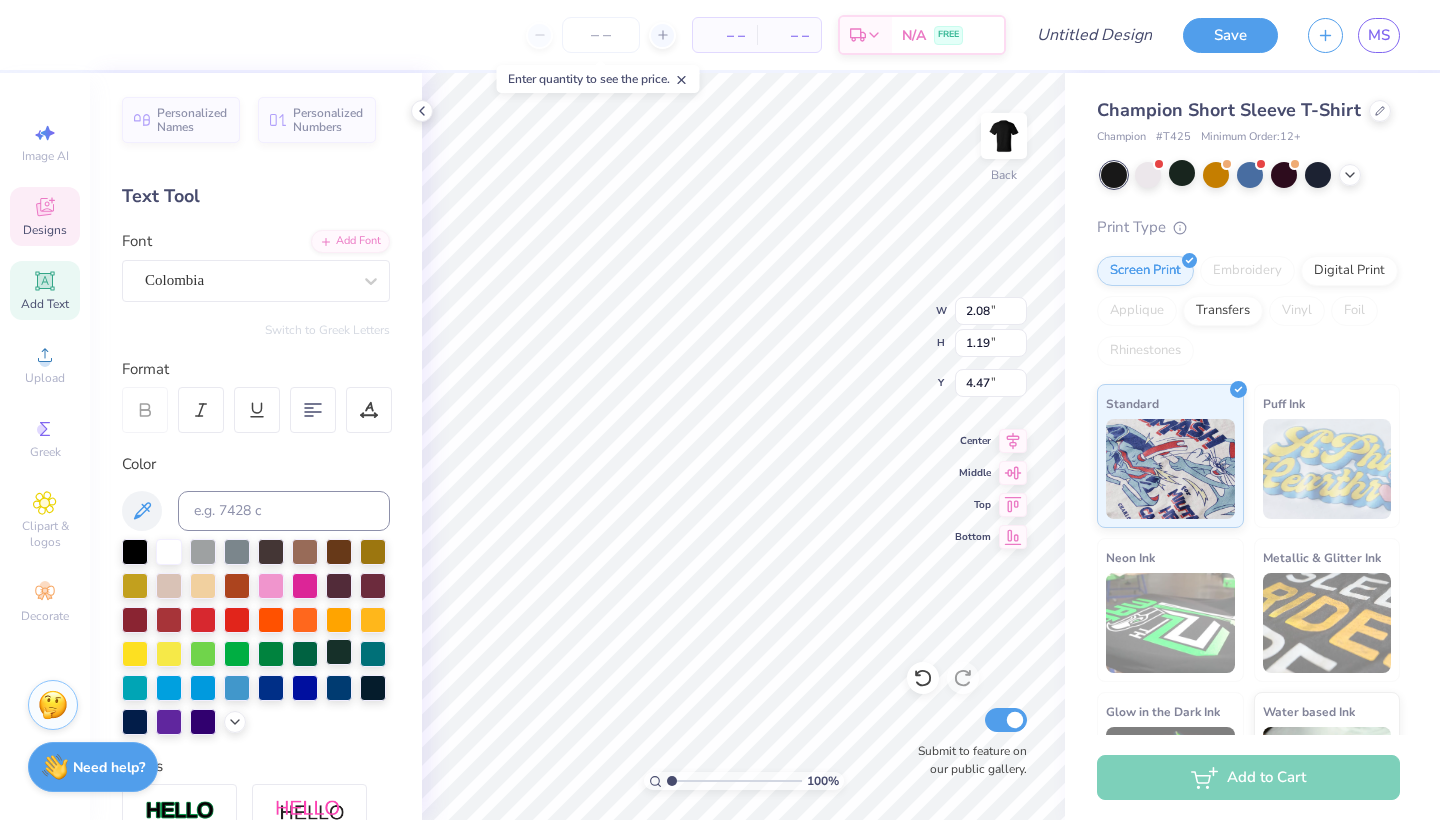 type on "2.49" 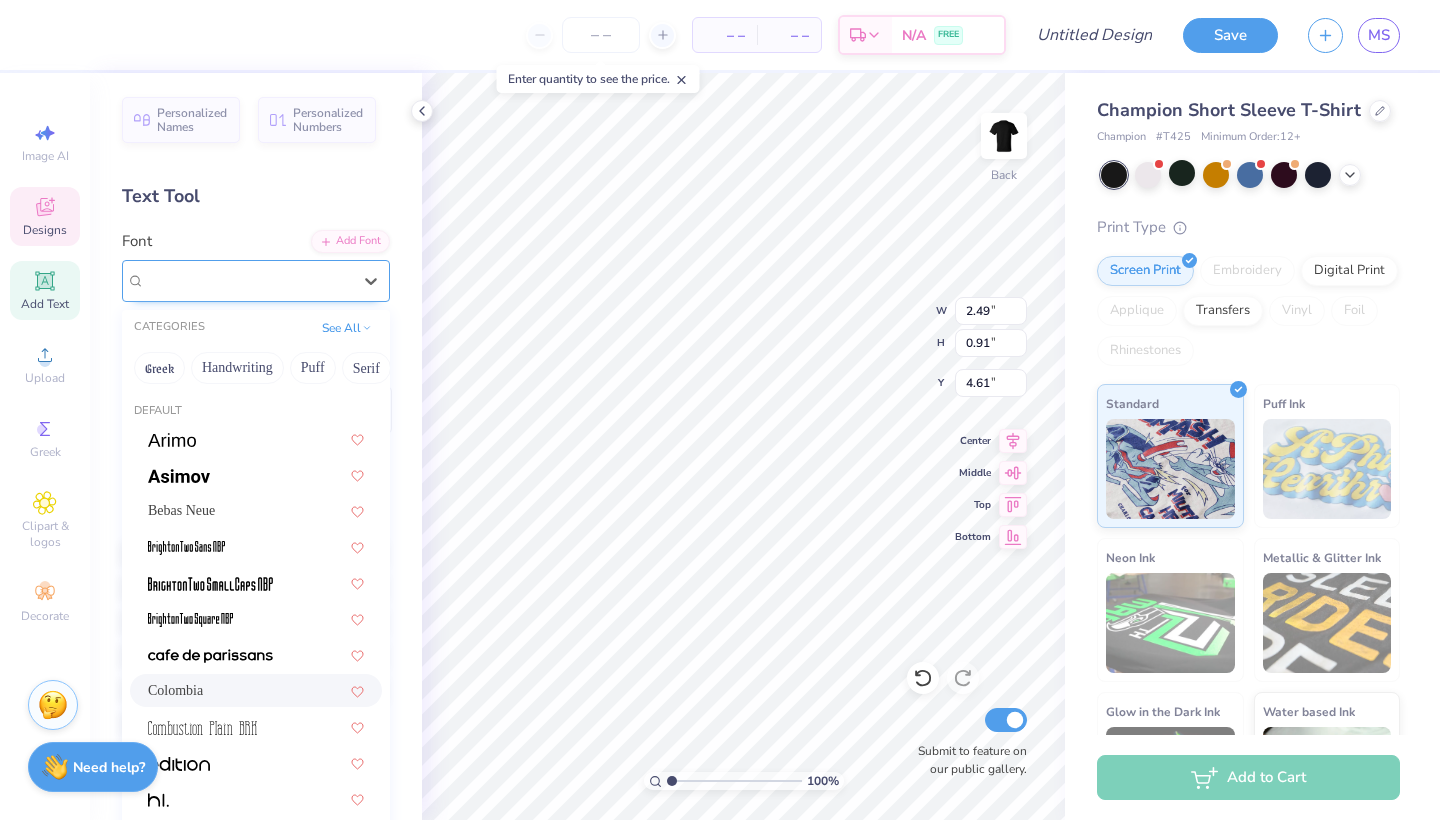 click on "Colombia" at bounding box center [248, 280] 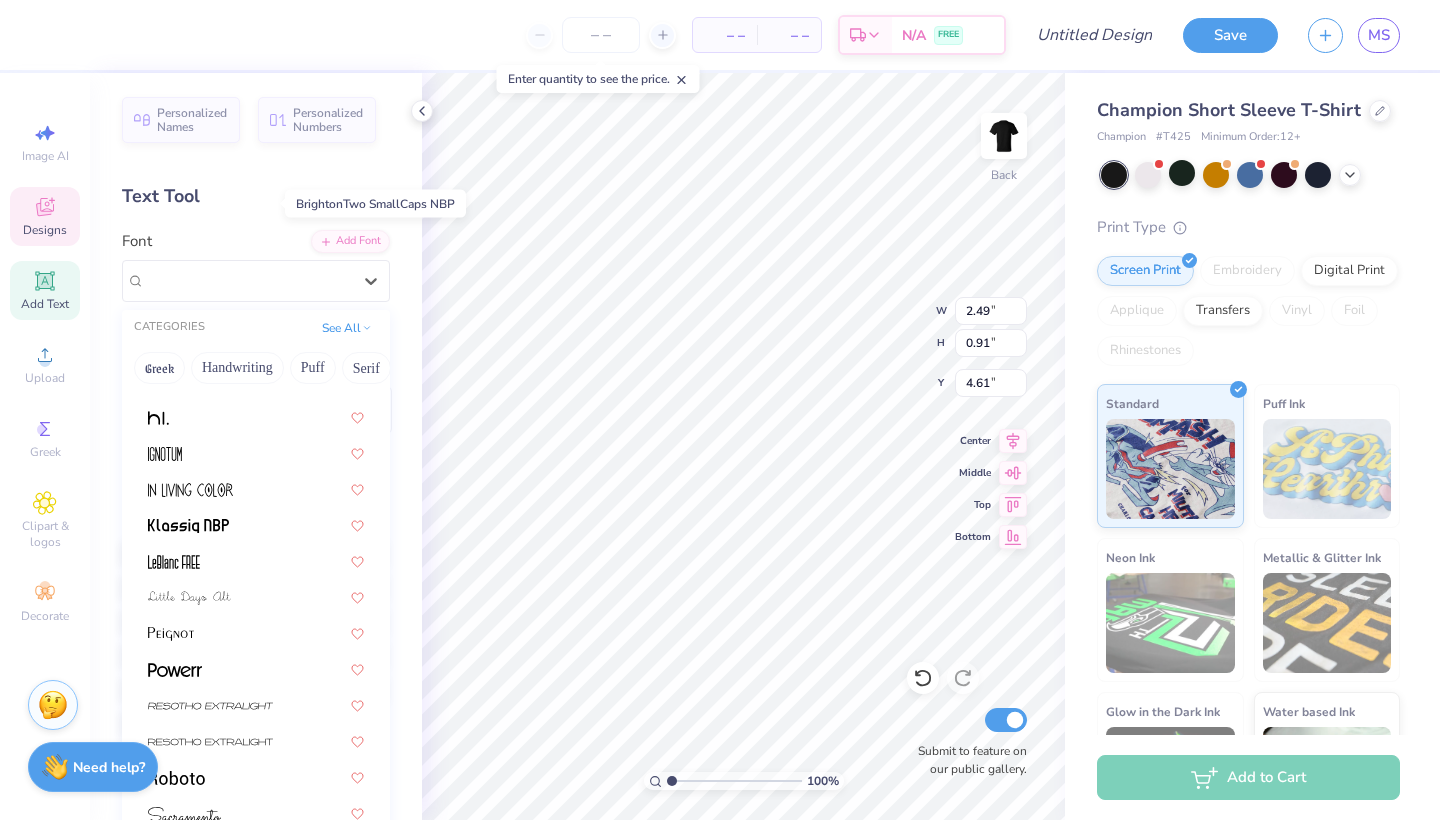 scroll, scrollTop: 381, scrollLeft: 0, axis: vertical 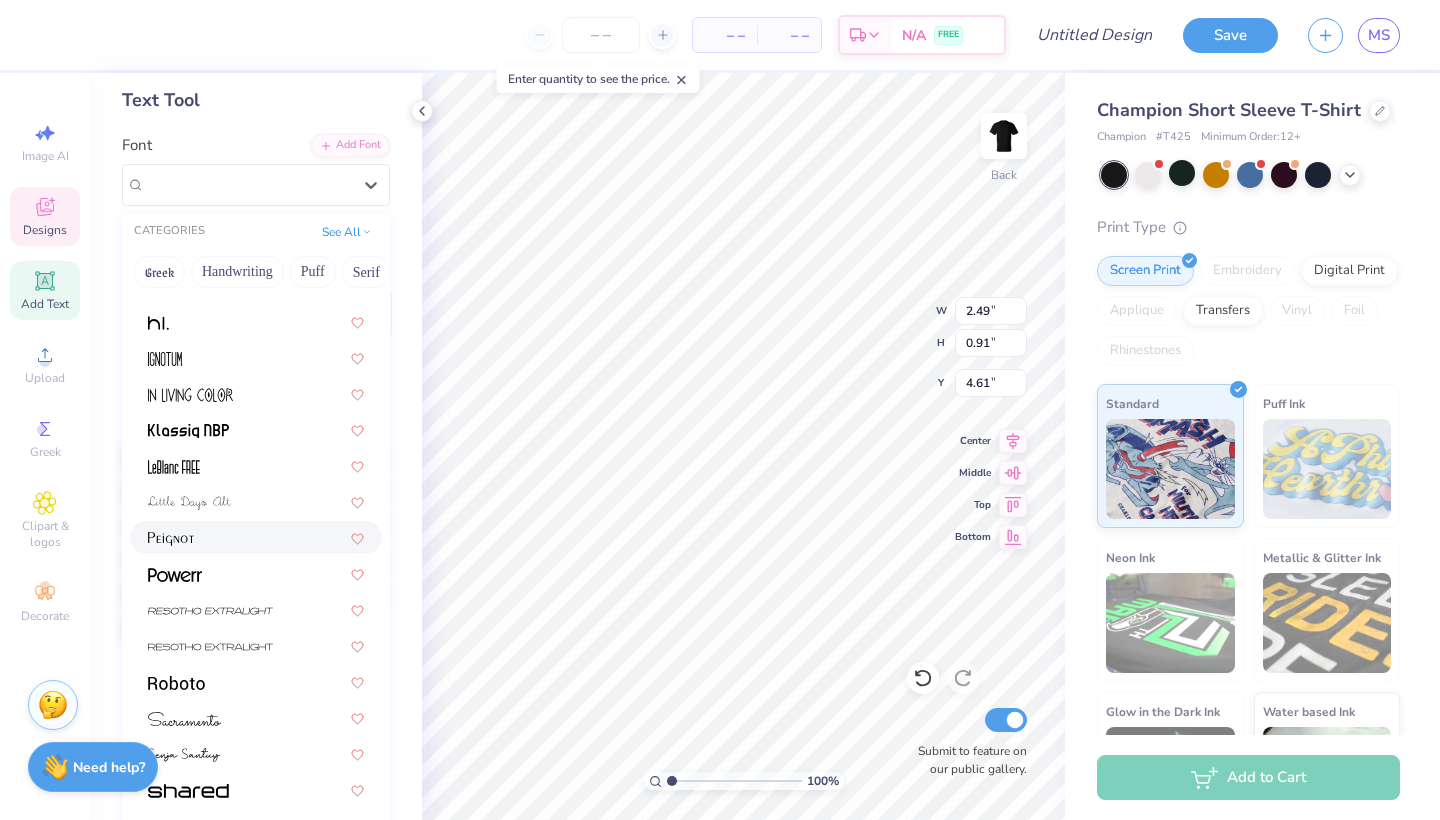 click at bounding box center (256, 537) 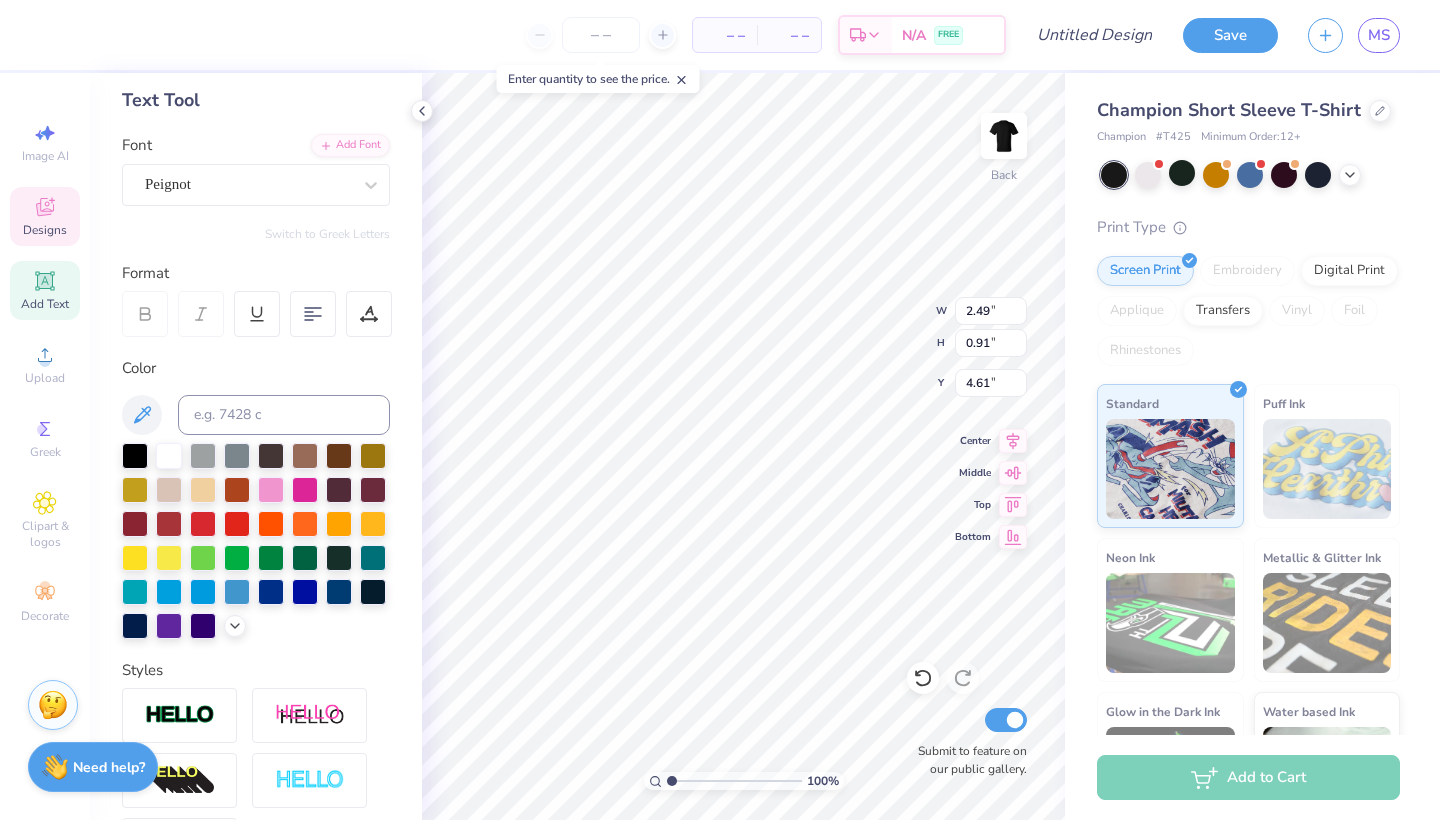 type on "2.59" 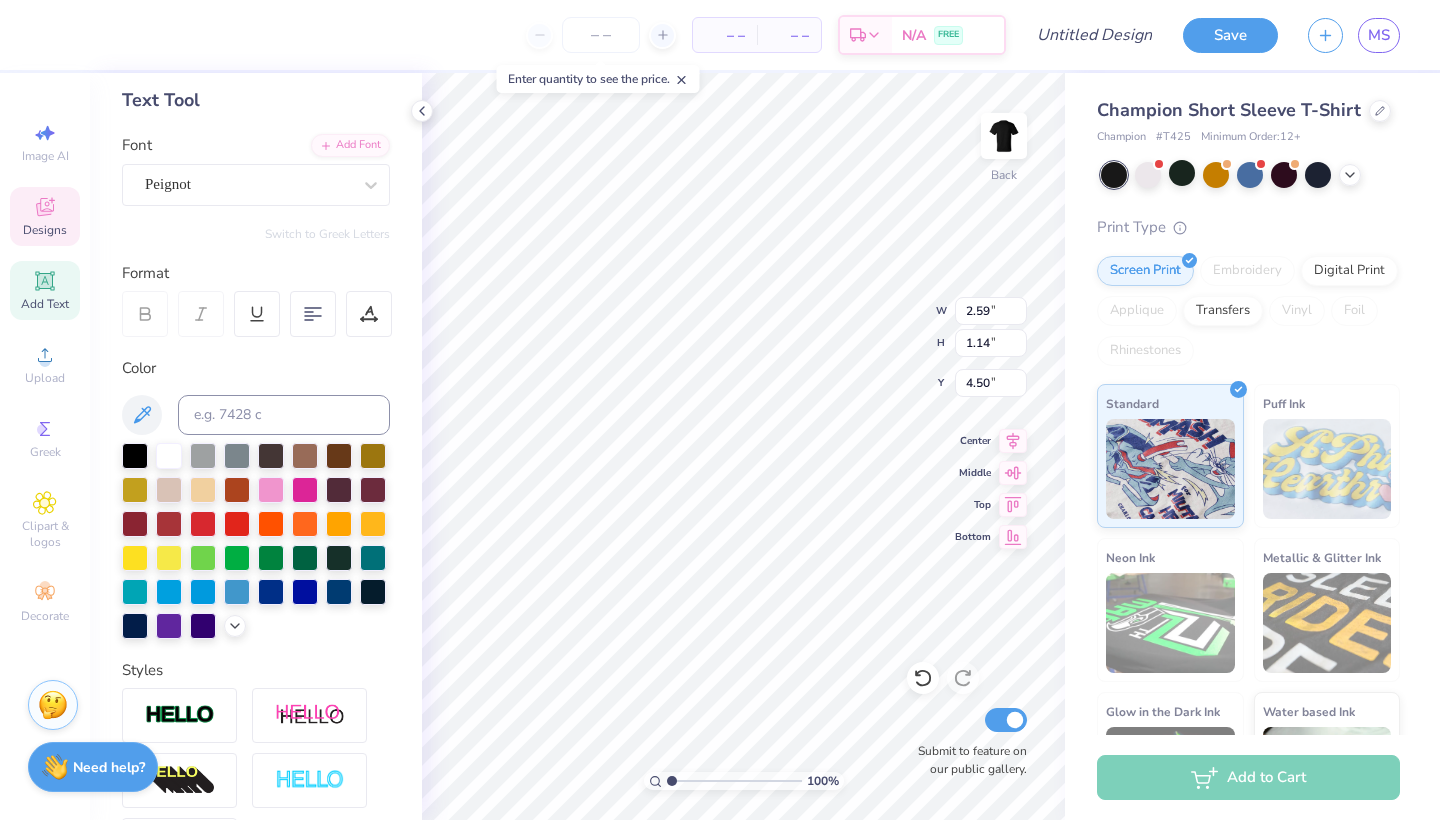 type on "4.40" 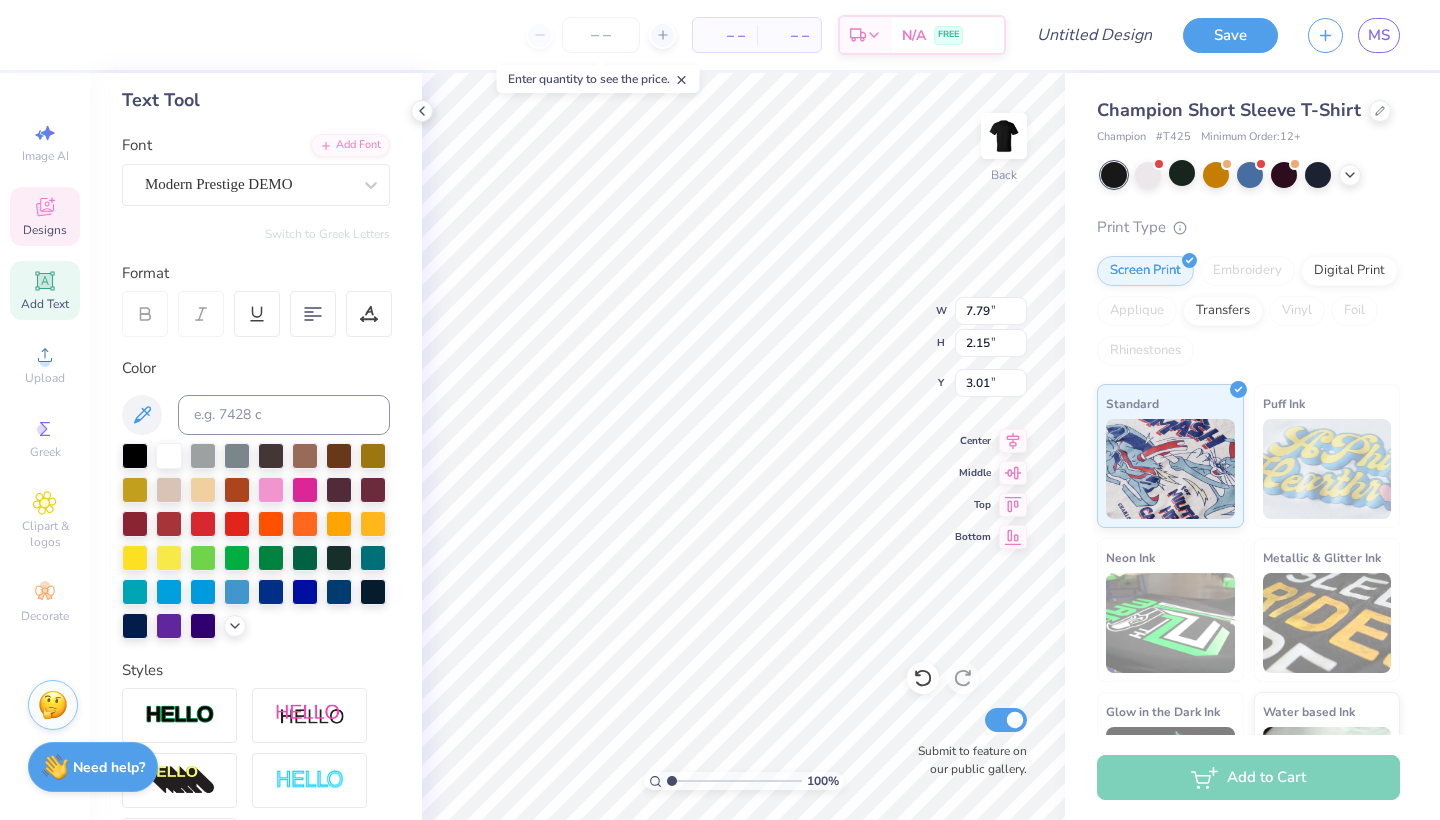 type on "1904" 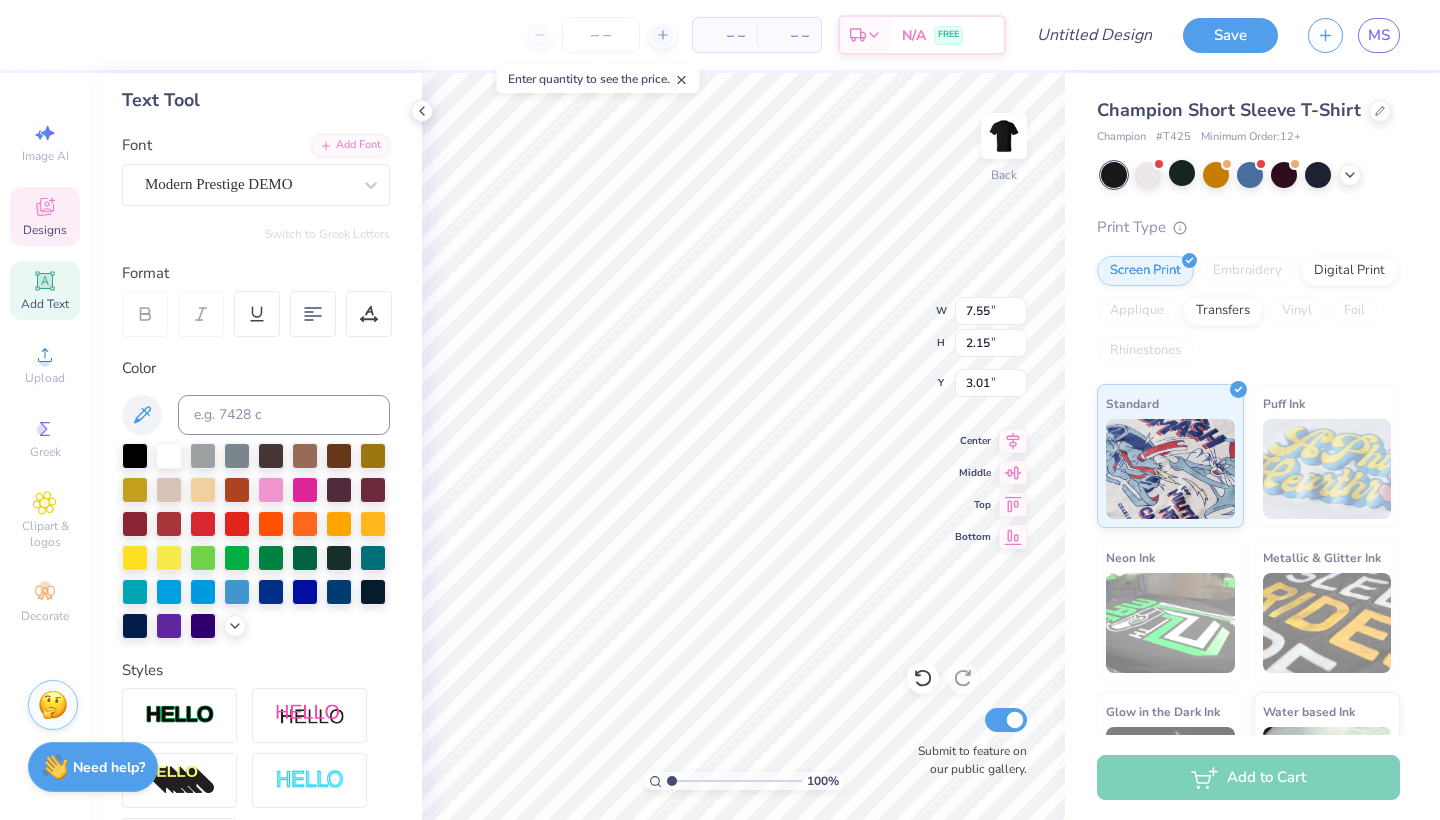 type on "2025" 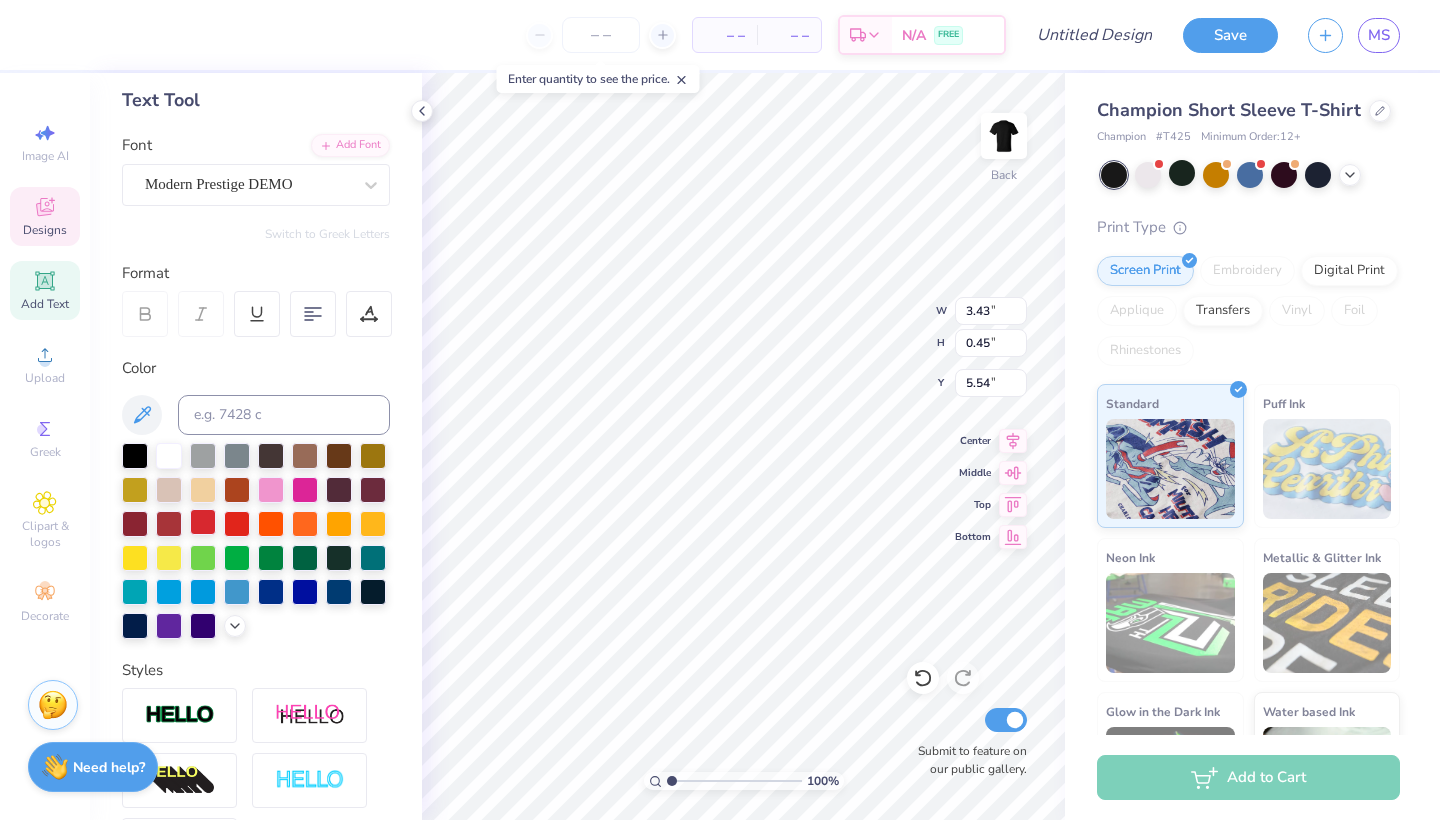 click at bounding box center [203, 522] 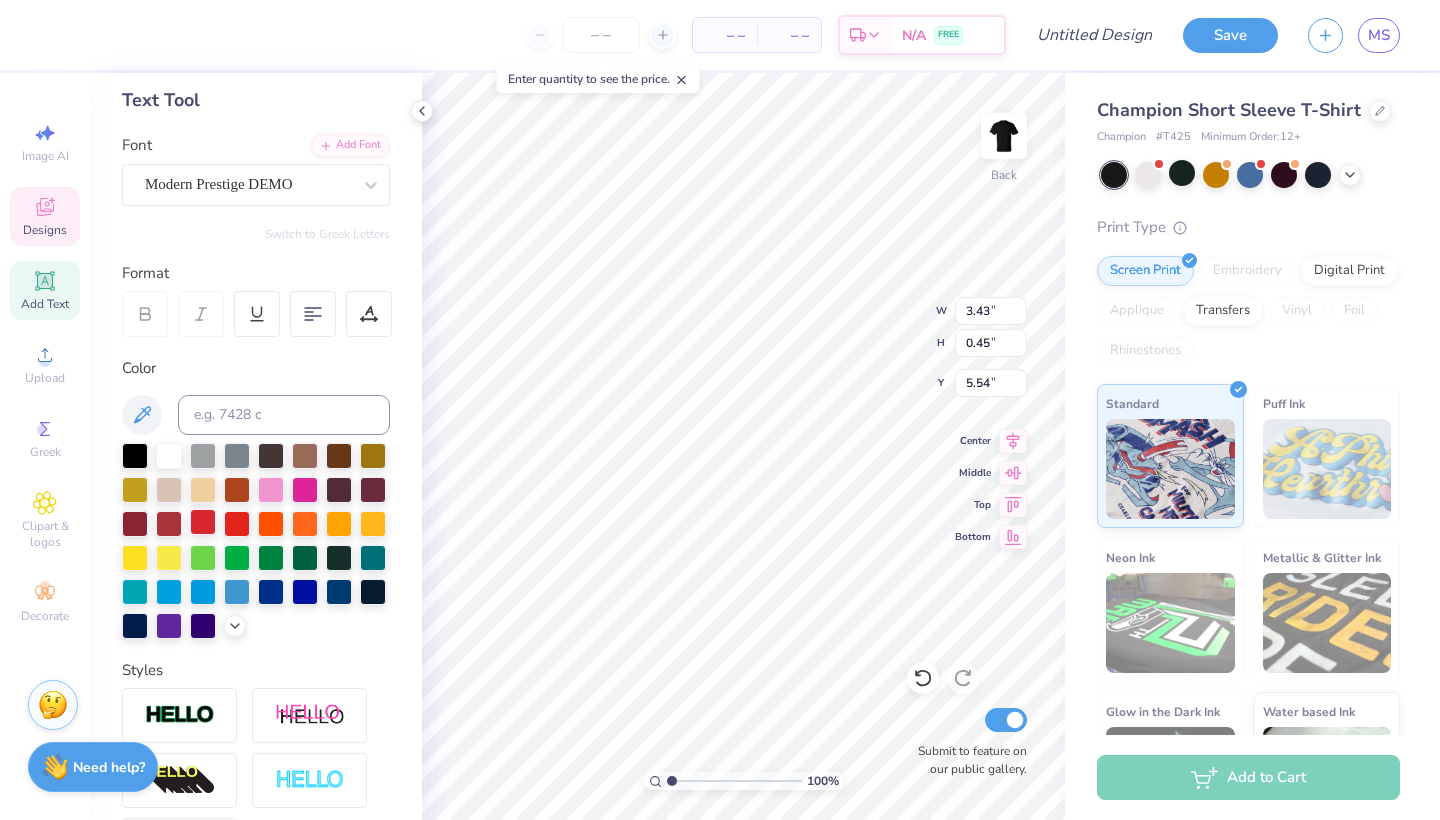 scroll, scrollTop: 0, scrollLeft: 2, axis: horizontal 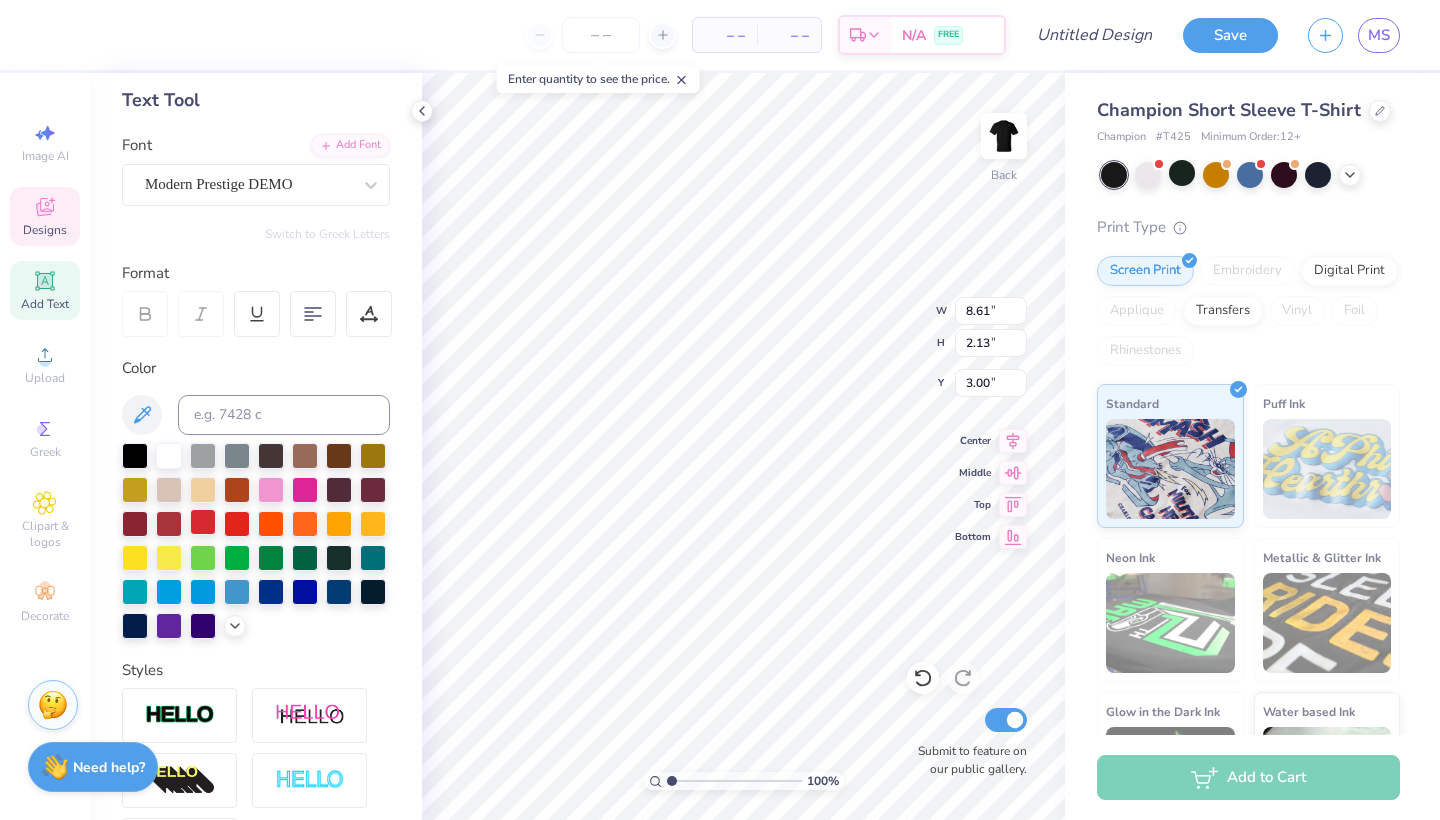 type on "3.00" 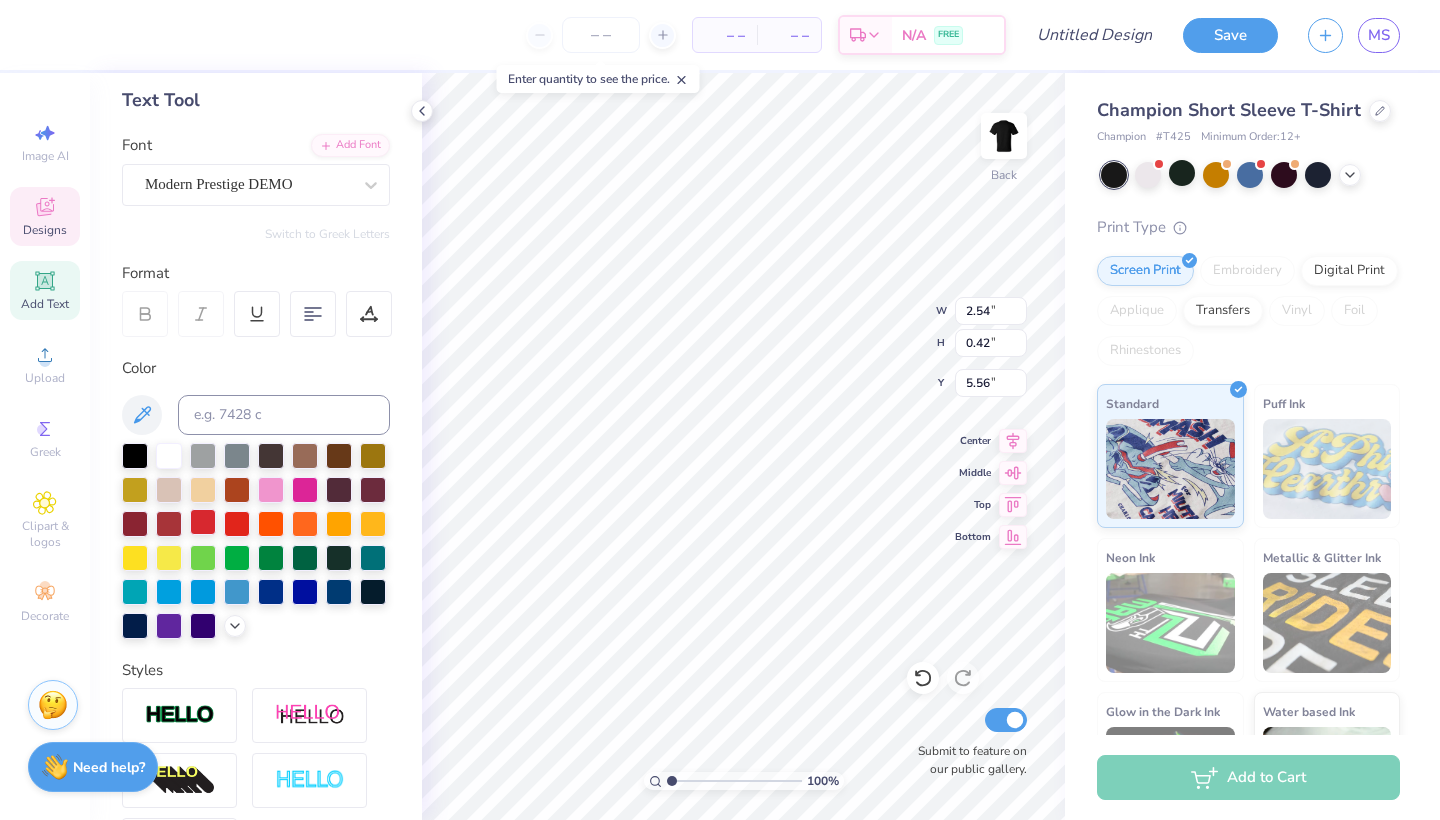 type on "2.59" 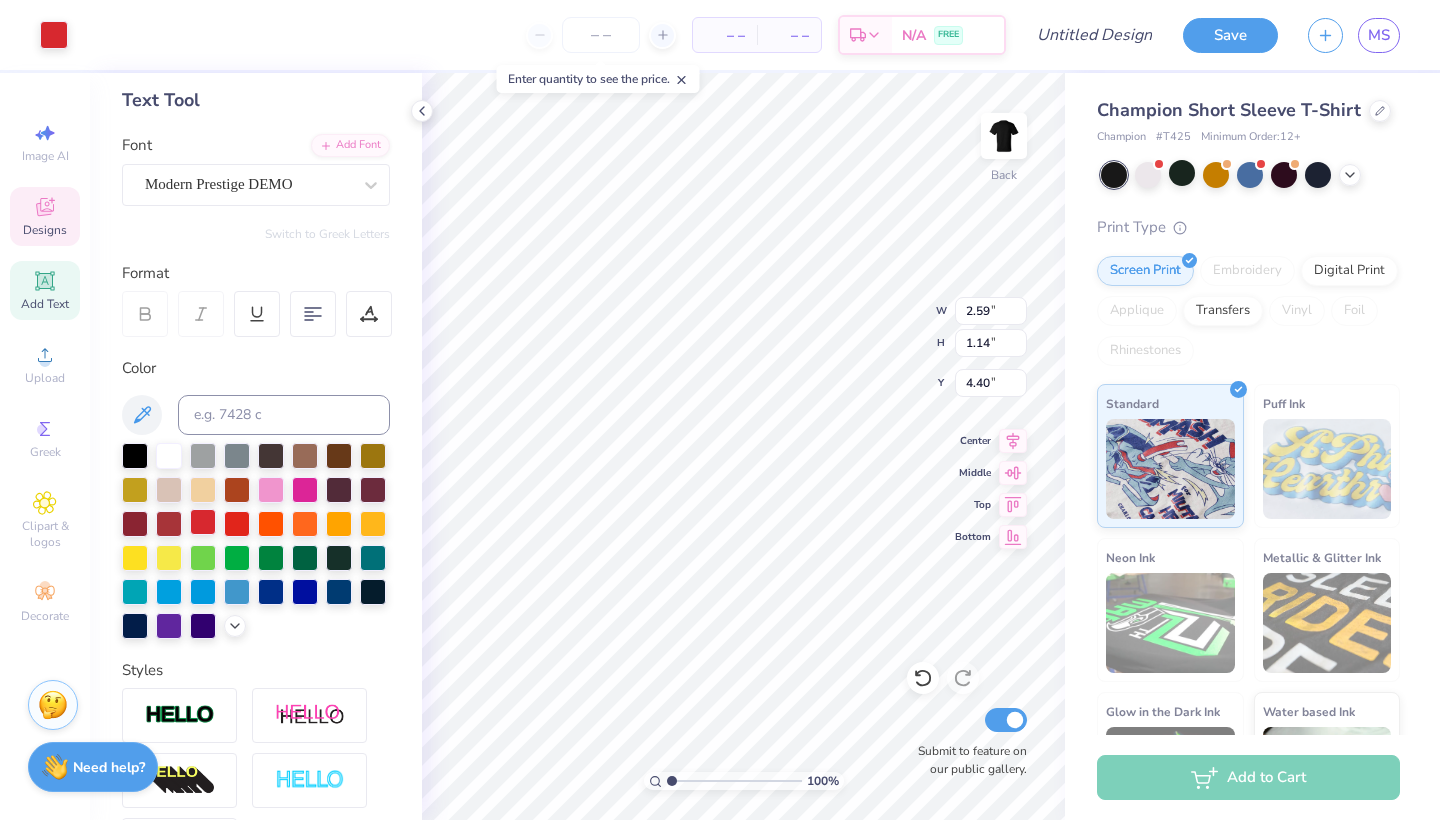 type on "2.54" 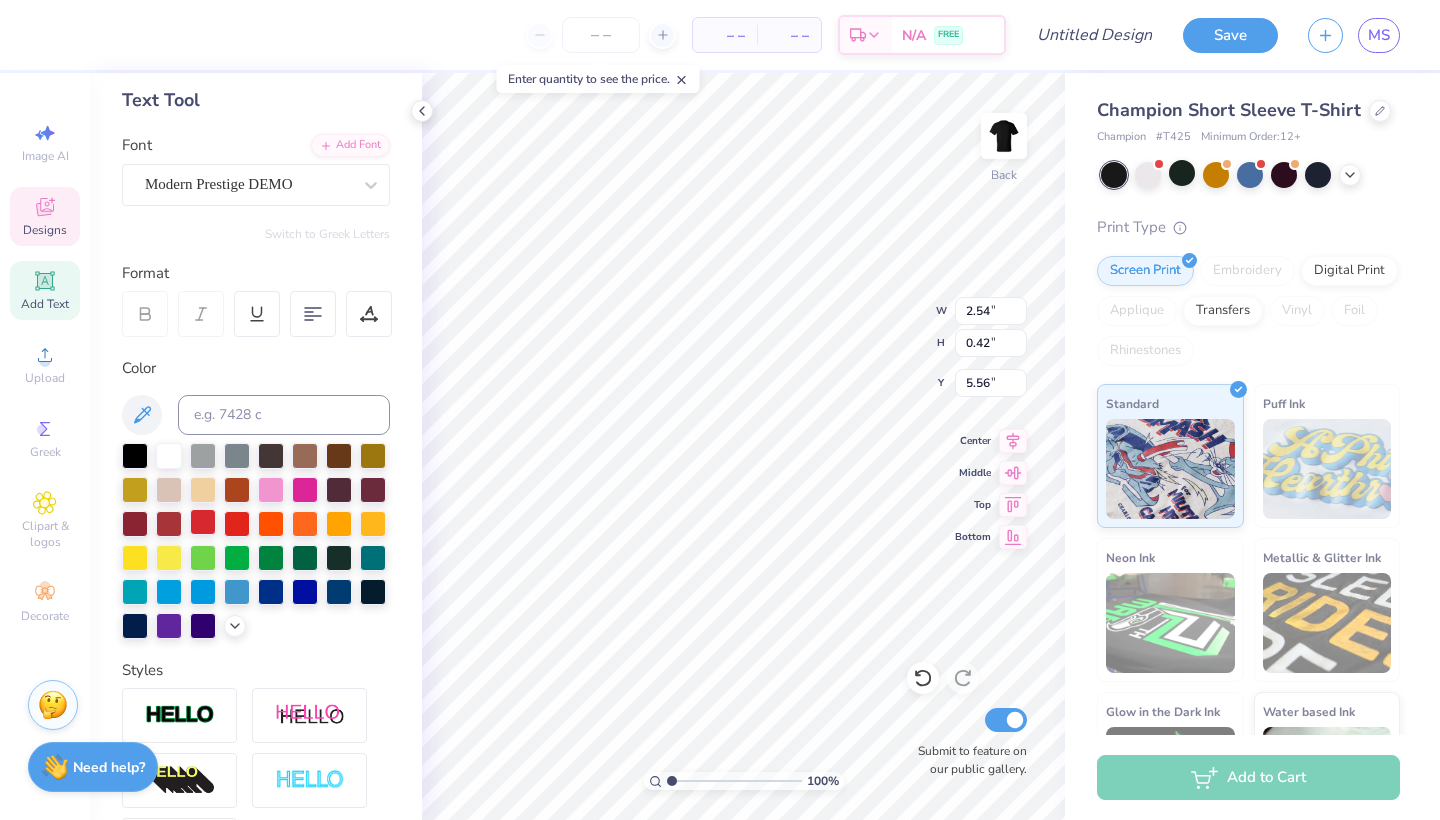 type on "5.14" 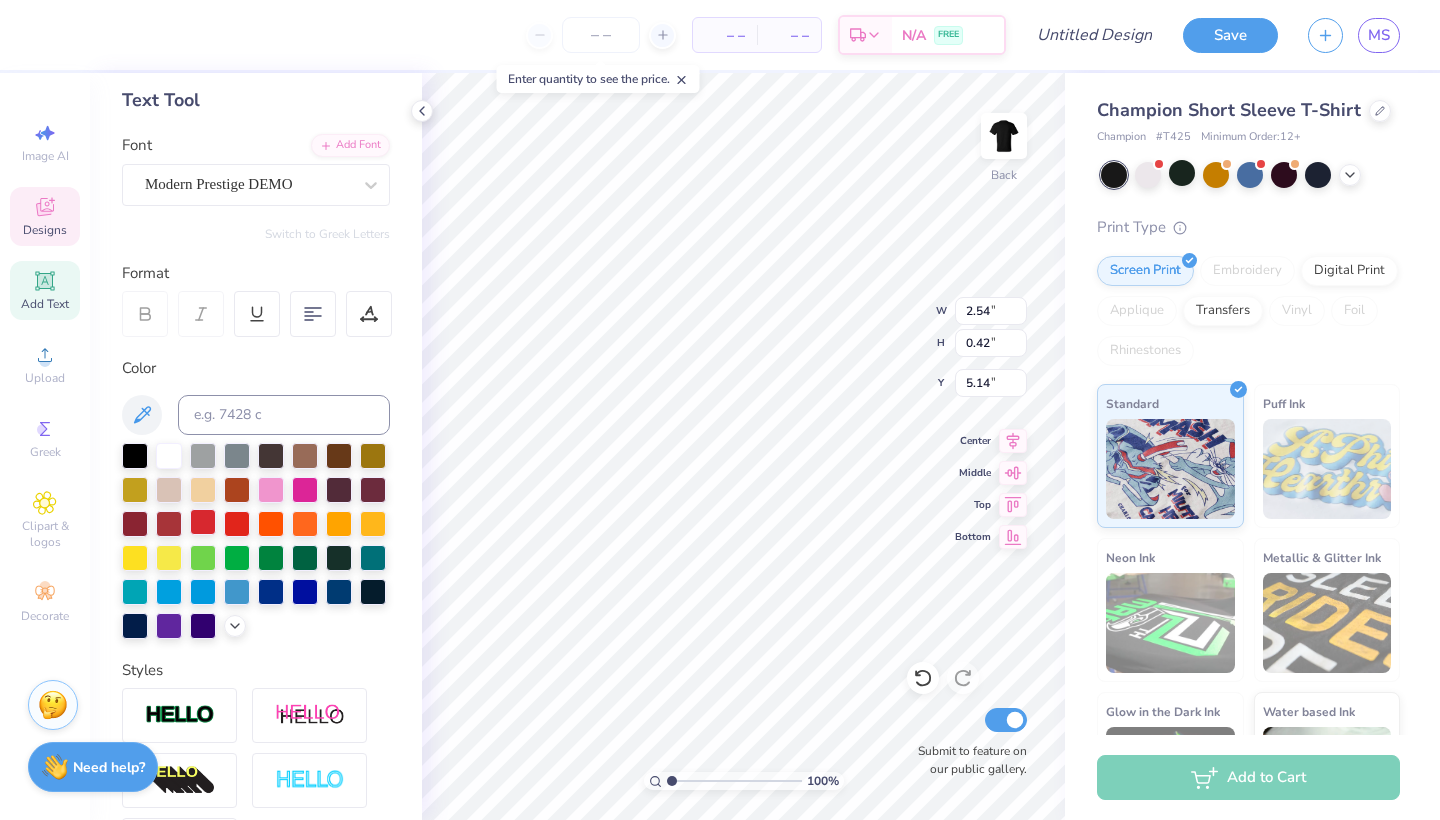 scroll, scrollTop: 0, scrollLeft: 2, axis: horizontal 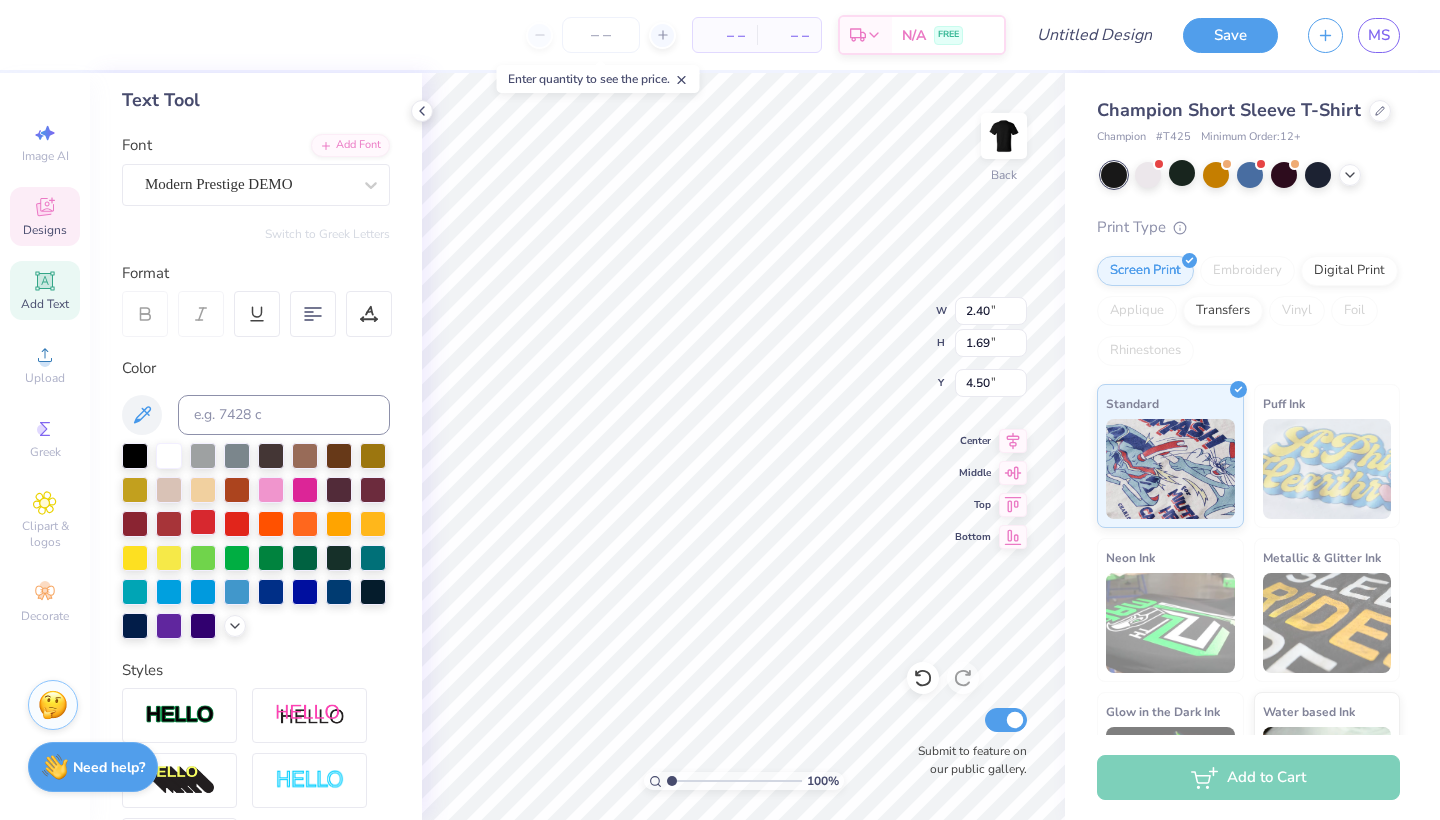 type on "1.77" 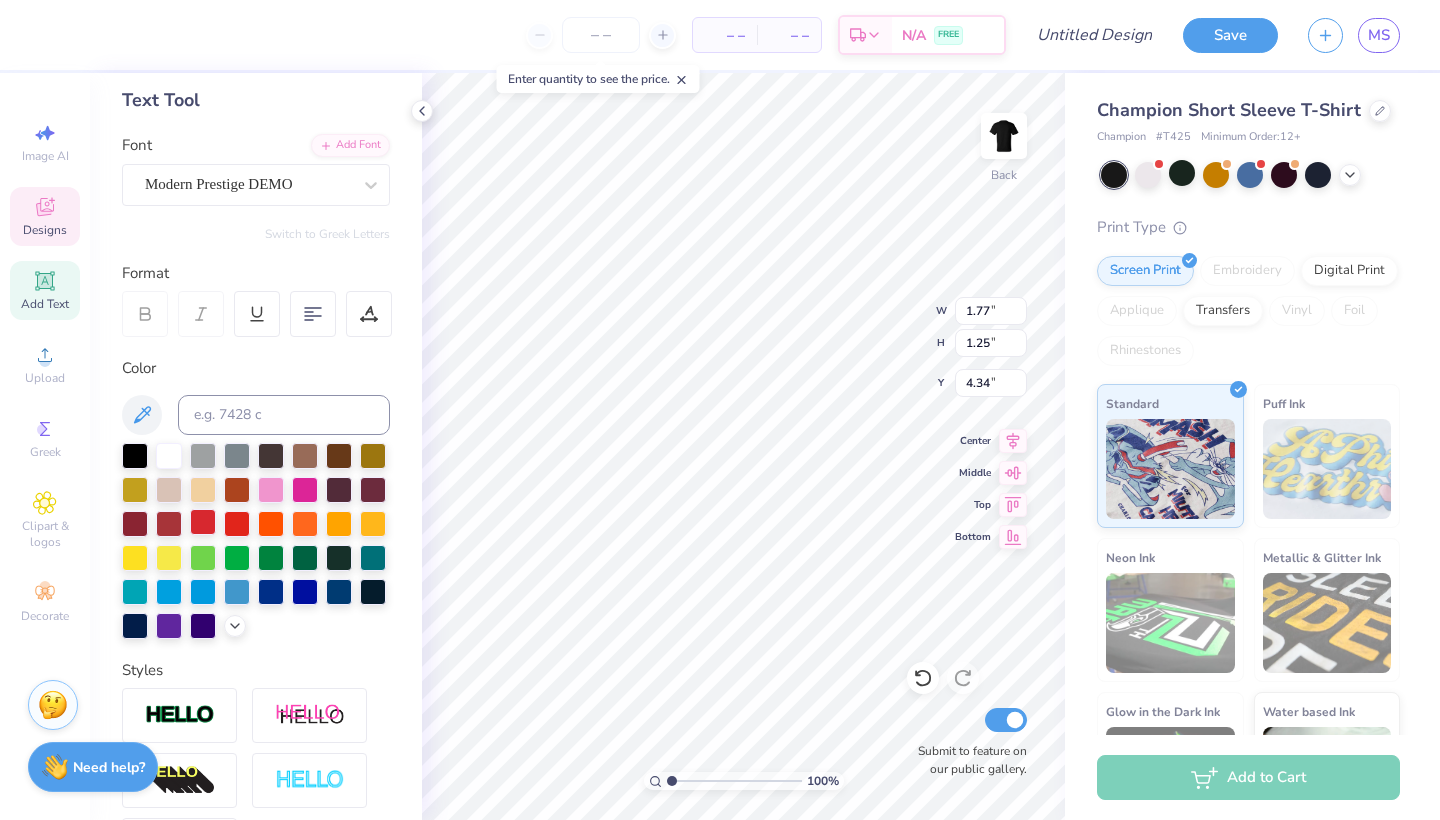 scroll, scrollTop: 1, scrollLeft: 0, axis: vertical 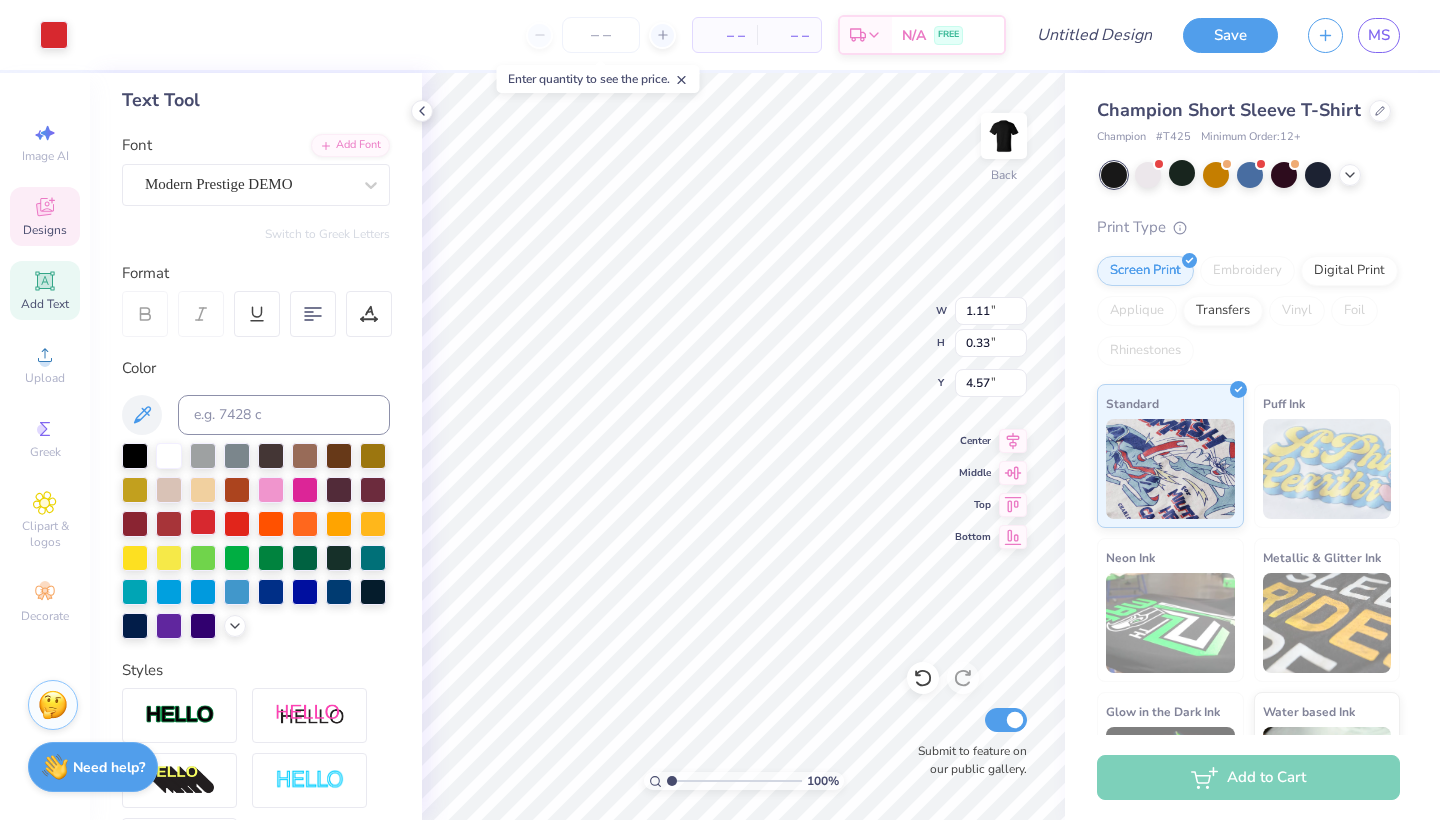 type on "4.47" 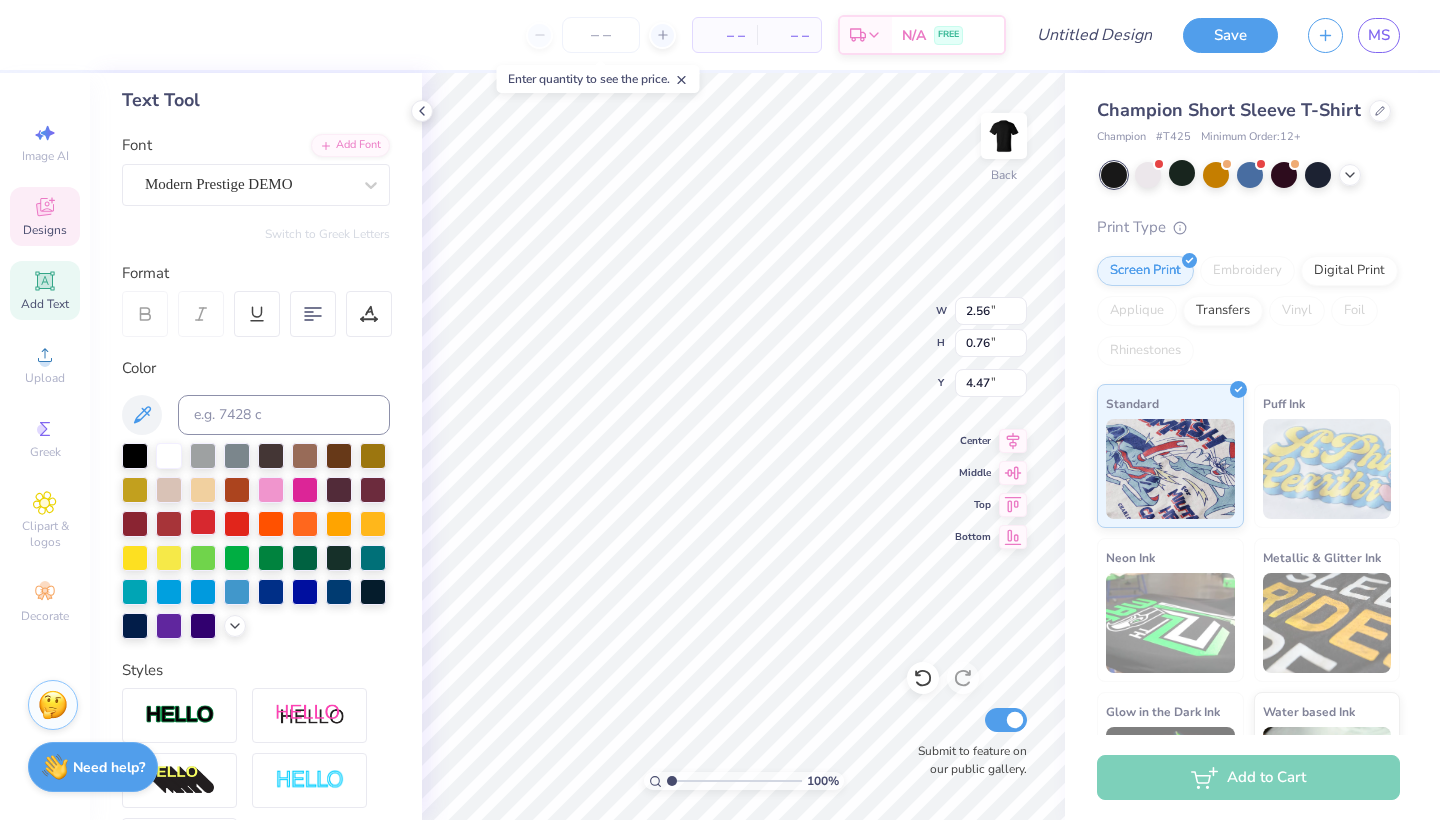 type on "2.56" 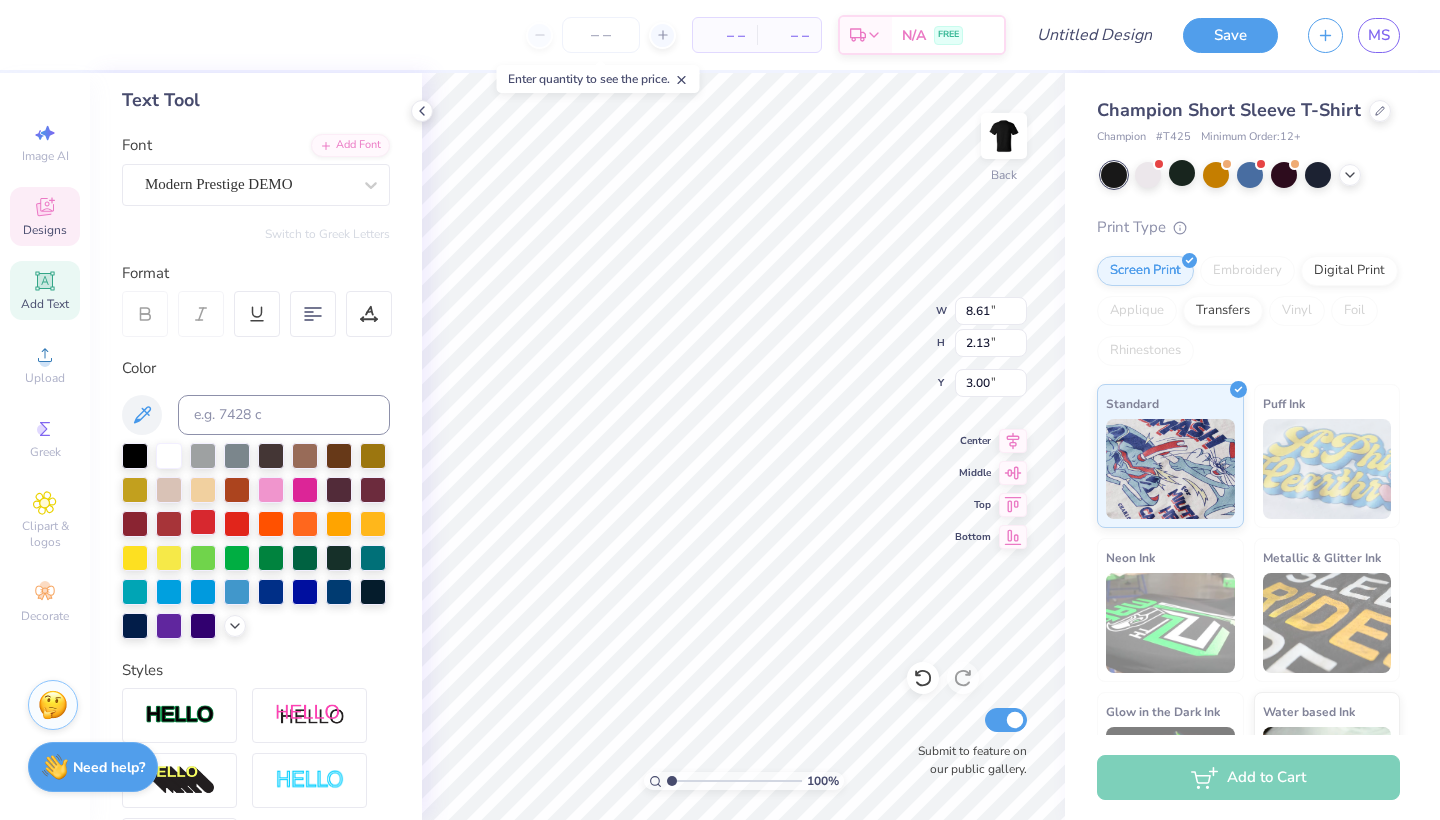 type on "8.36" 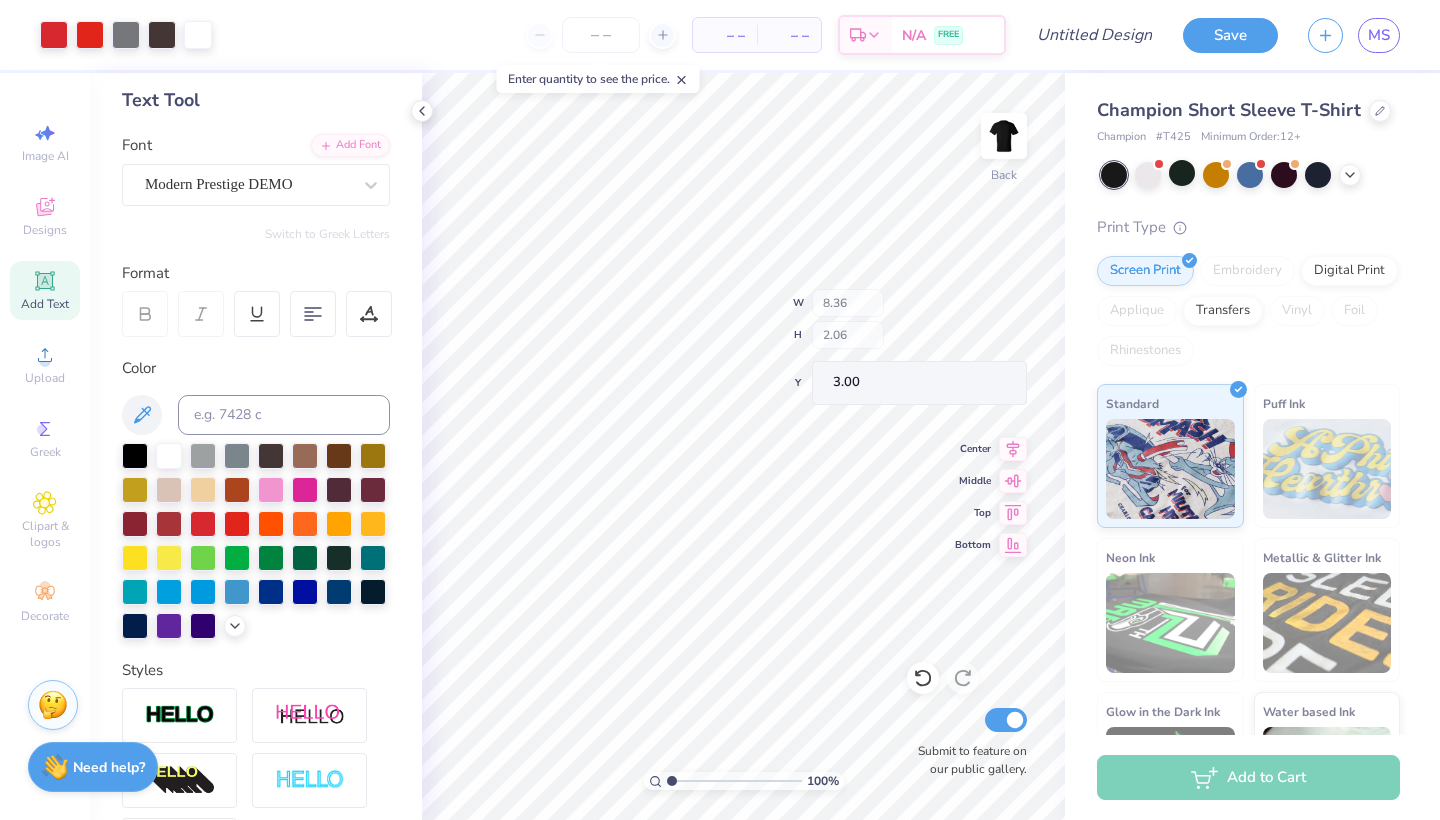 click on "100  % Back W 8.36 H 2.06 Y 3.00 Center Middle Top Bottom Submit to feature on our public gallery." at bounding box center (743, 446) 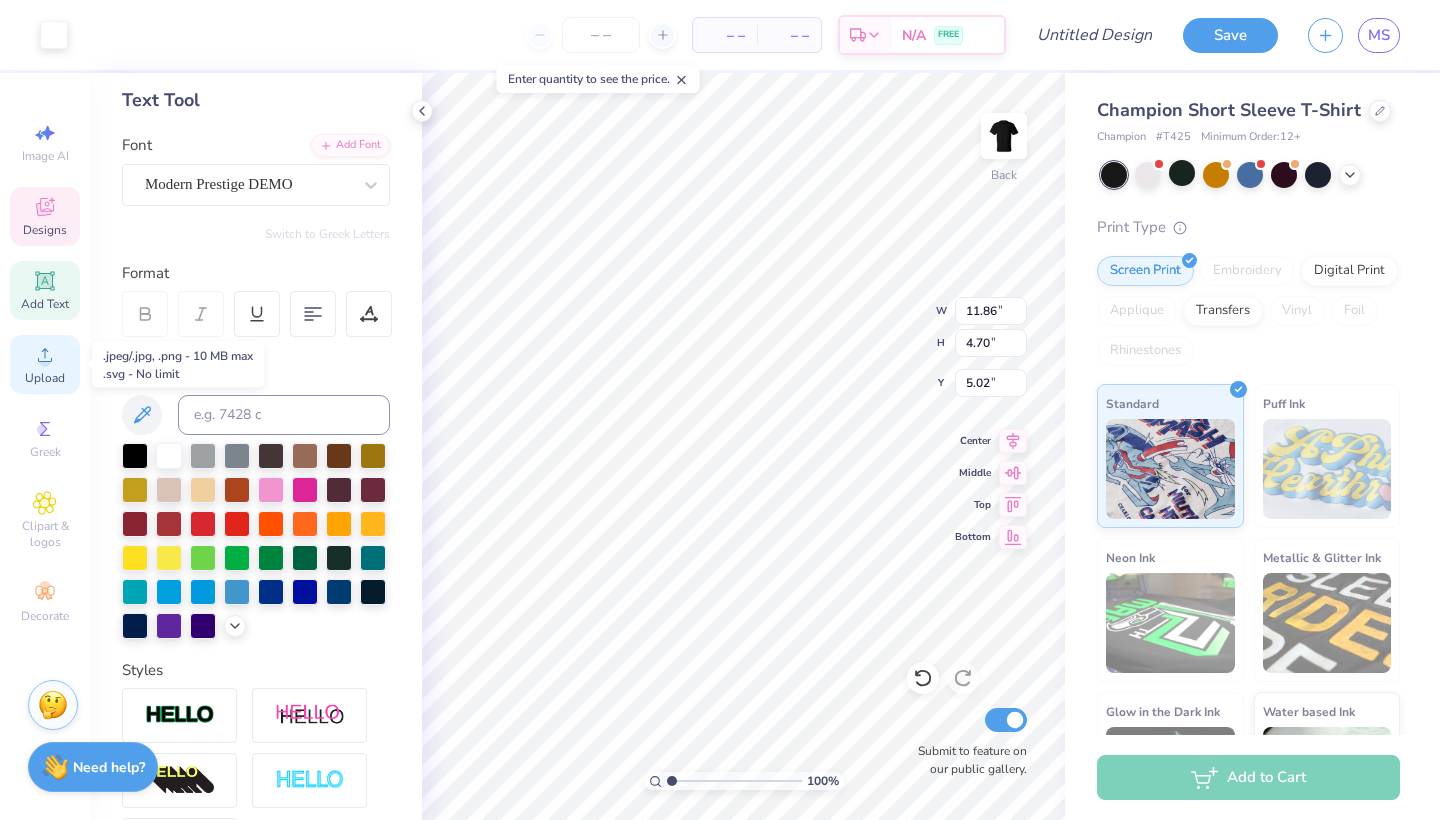 click on "Upload" at bounding box center (45, 378) 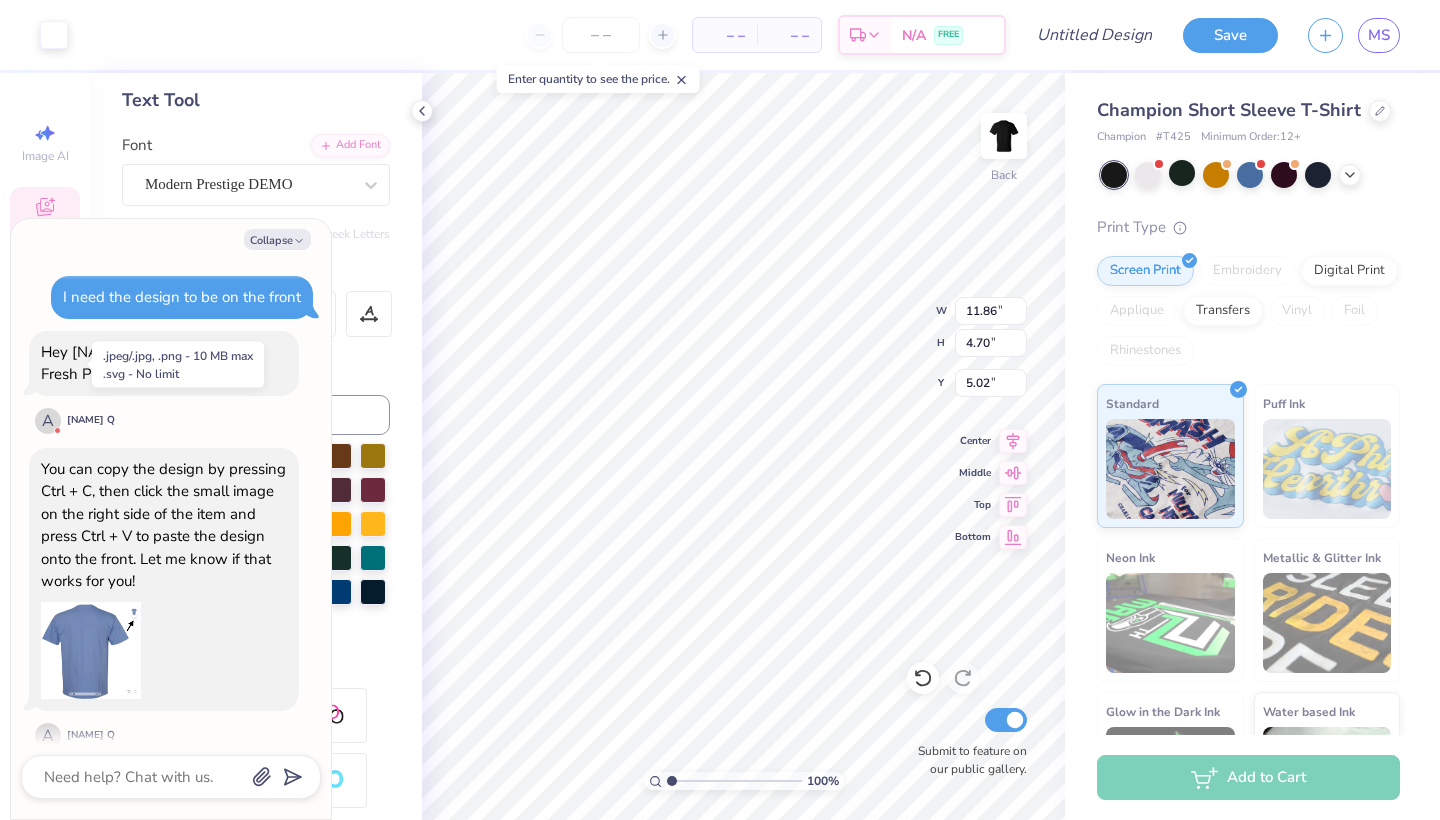 scroll, scrollTop: 605, scrollLeft: 0, axis: vertical 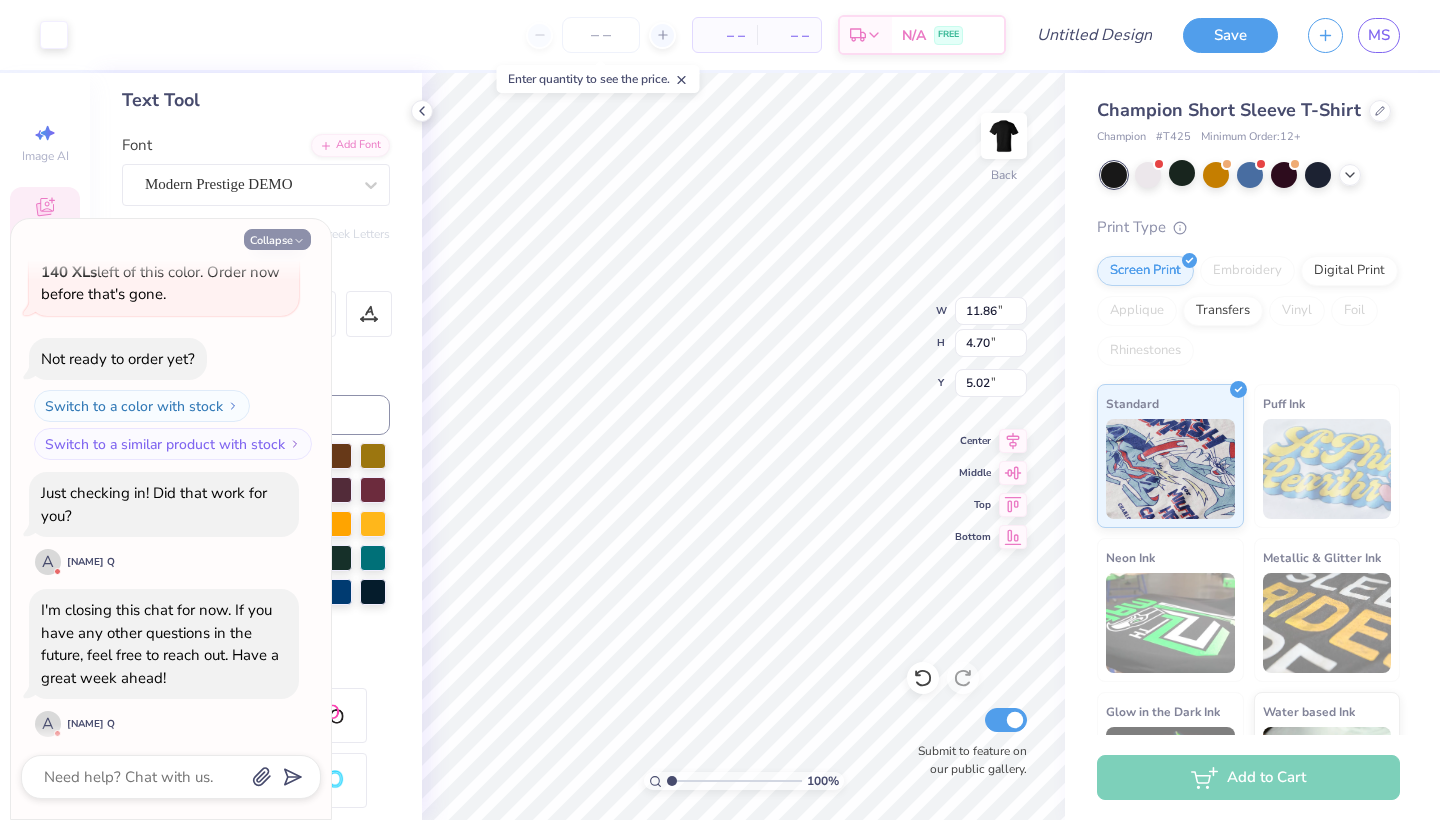 click on "Collapse" at bounding box center [277, 239] 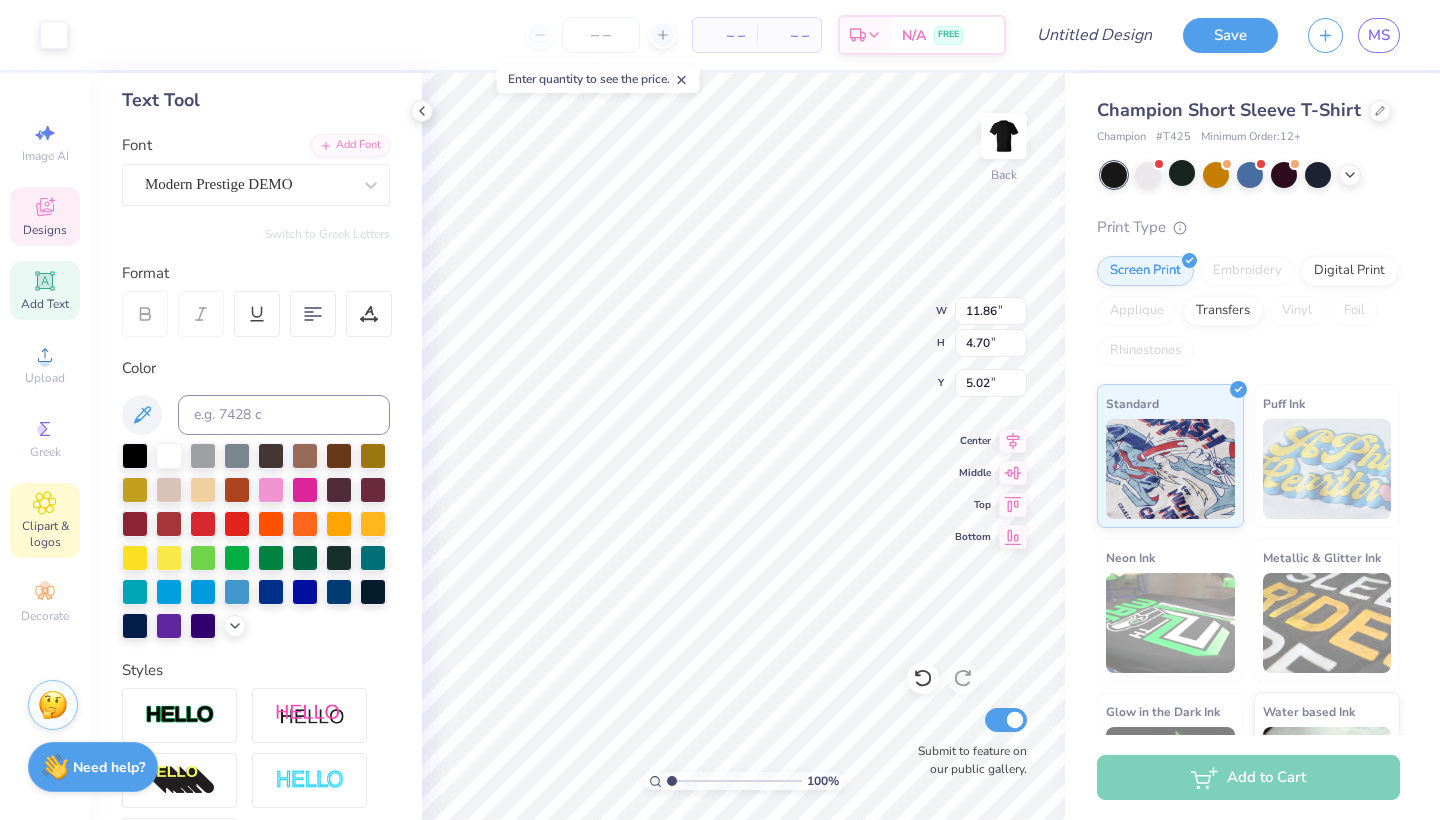 click on "Clipart & logos" at bounding box center [45, 534] 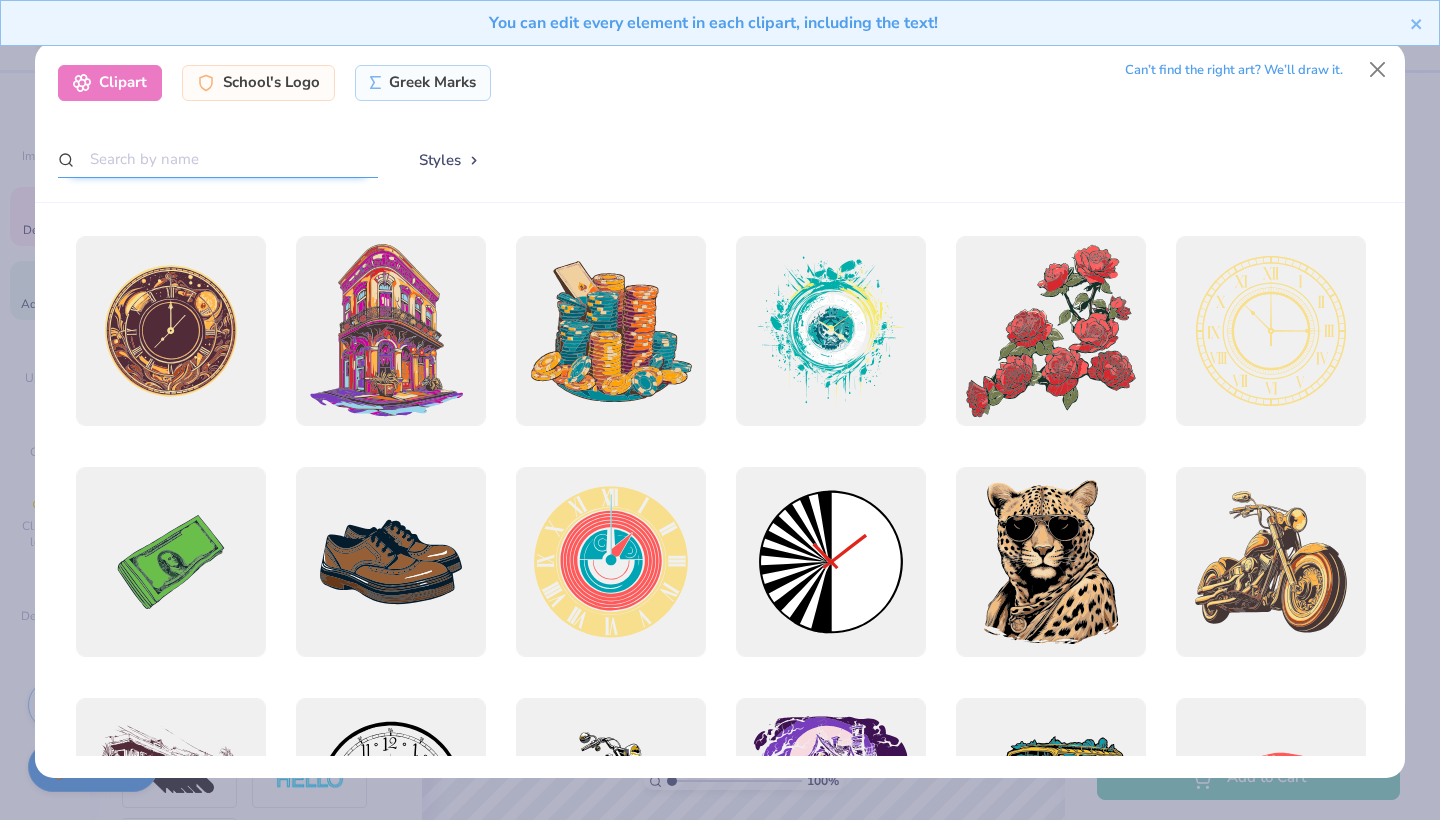 click at bounding box center [218, 159] 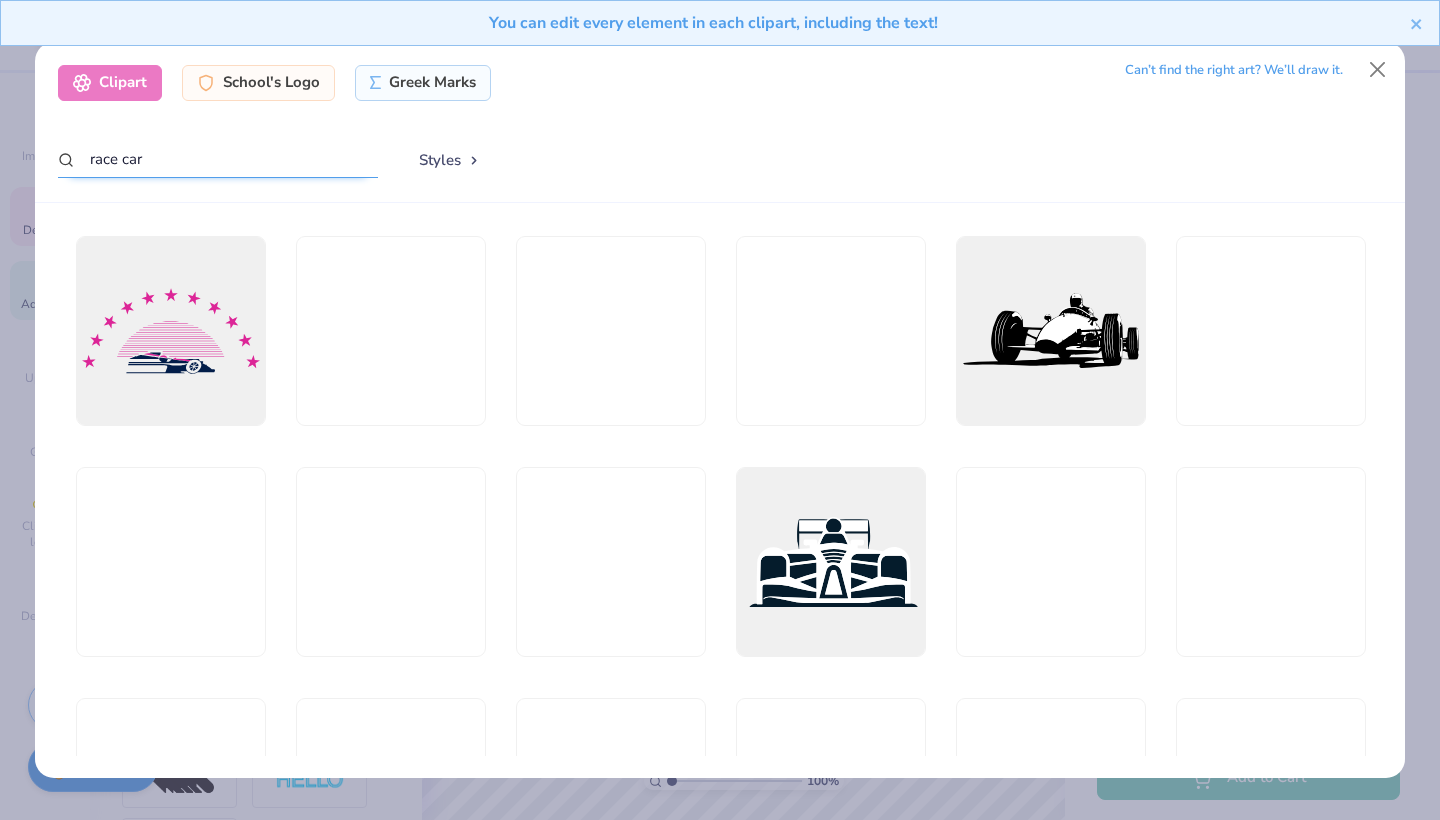type on "race car" 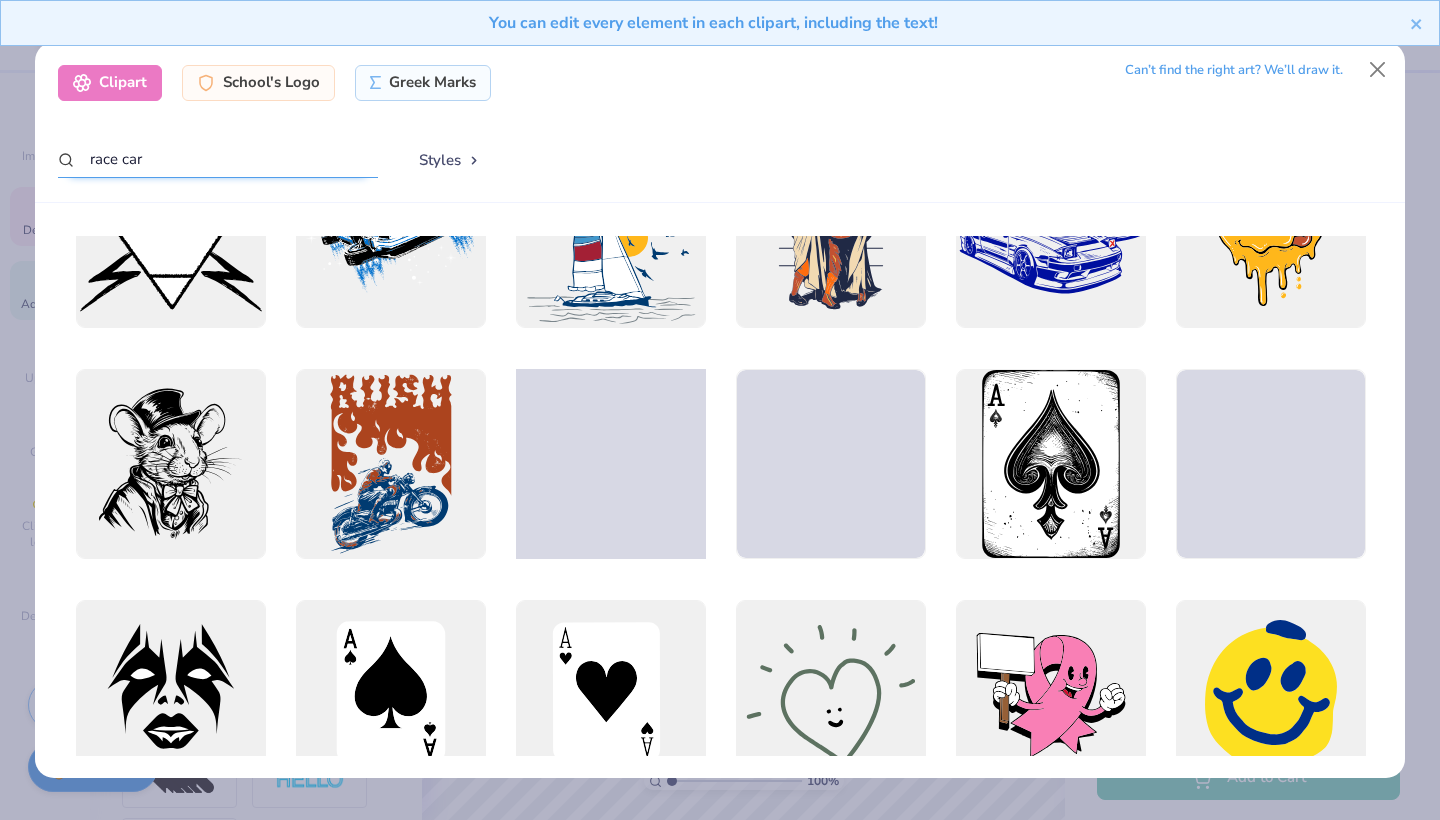 scroll, scrollTop: 1952, scrollLeft: 0, axis: vertical 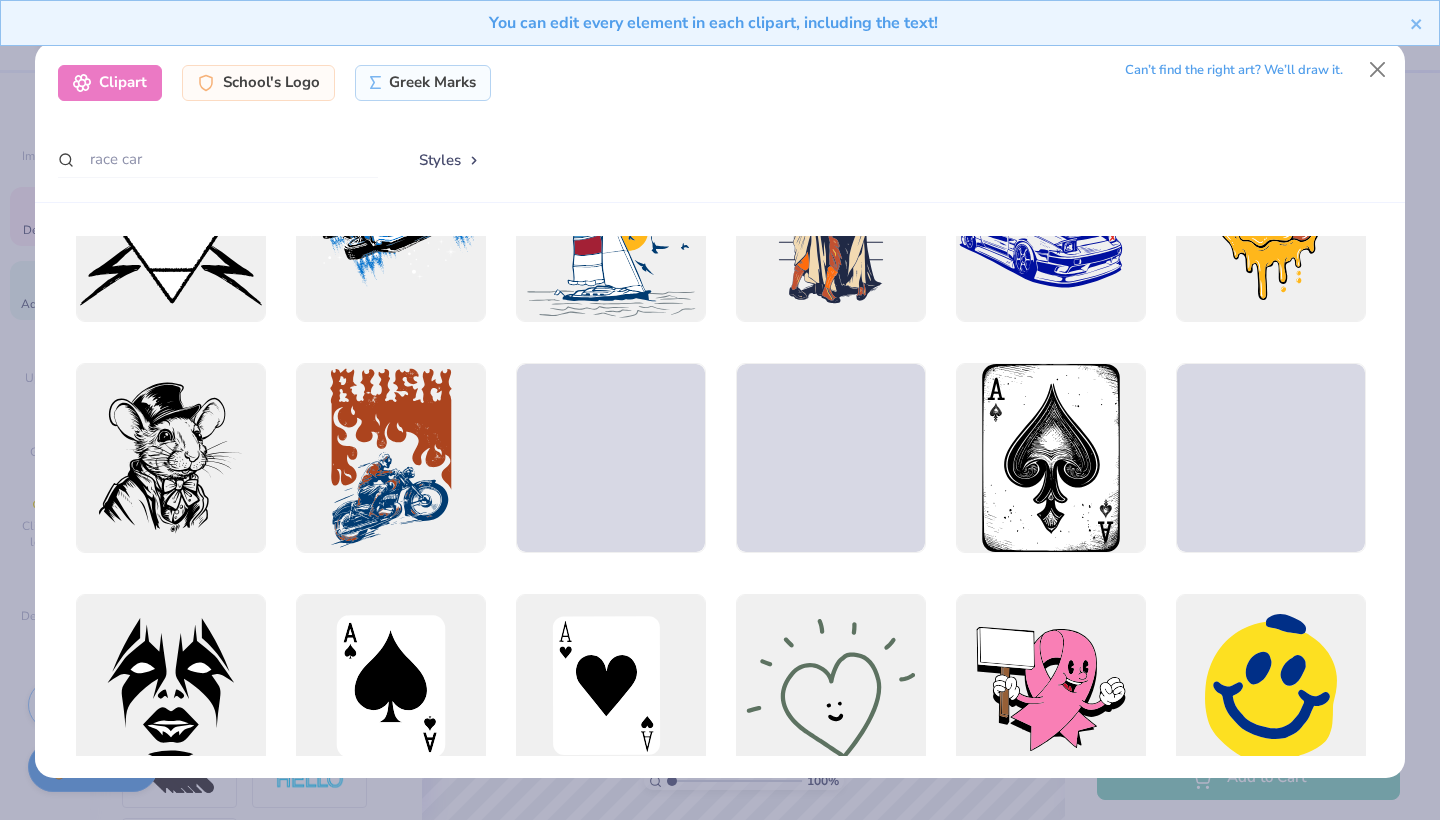 click on "Styles" at bounding box center (450, 160) 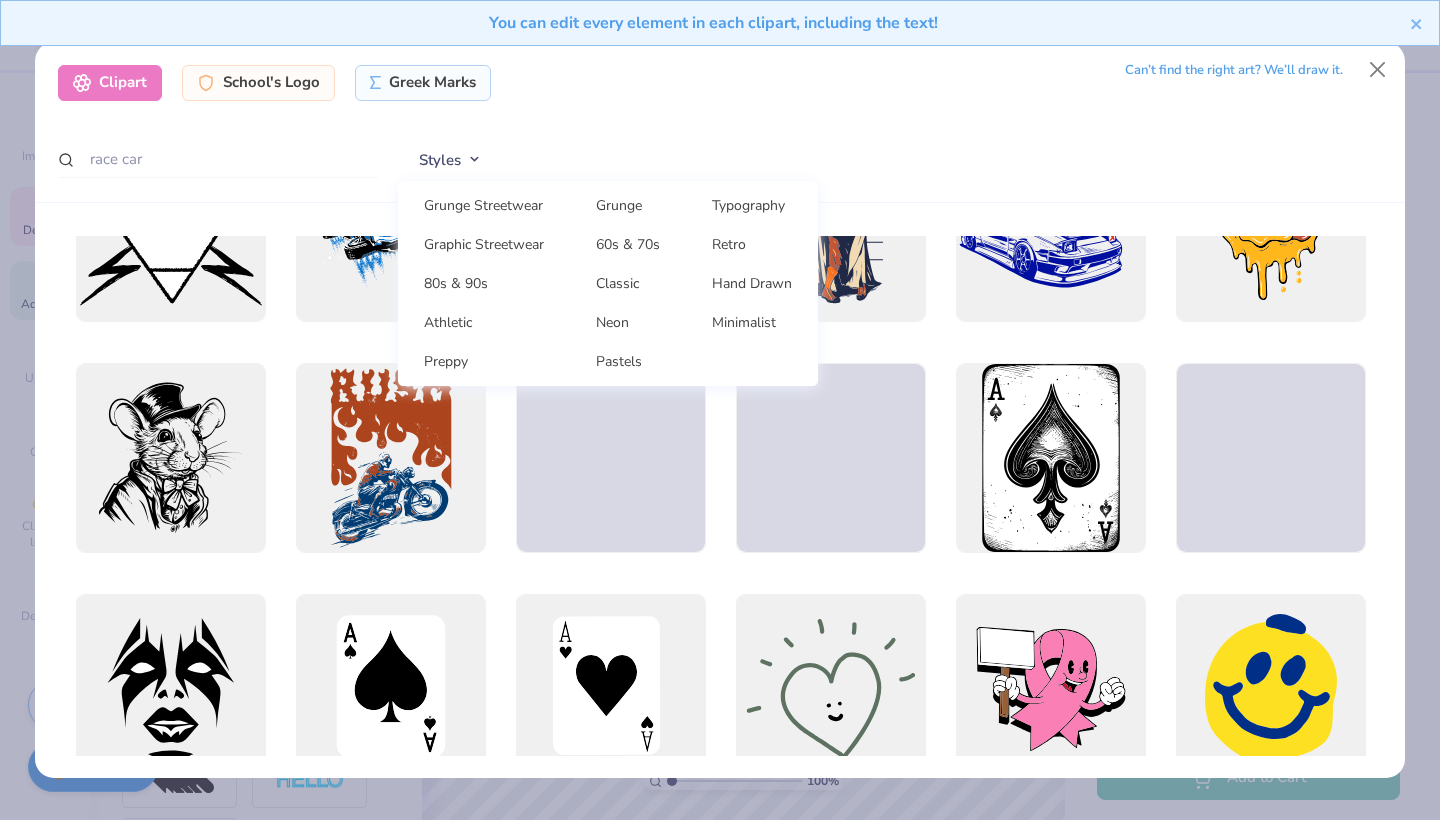 click on "Styles" at bounding box center (450, 160) 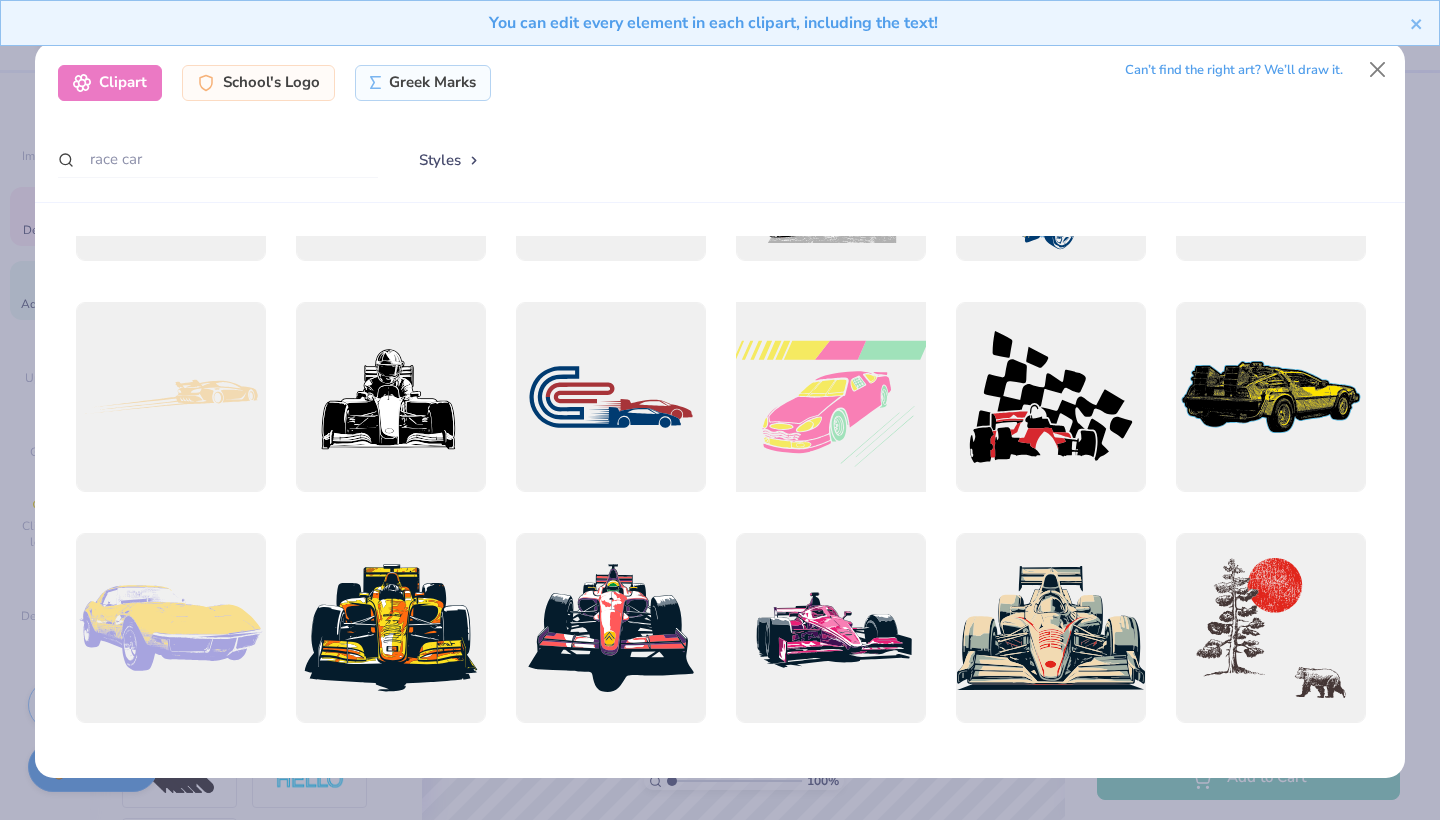 scroll, scrollTop: 1013, scrollLeft: 0, axis: vertical 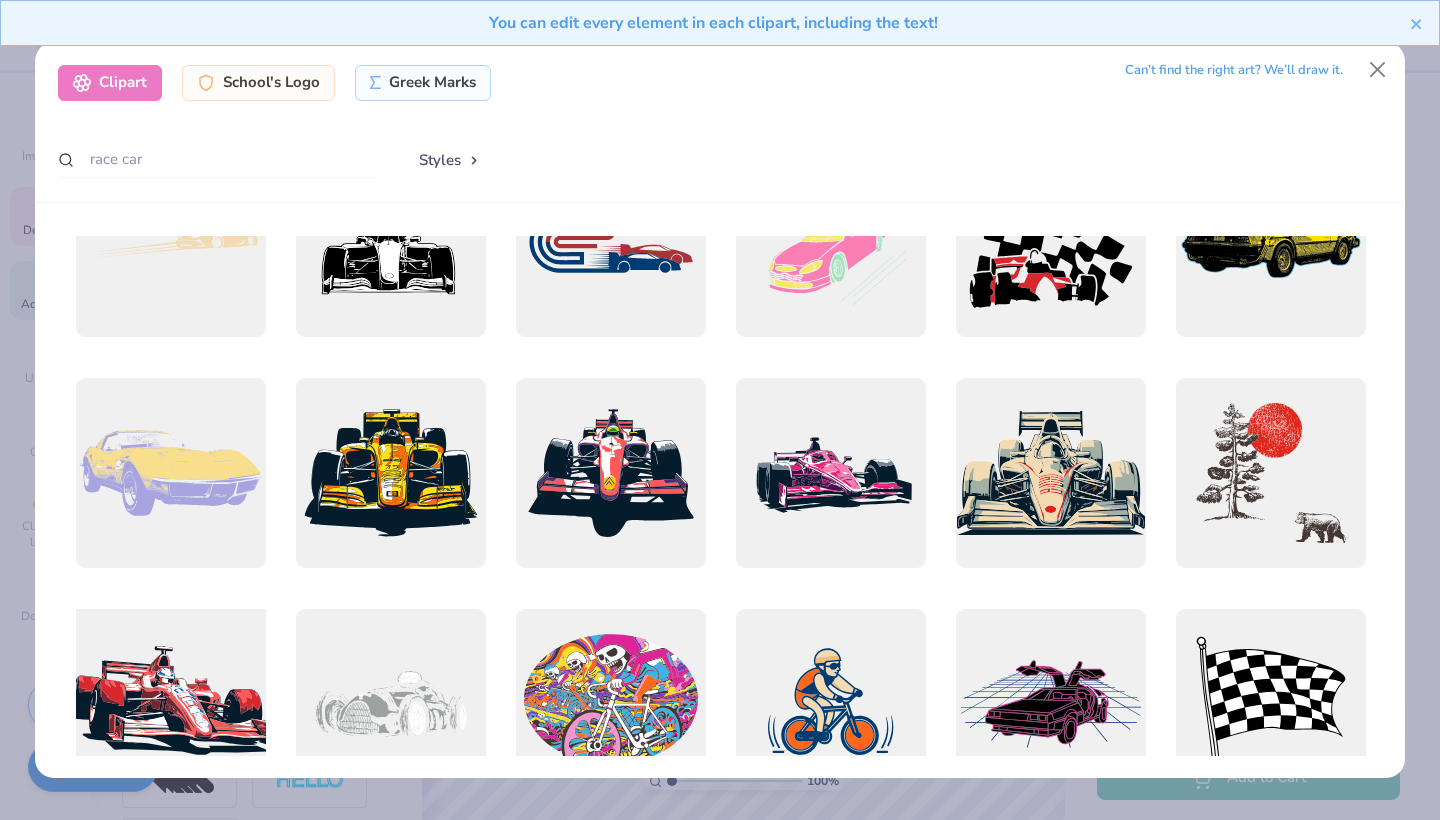 click at bounding box center (170, 703) 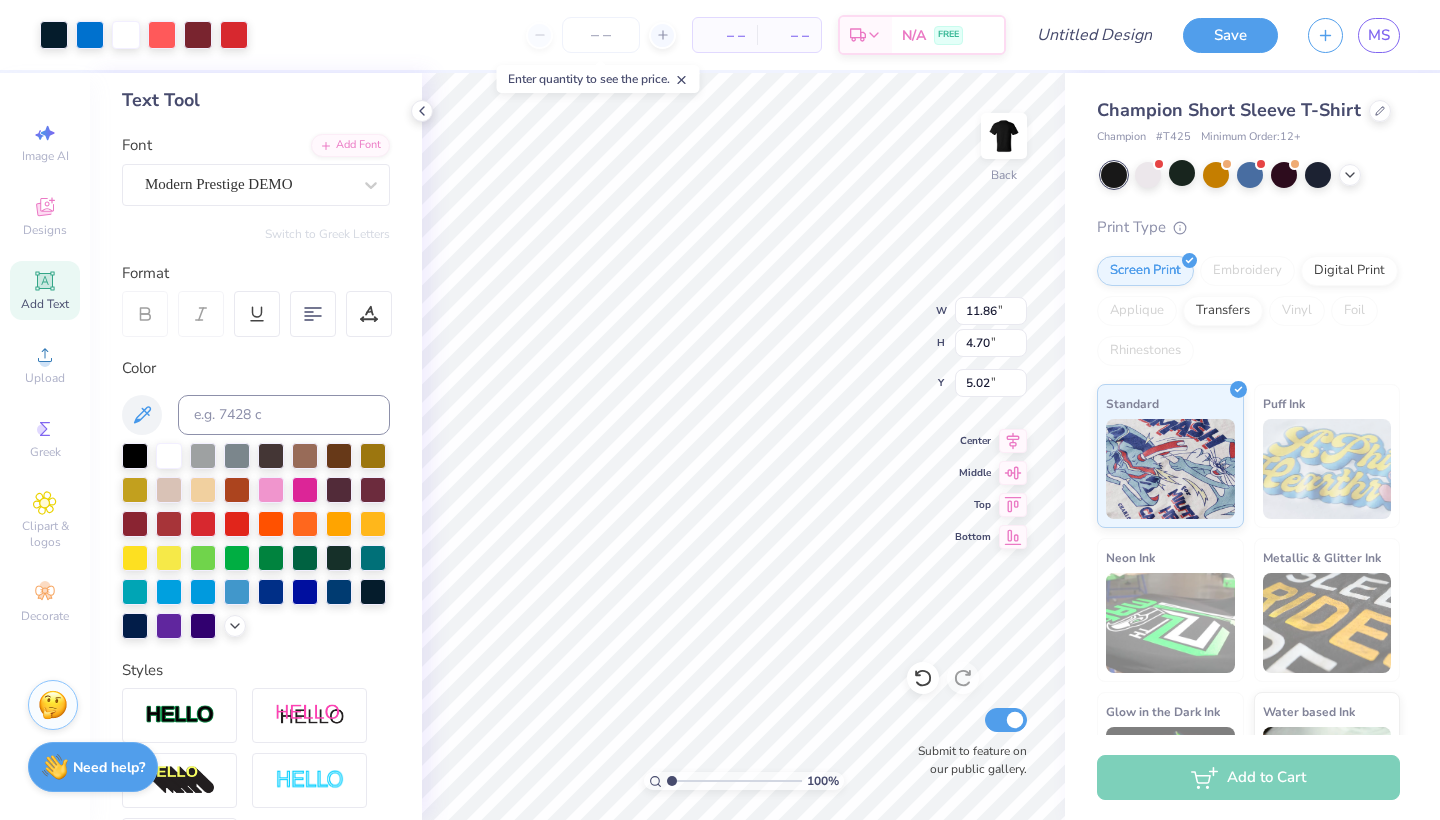 type on "x" 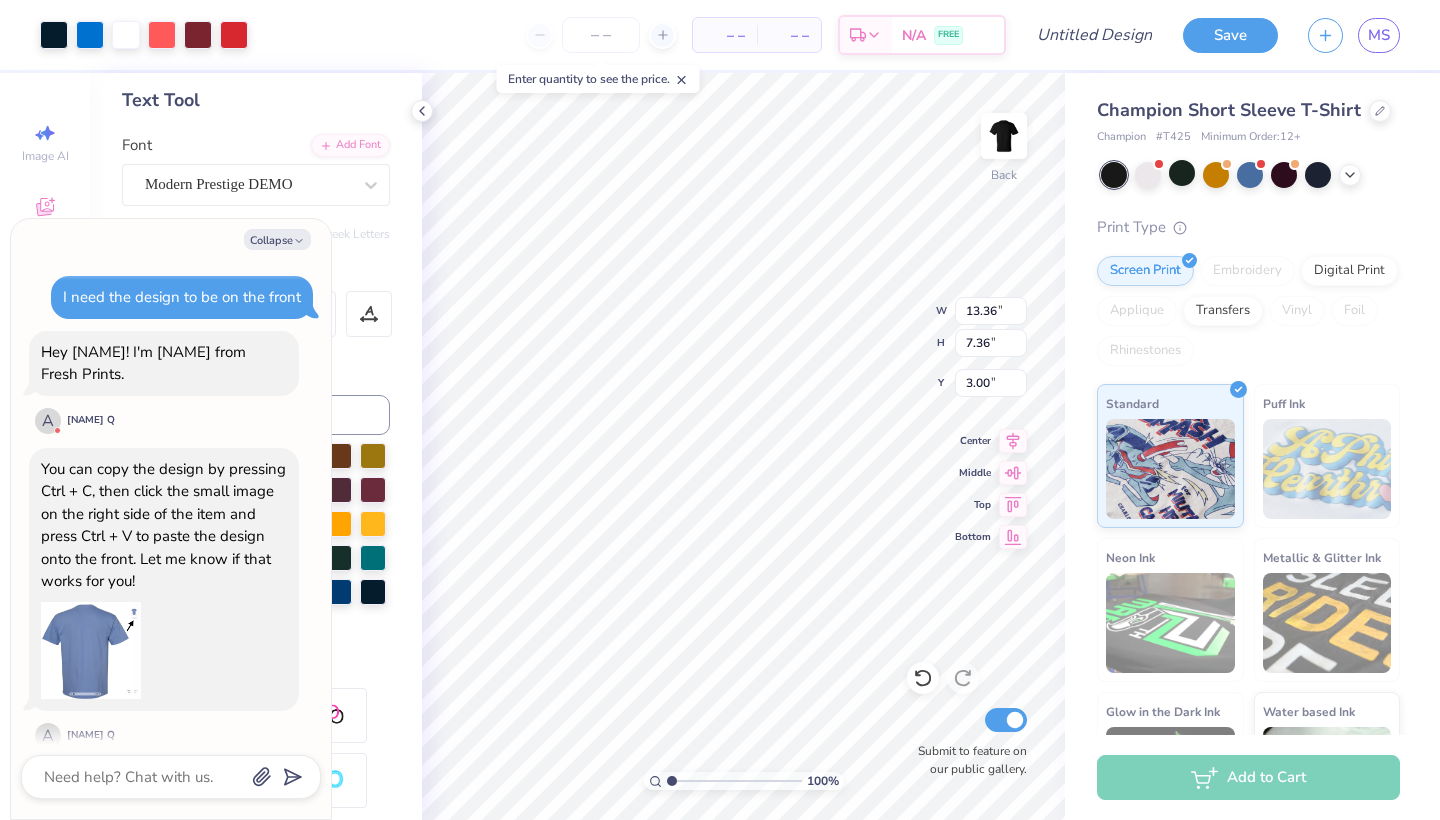 scroll, scrollTop: 801, scrollLeft: 0, axis: vertical 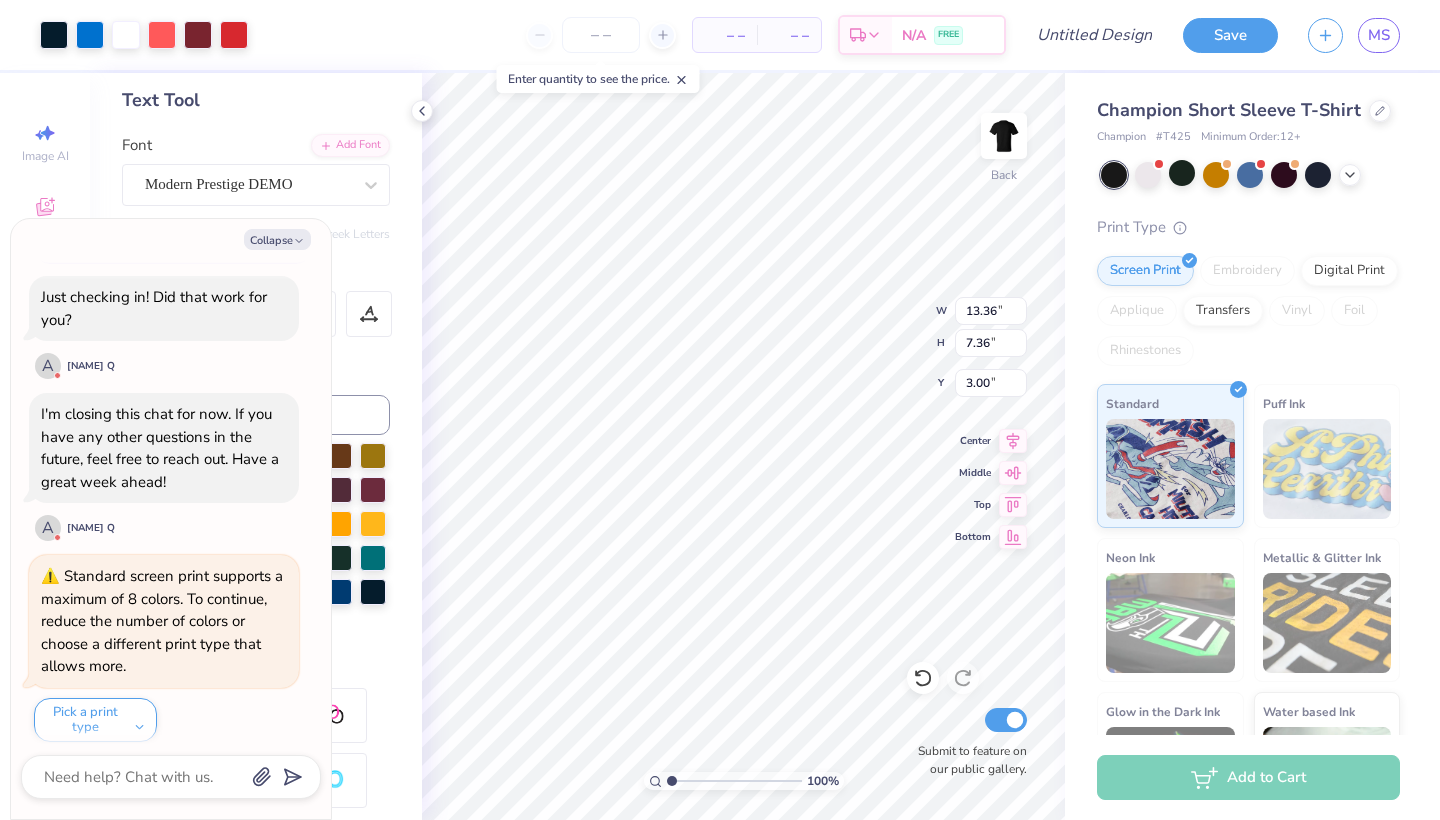 type on "x" 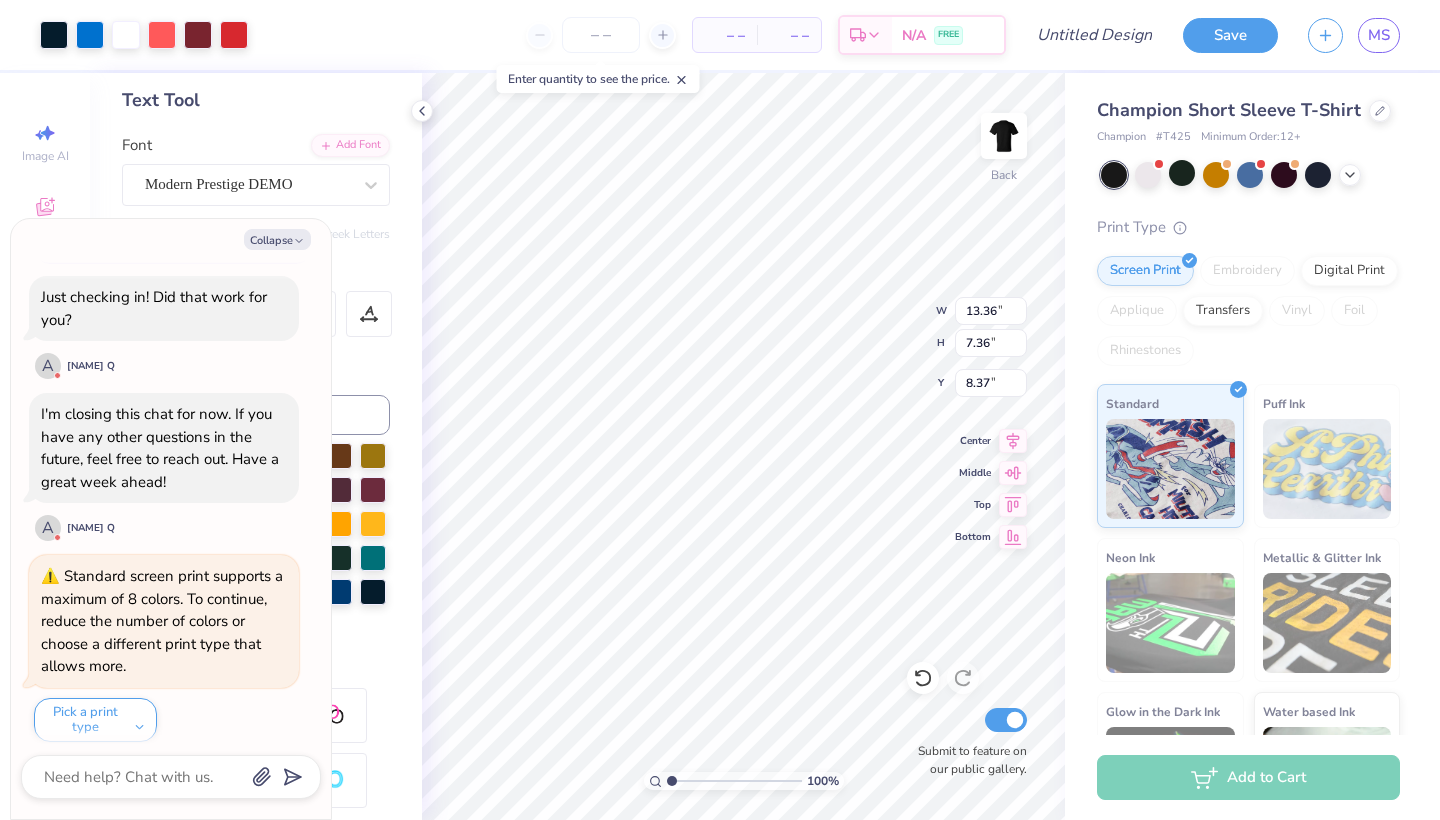 type on "x" 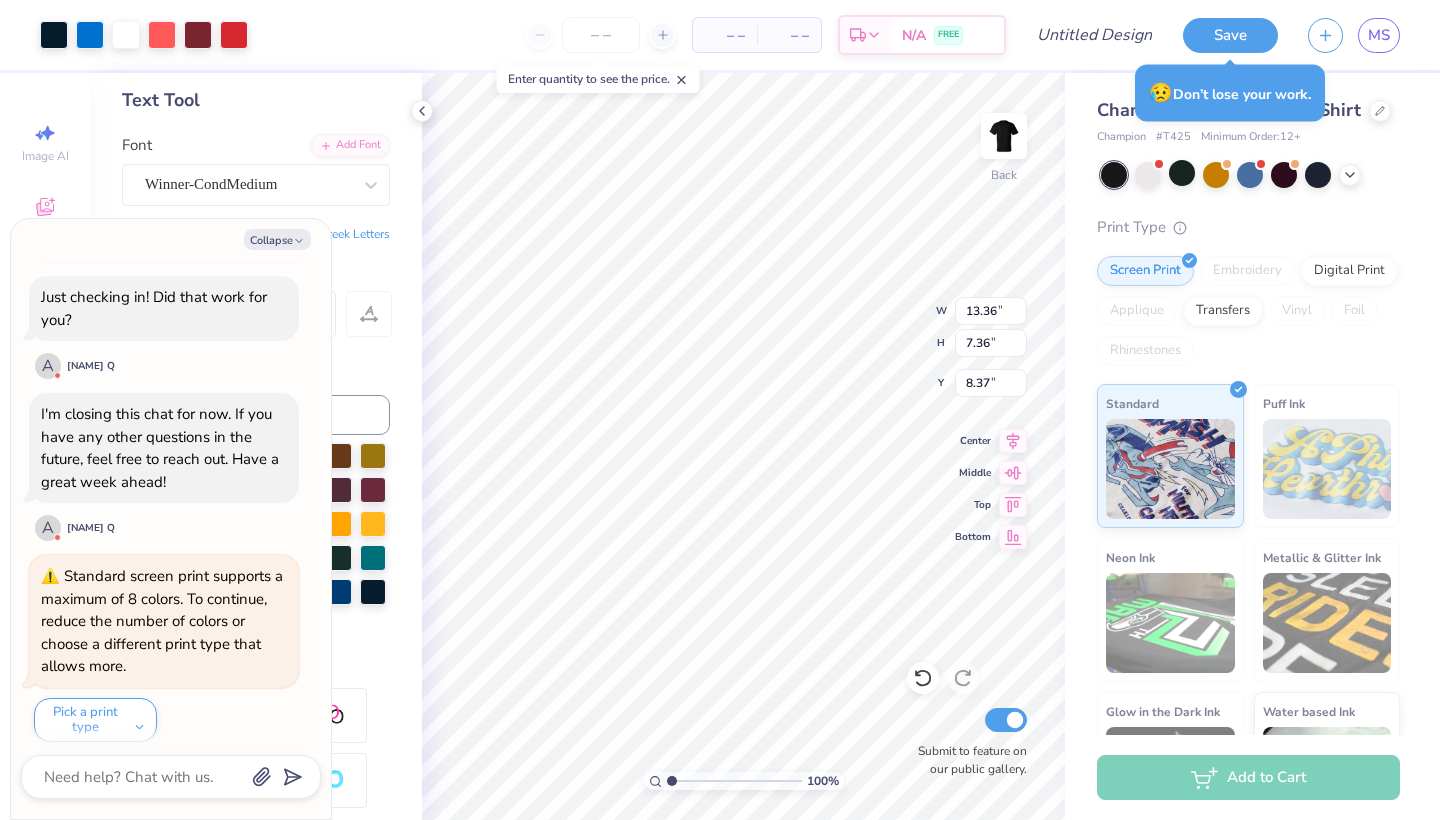 type on "x" 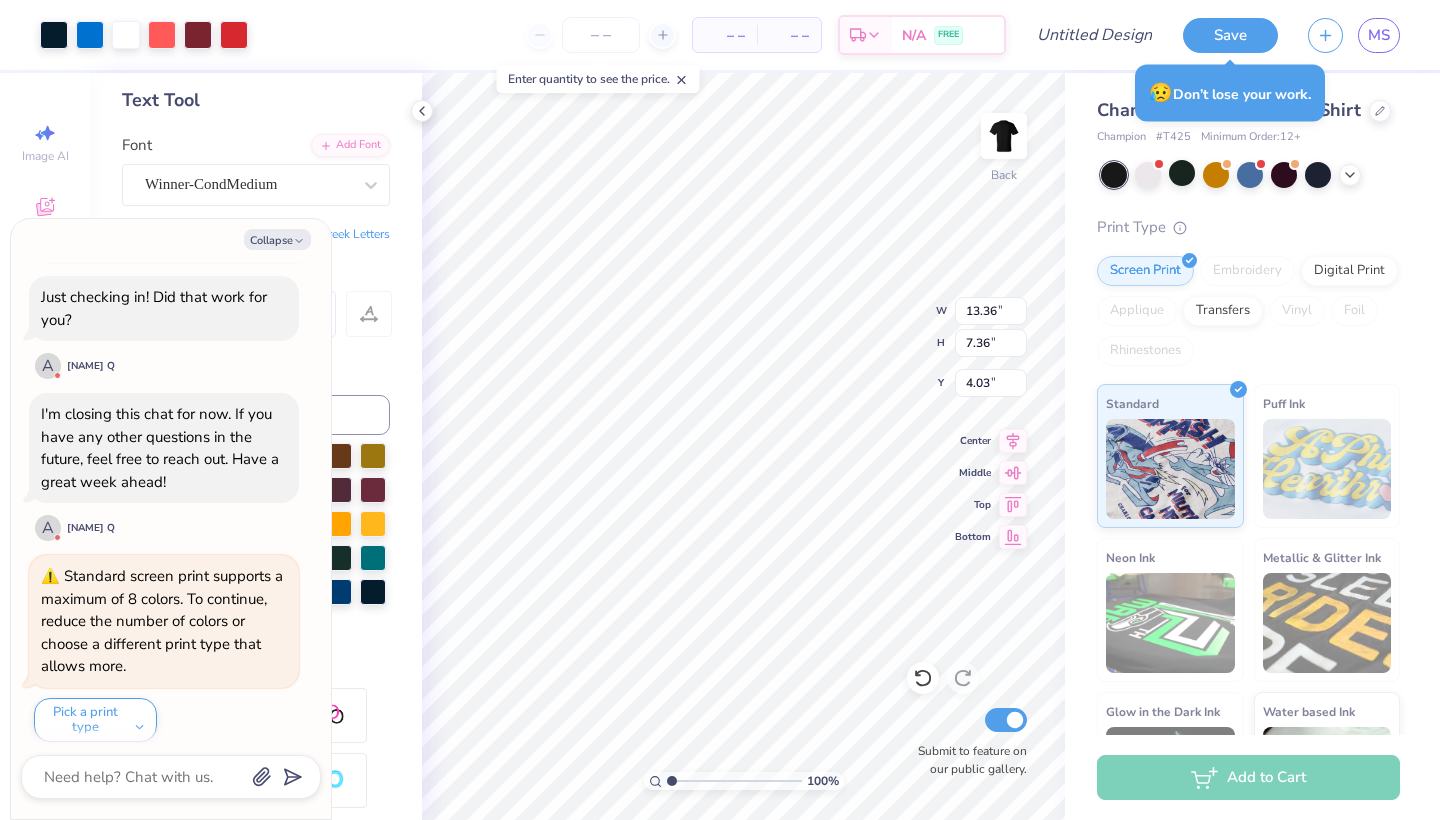 type on "x" 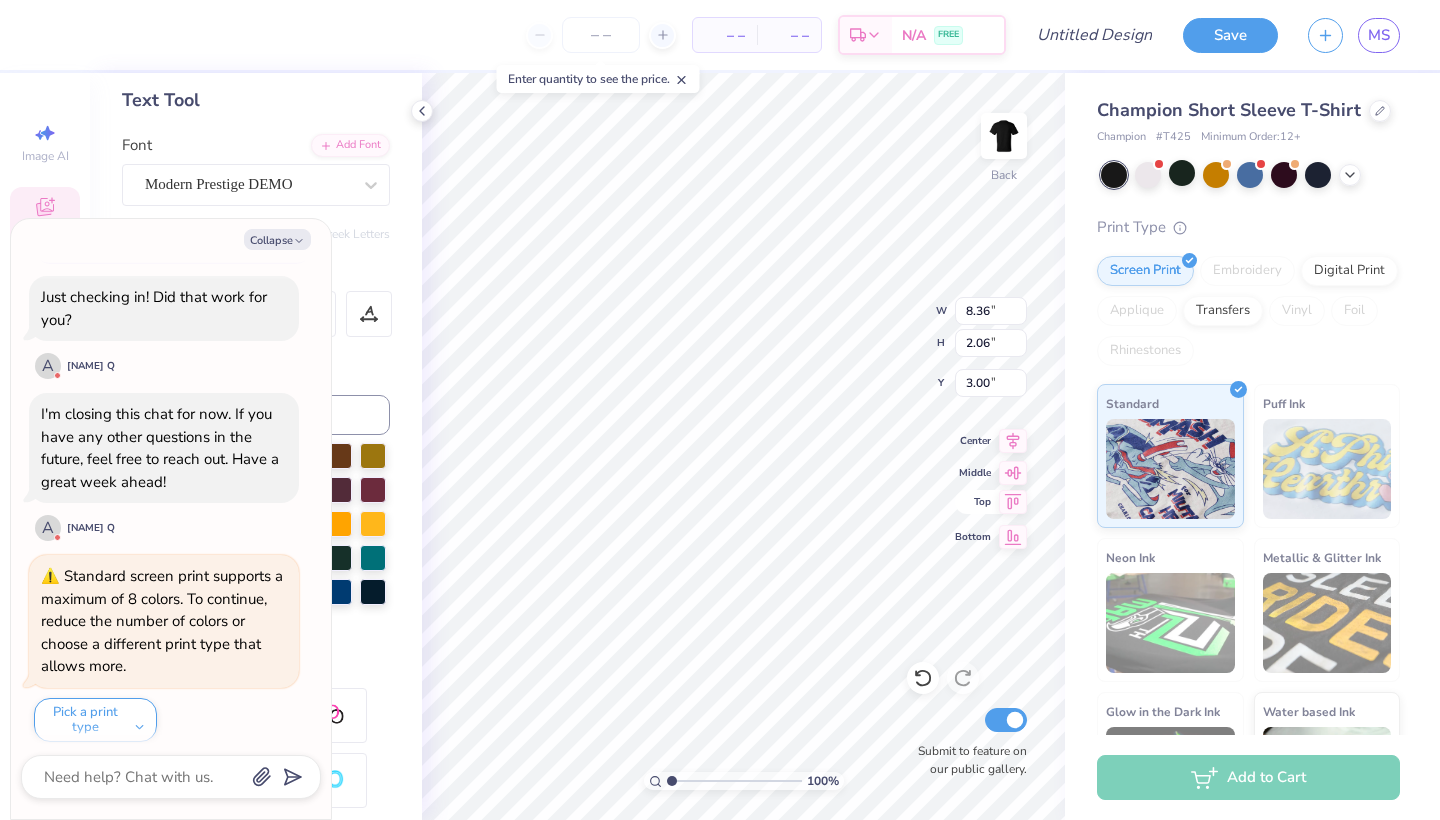 drag, startPoint x: 302, startPoint y: 234, endPoint x: 1009, endPoint y: 502, distance: 756.0906 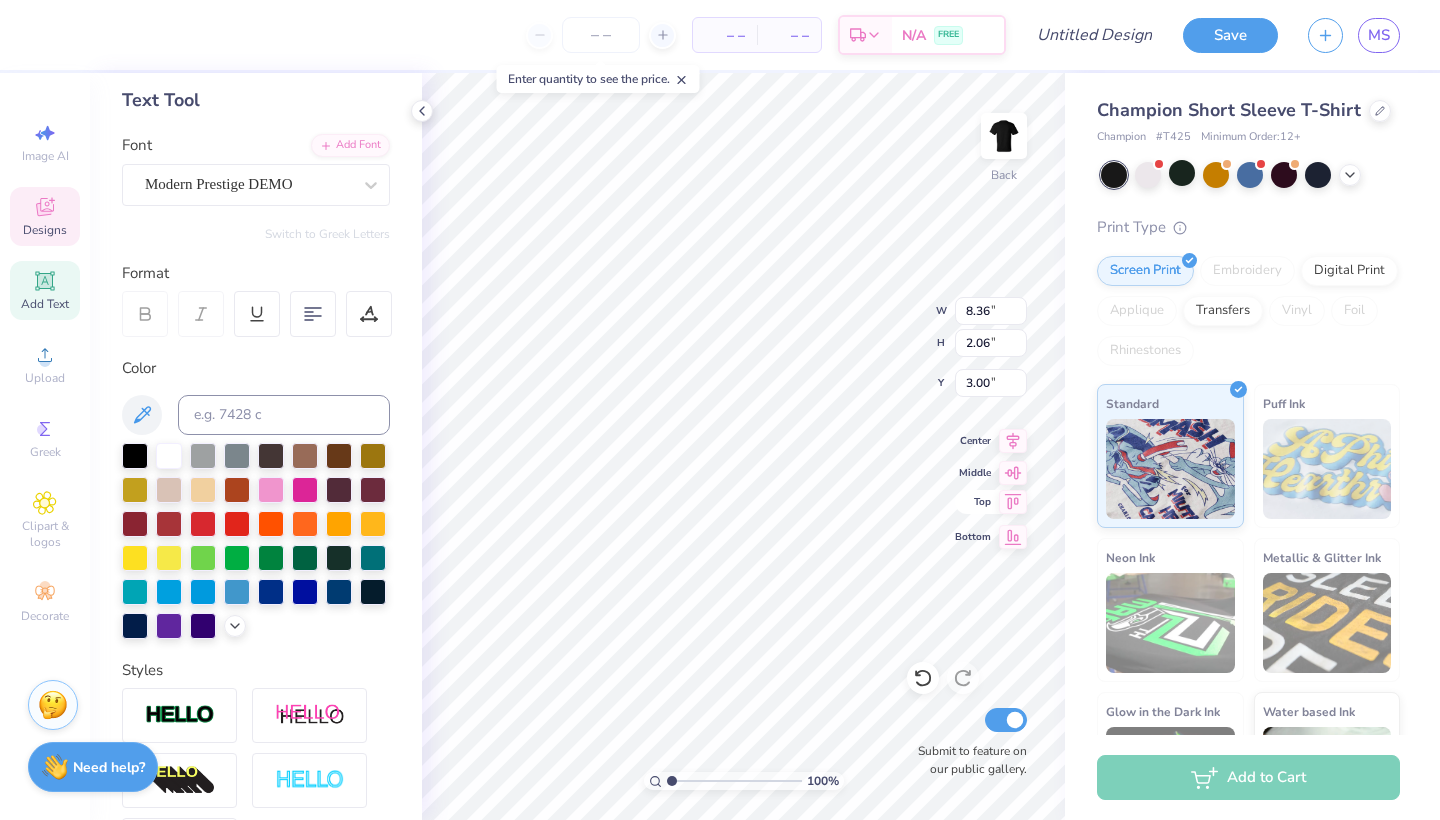 type on "x" 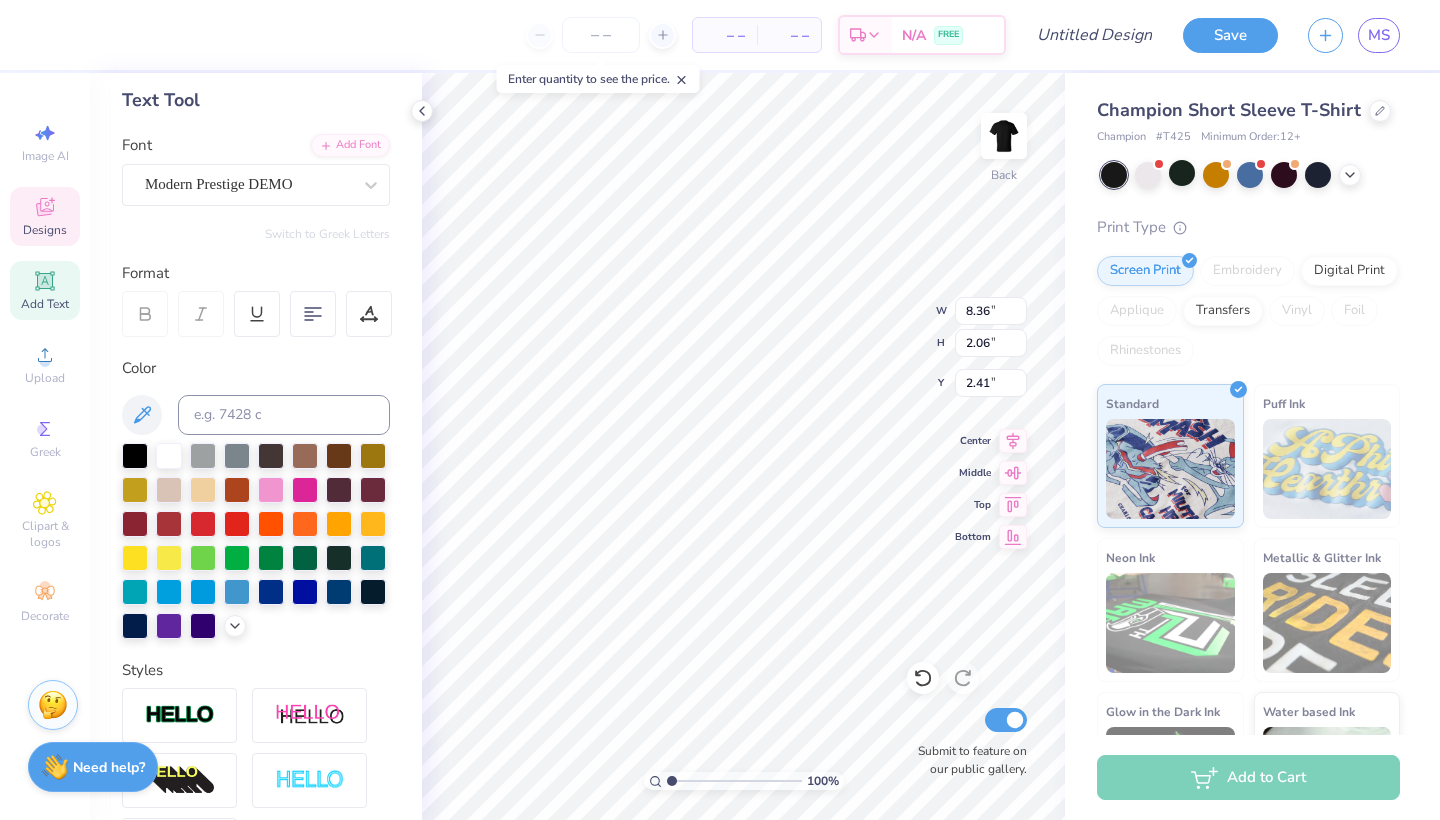 type on "3.00" 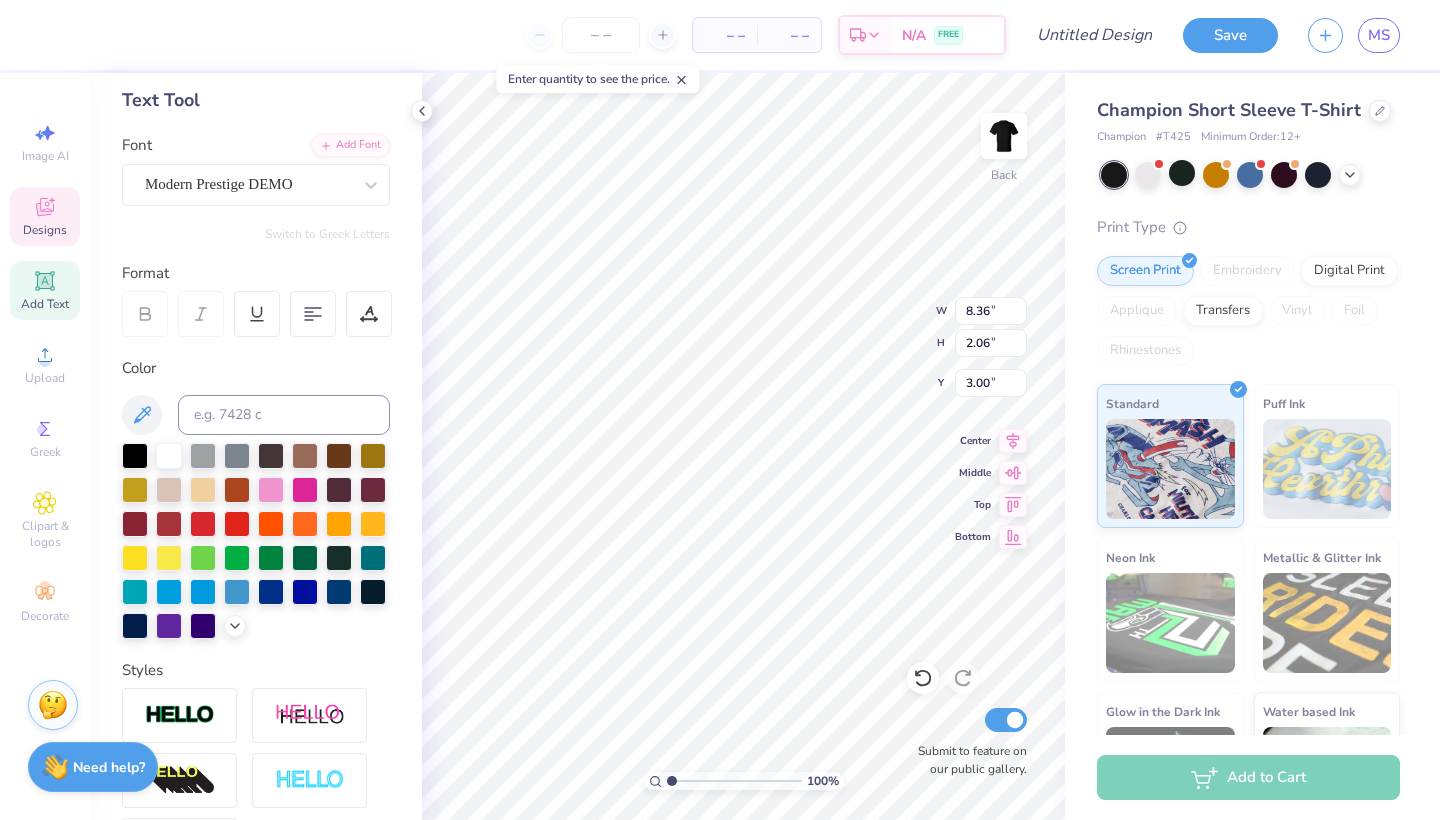 type on "13.36" 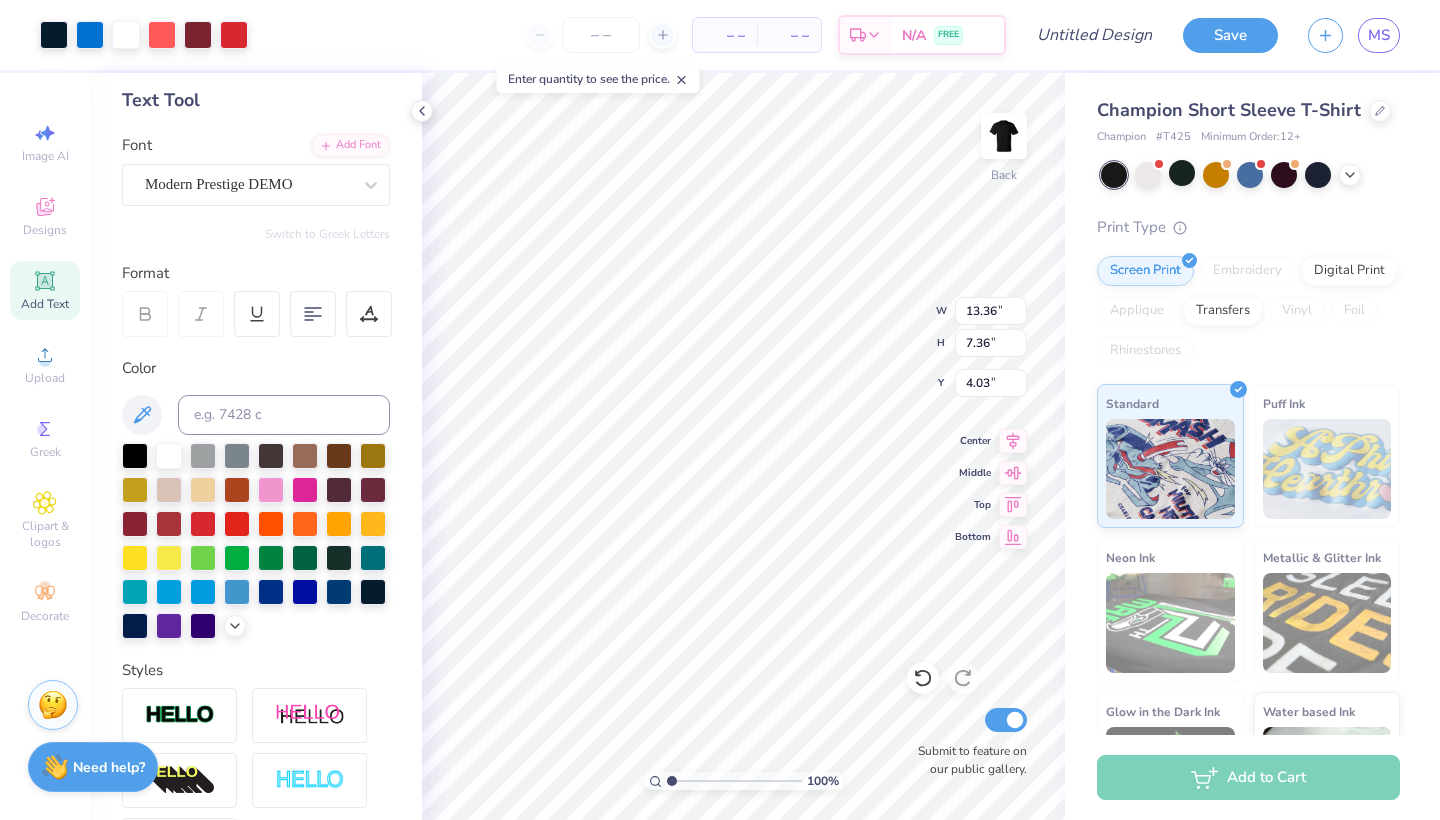 type on "5.39" 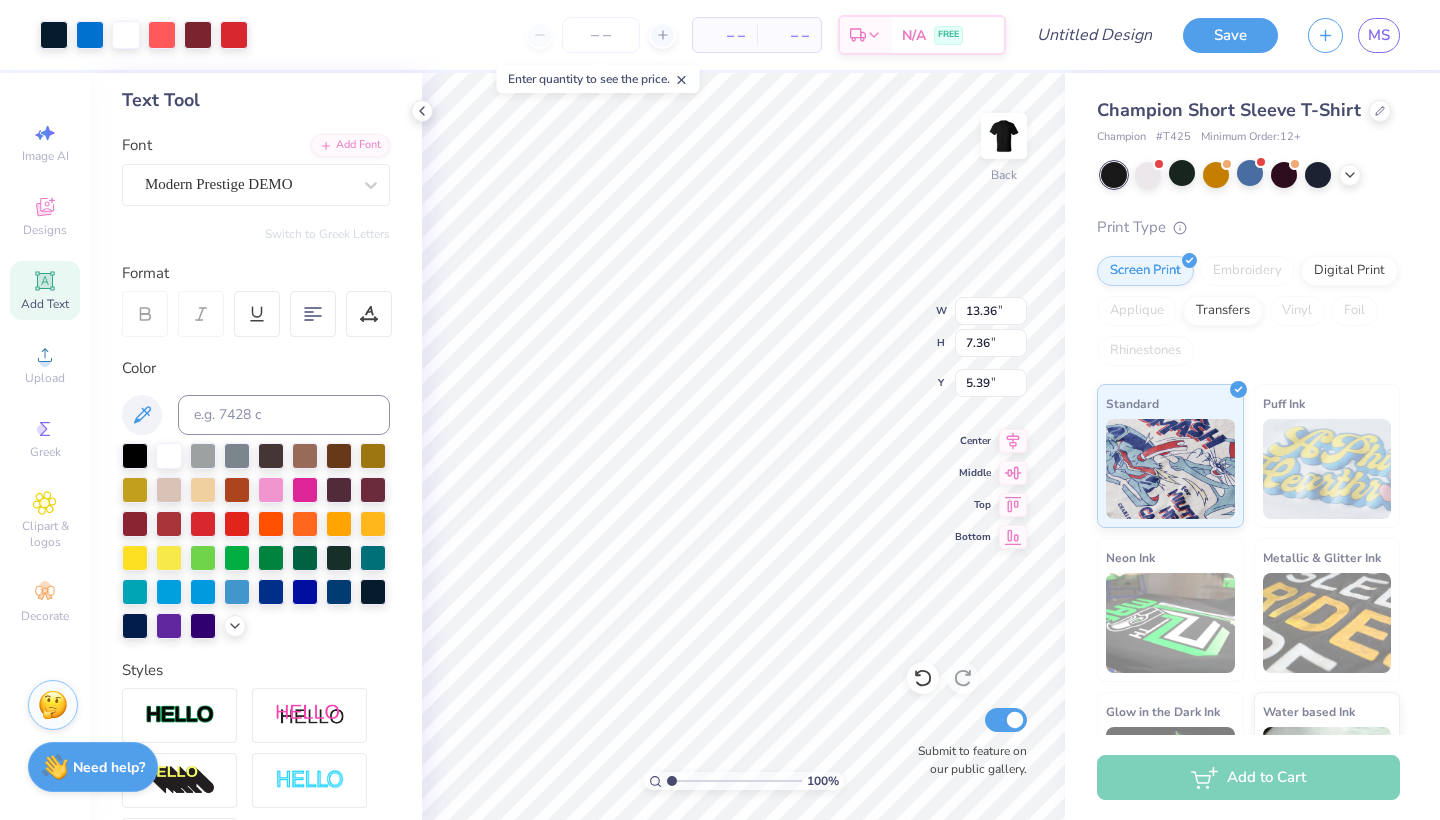type on "4.47" 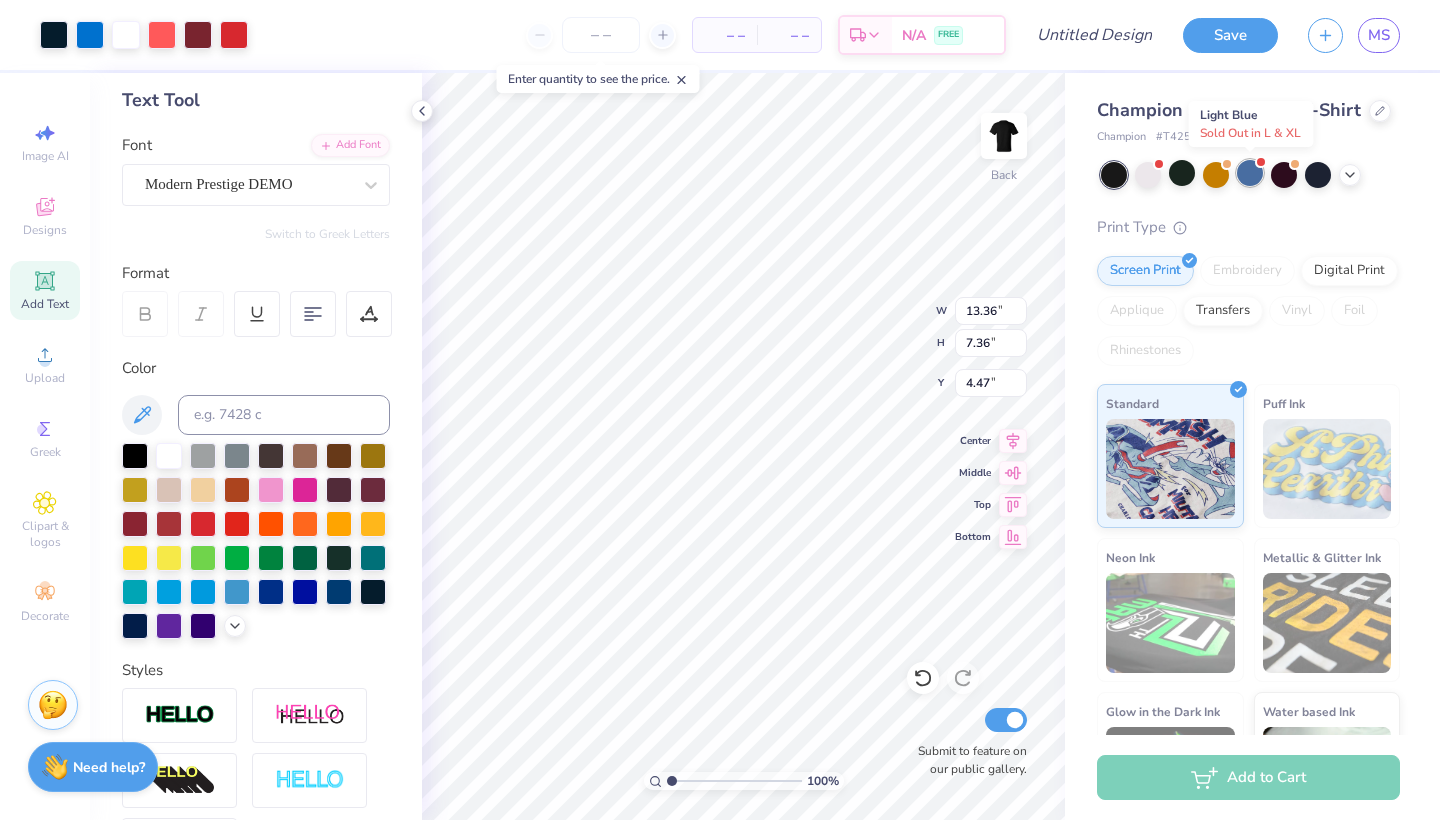 click at bounding box center [1250, 173] 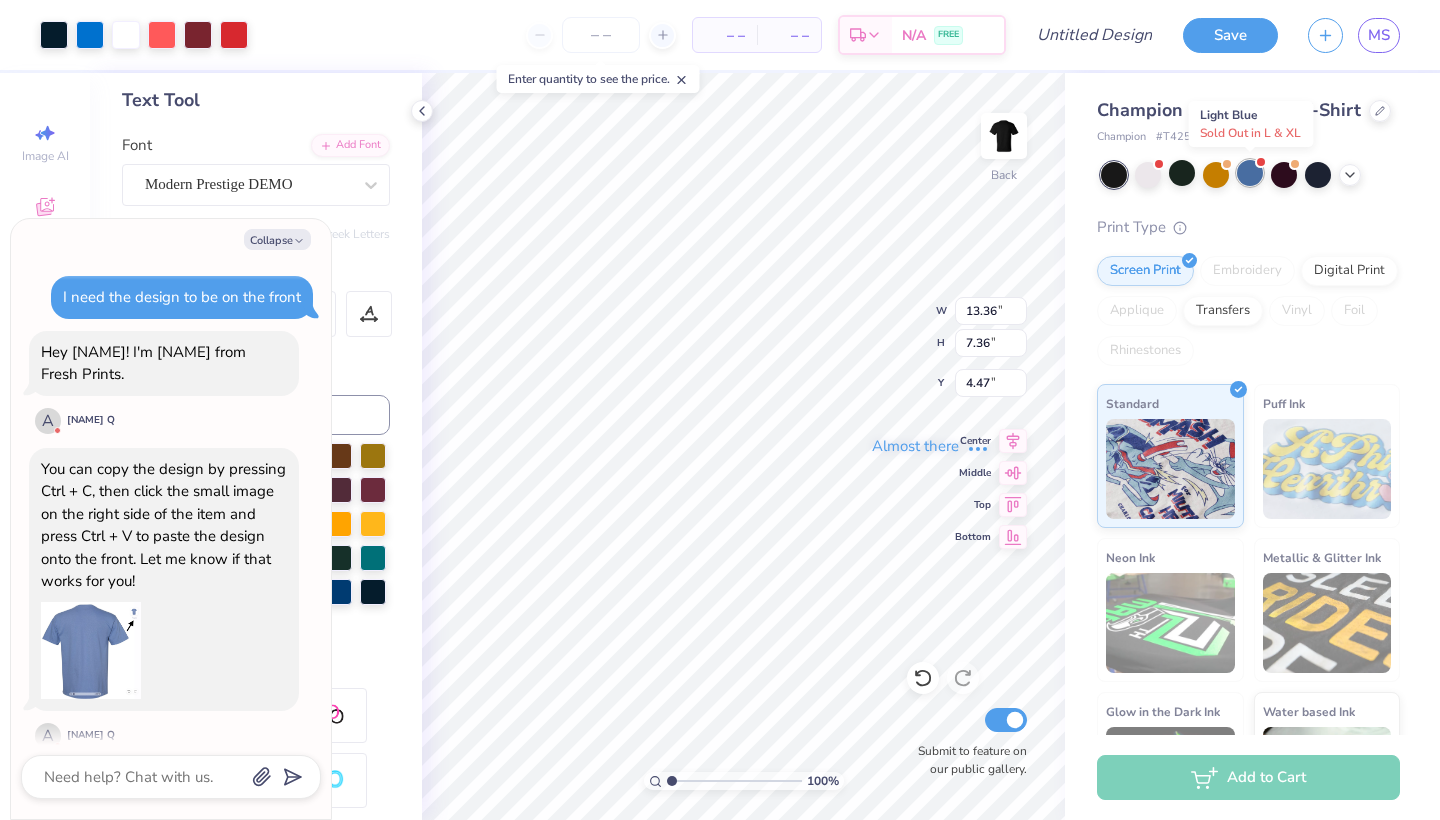 scroll, scrollTop: 1081, scrollLeft: 0, axis: vertical 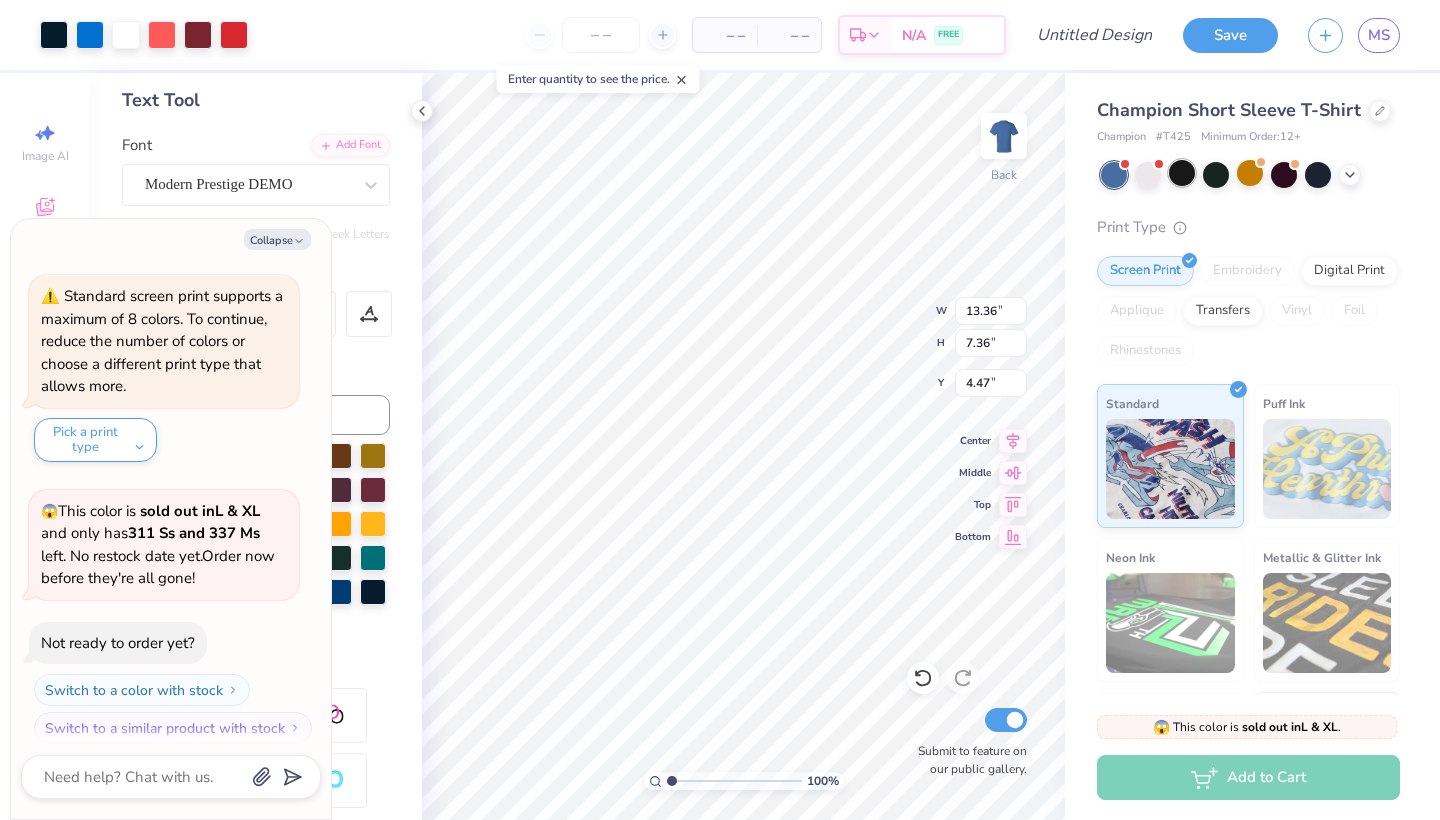 click at bounding box center [1182, 173] 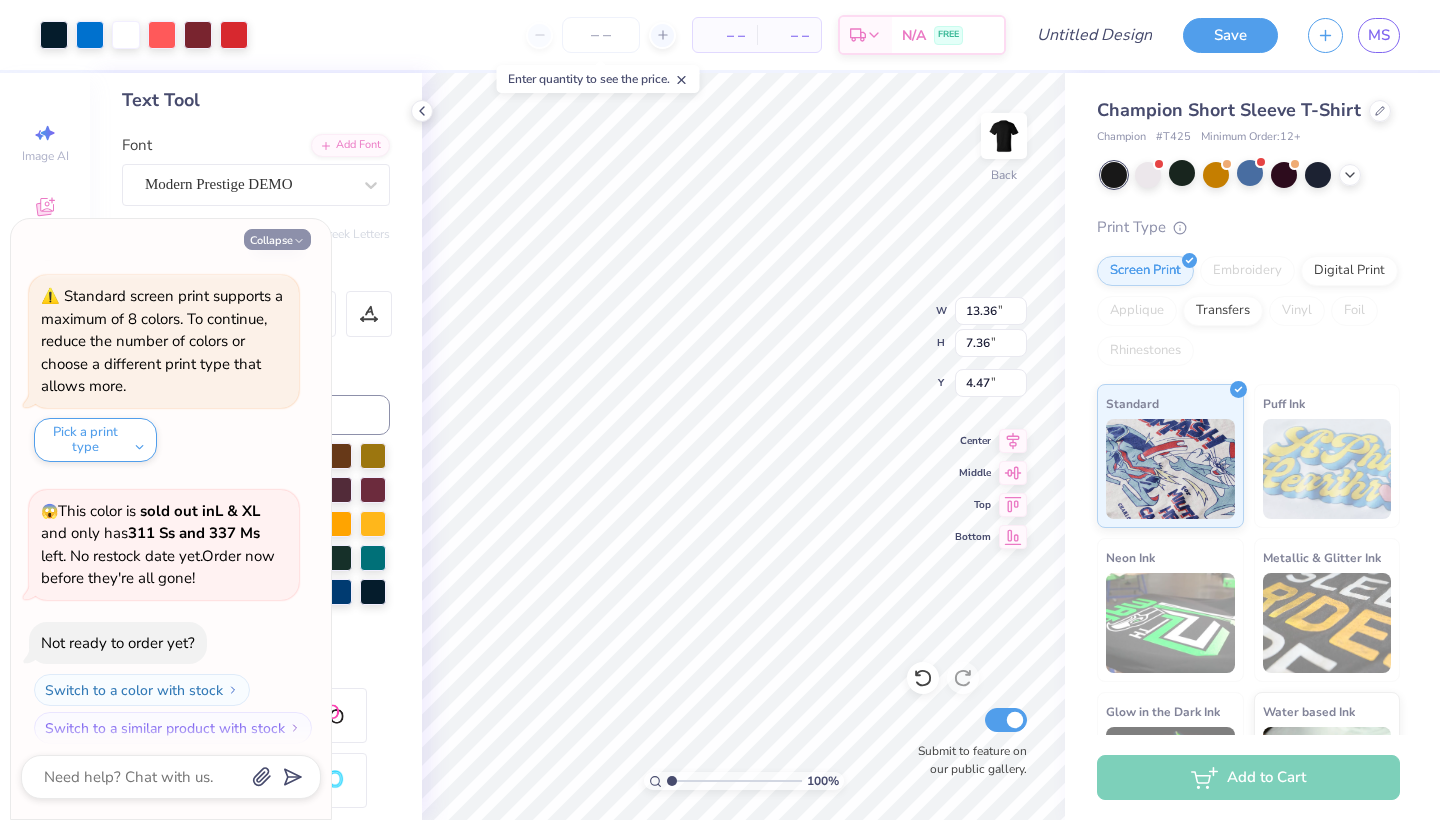 click on "Collapse" at bounding box center (277, 239) 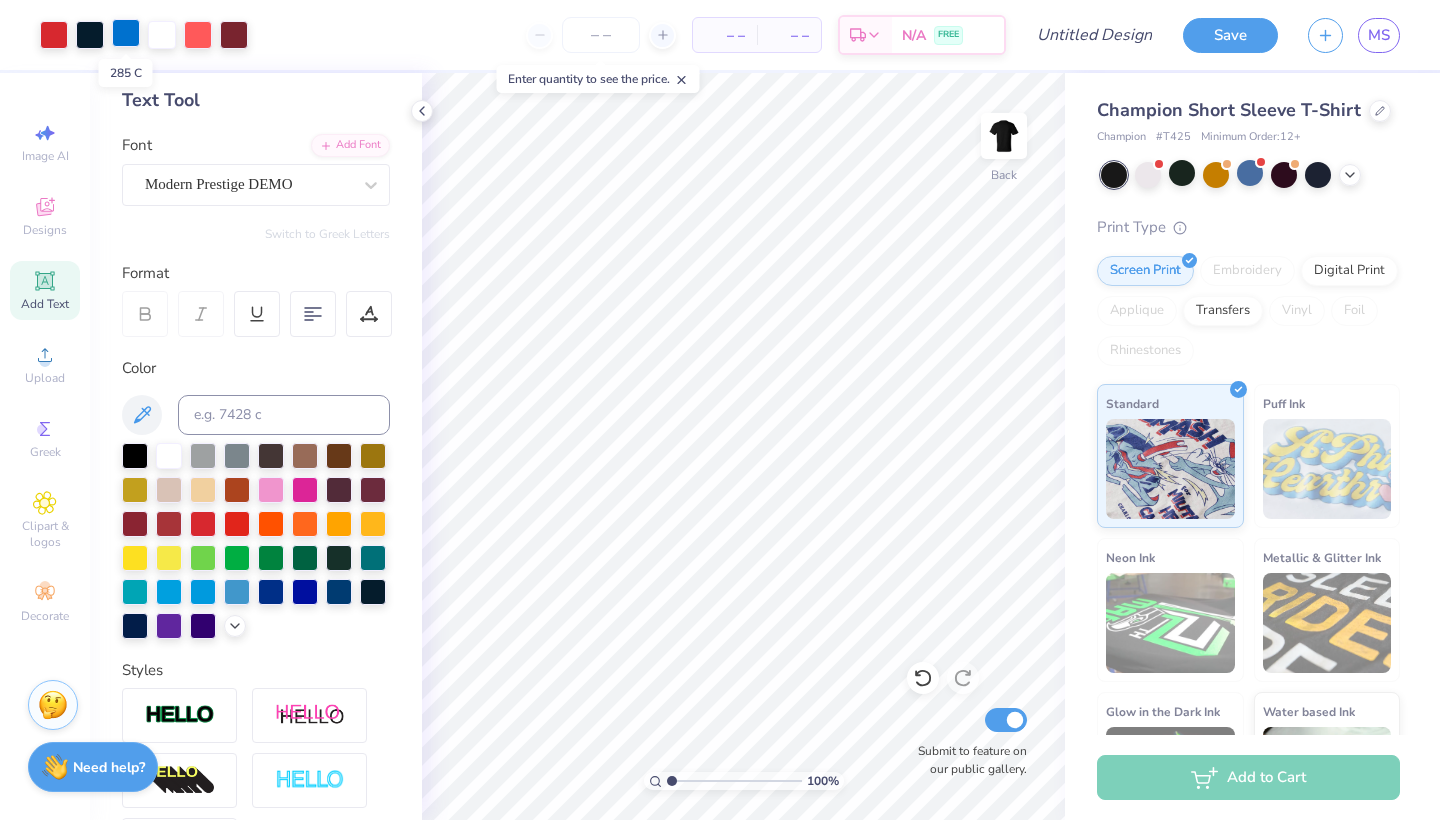 click at bounding box center (126, 33) 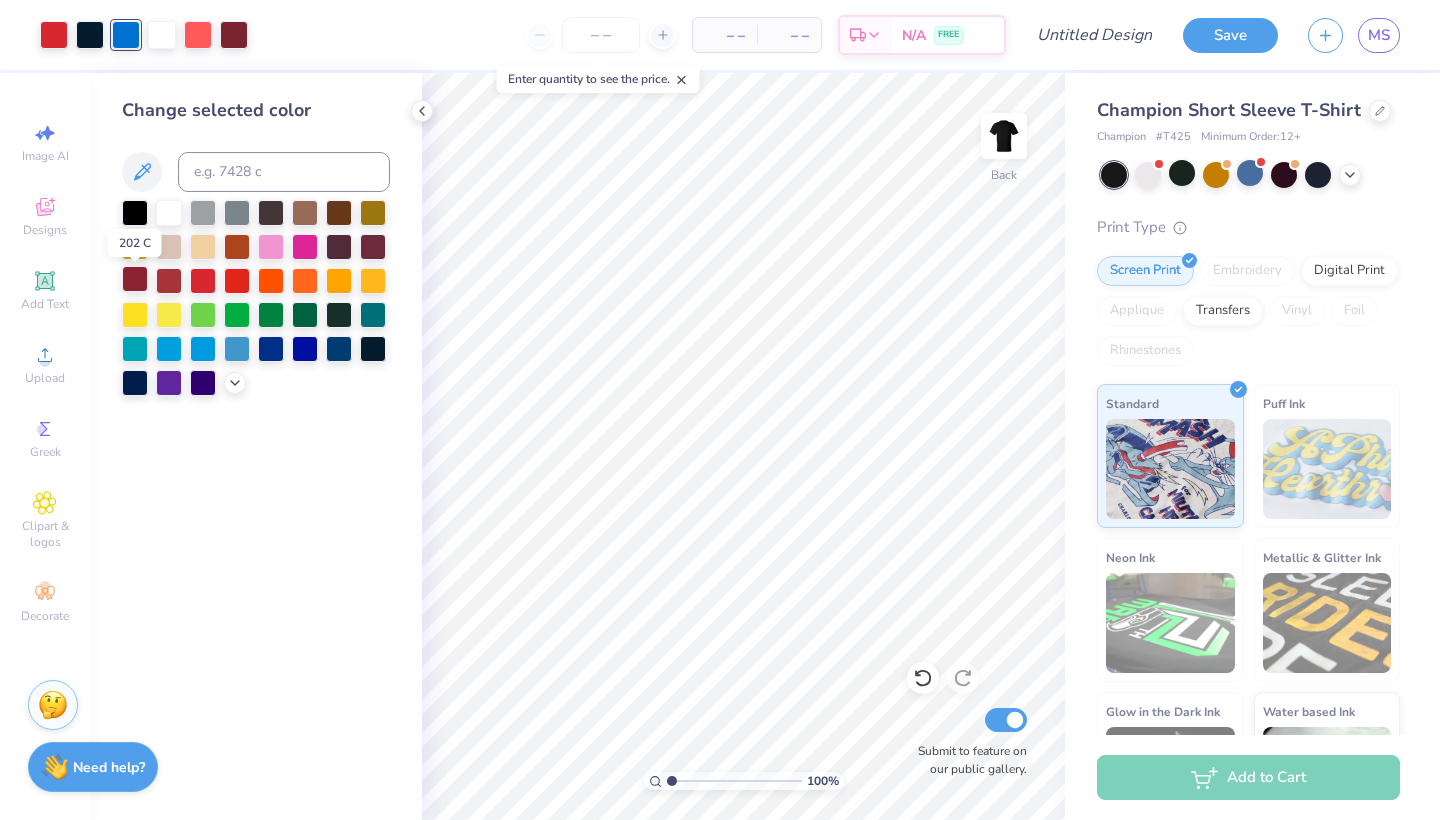 click at bounding box center (135, 279) 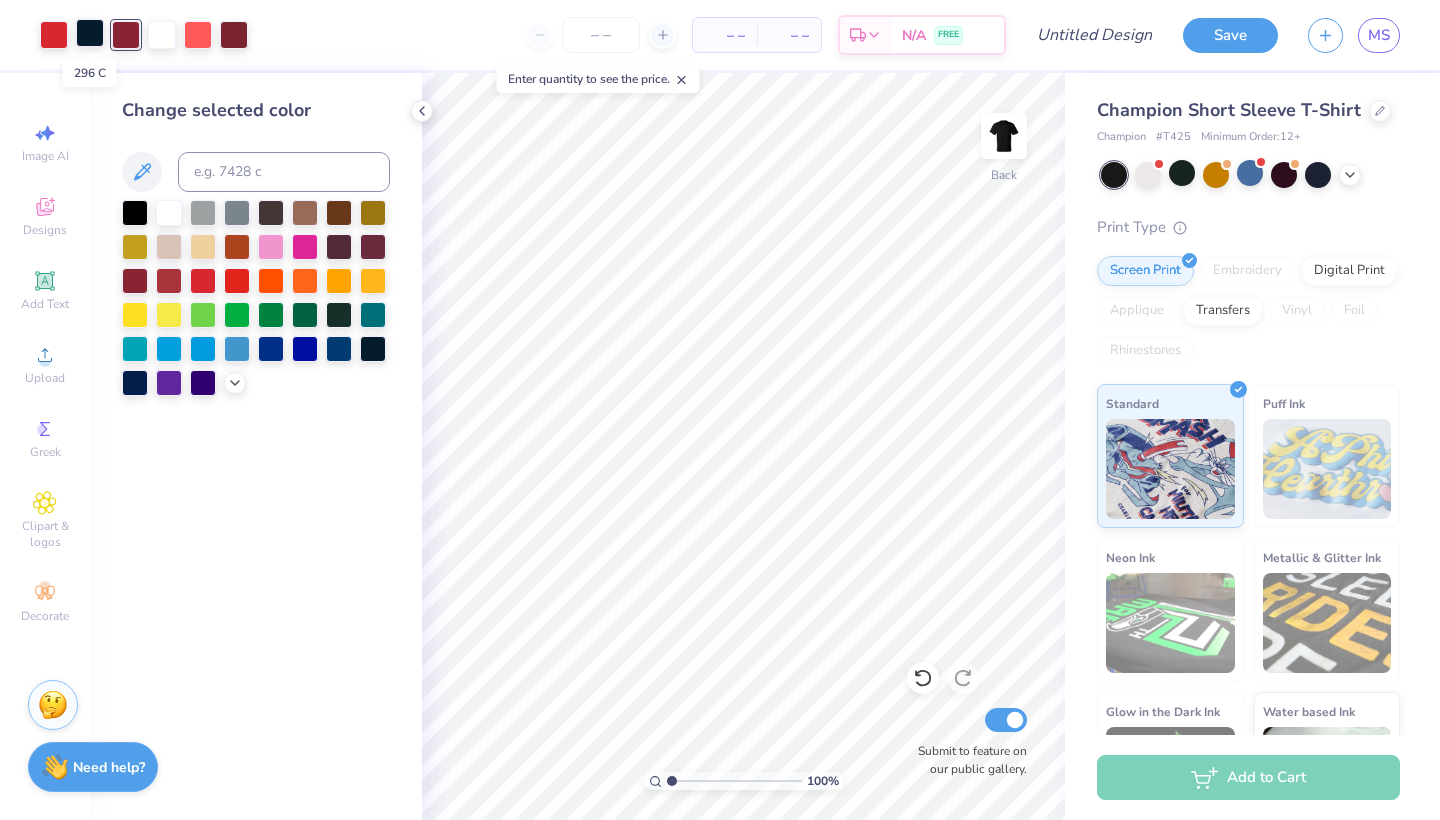 click at bounding box center (90, 33) 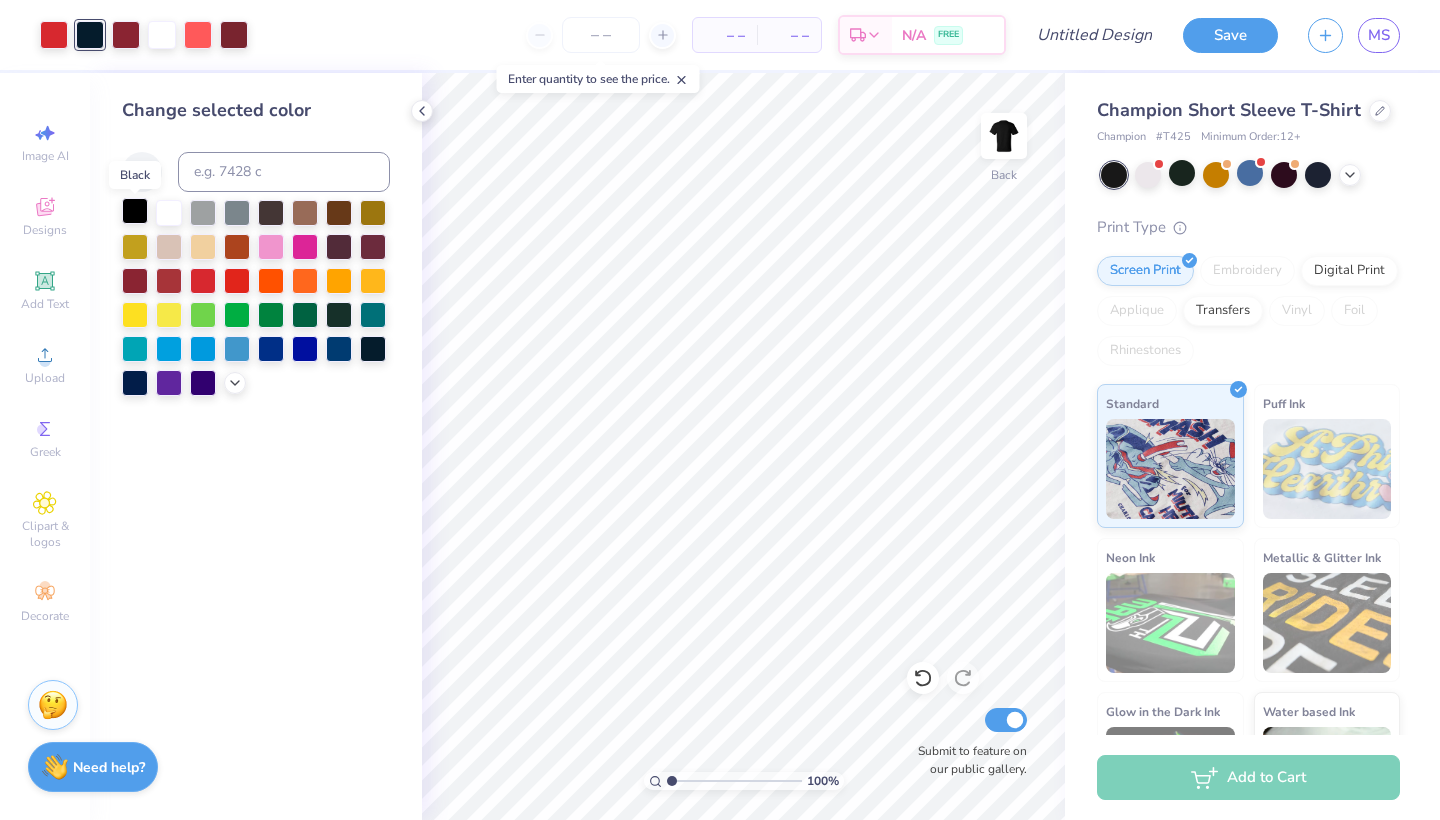 click at bounding box center [135, 211] 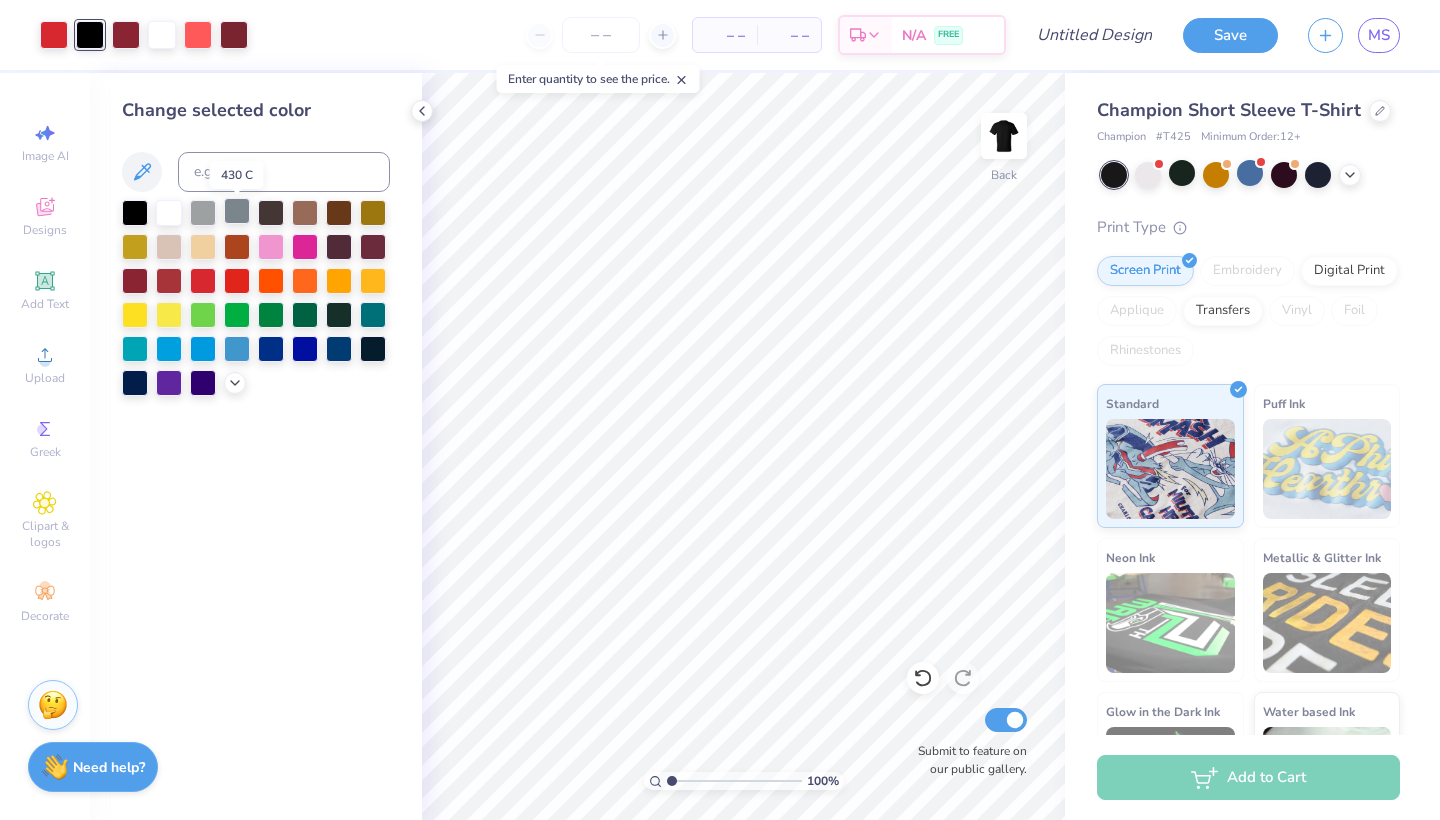 click at bounding box center (237, 211) 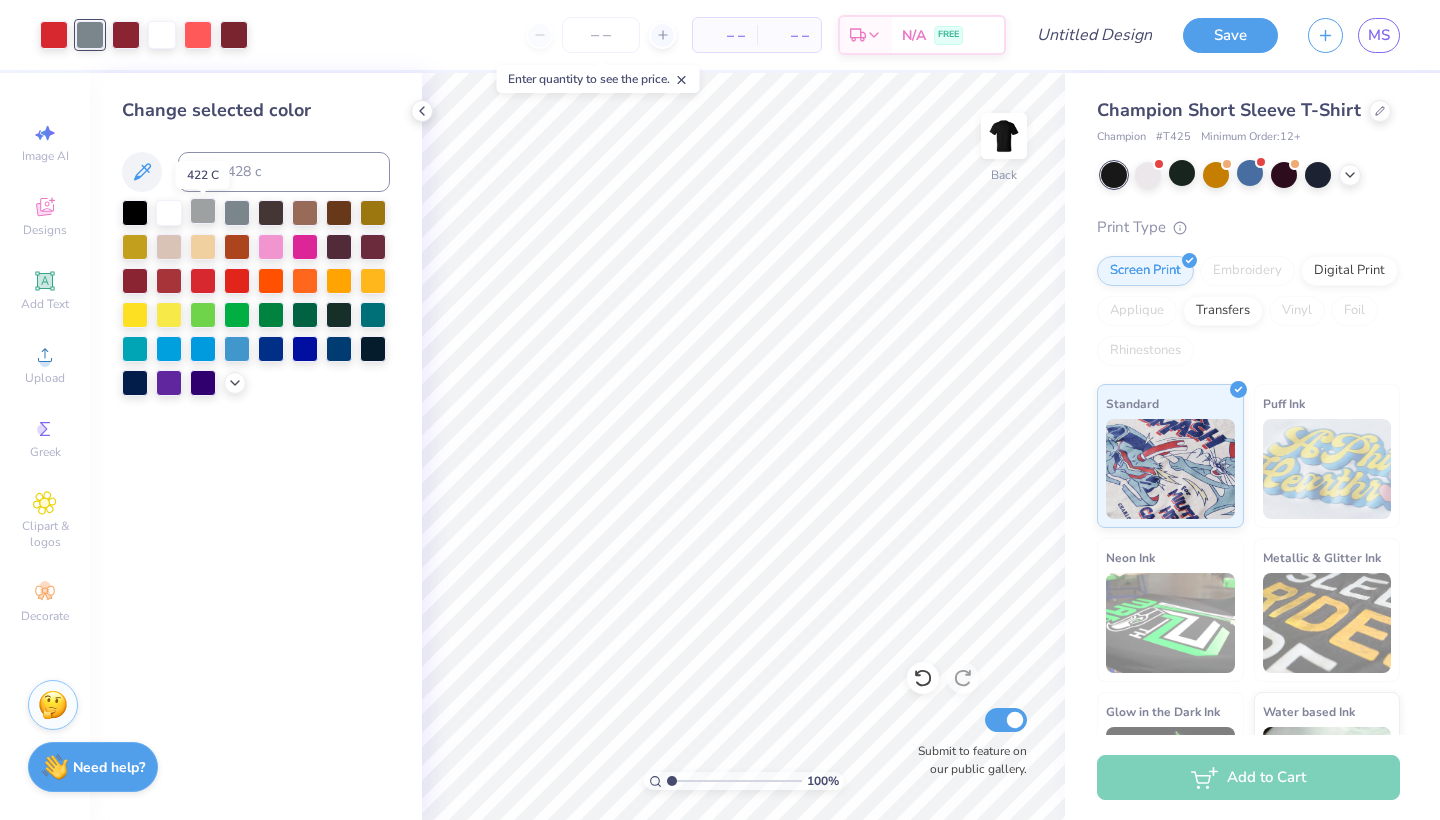 click at bounding box center [203, 211] 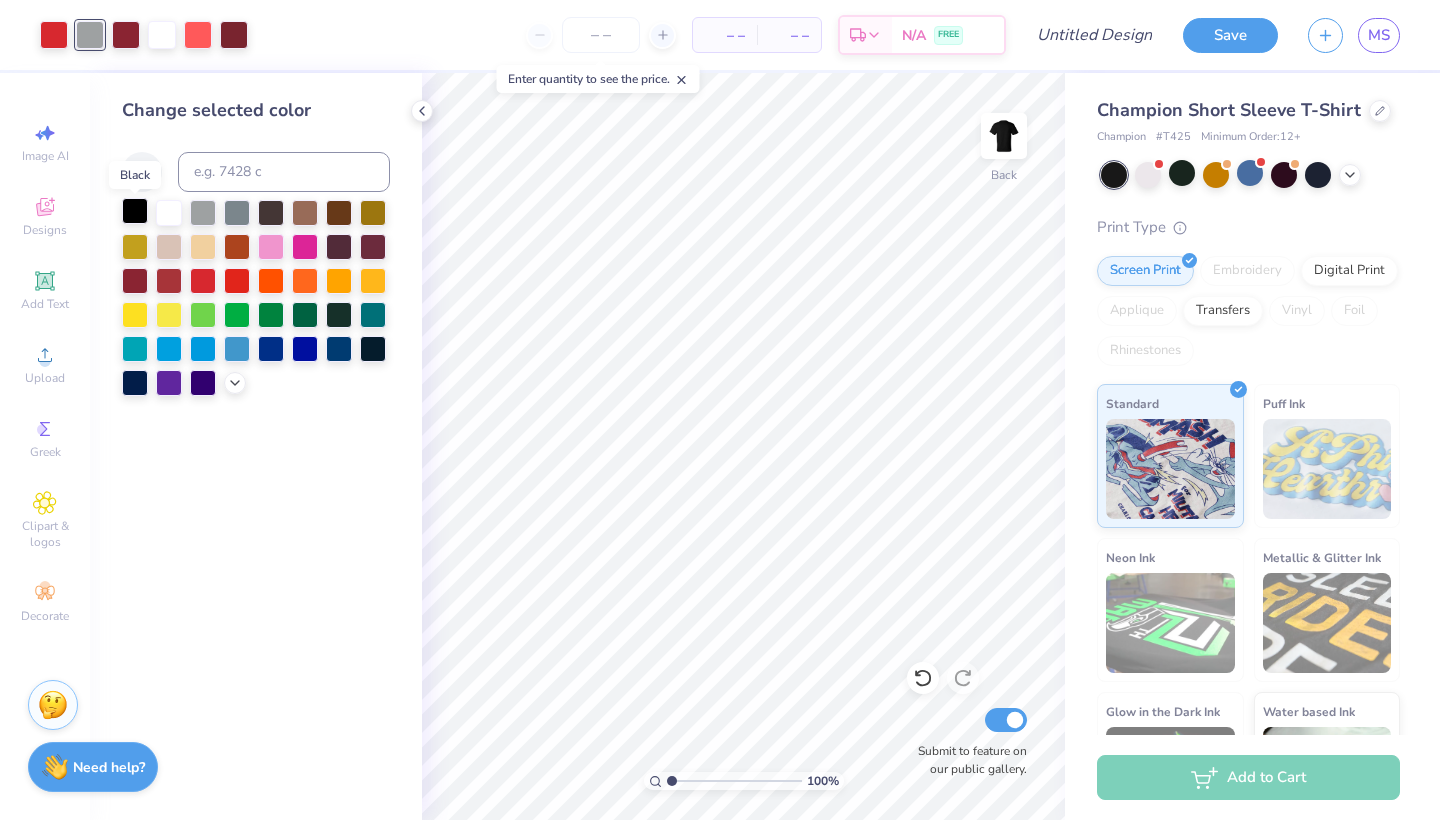 click at bounding box center (135, 211) 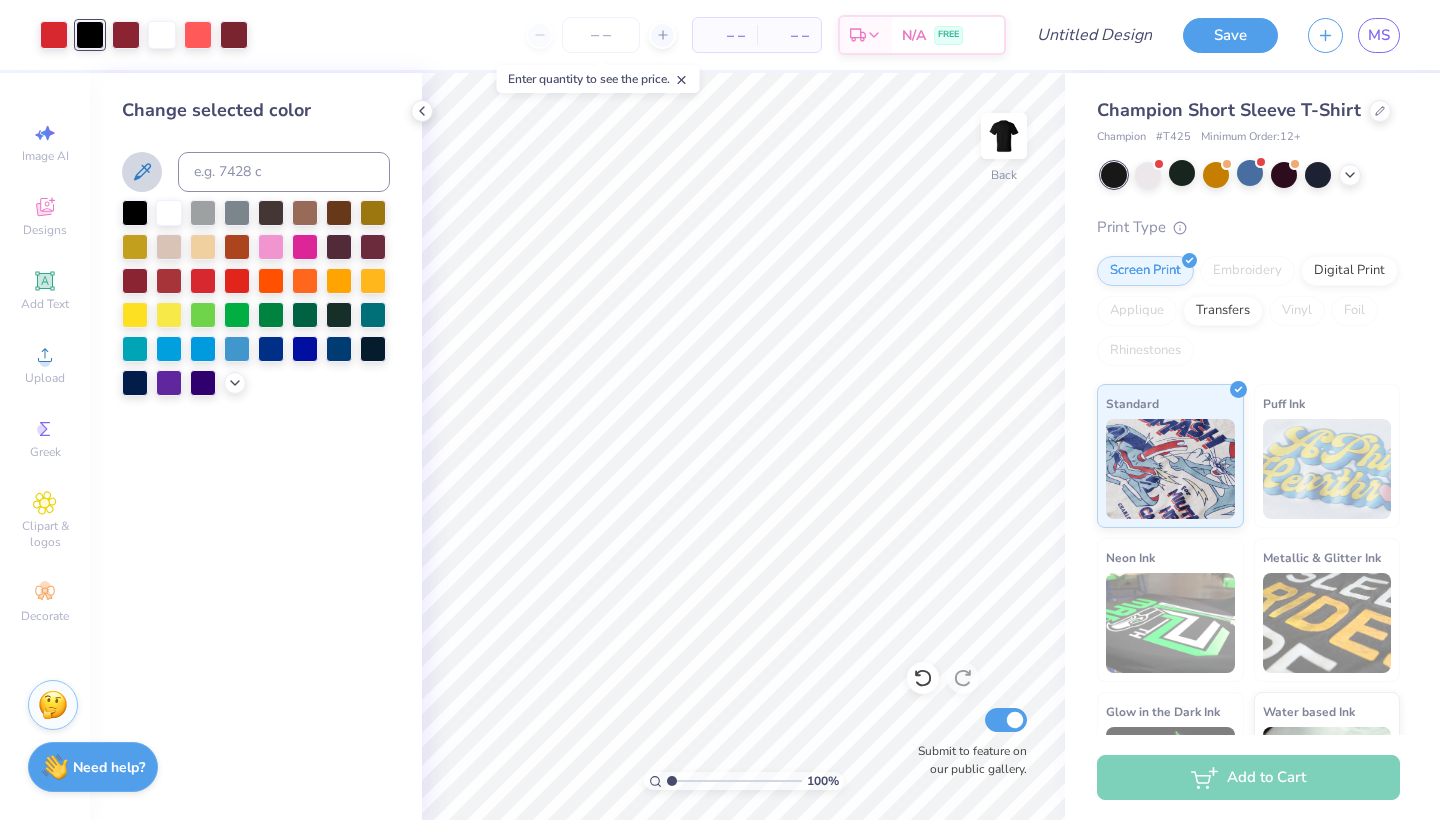 click 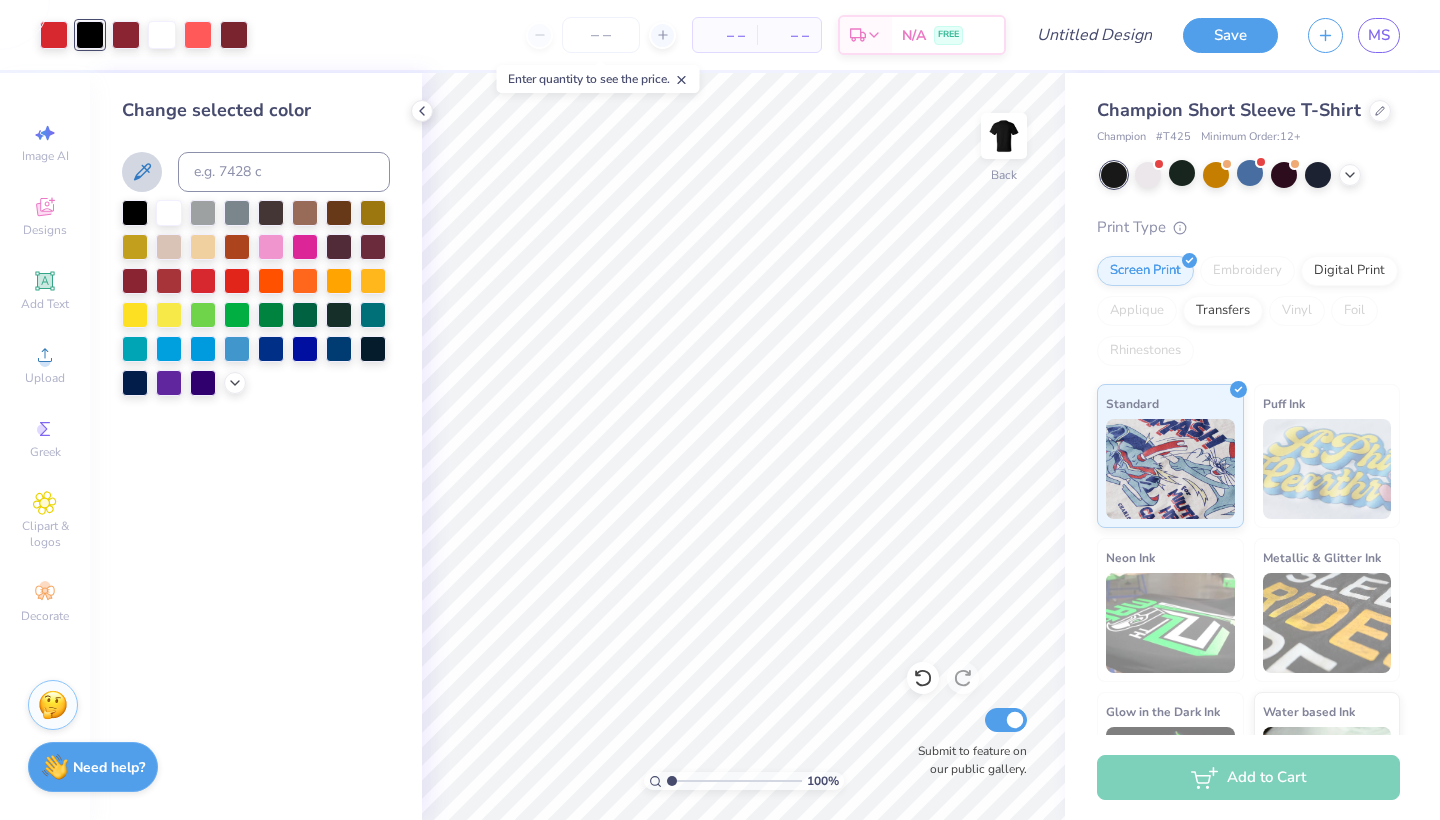 click 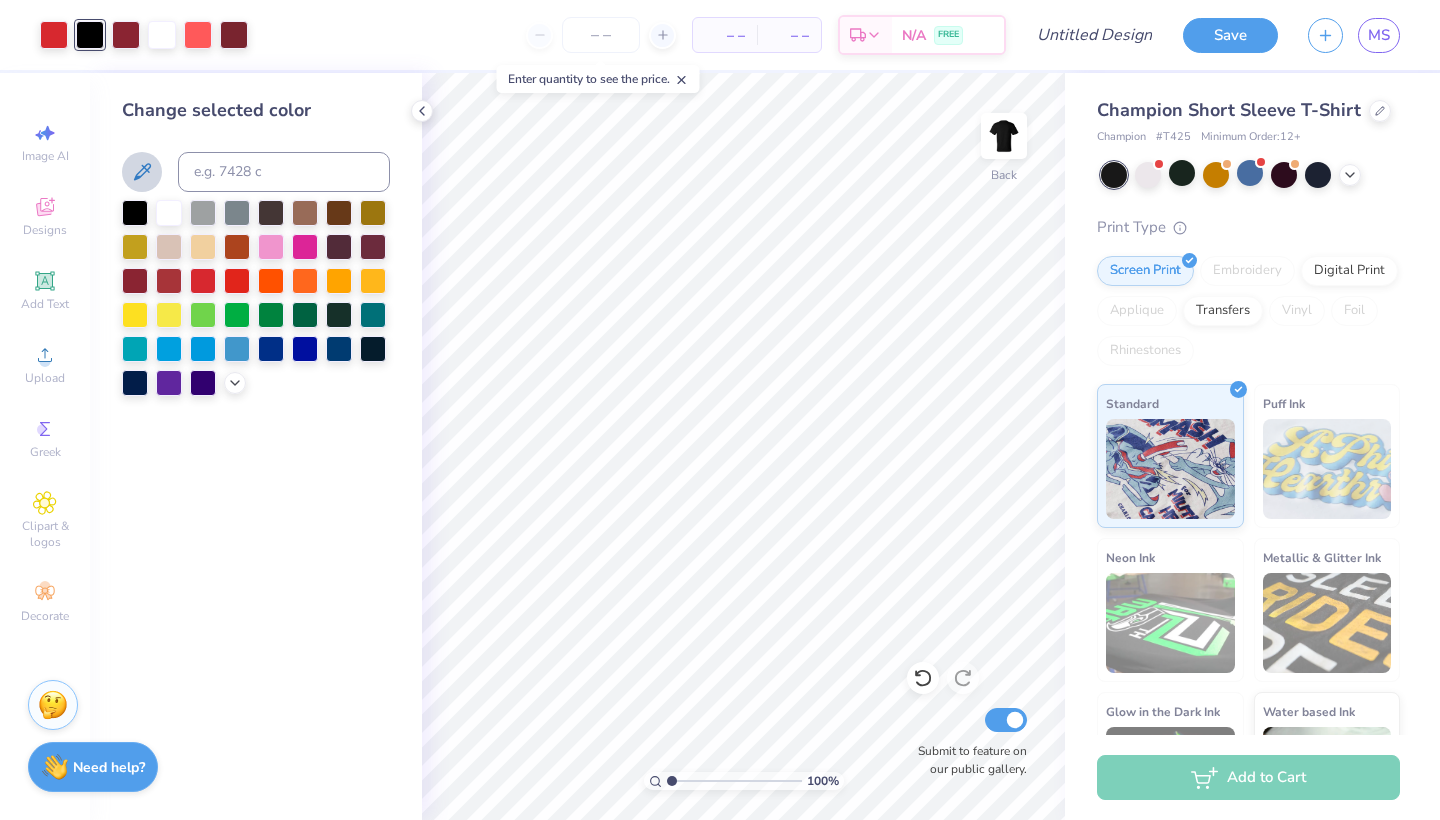 click 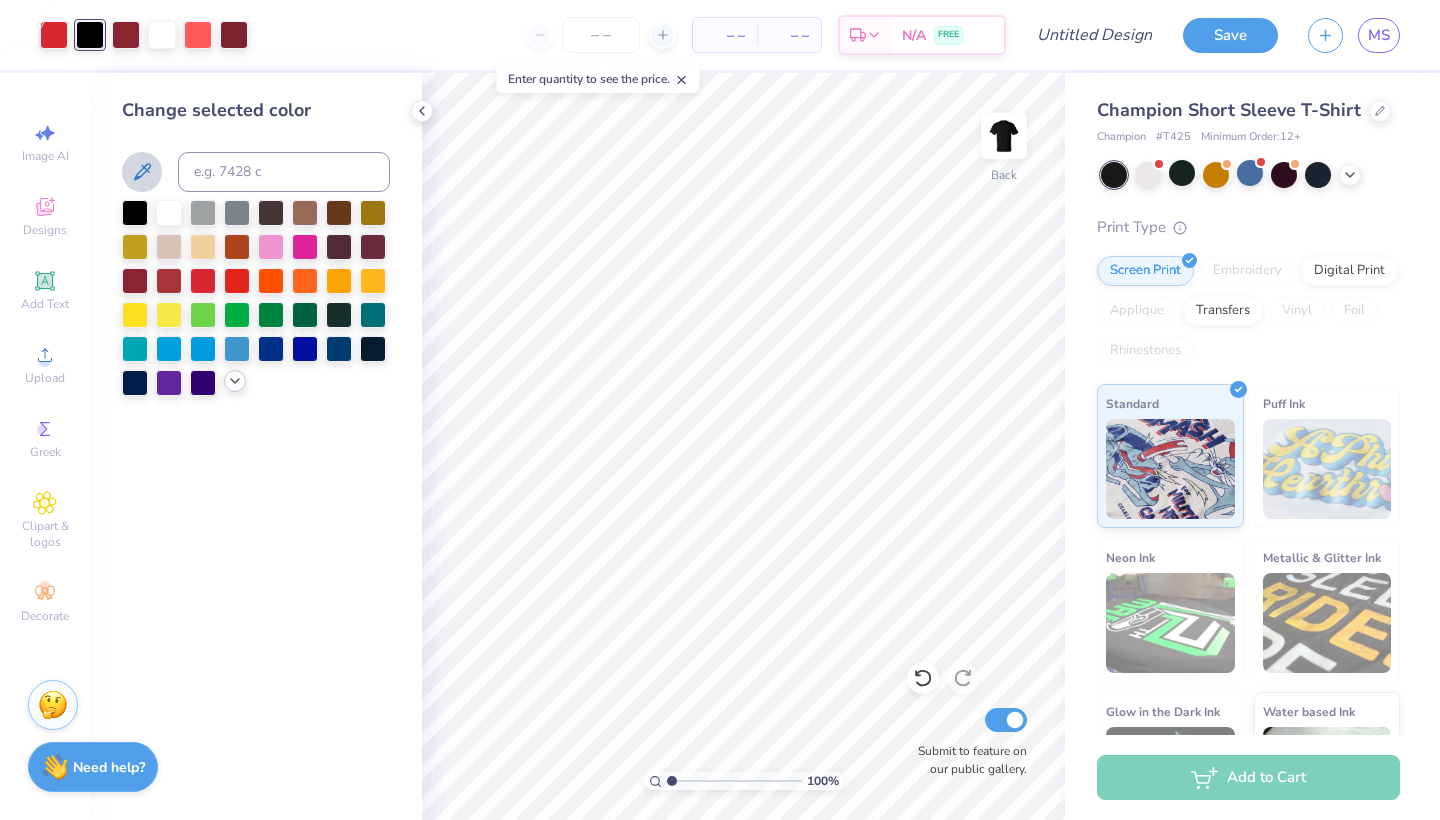 click 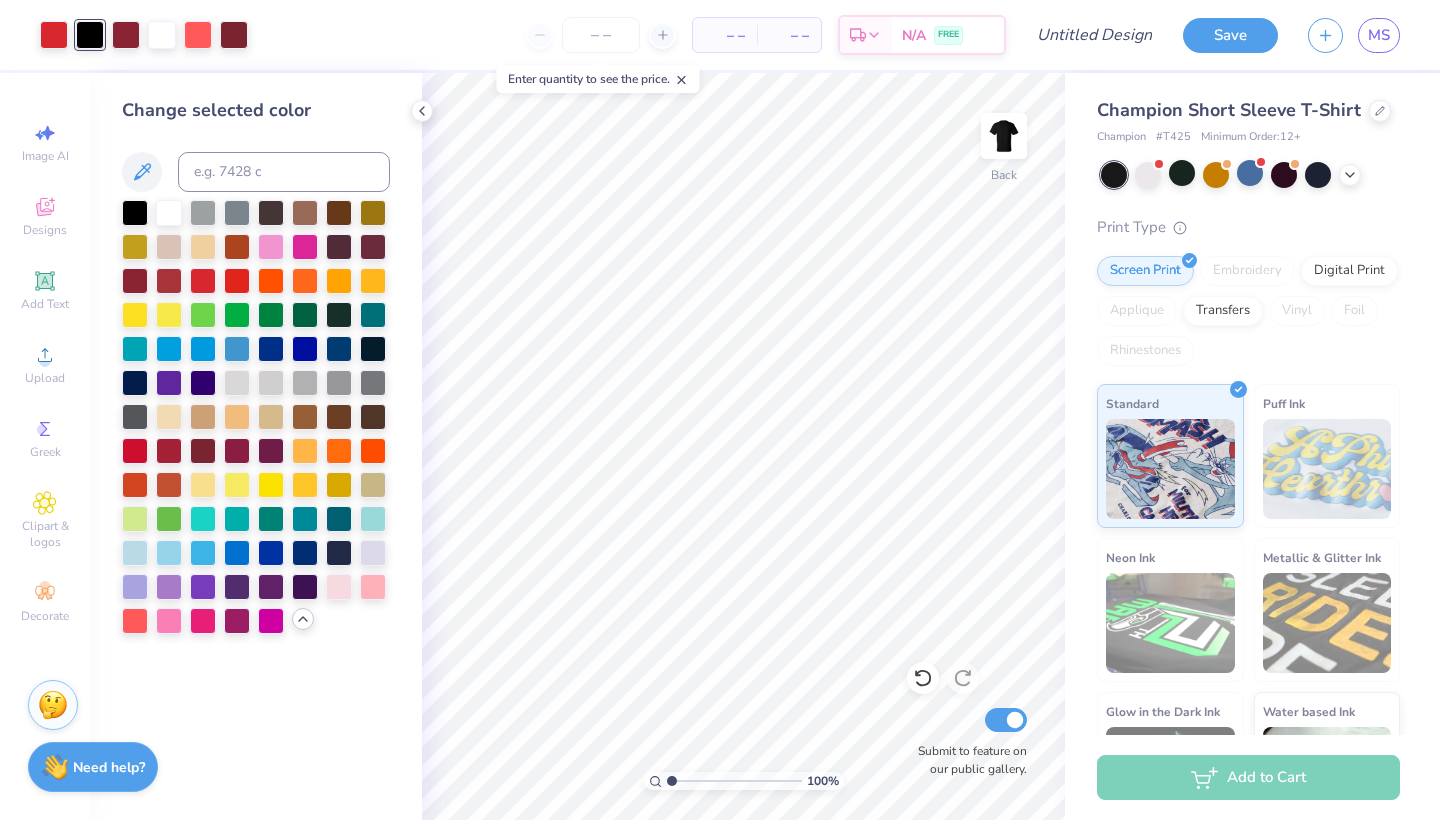 click 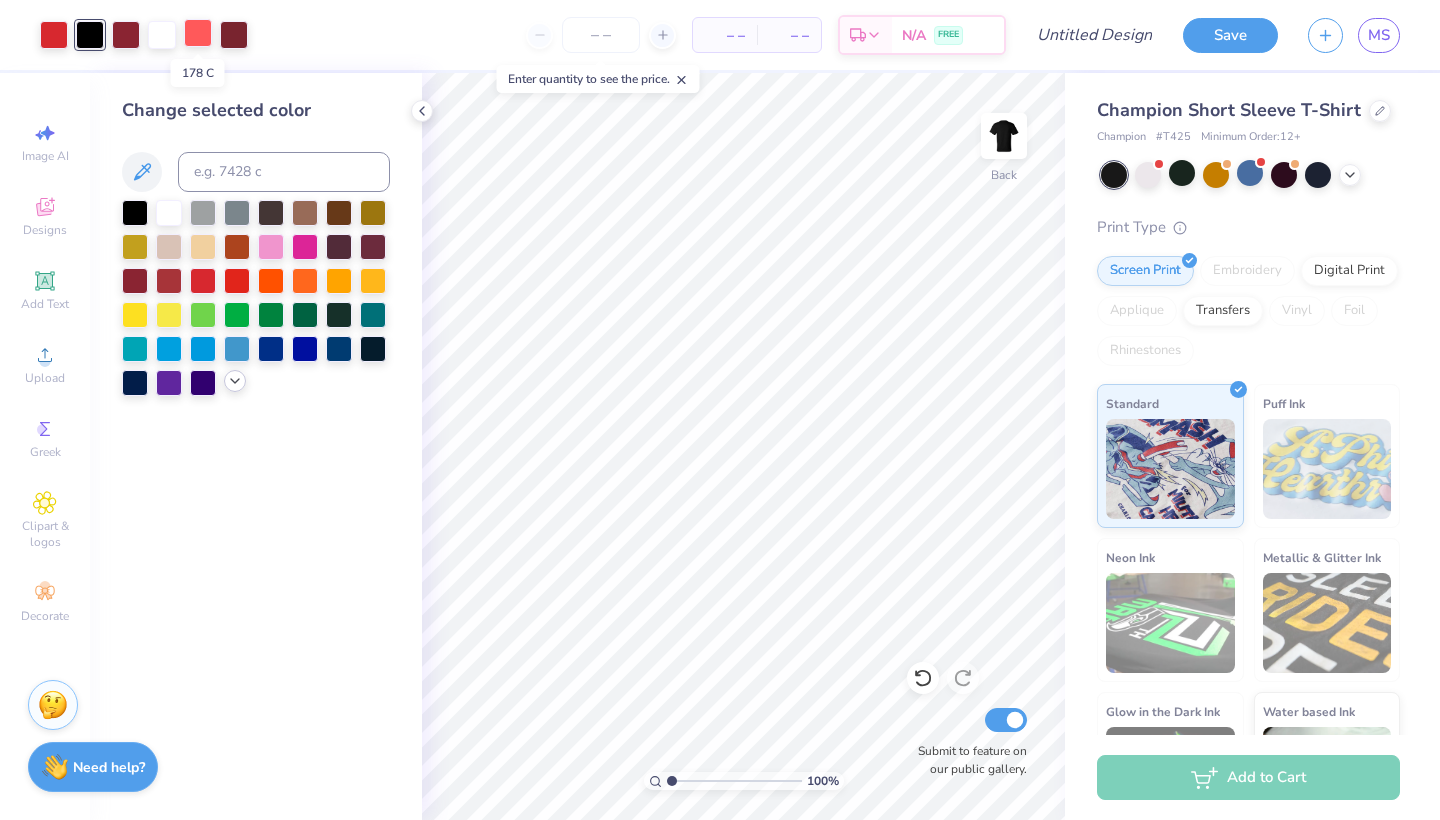 click at bounding box center [198, 33] 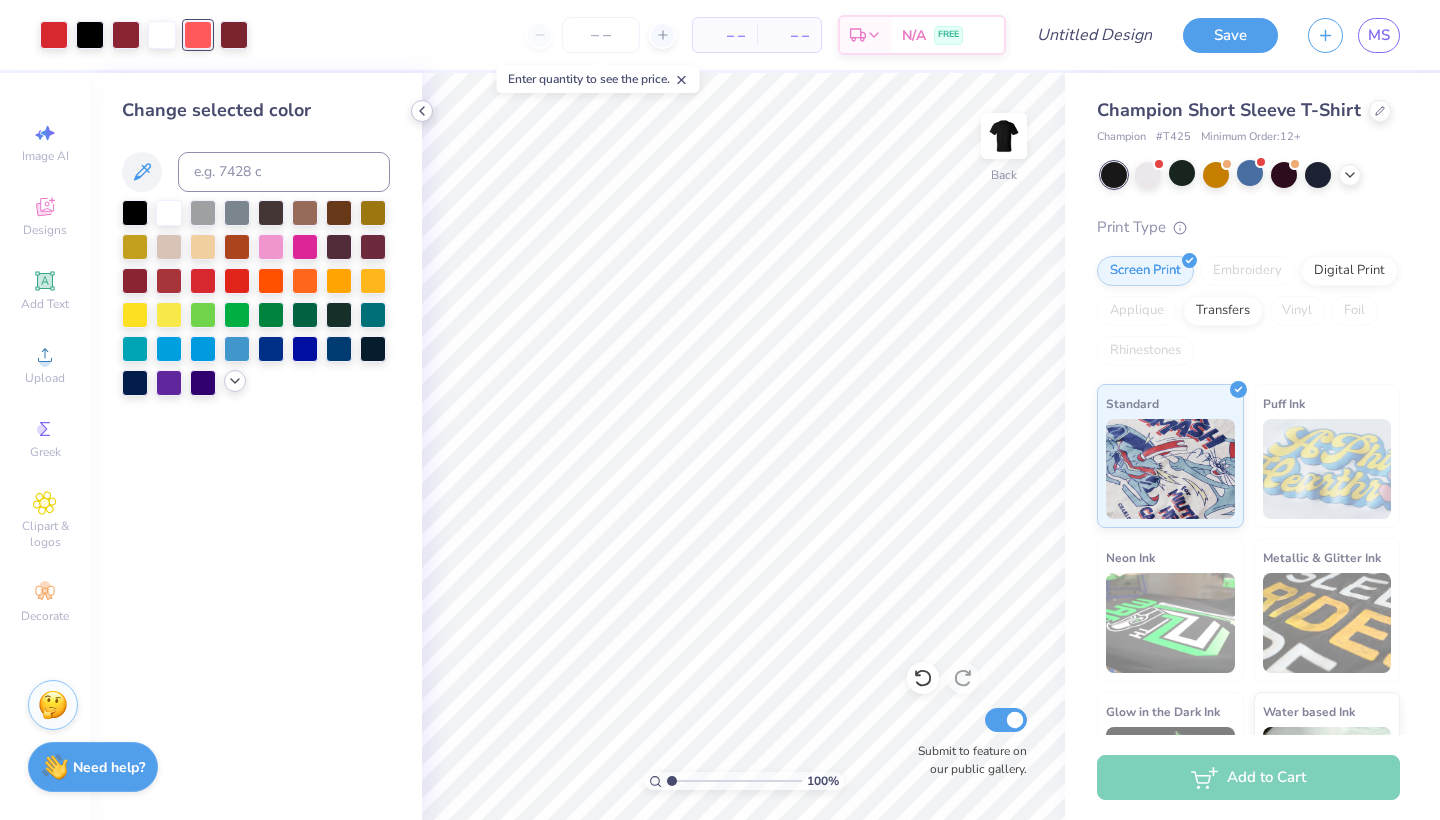 click 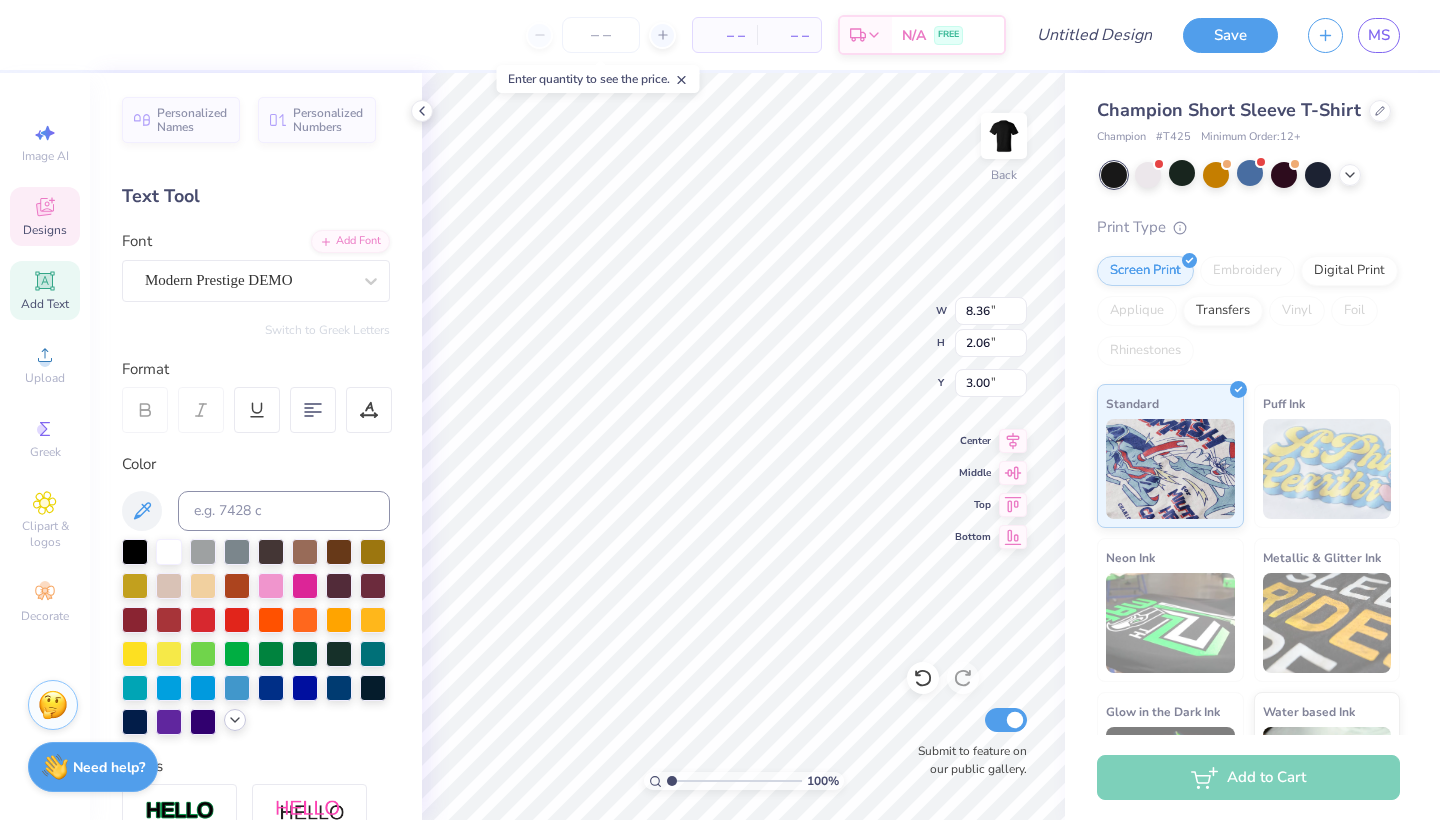 click 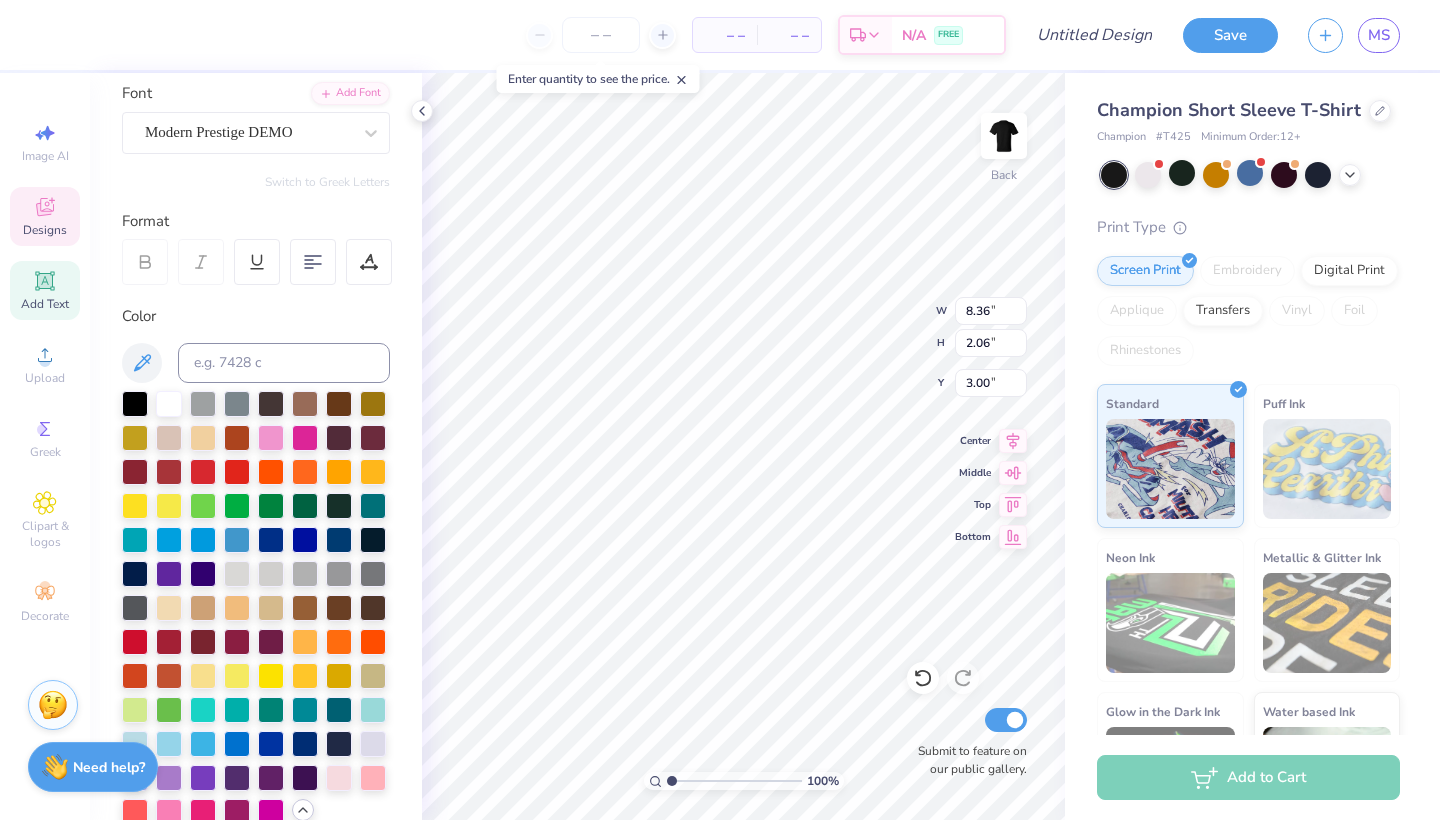 scroll, scrollTop: 151, scrollLeft: 0, axis: vertical 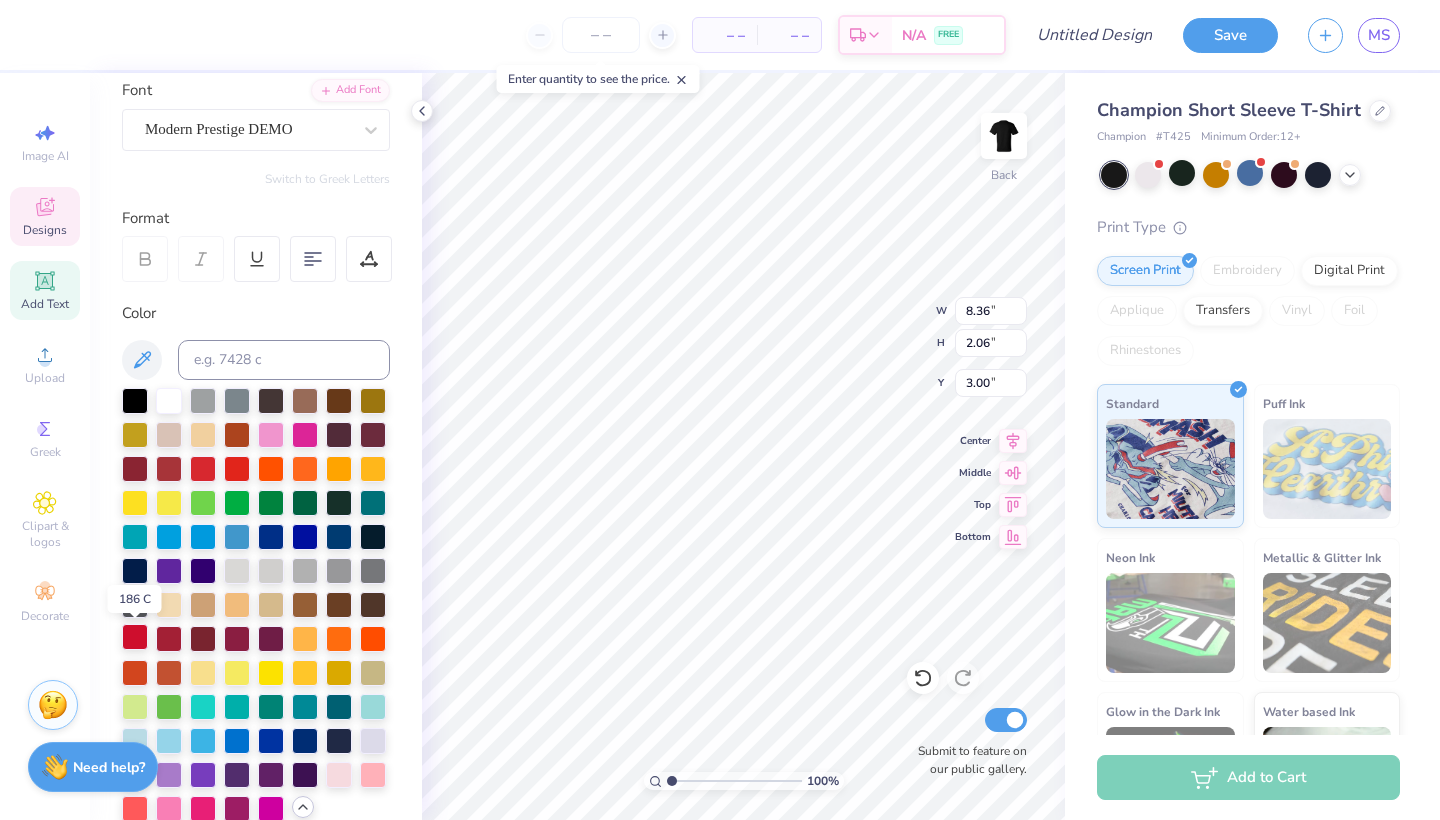 click at bounding box center (135, 637) 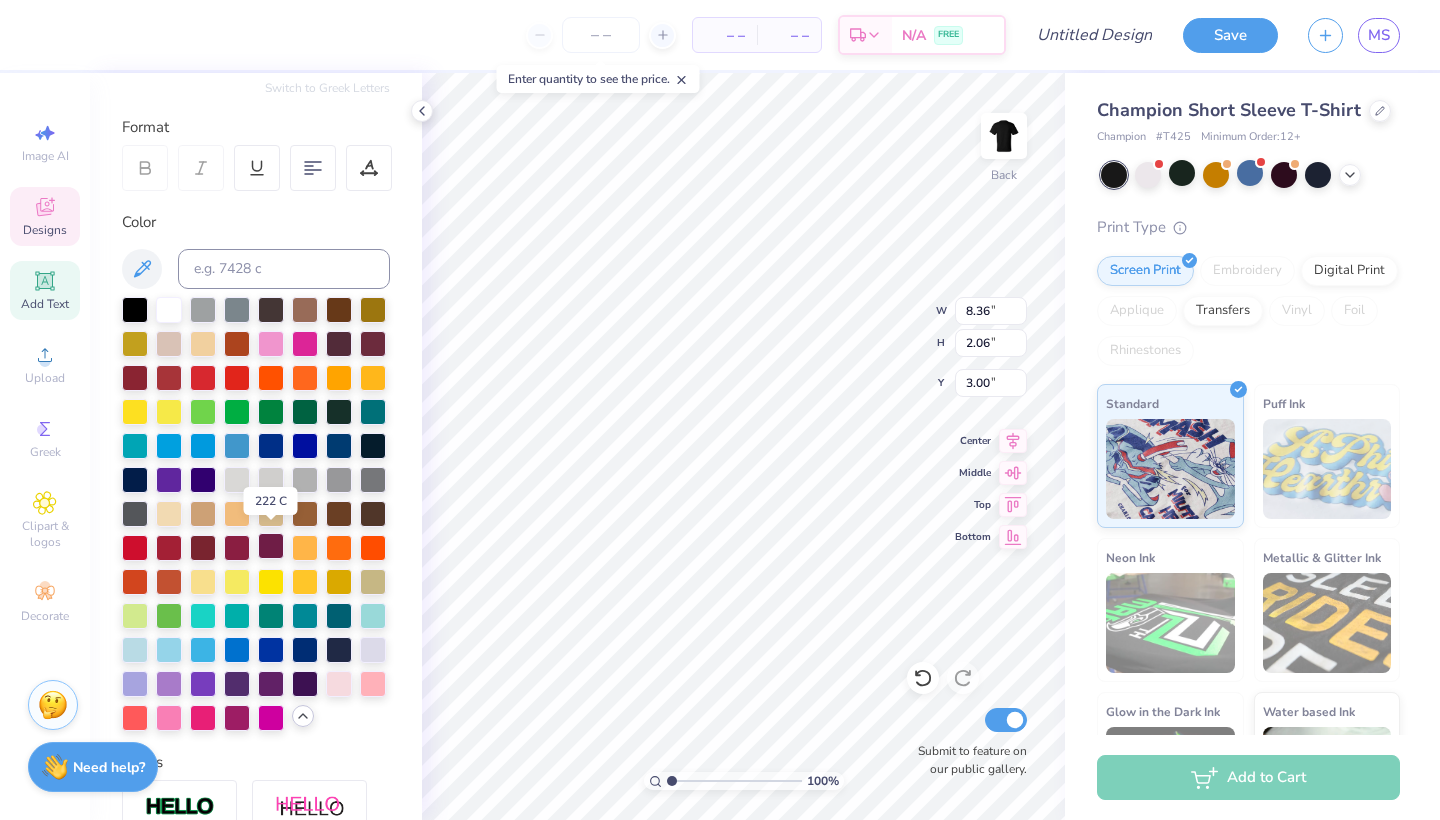 scroll, scrollTop: 255, scrollLeft: 0, axis: vertical 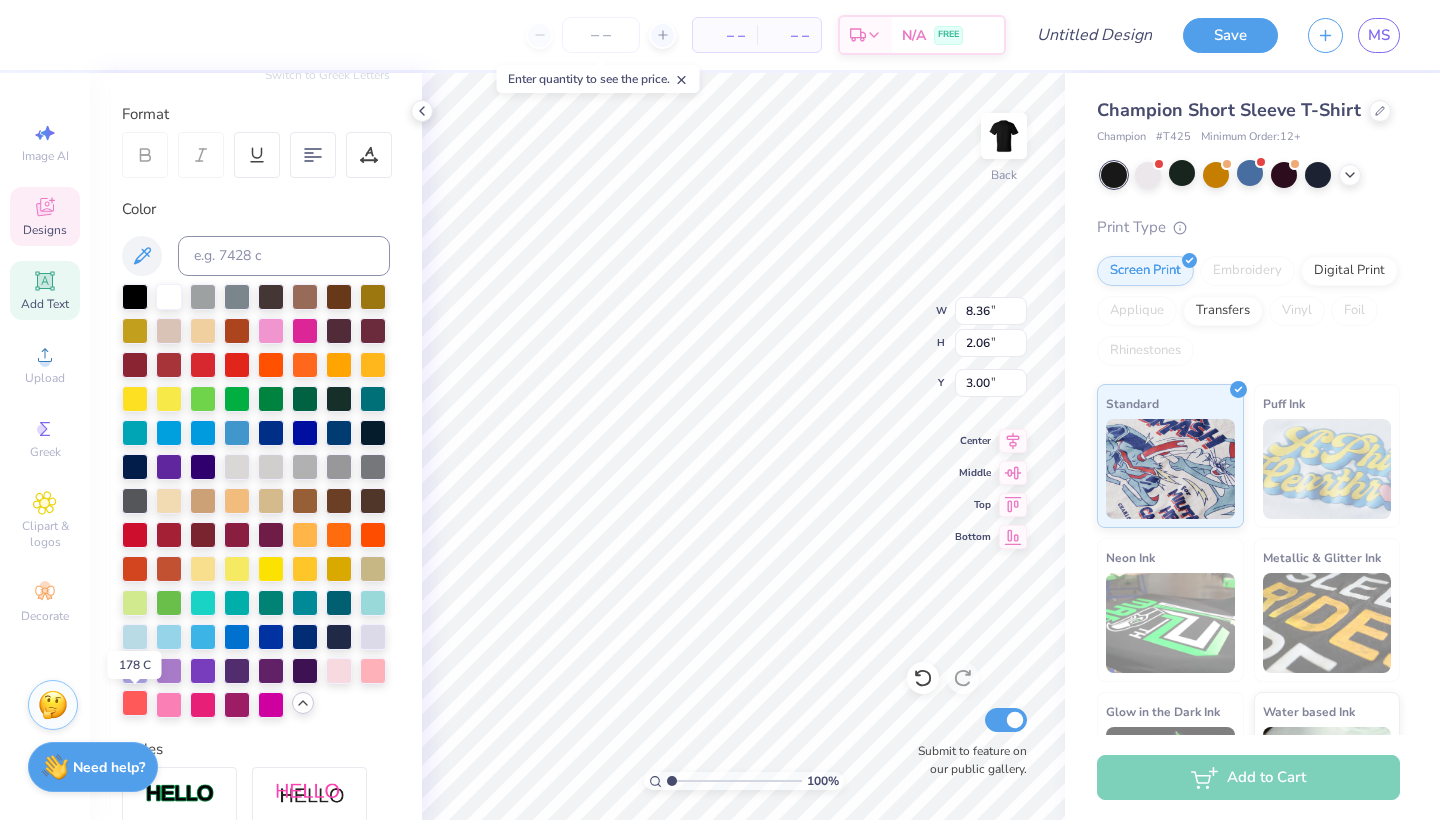 click at bounding box center (135, 703) 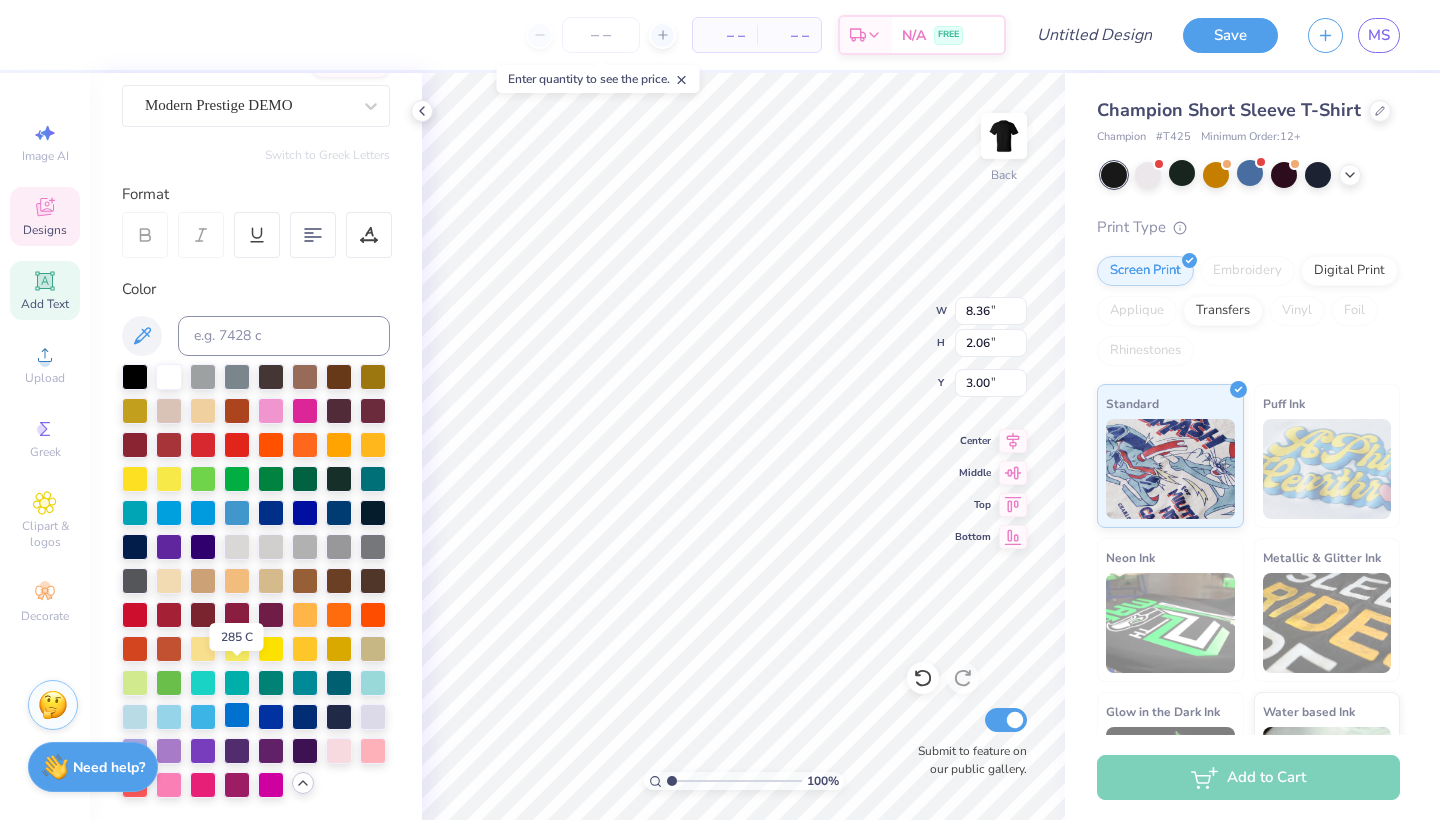 scroll, scrollTop: 172, scrollLeft: 0, axis: vertical 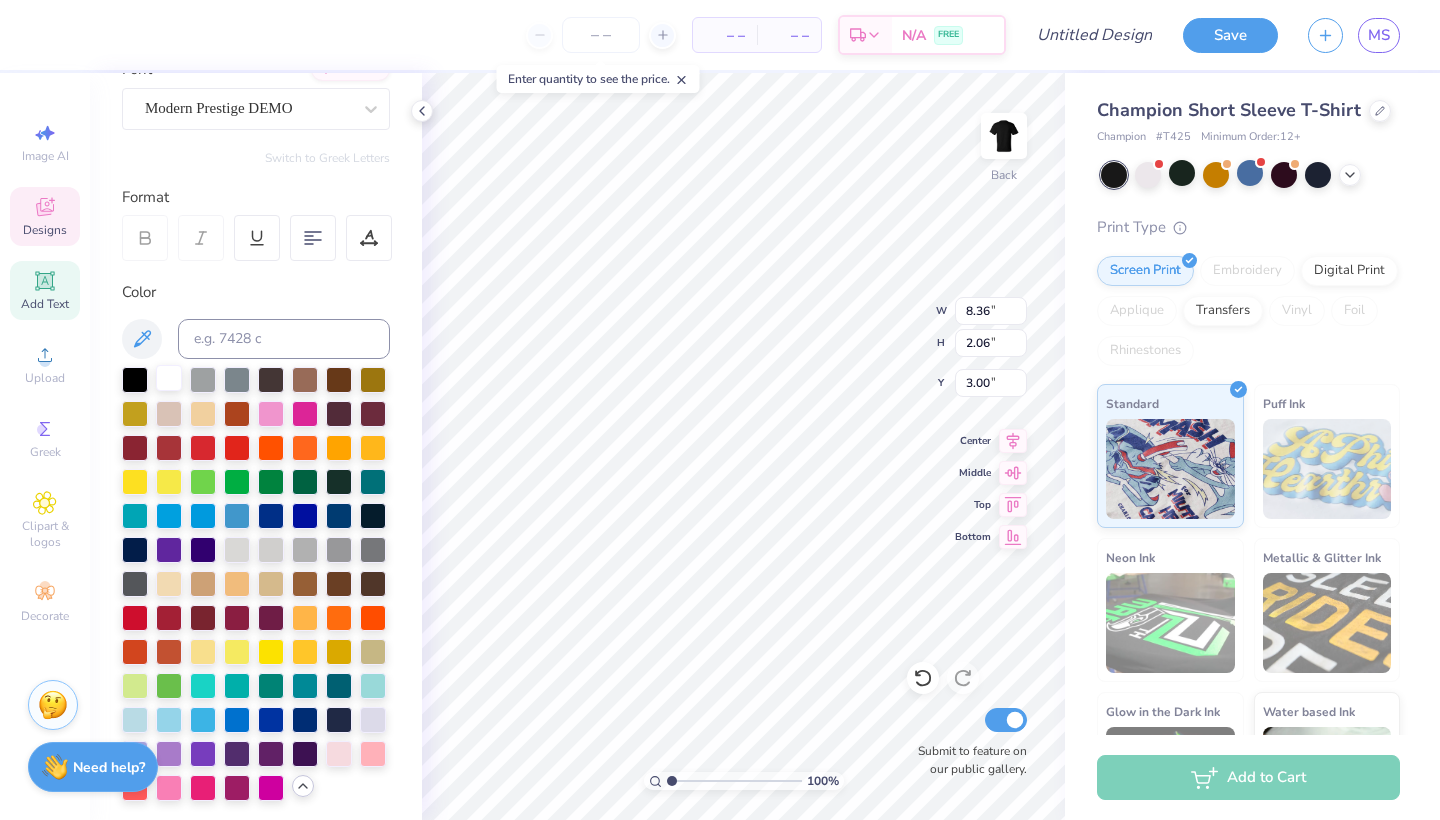 click at bounding box center [169, 378] 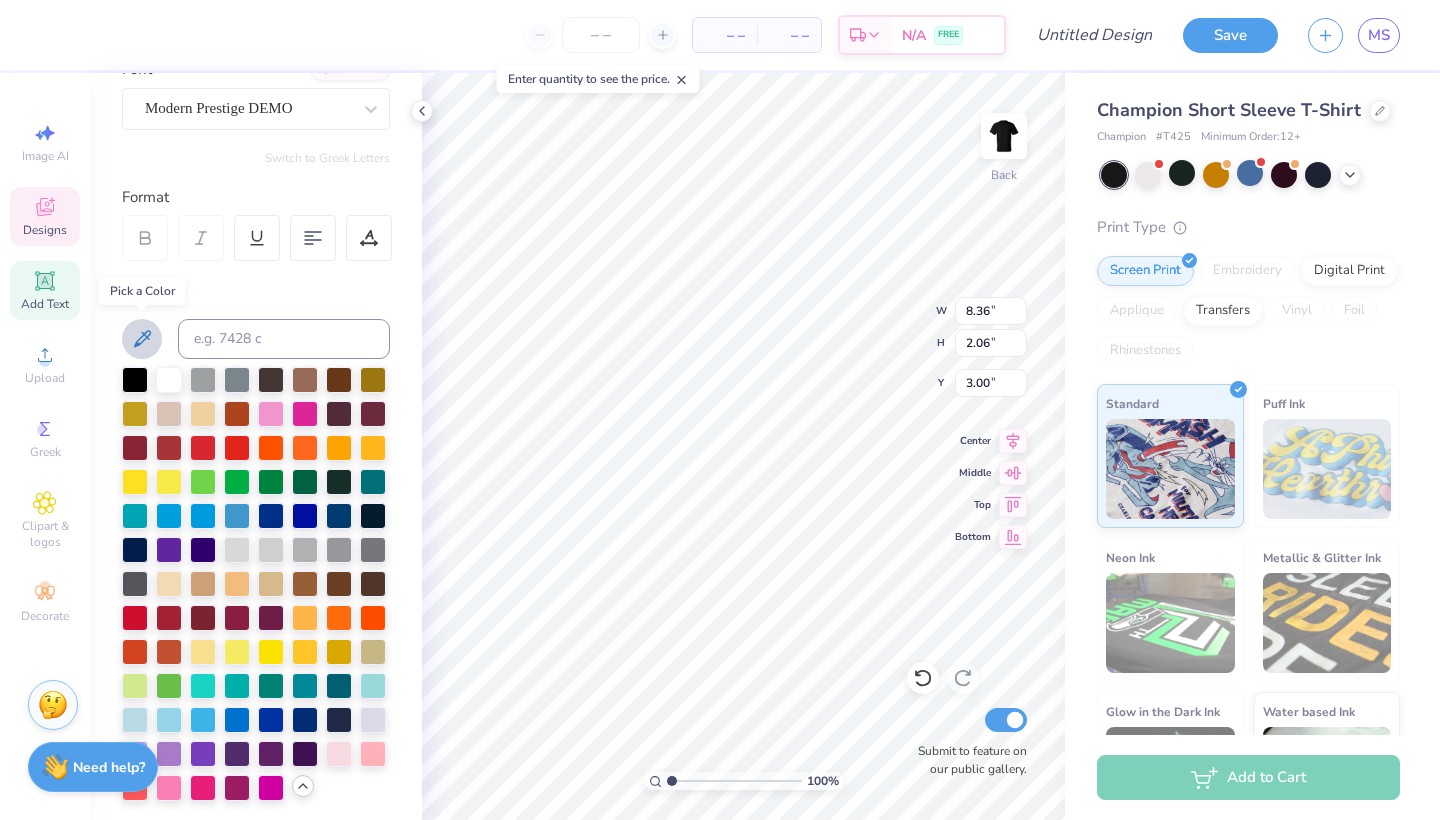 click 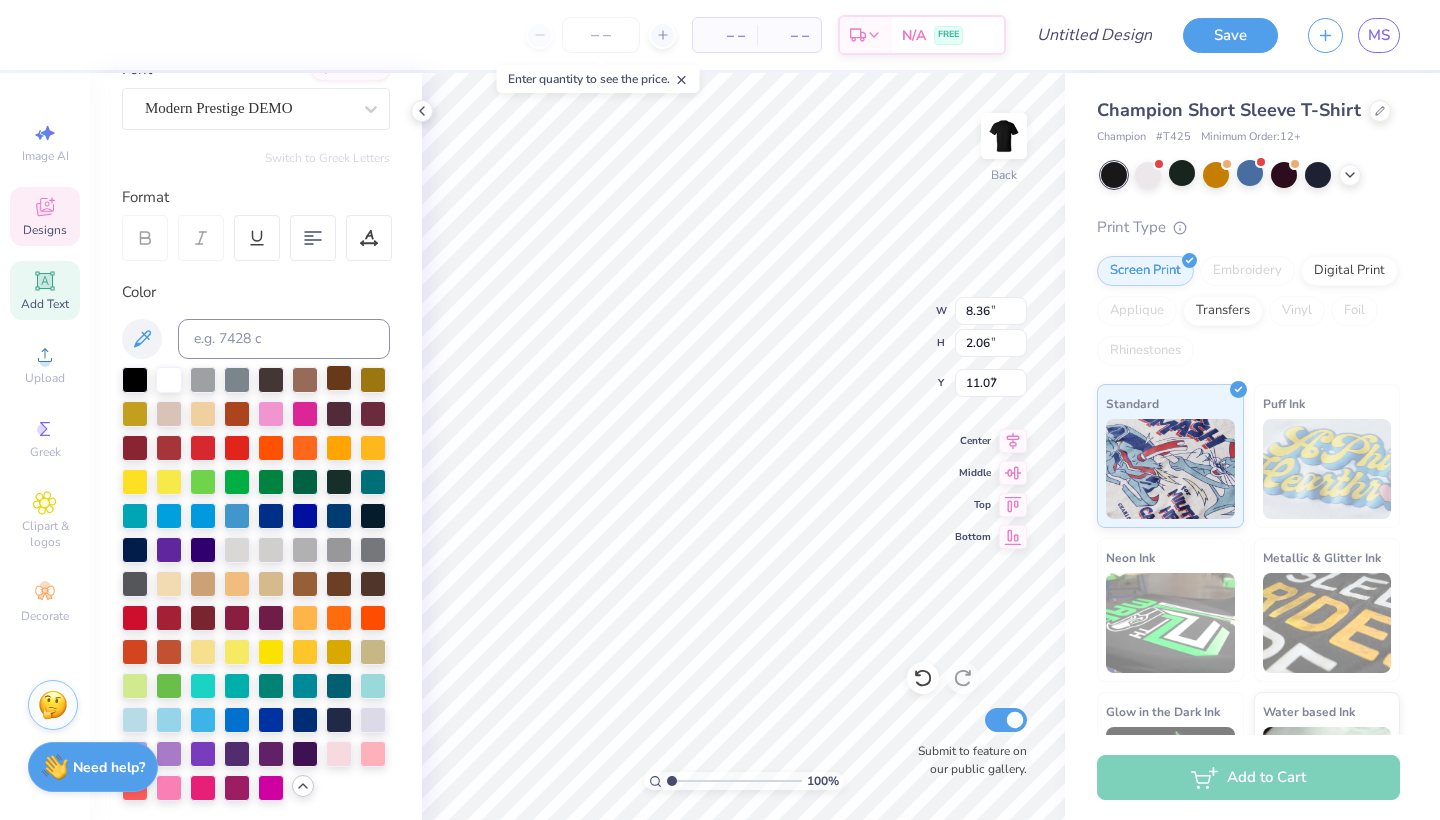 type on "3.00" 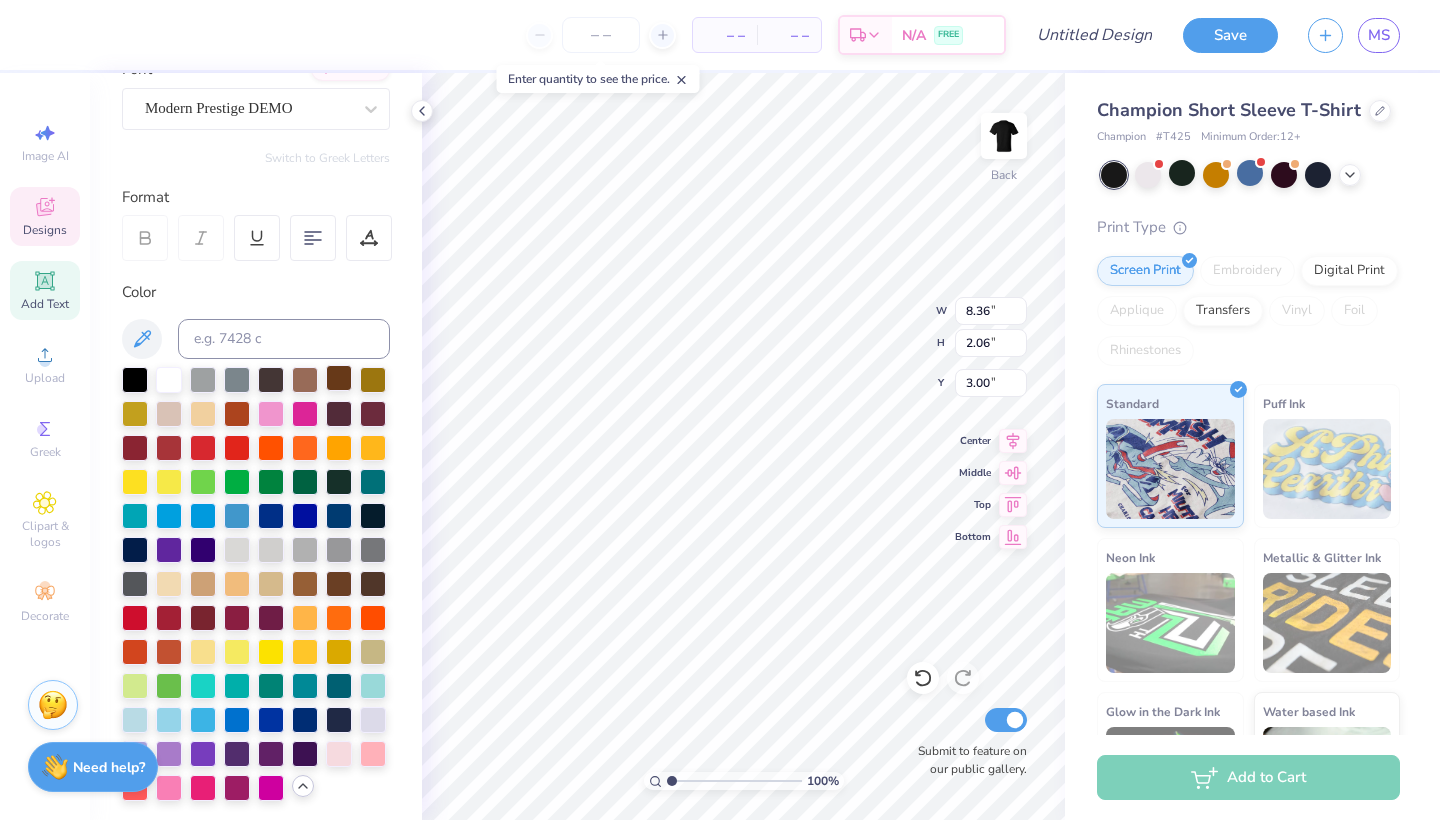 type on "13.22" 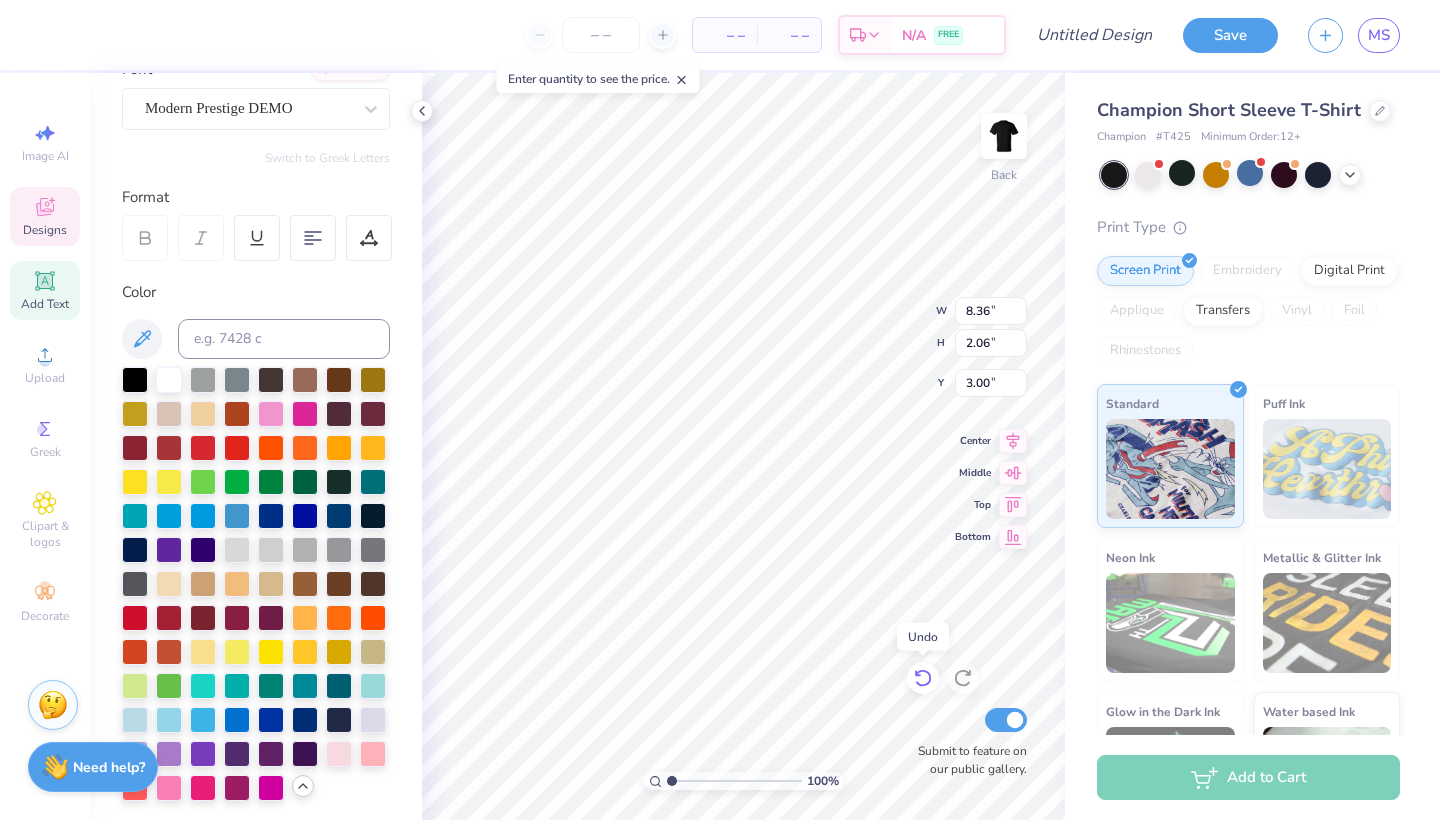 click at bounding box center (923, 678) 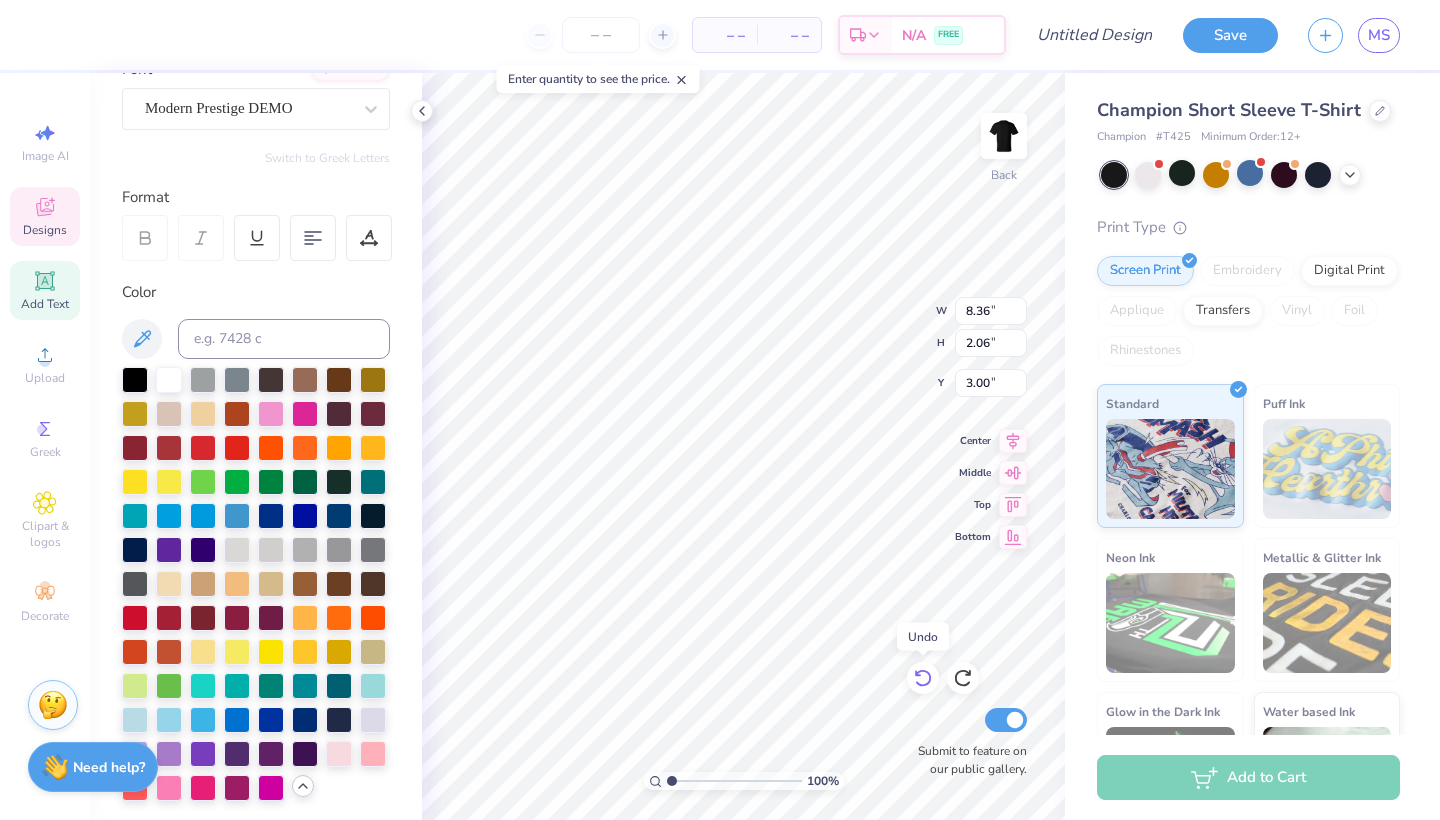 type on "11.07" 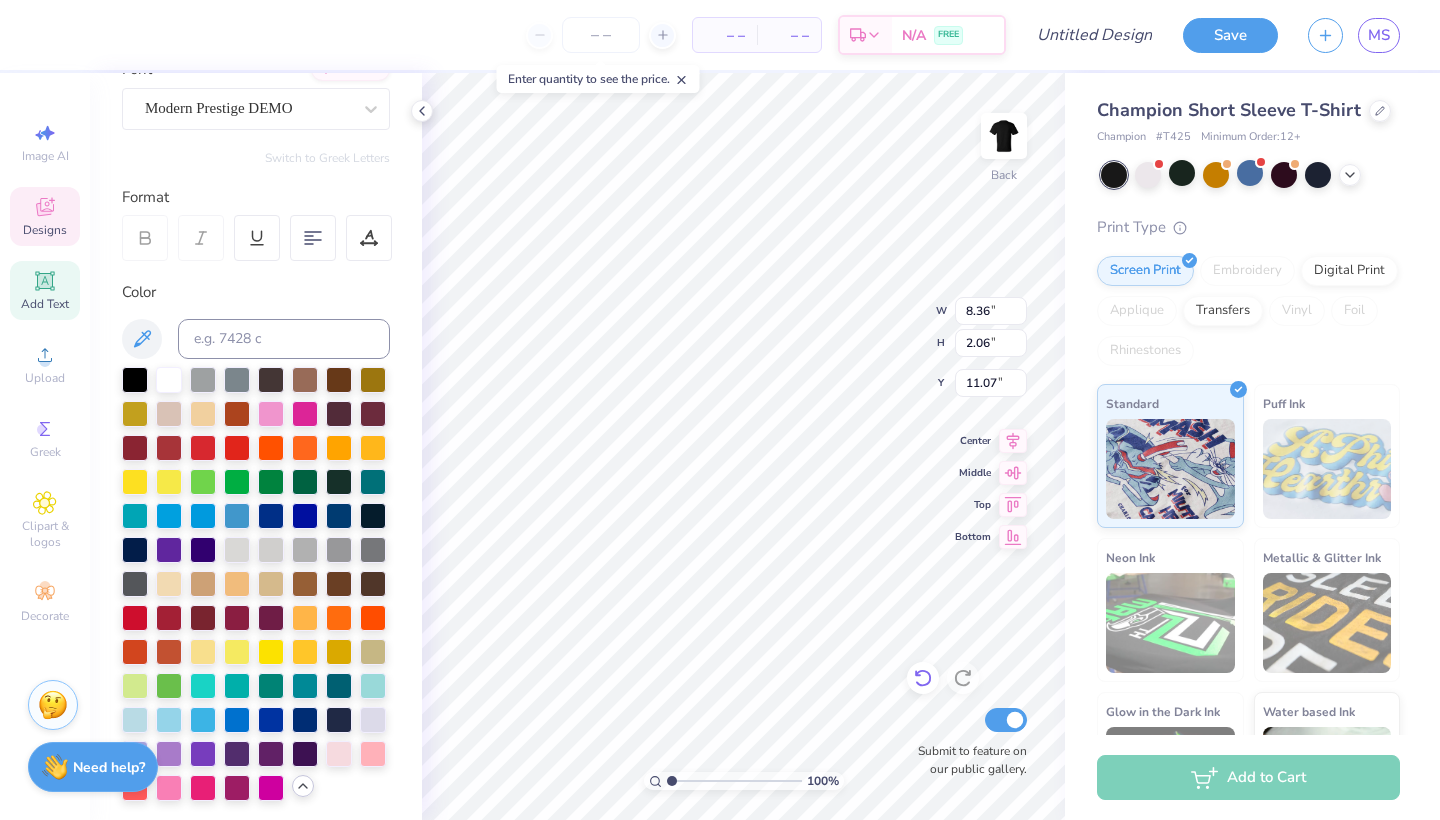 type on "3.00" 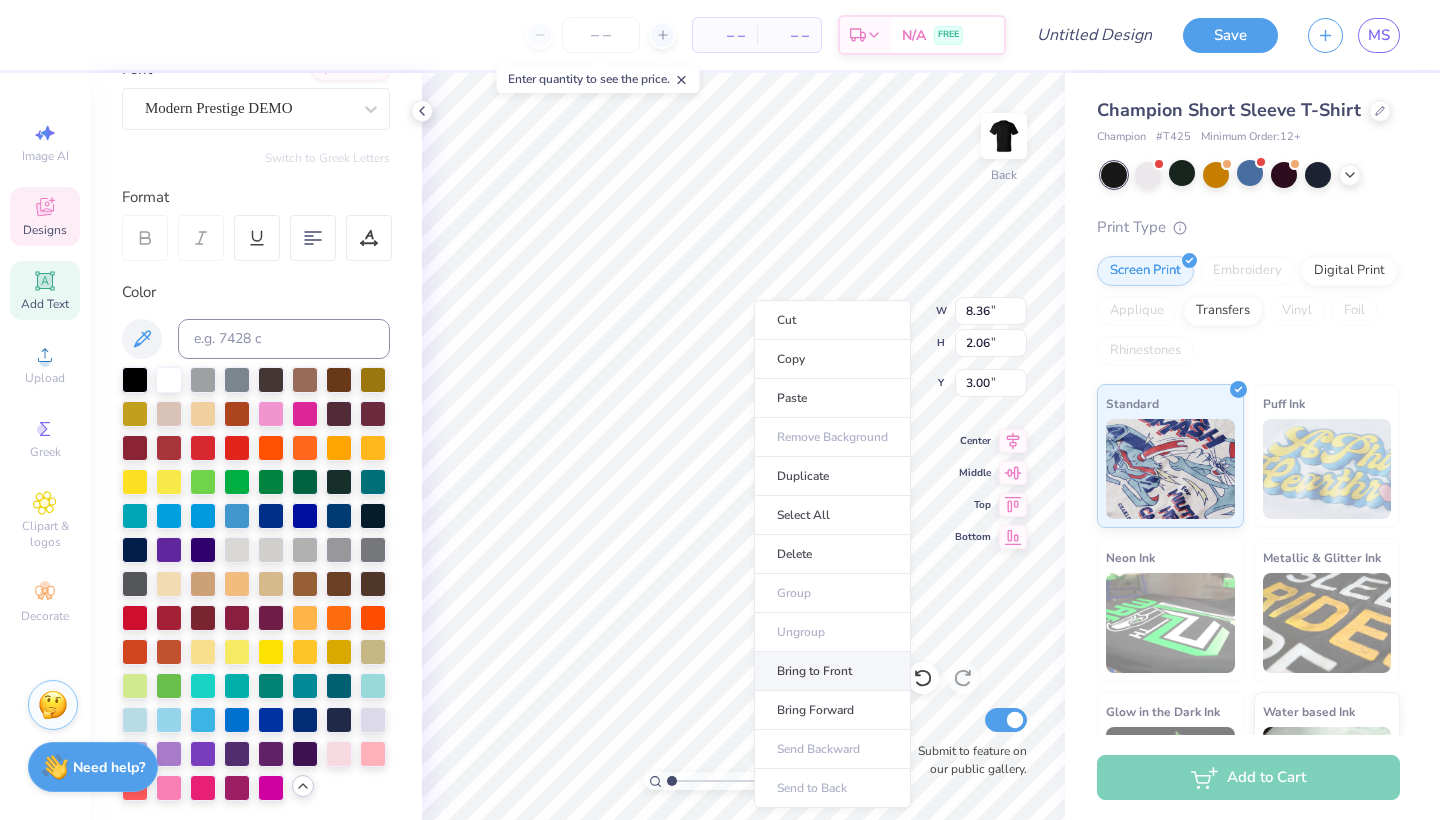 click on "Bring to Front" at bounding box center [832, 671] 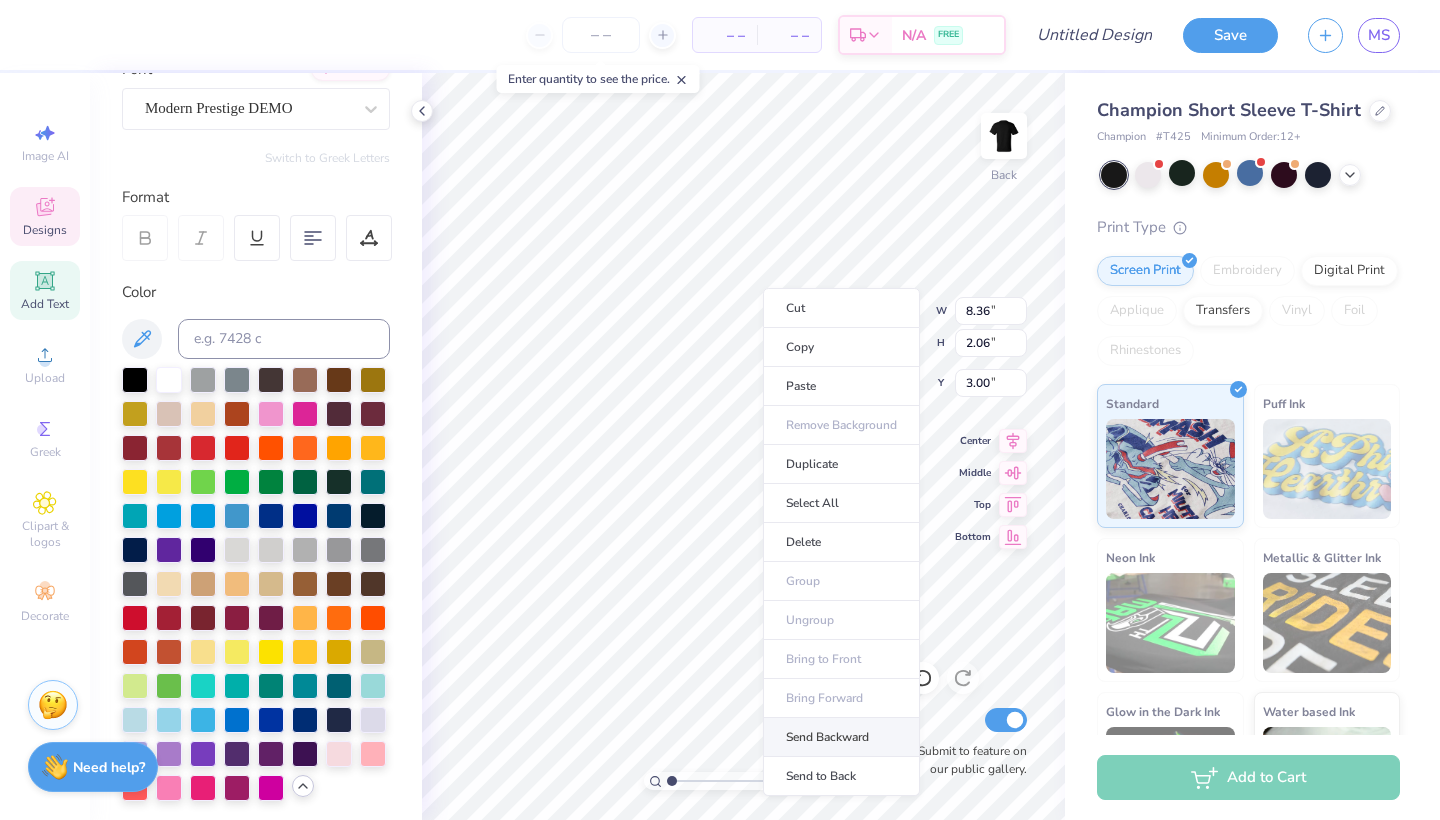 click on "Send Backward" at bounding box center (841, 737) 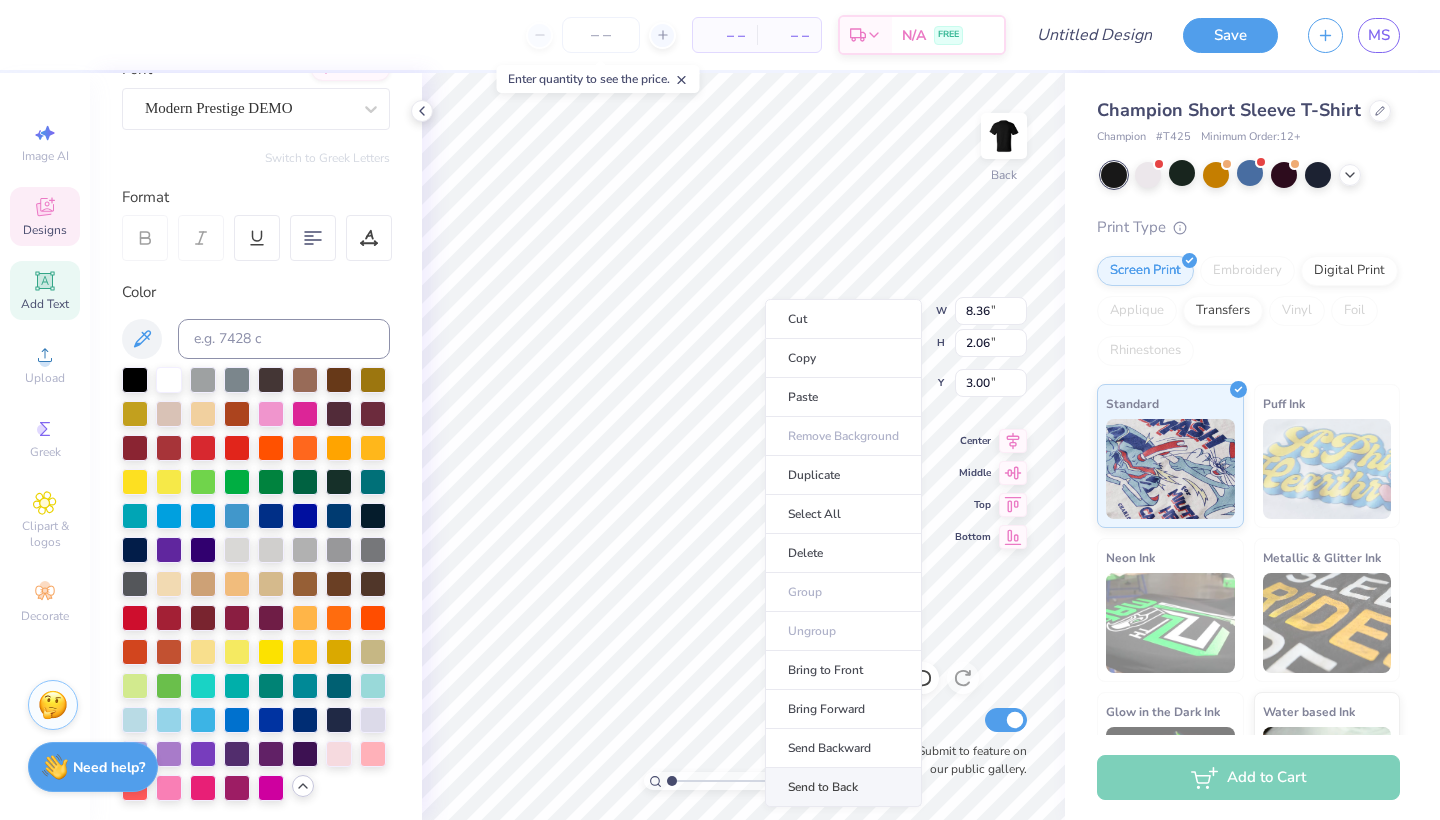 click on "Send to Back" at bounding box center [843, 787] 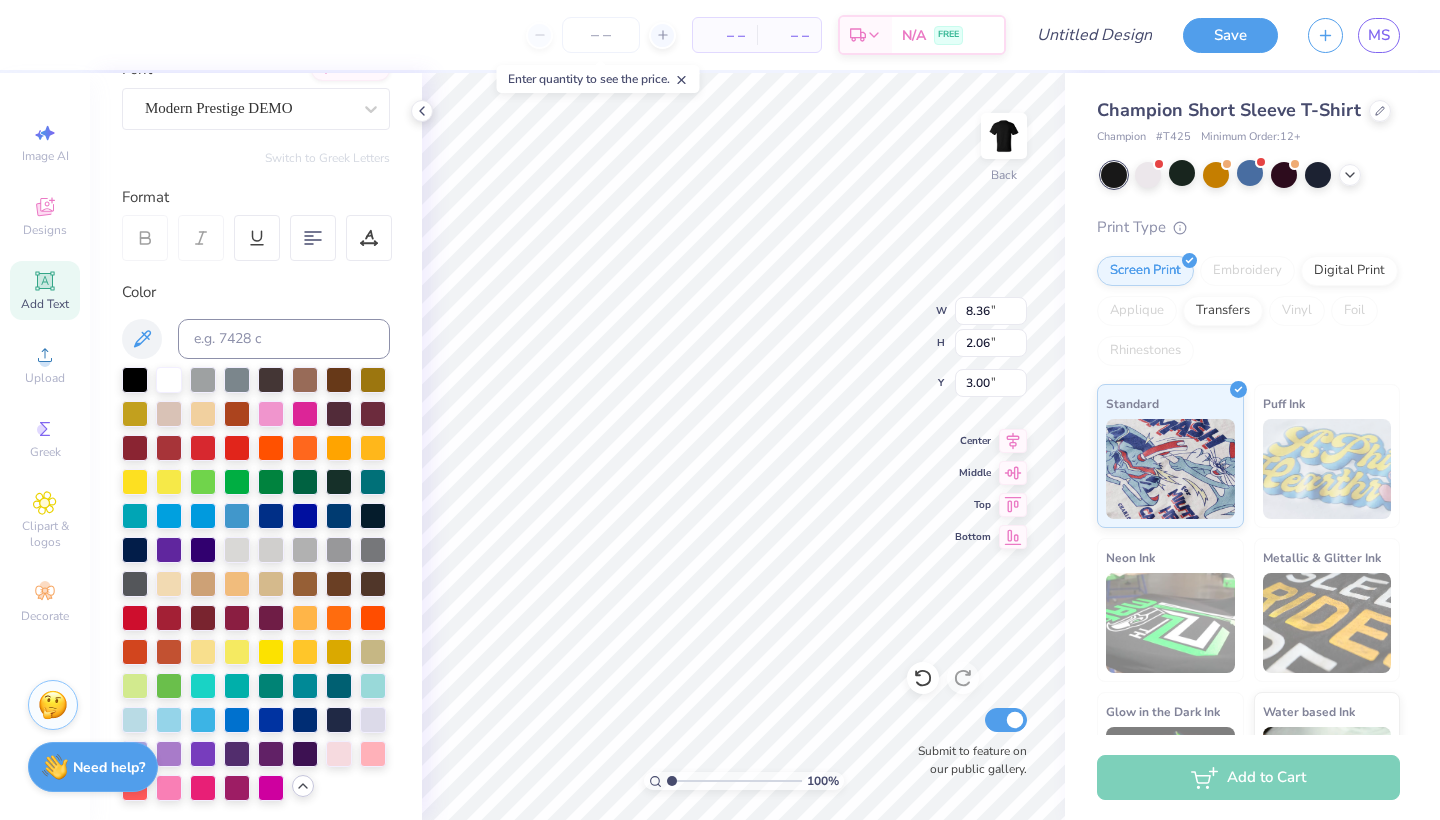 type on "13.22" 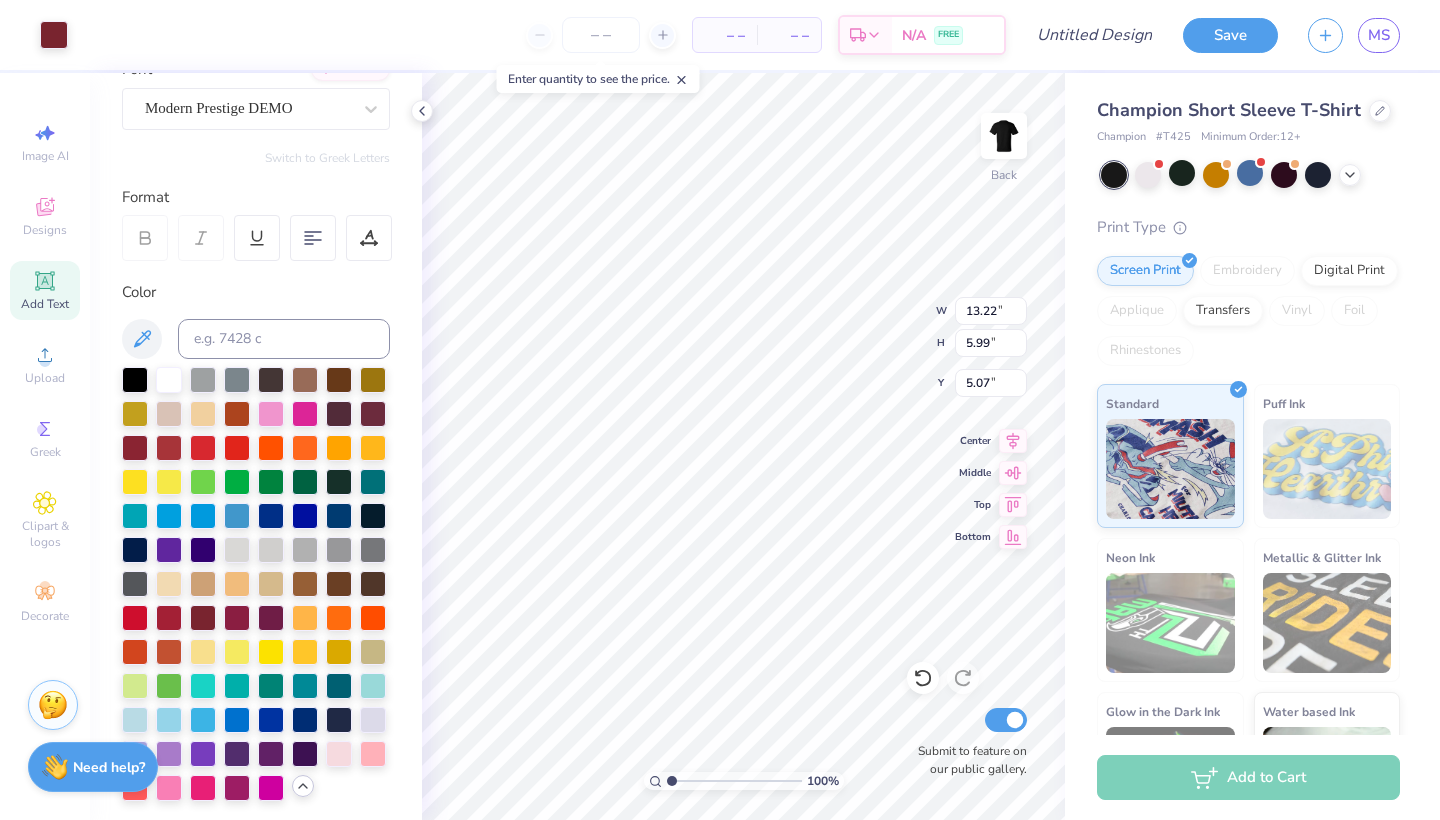 type on "12.57" 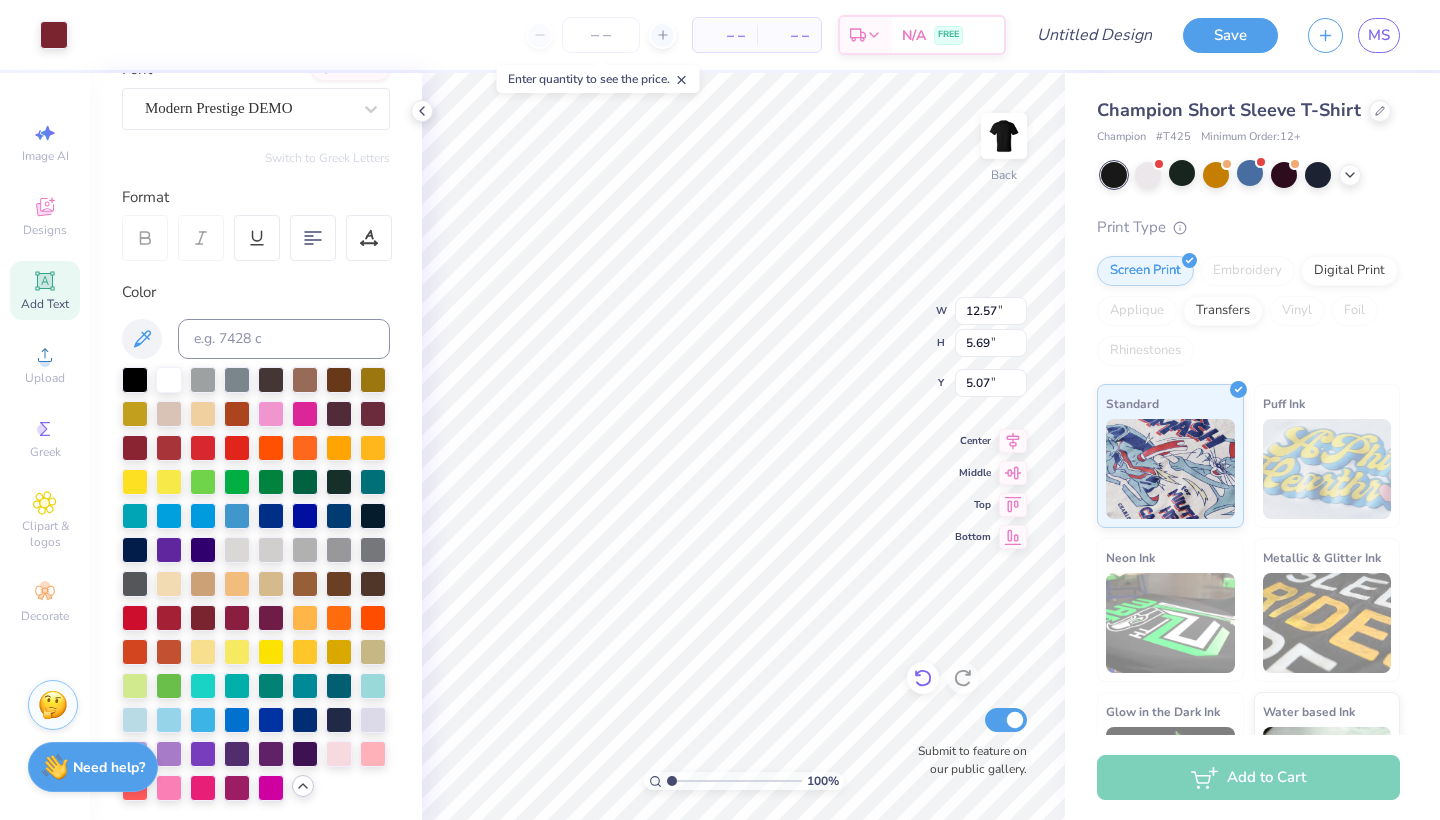 click at bounding box center (923, 678) 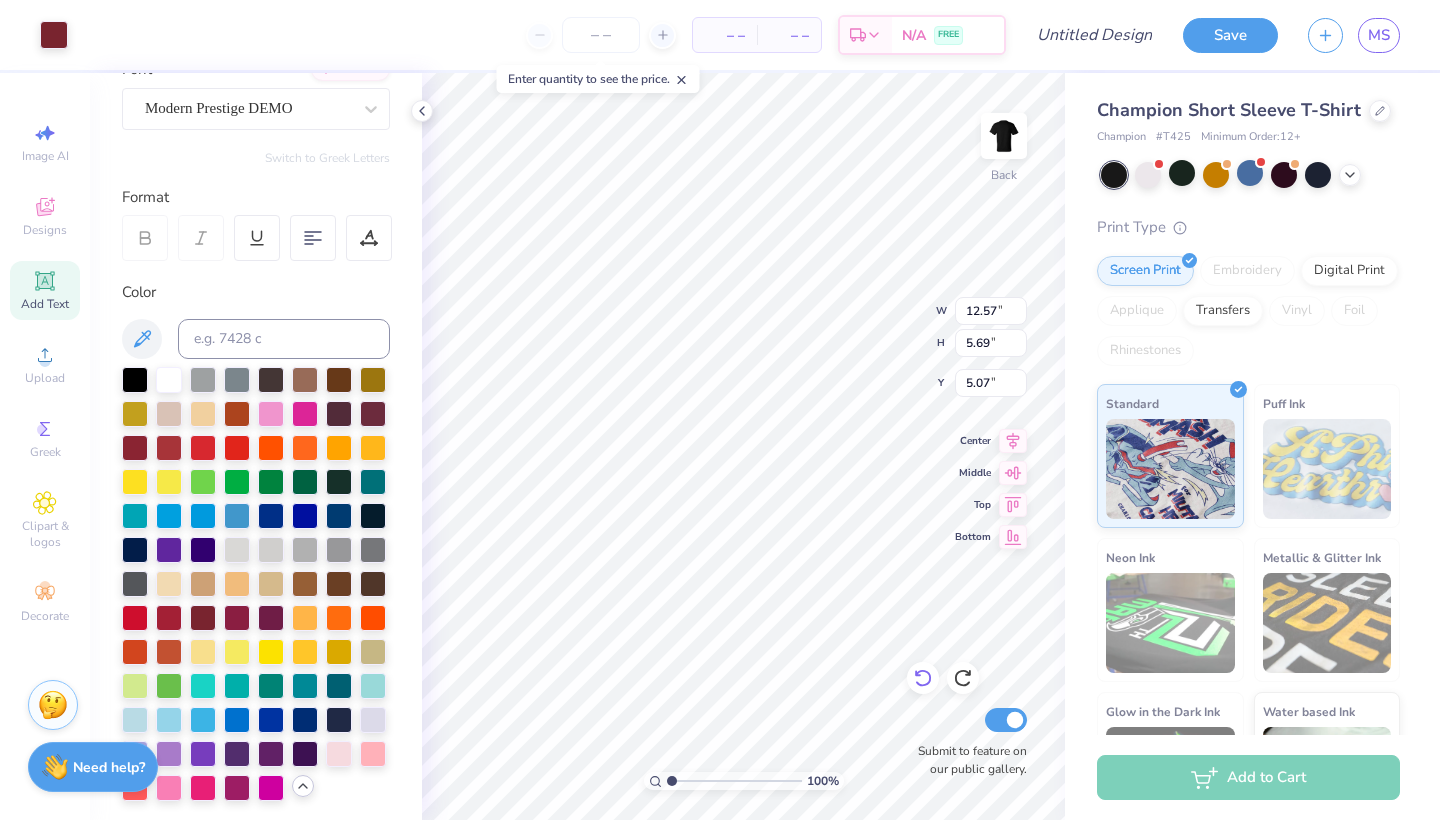 type on "13.22" 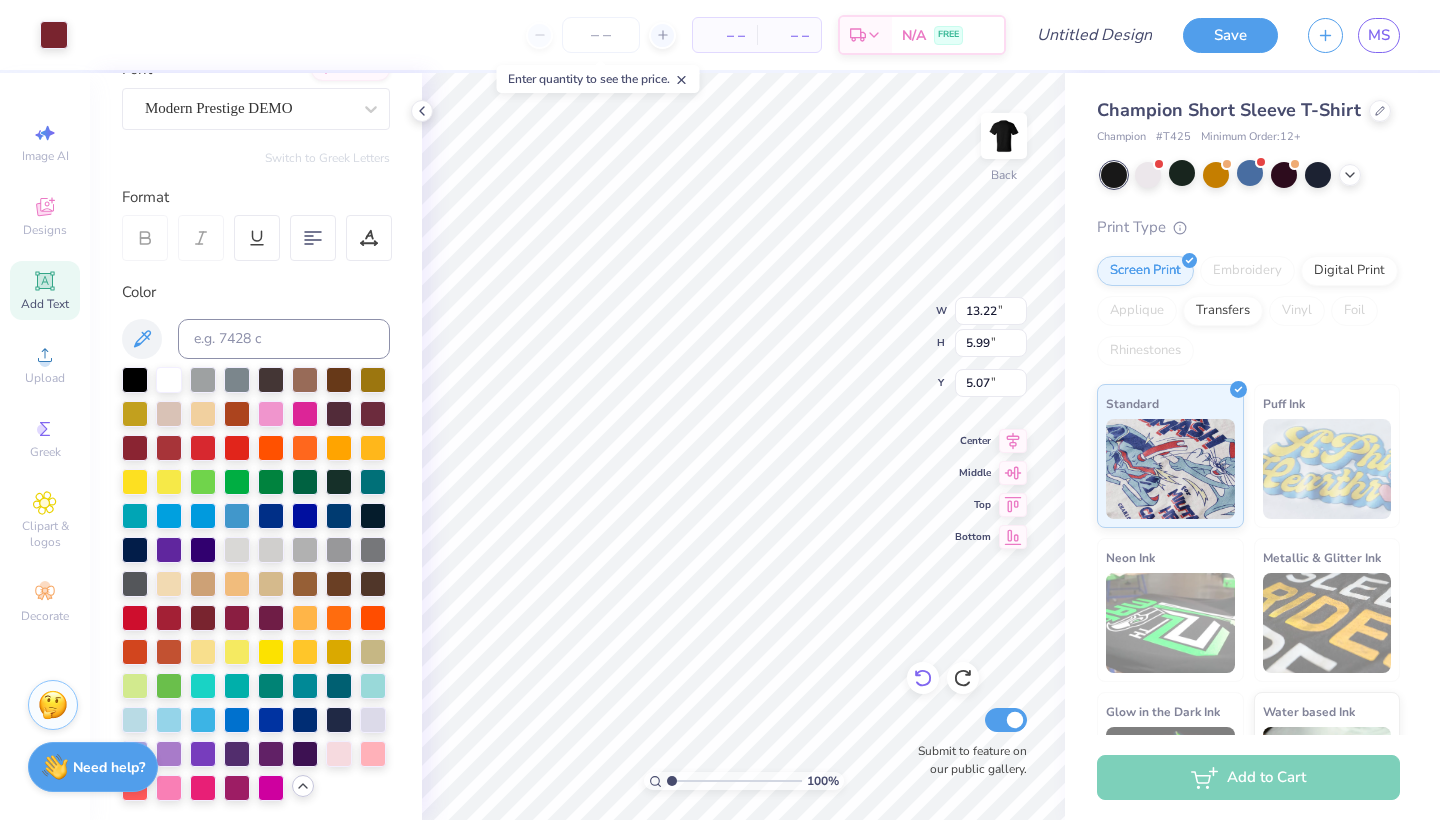 click 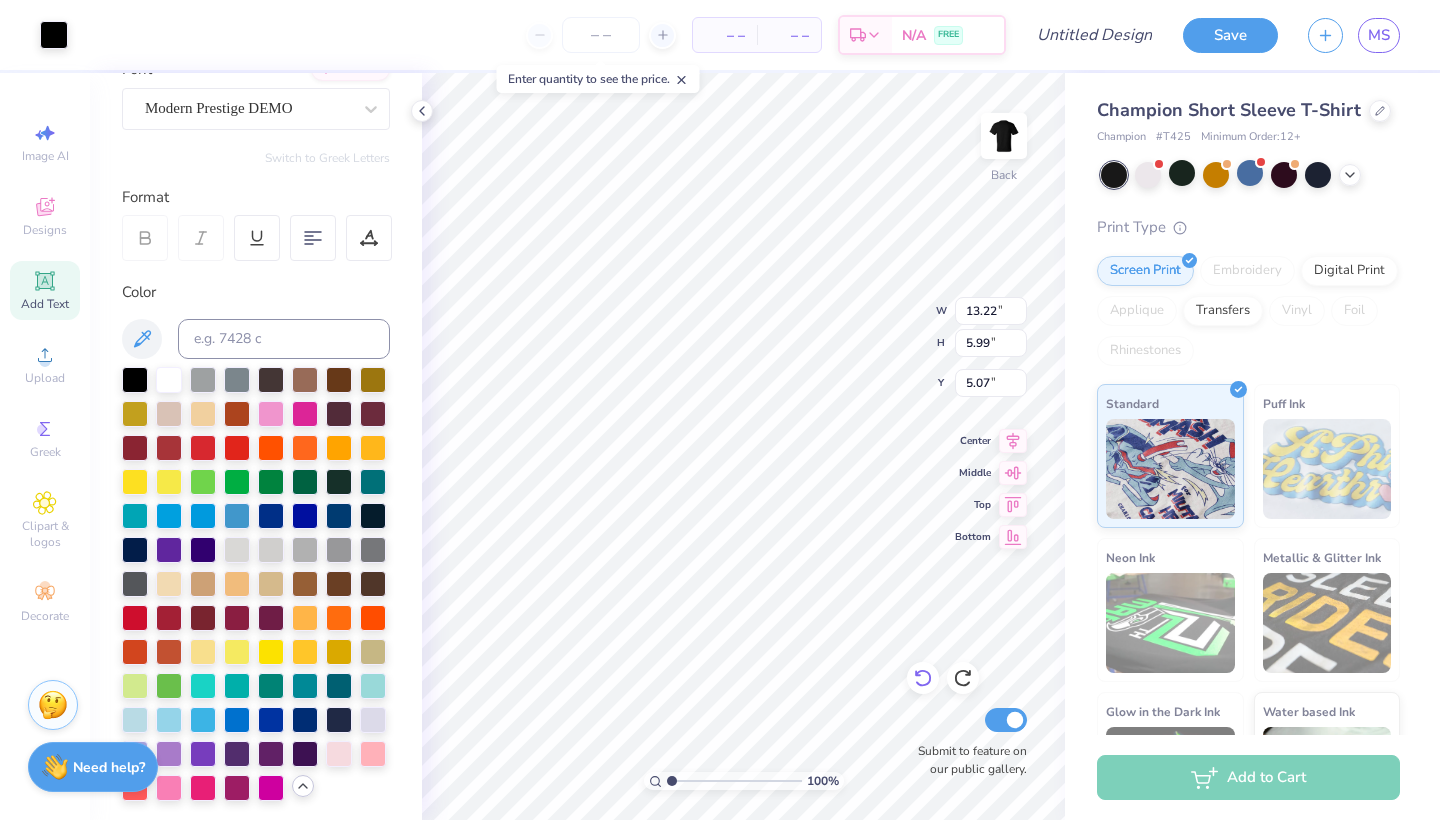 type on "13.36" 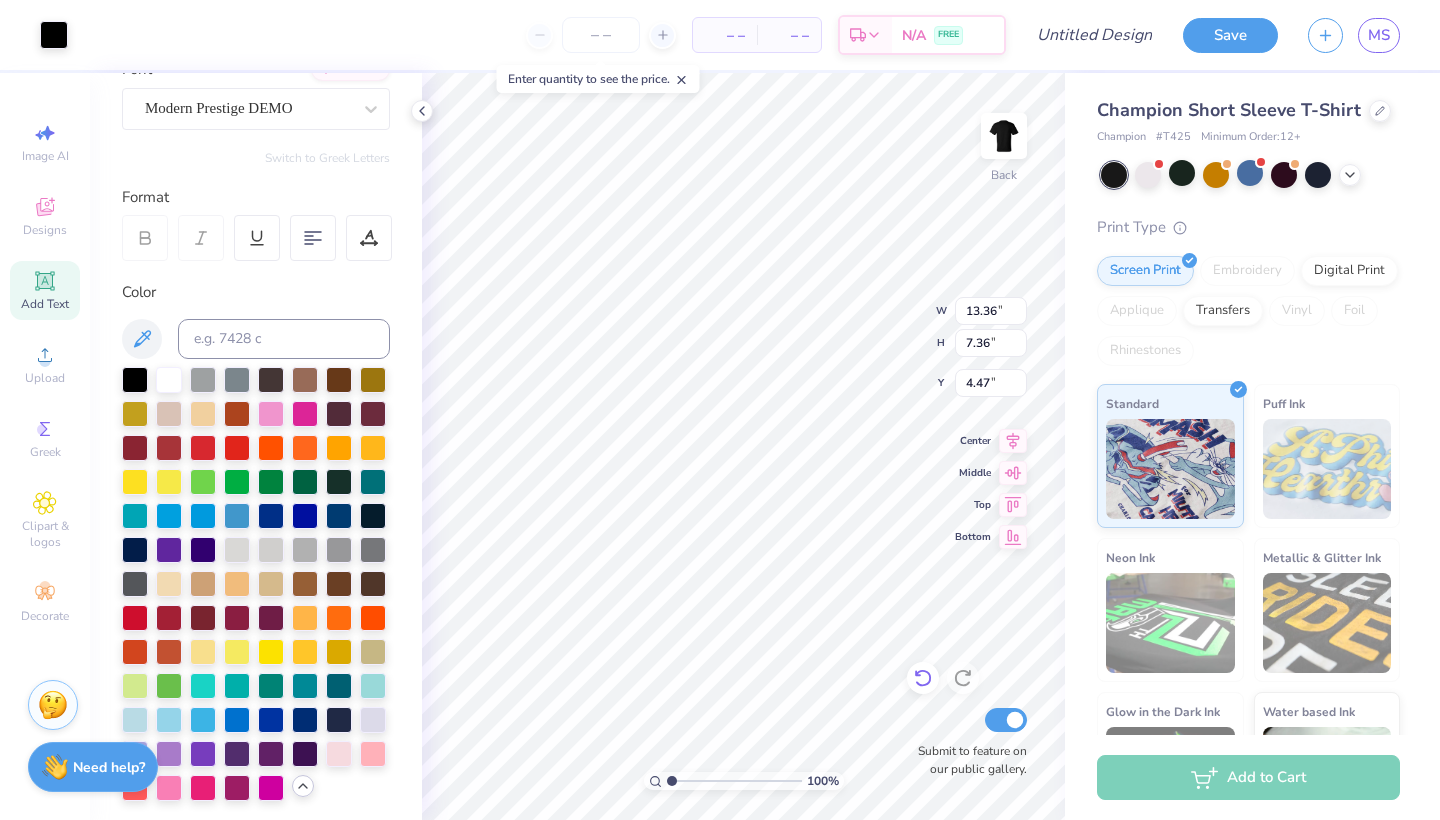 type on "12.84" 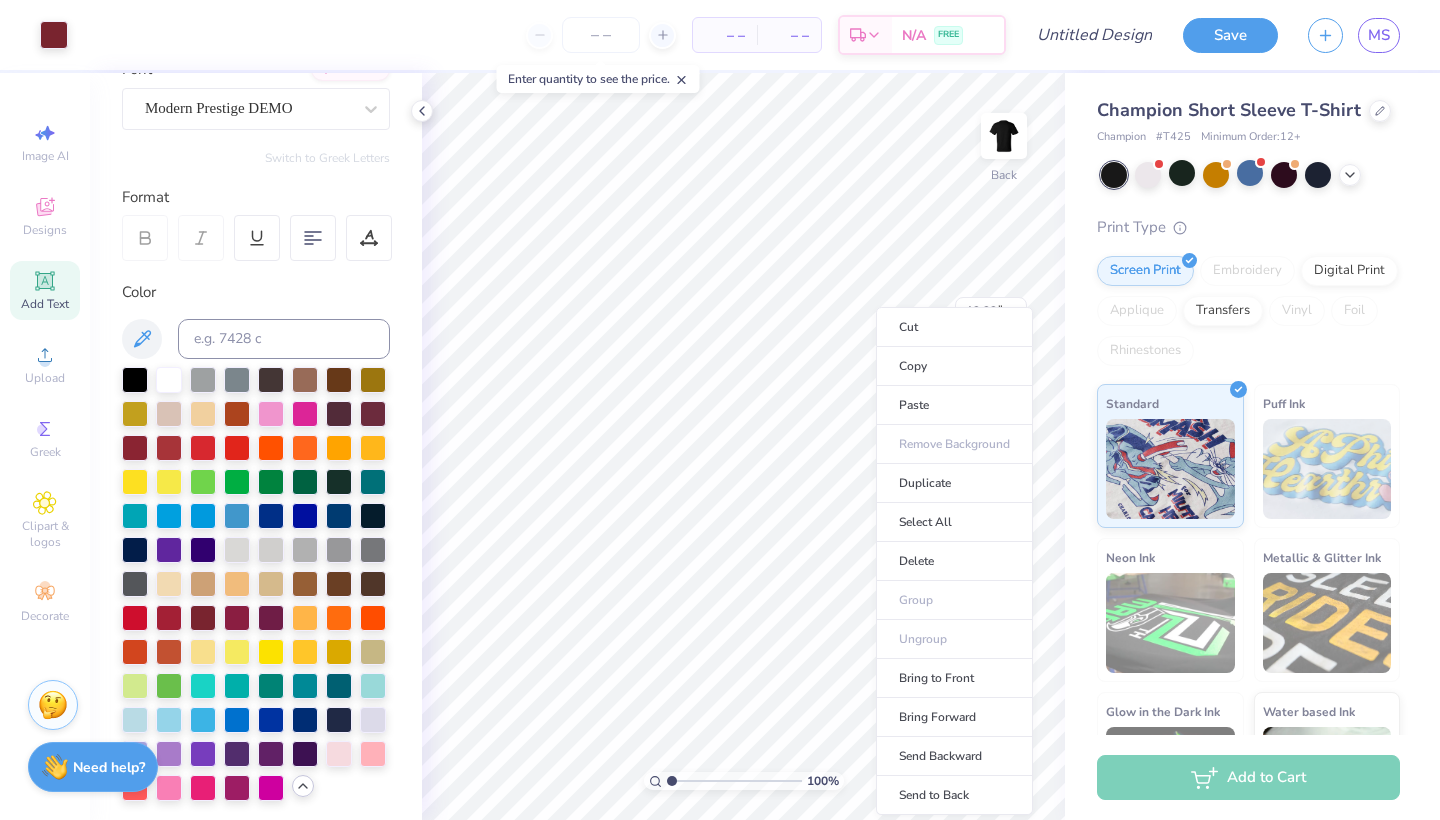 click on "Art colors – – Per Item – – Total Est.  Delivery N/A FREE Design Title Save MS Image AI Designs Add Text Upload Greek Clipart & logos Decorate Personalized Names Personalized Numbers Text Tool  Add Font Font Modern Prestige DEMO Switch to Greek Letters Format Color Styles Text Shape 100  % Back W 13.22 13.22 " H 5.99 5.99 " Y 5.07 5.07 " Center Middle Top Bottom Submit to feature on our public gallery. Champion Short Sleeve T-Shirt Champion # T425 Minimum Order:  12 +   Print Type Screen Print Embroidery Digital Print Applique Transfers Vinyl Foil Rhinestones Standard Puff Ink Neon Ink Metallic & Glitter Ink Glow in the Dark Ink Water based Ink Add to Cart Stuck?  Our Art team will finish your design for free. Need help?  Chat with us.
x Enter quantity to see the price. Cut Copy Paste Remove Background Duplicate Select All Delete Group Ungroup Bring to Front Bring Forward Send Backward Send to Back" at bounding box center [720, 410] 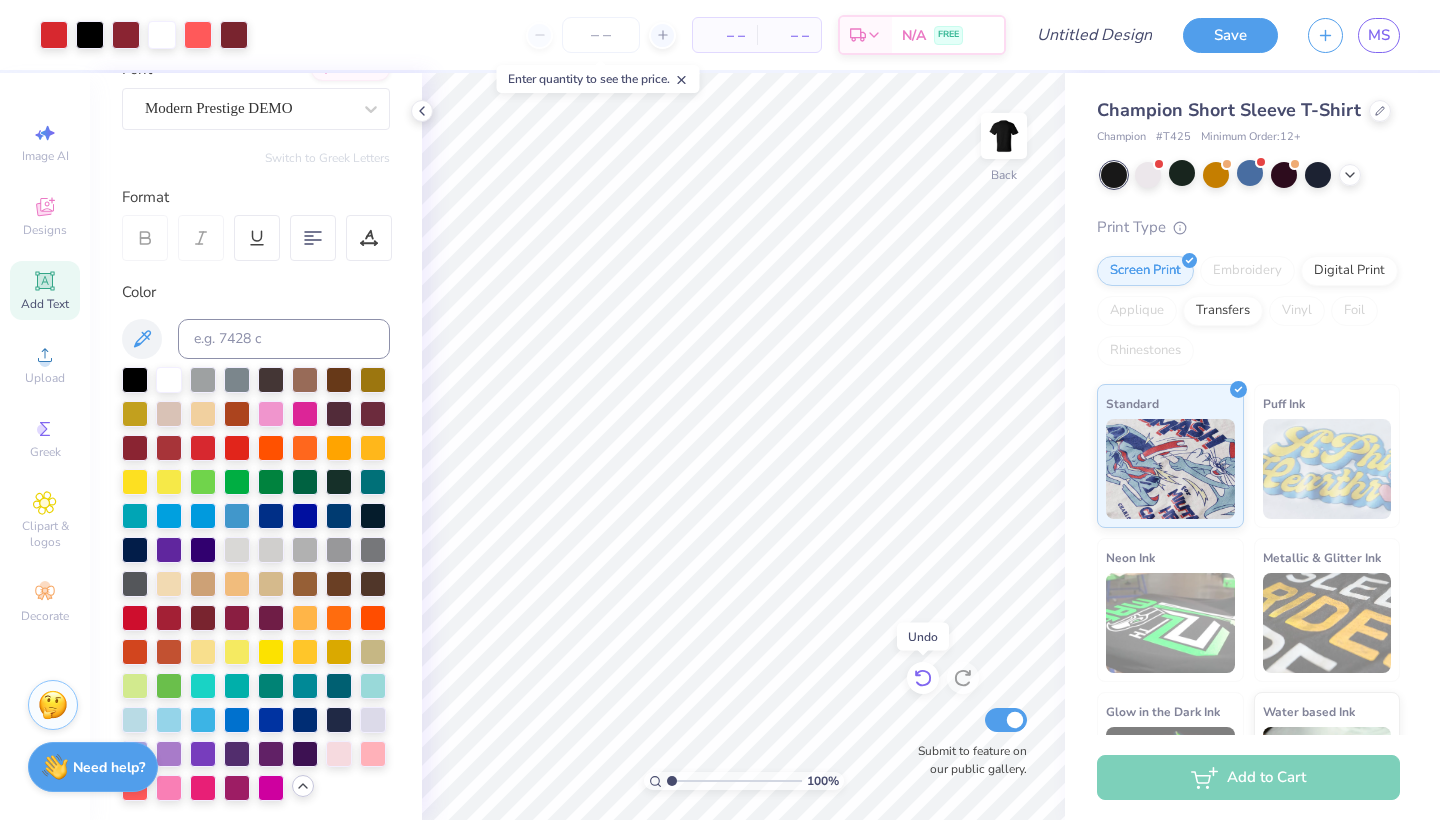 click at bounding box center [923, 678] 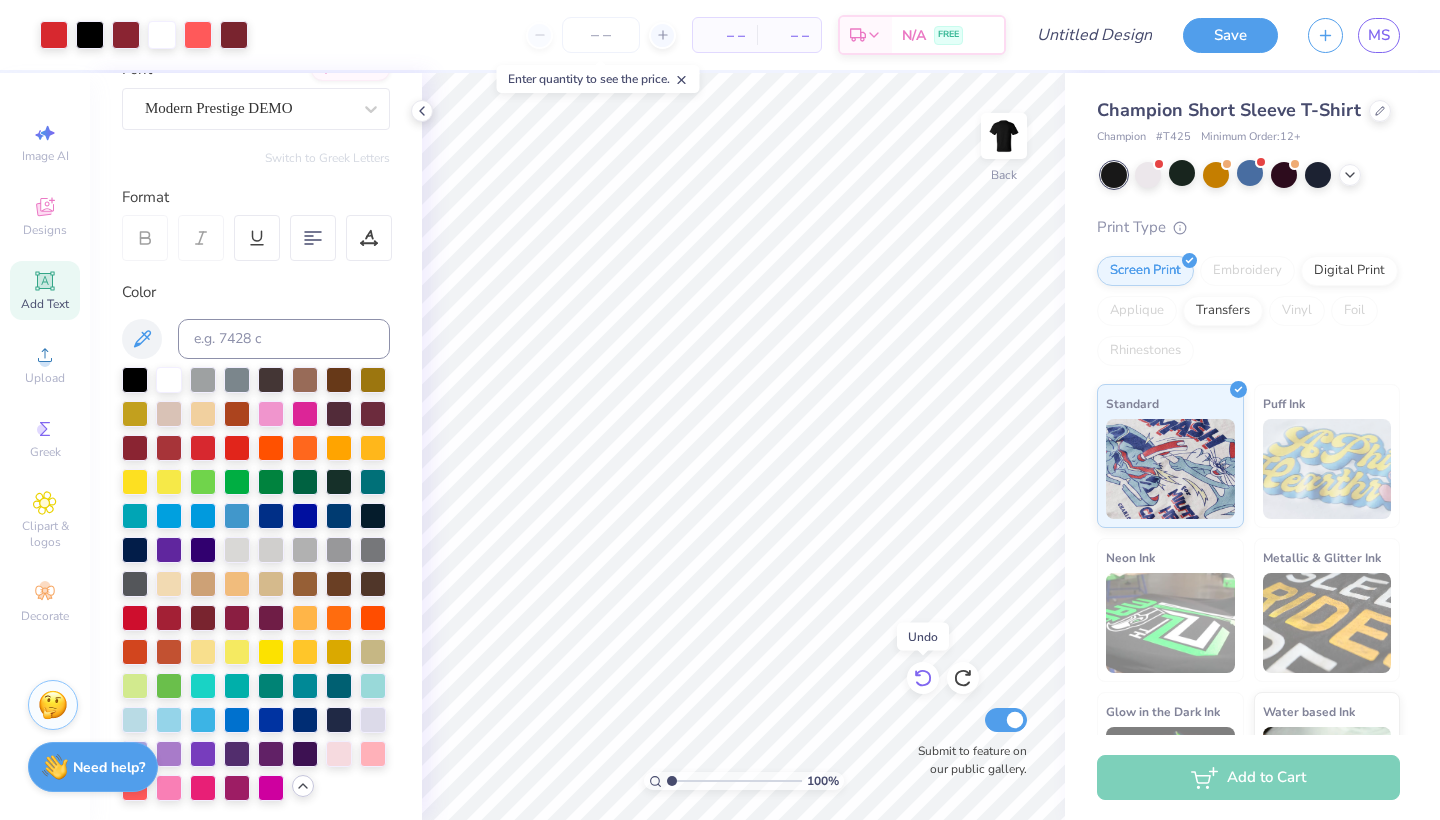 click 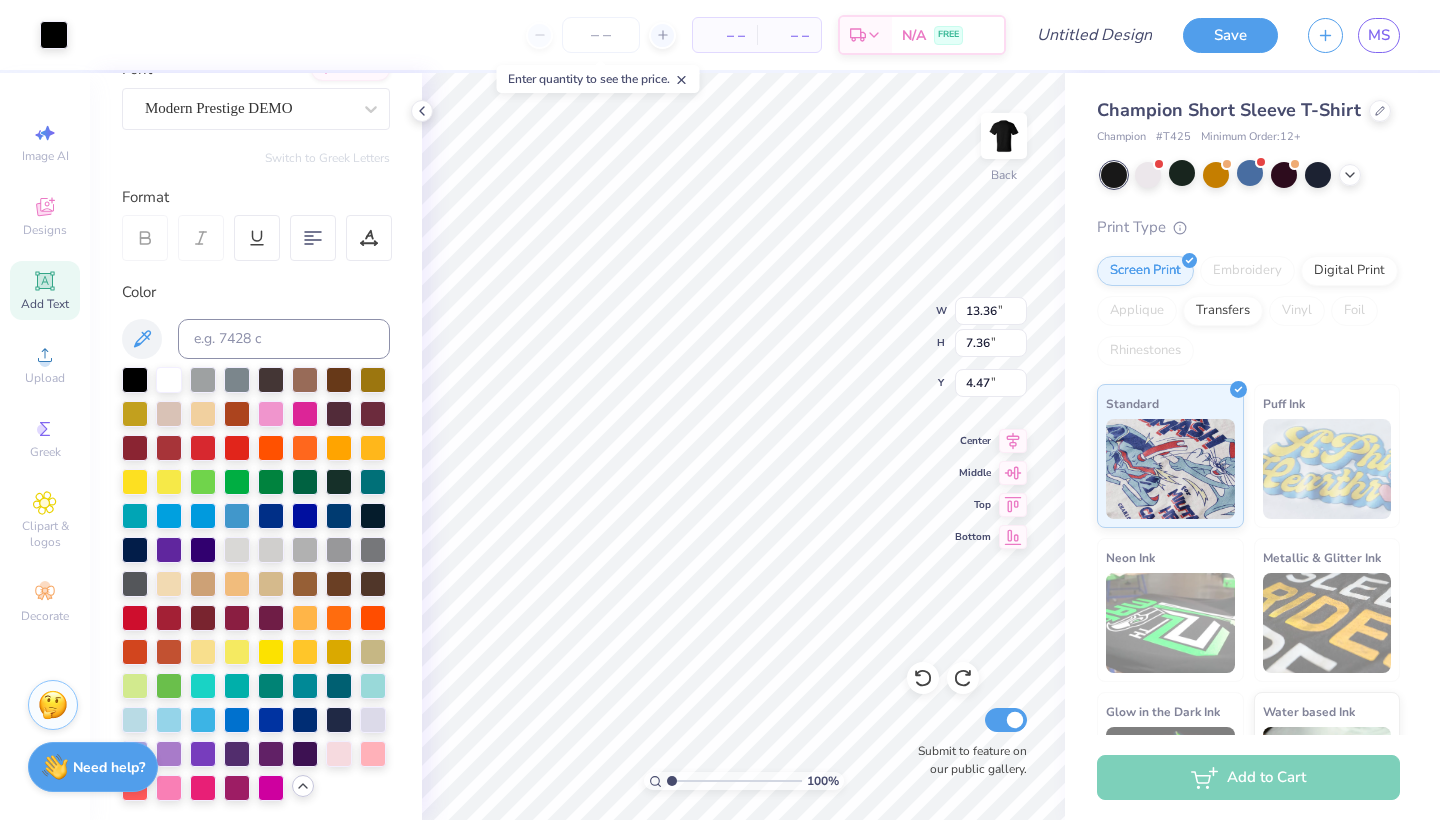 type on "13.36" 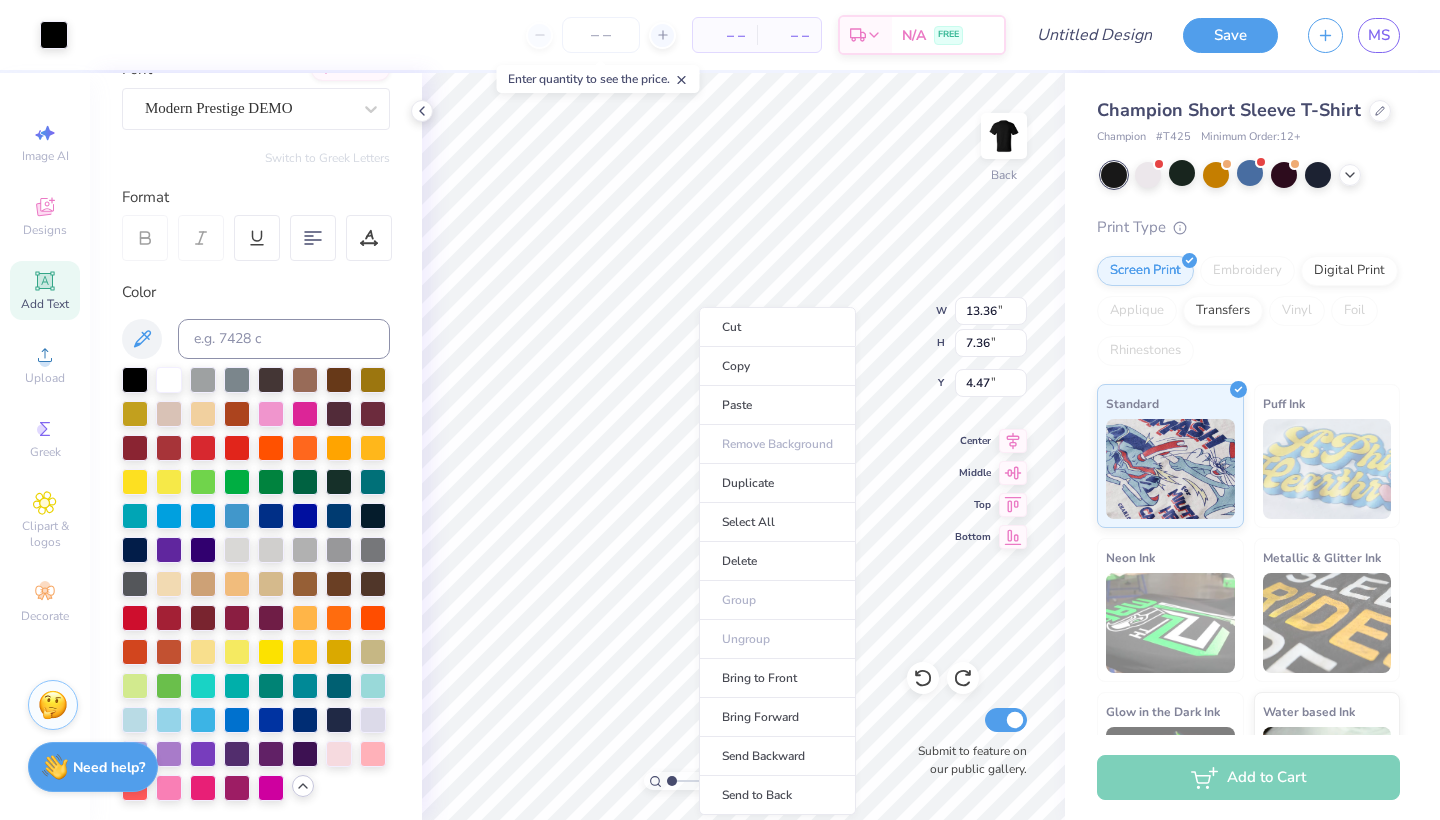 click on "Cut Copy Paste Remove Background Duplicate Select All Delete Group Ungroup Bring to Front Bring Forward Send Backward Send to Back" at bounding box center (777, 561) 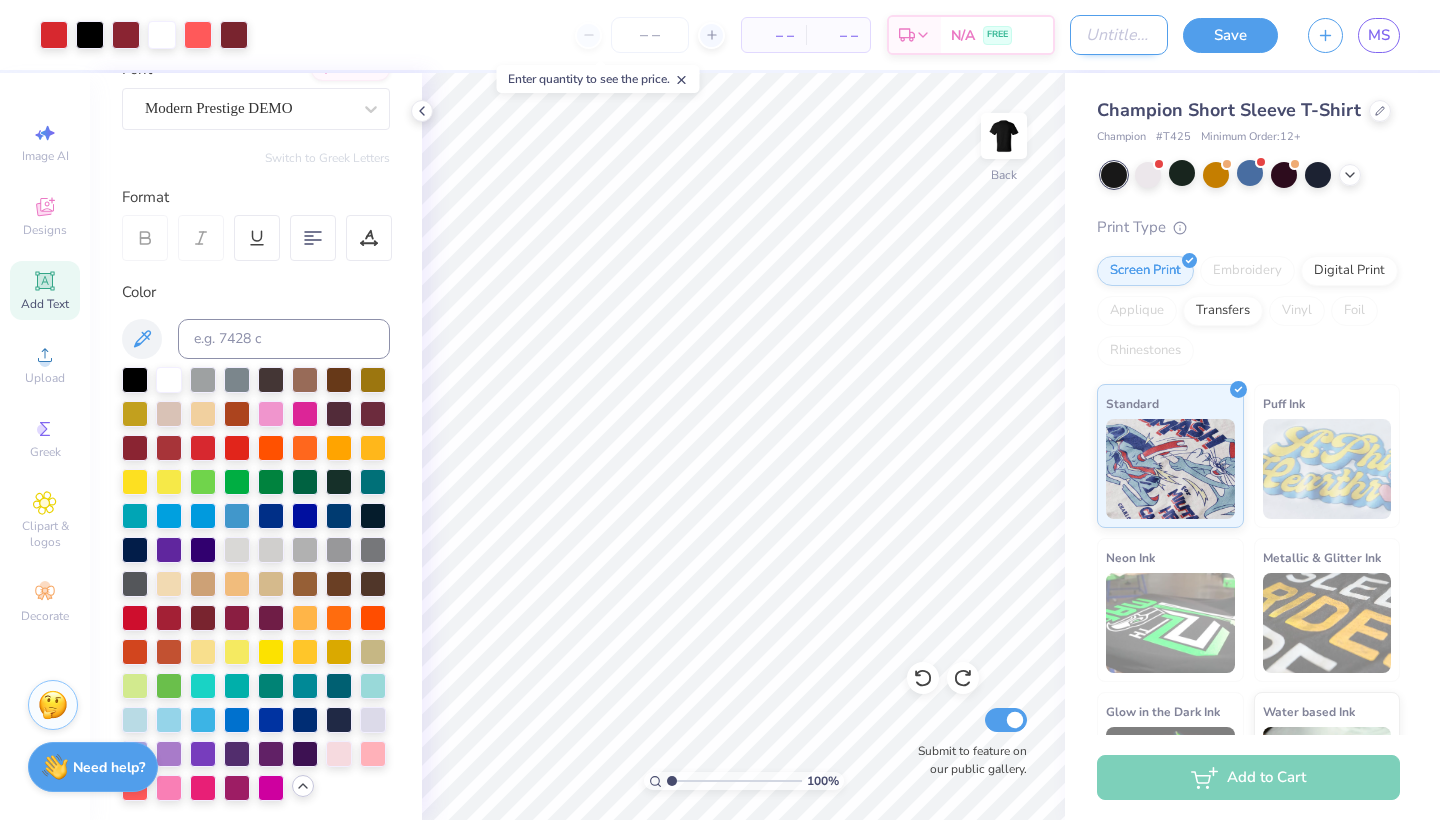 click on "Design Title" at bounding box center [1119, 35] 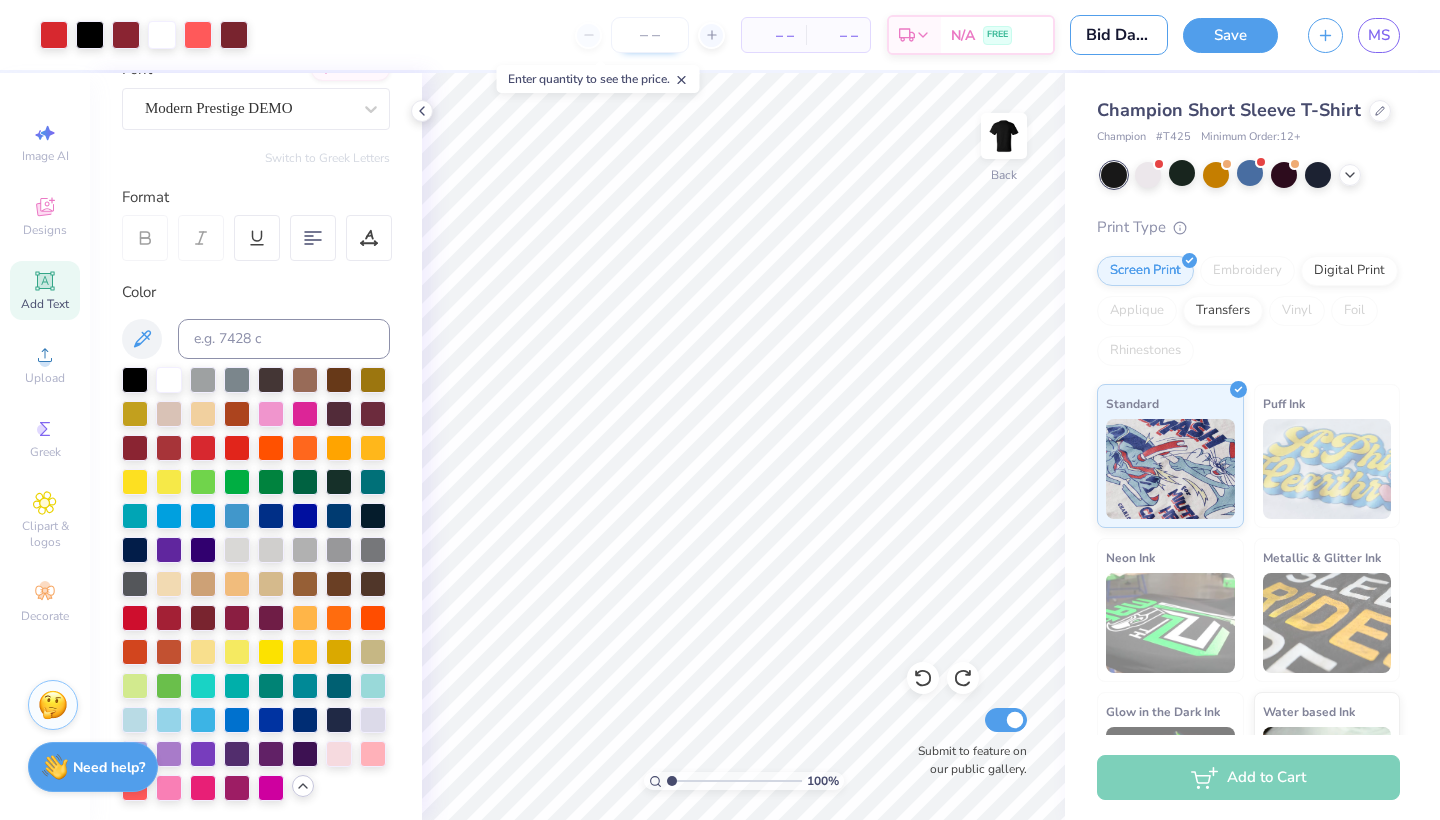 type on "Bid Day - [NAME]" 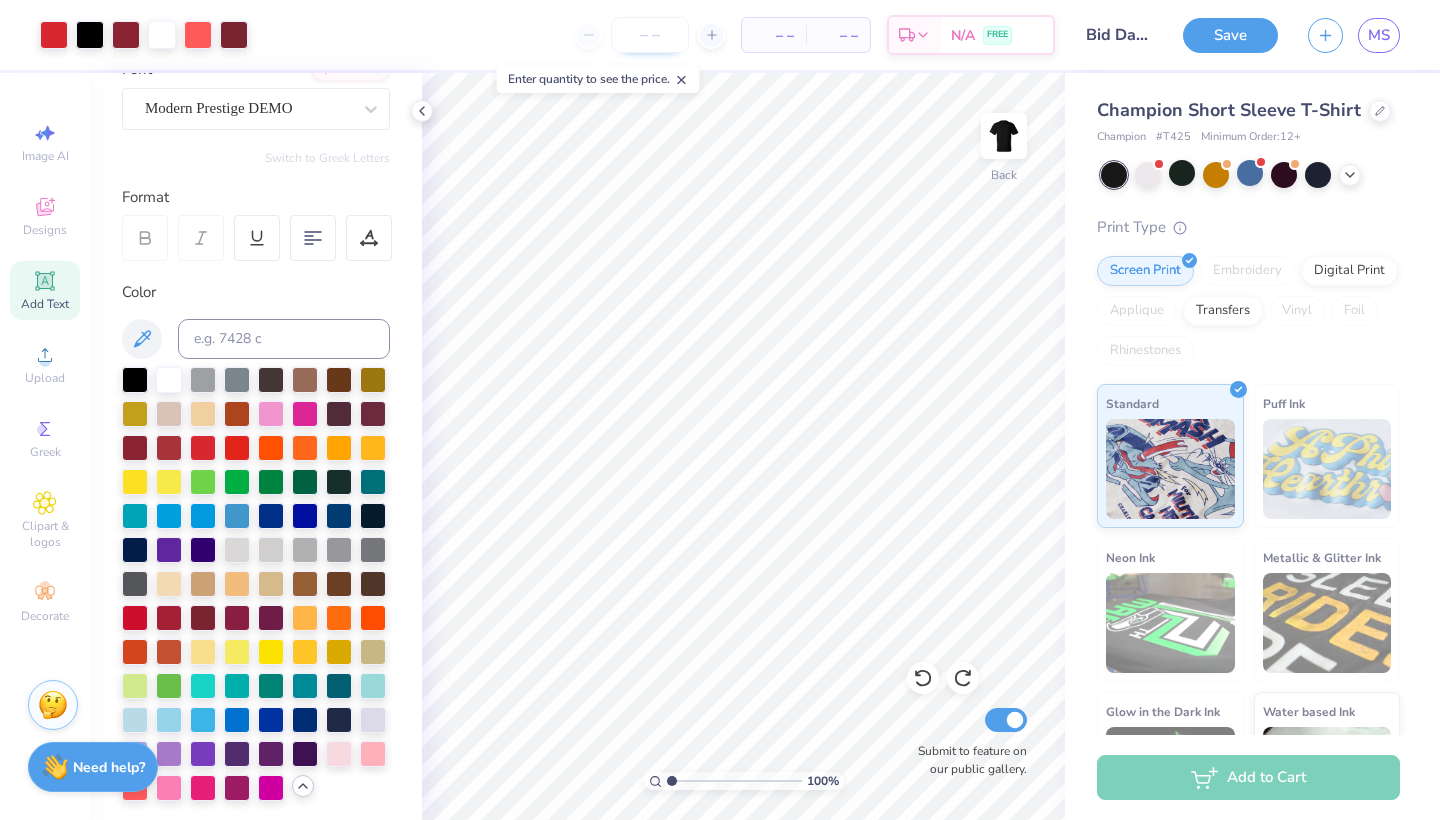 click at bounding box center [650, 35] 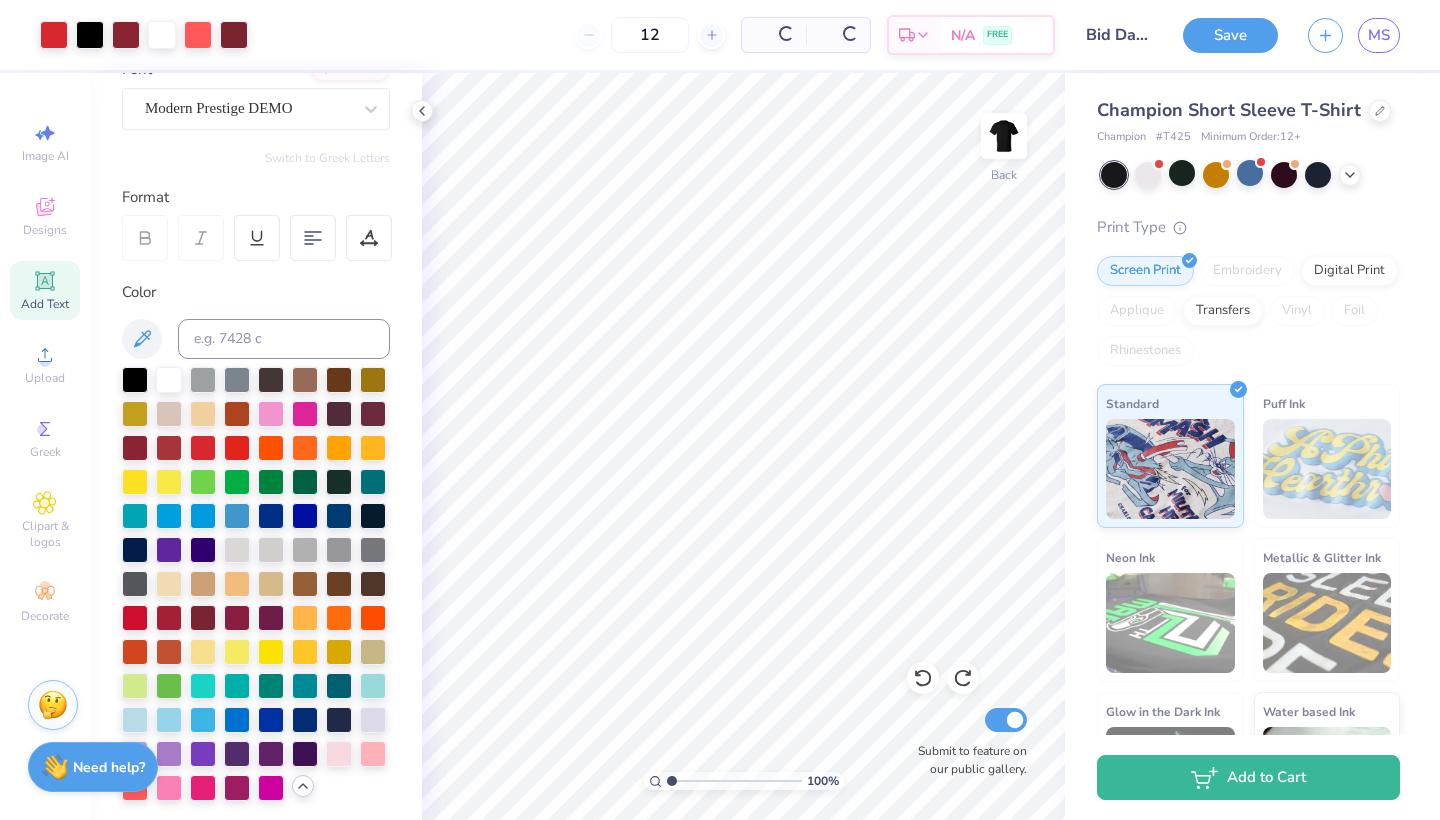 click at bounding box center (774, 35) 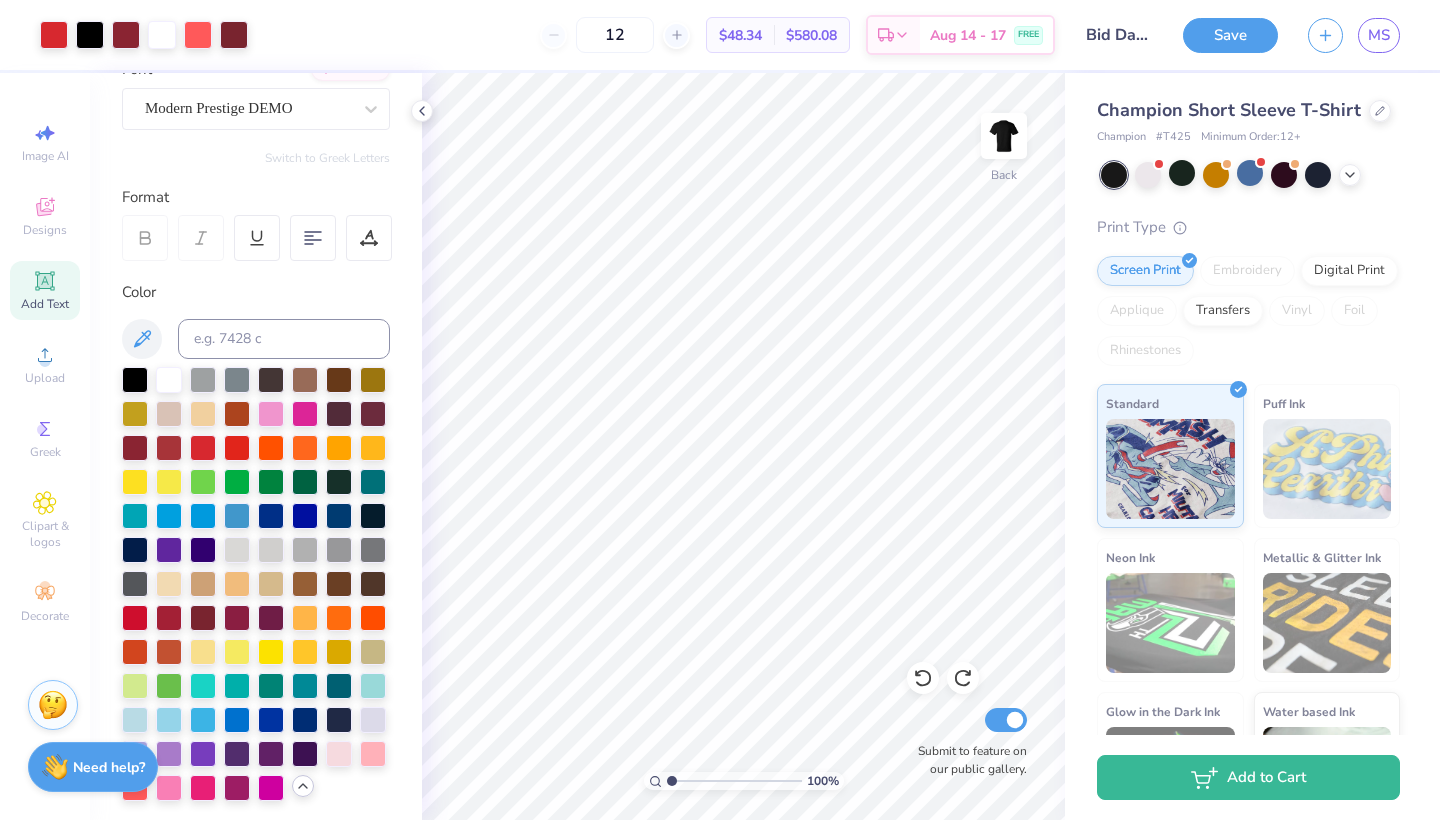 click on "12" at bounding box center (615, 35) 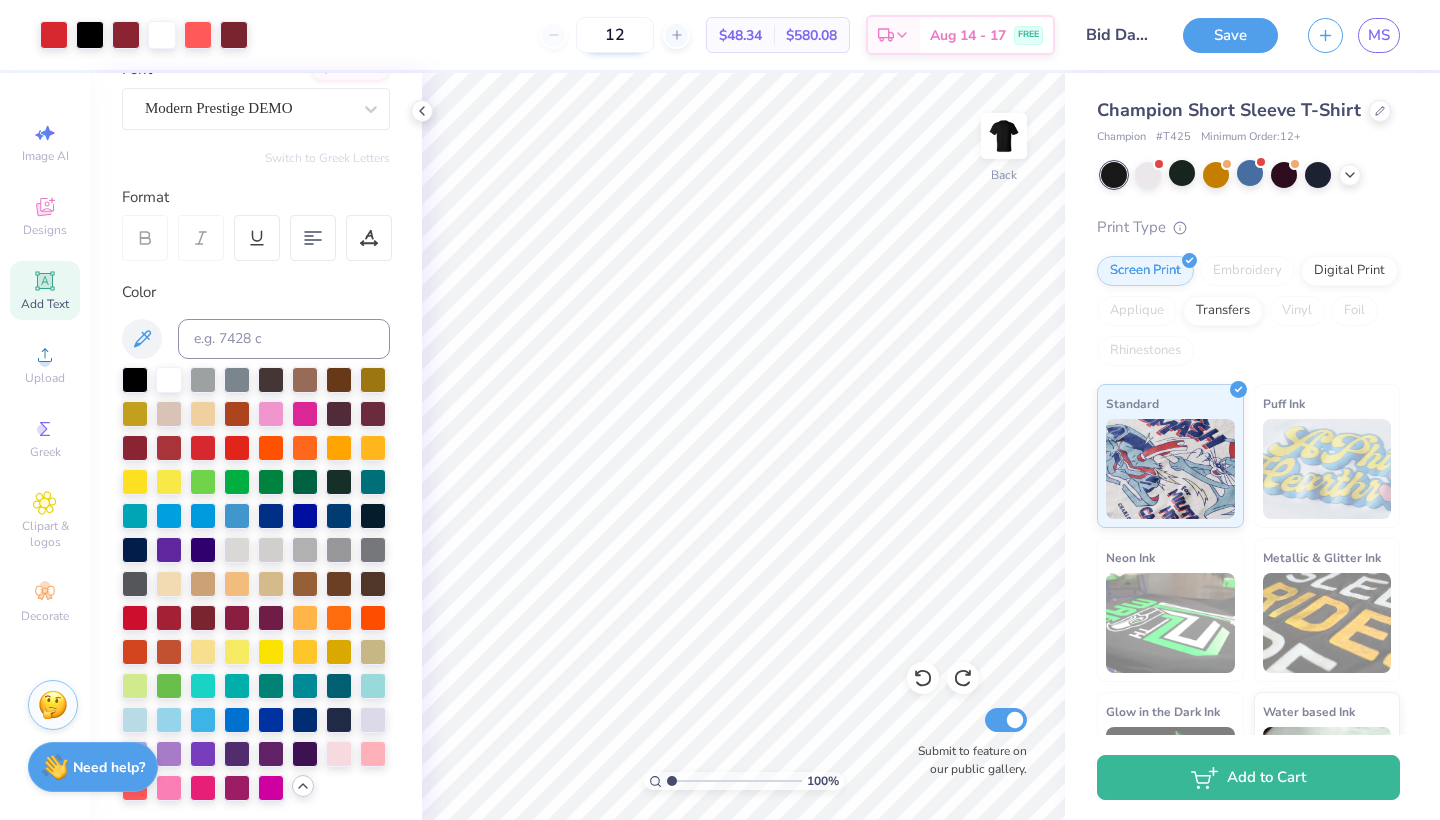 click on "12" at bounding box center [615, 35] 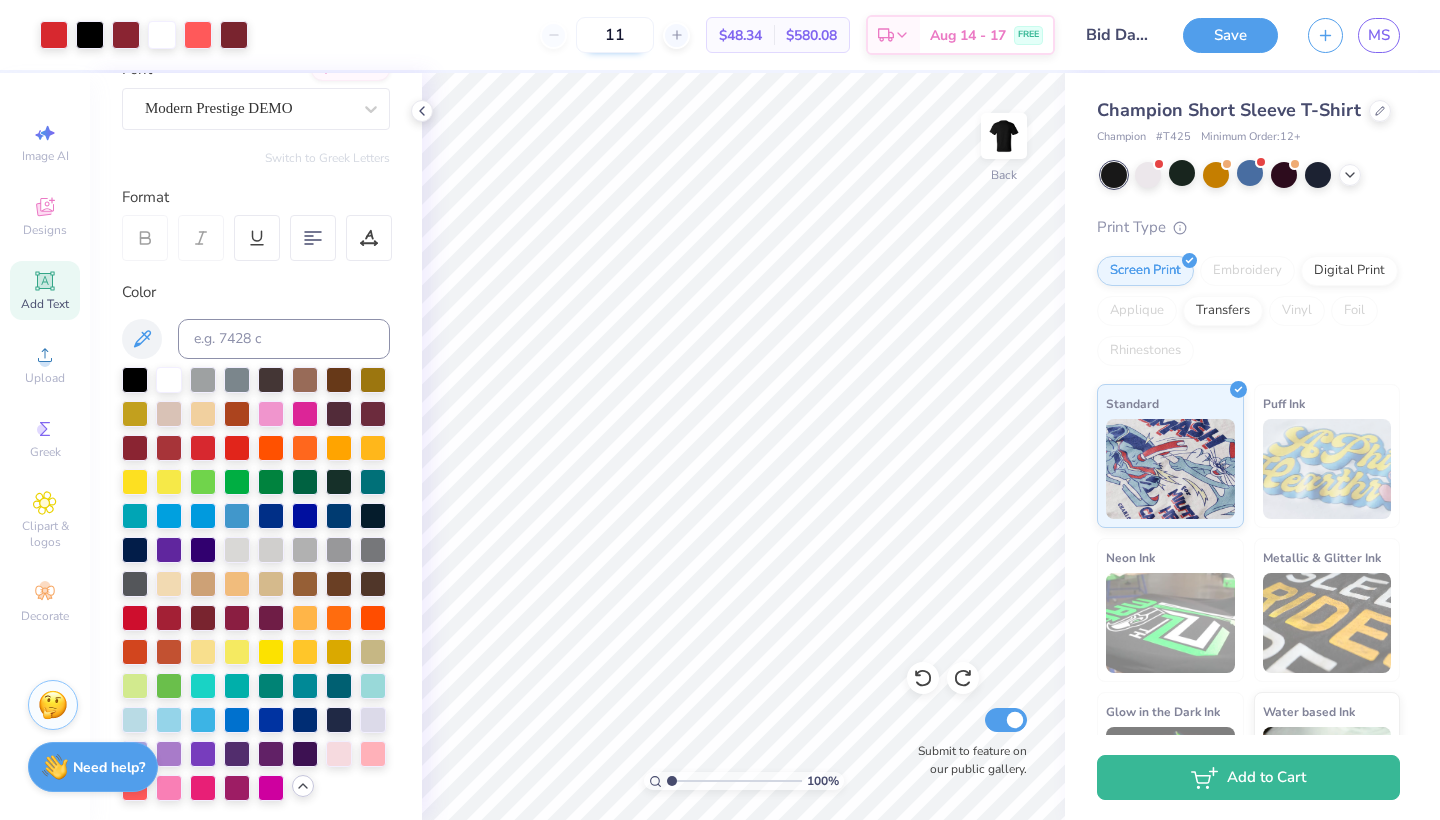type on "12" 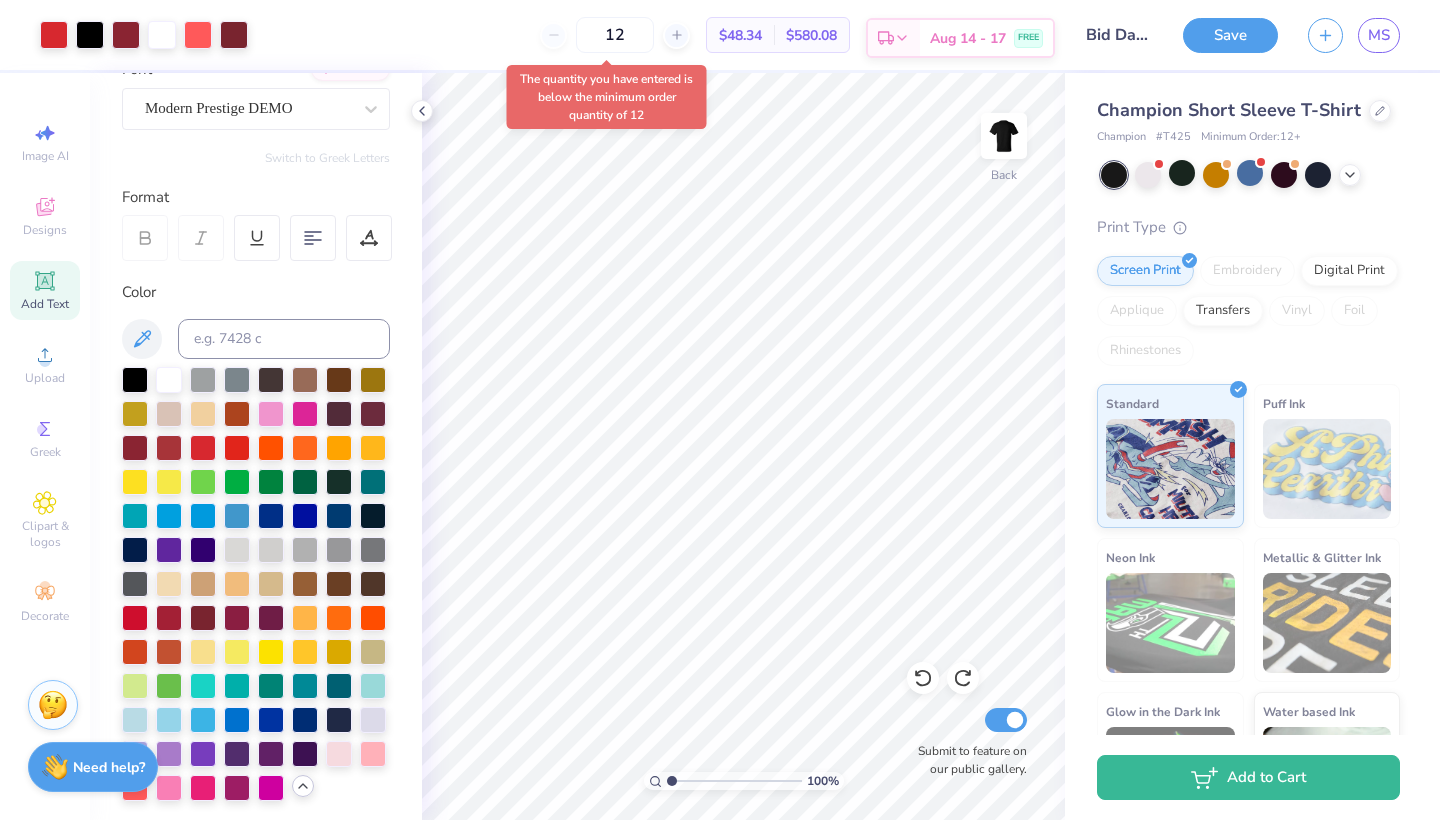 click on "Est.  Delivery" at bounding box center (894, 38) 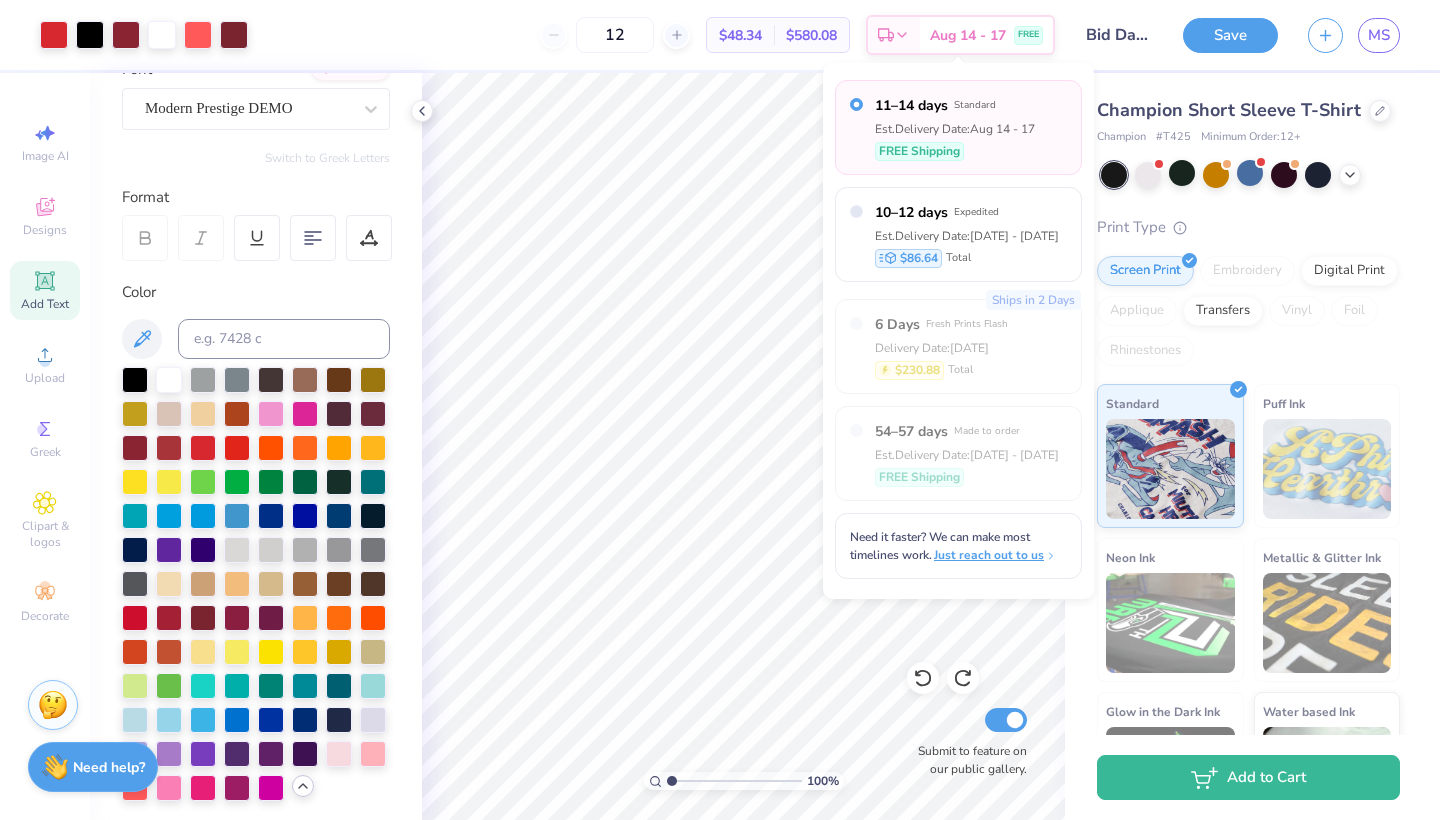click on "Just reach out to us" at bounding box center [995, 555] 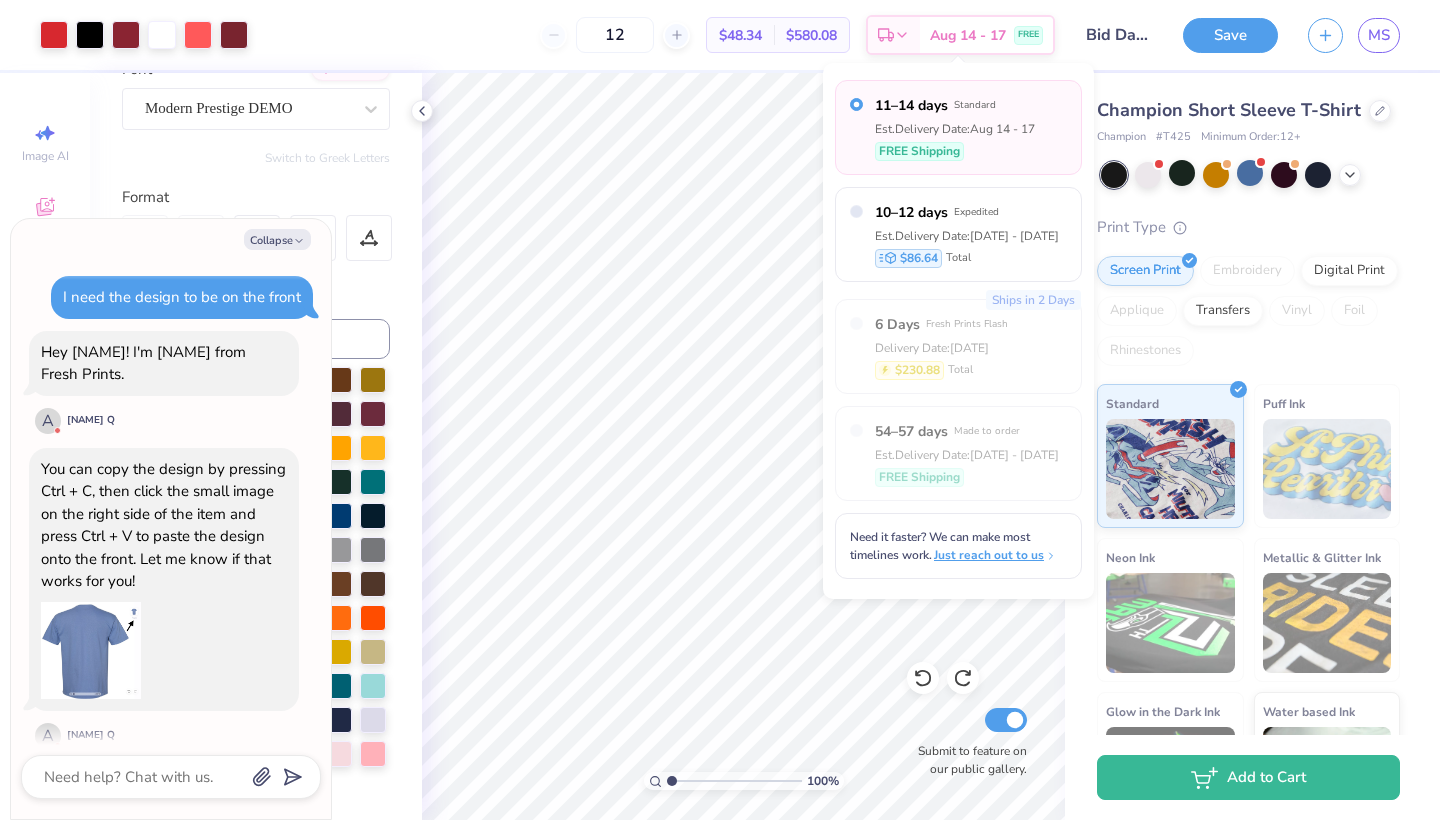 scroll, scrollTop: 1221, scrollLeft: 0, axis: vertical 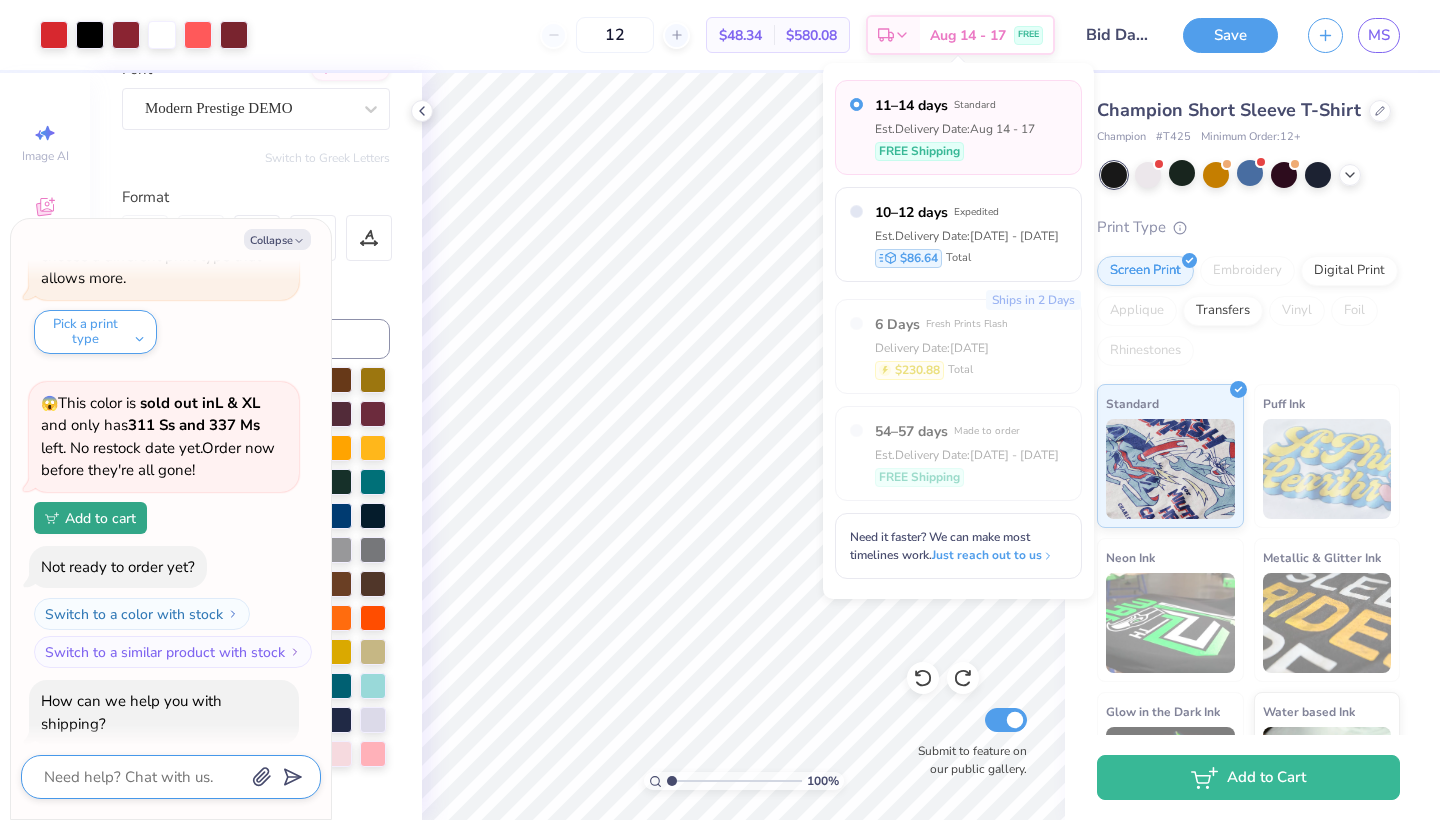 click at bounding box center [143, 777] 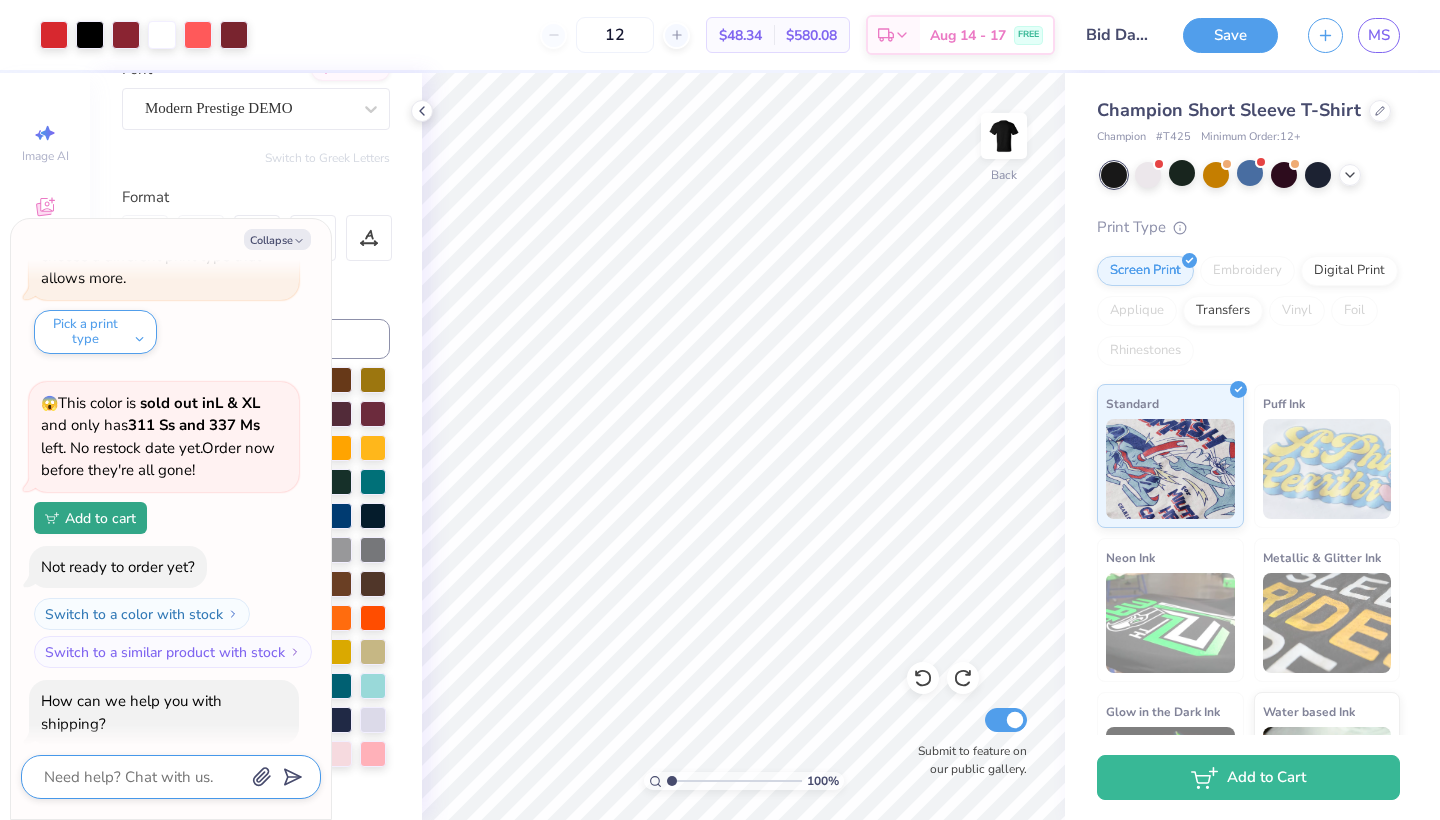 type on "x" 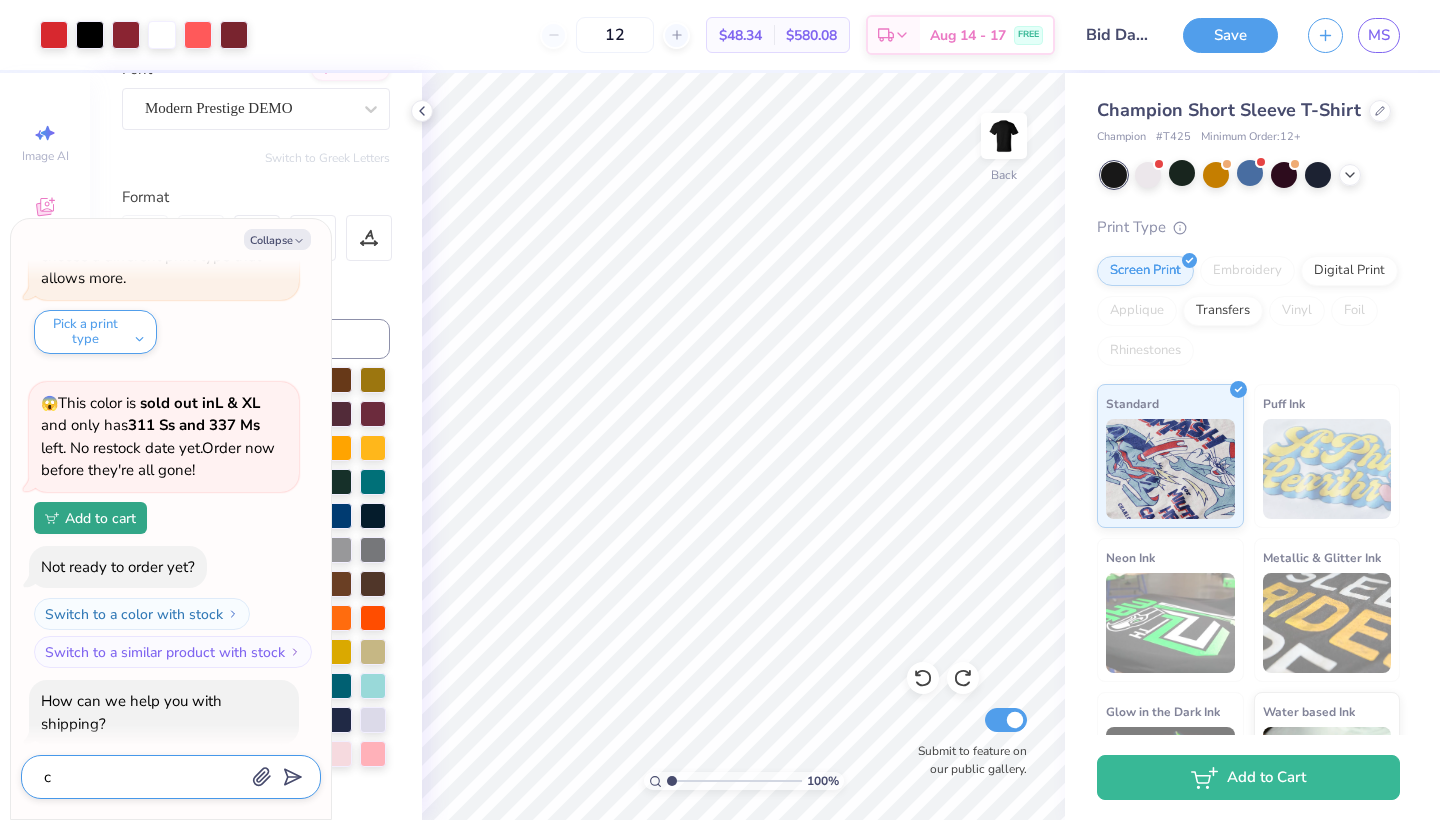 type on "x" 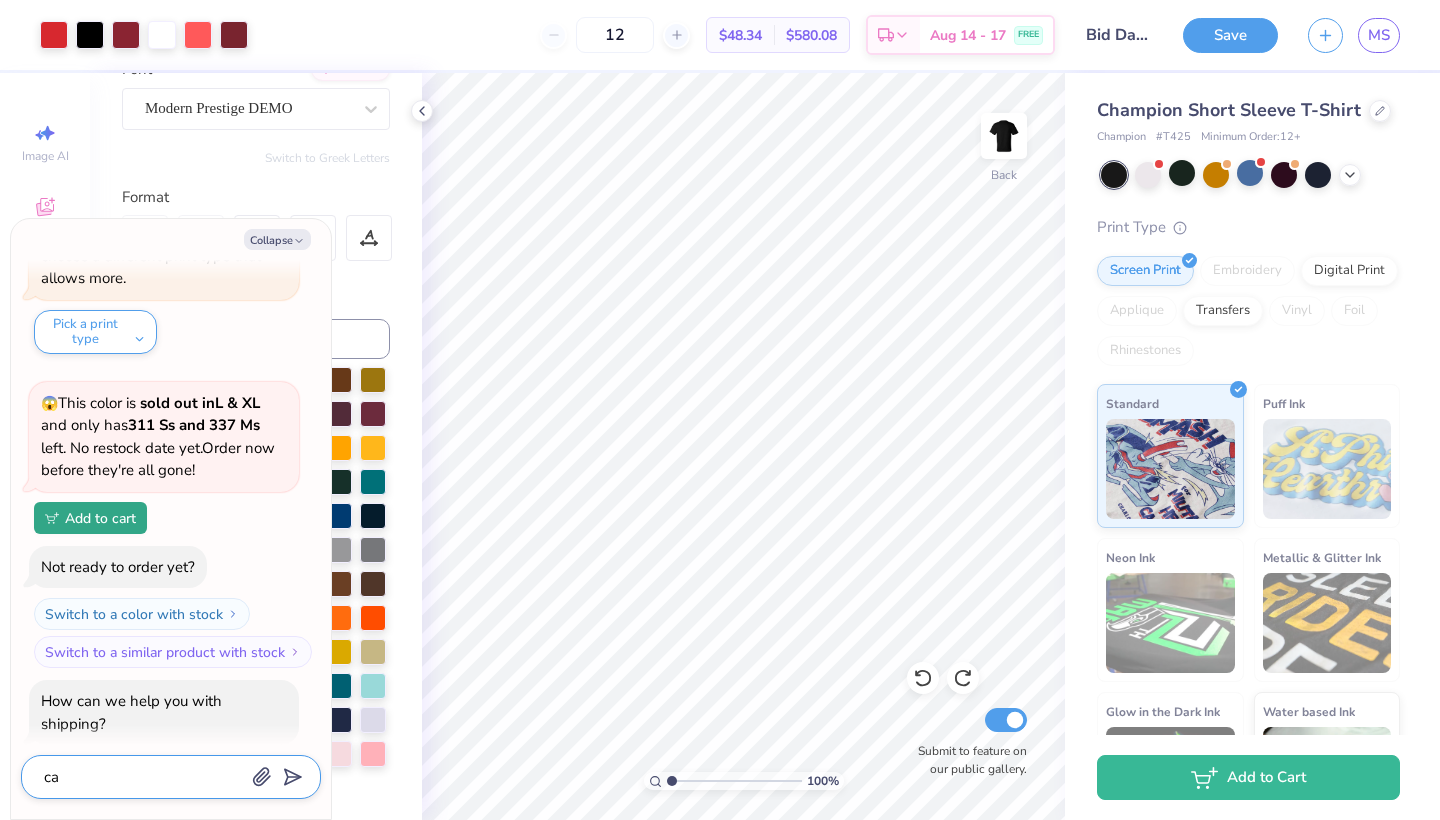 type on "x" 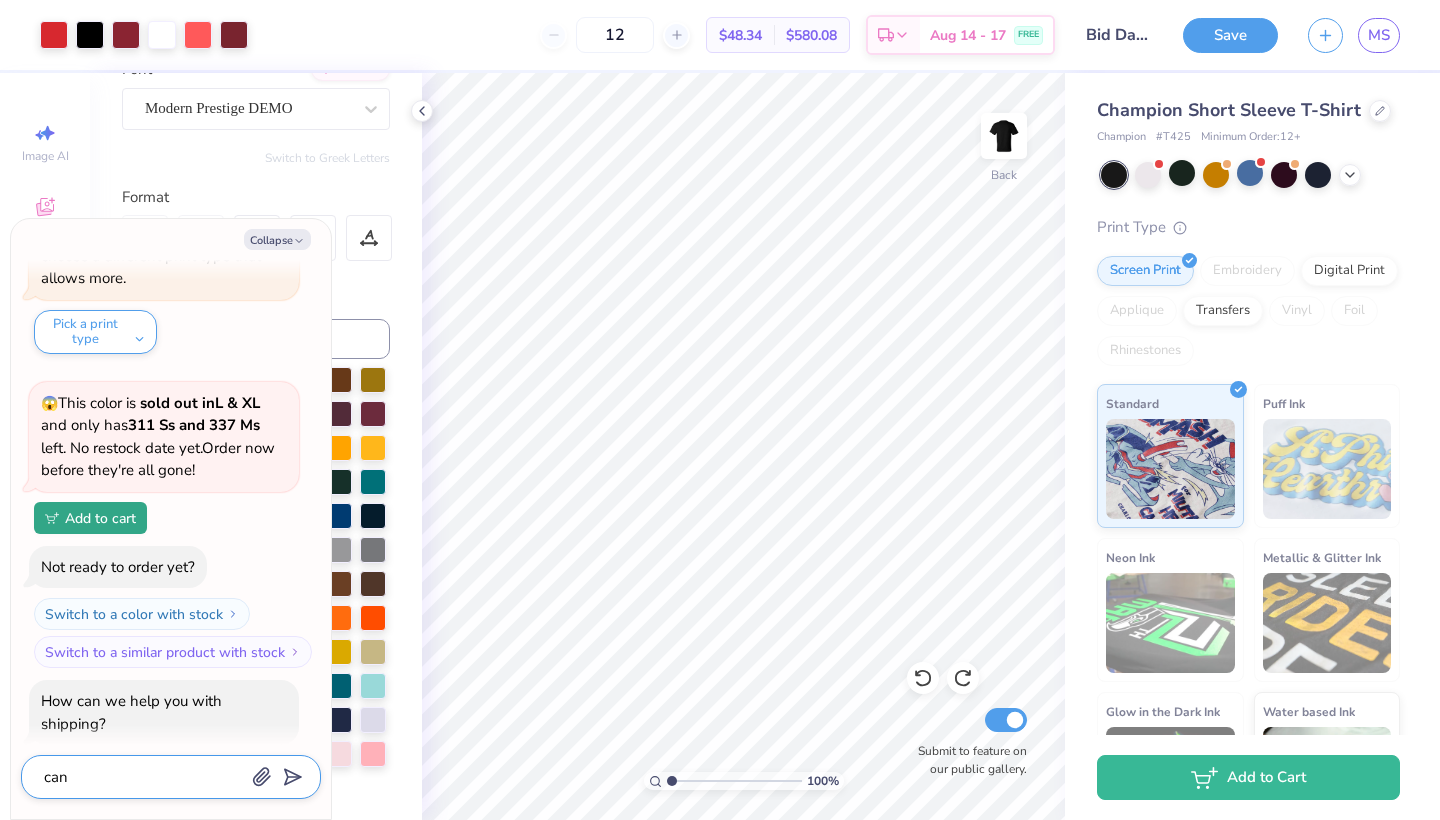 type on "x" 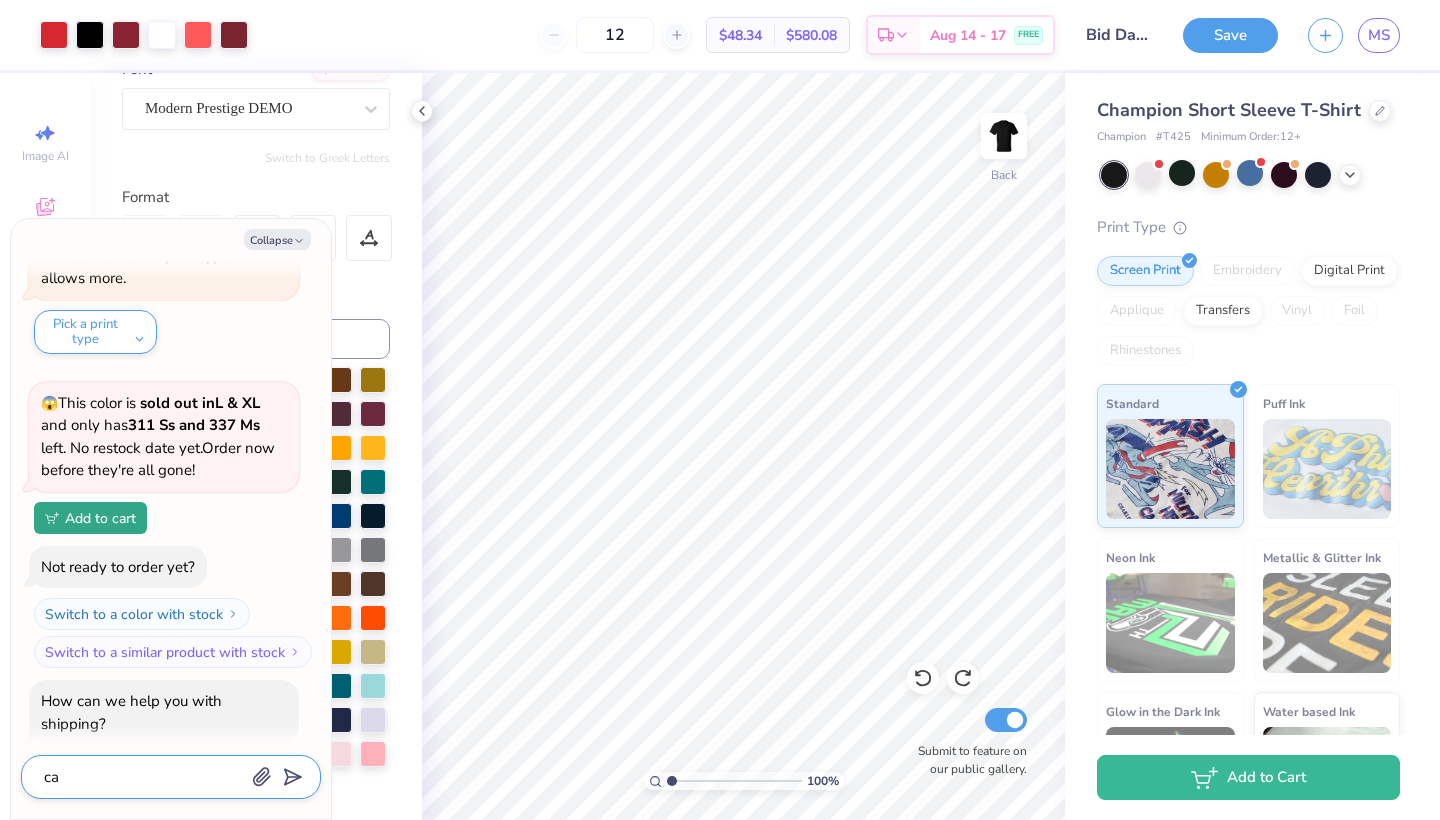 type on "x" 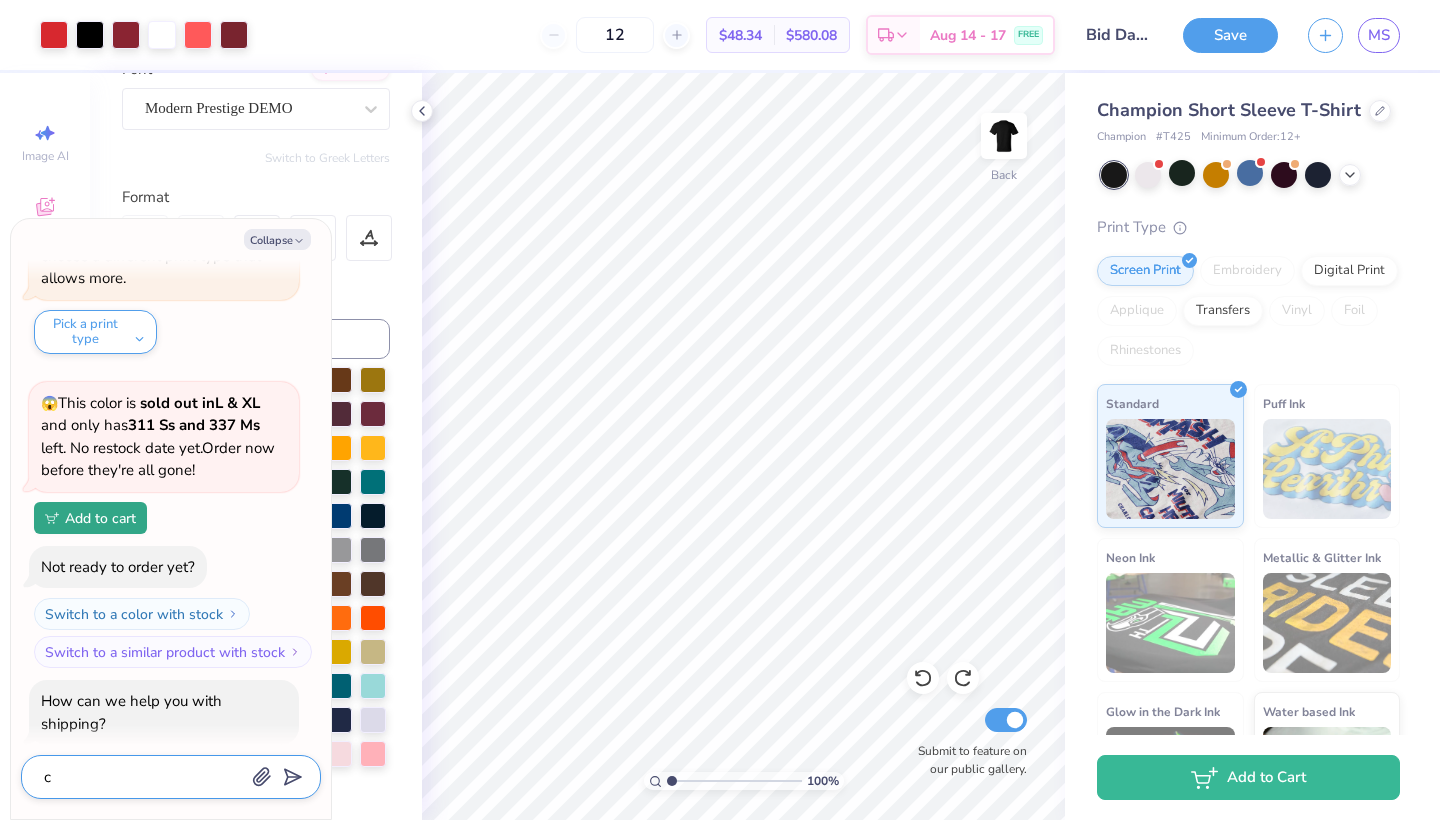 type on "x" 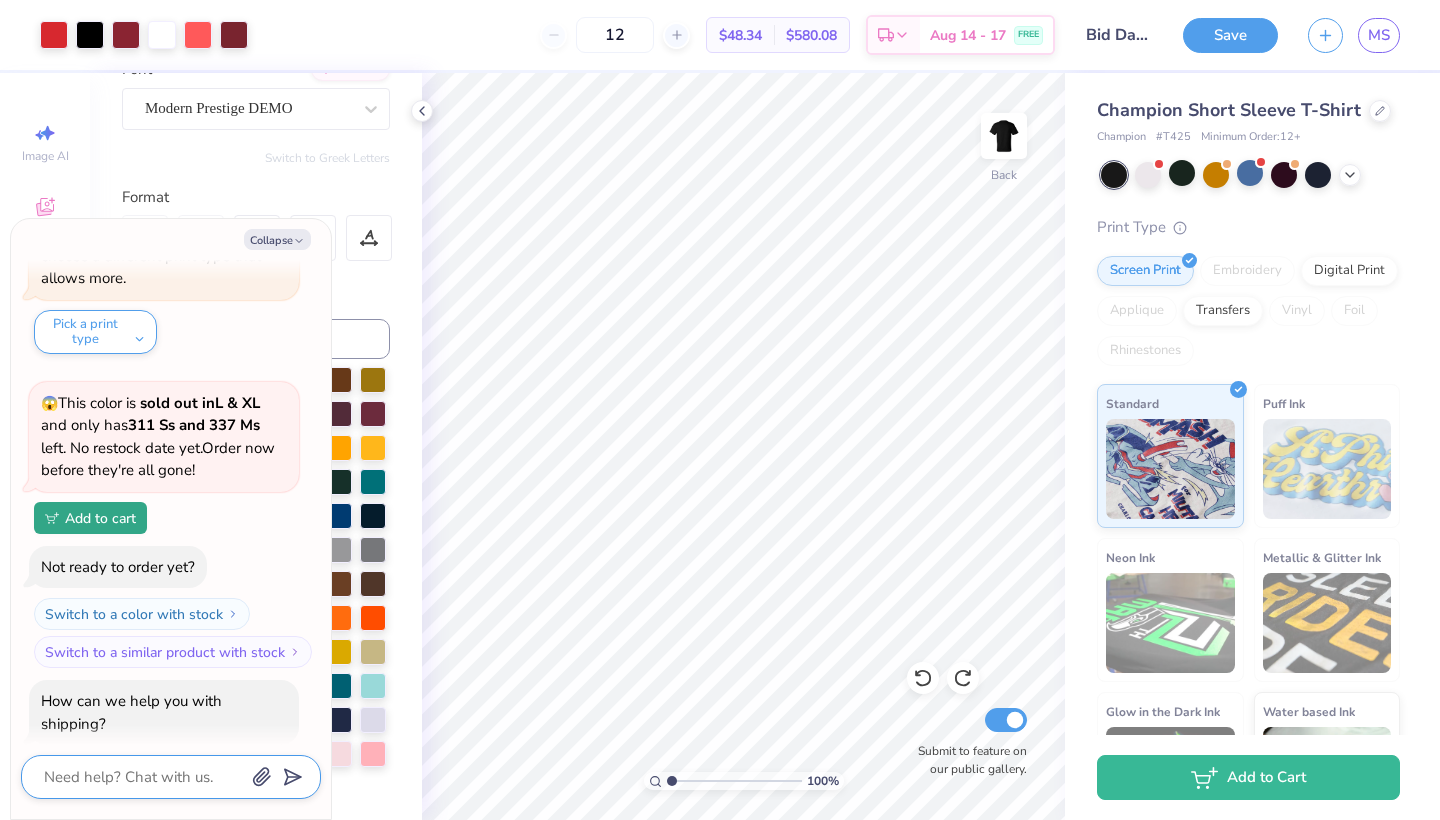 type on "x" 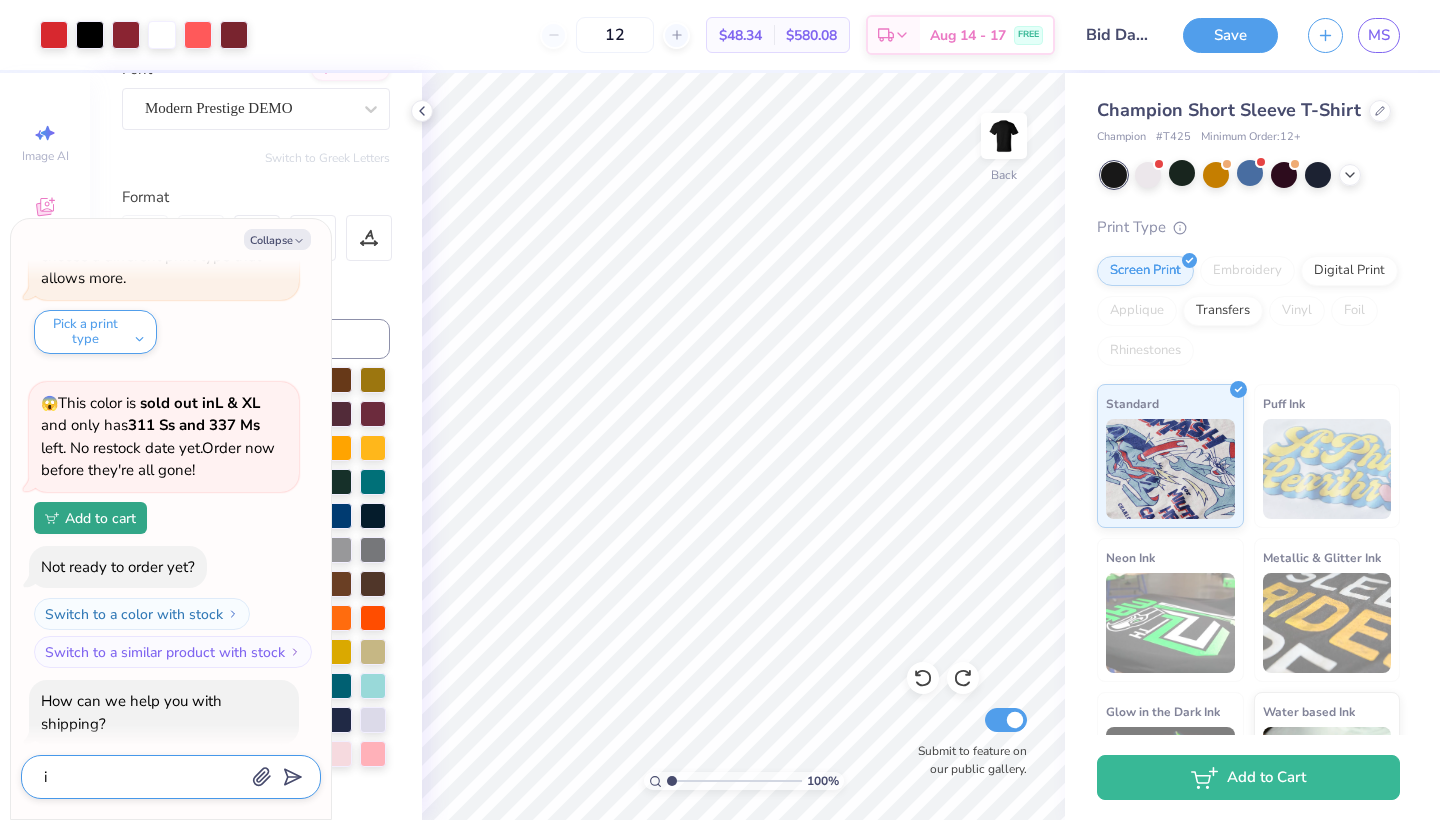 type on "x" 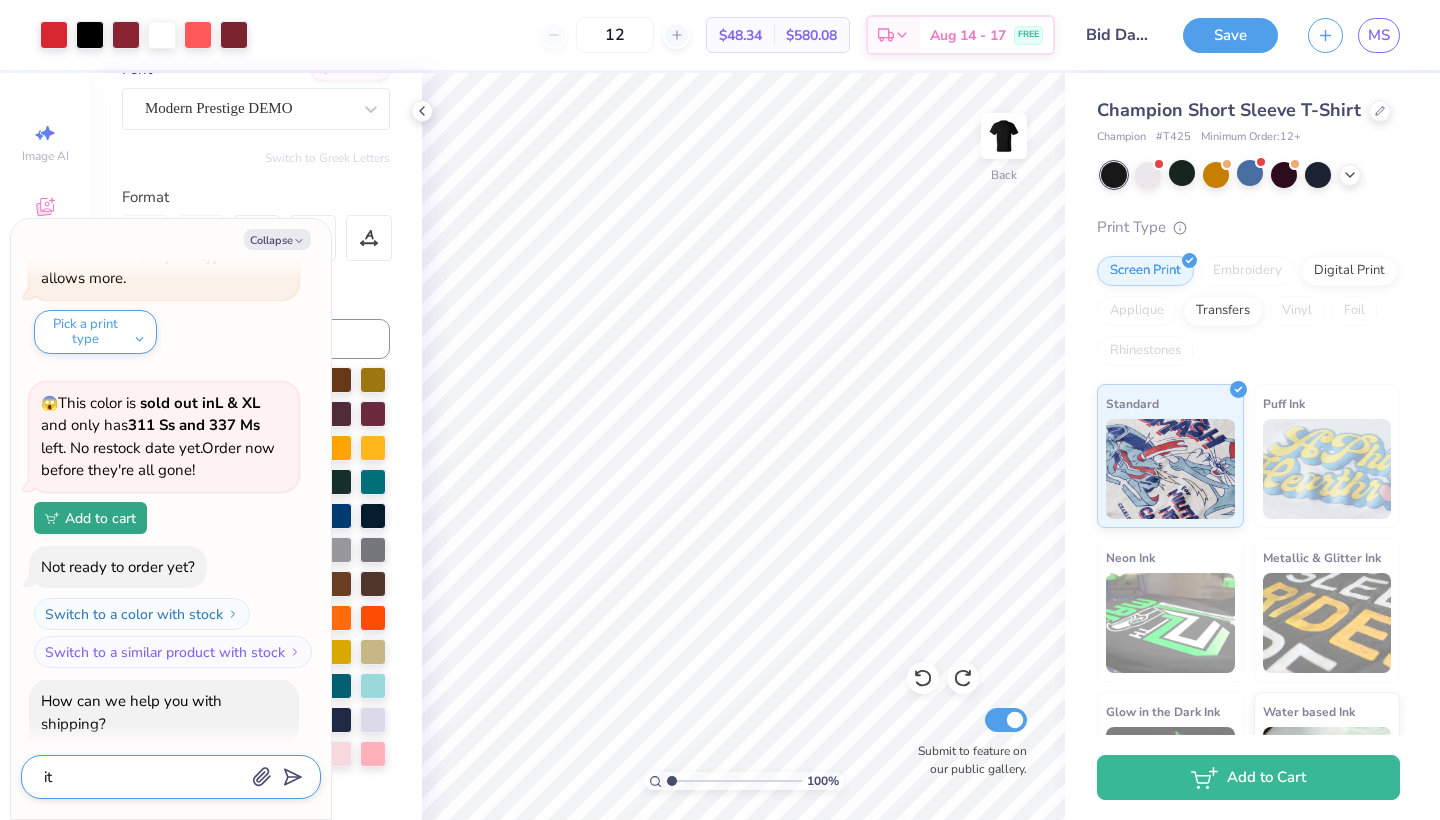 type on "x" 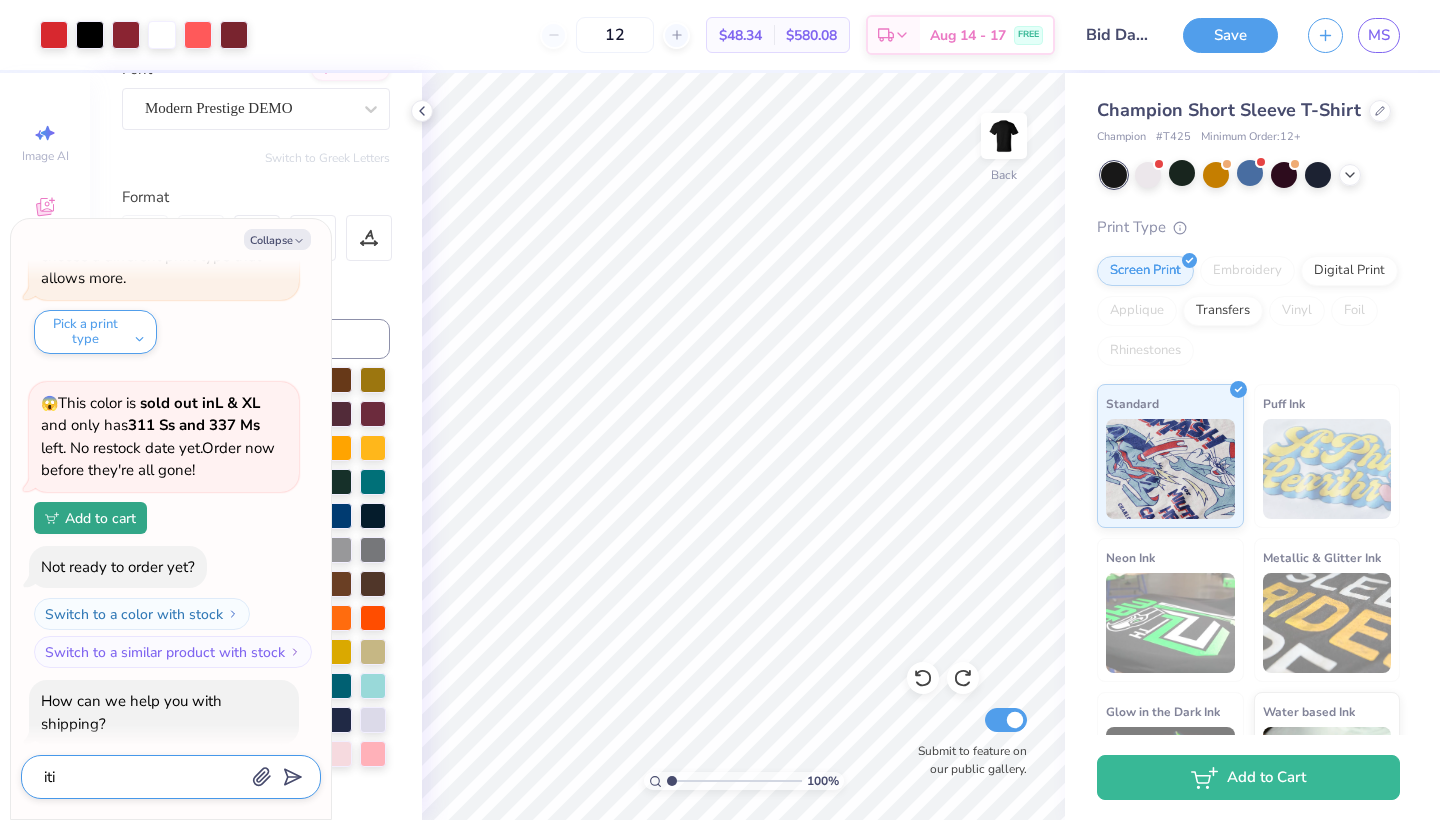 type on "x" 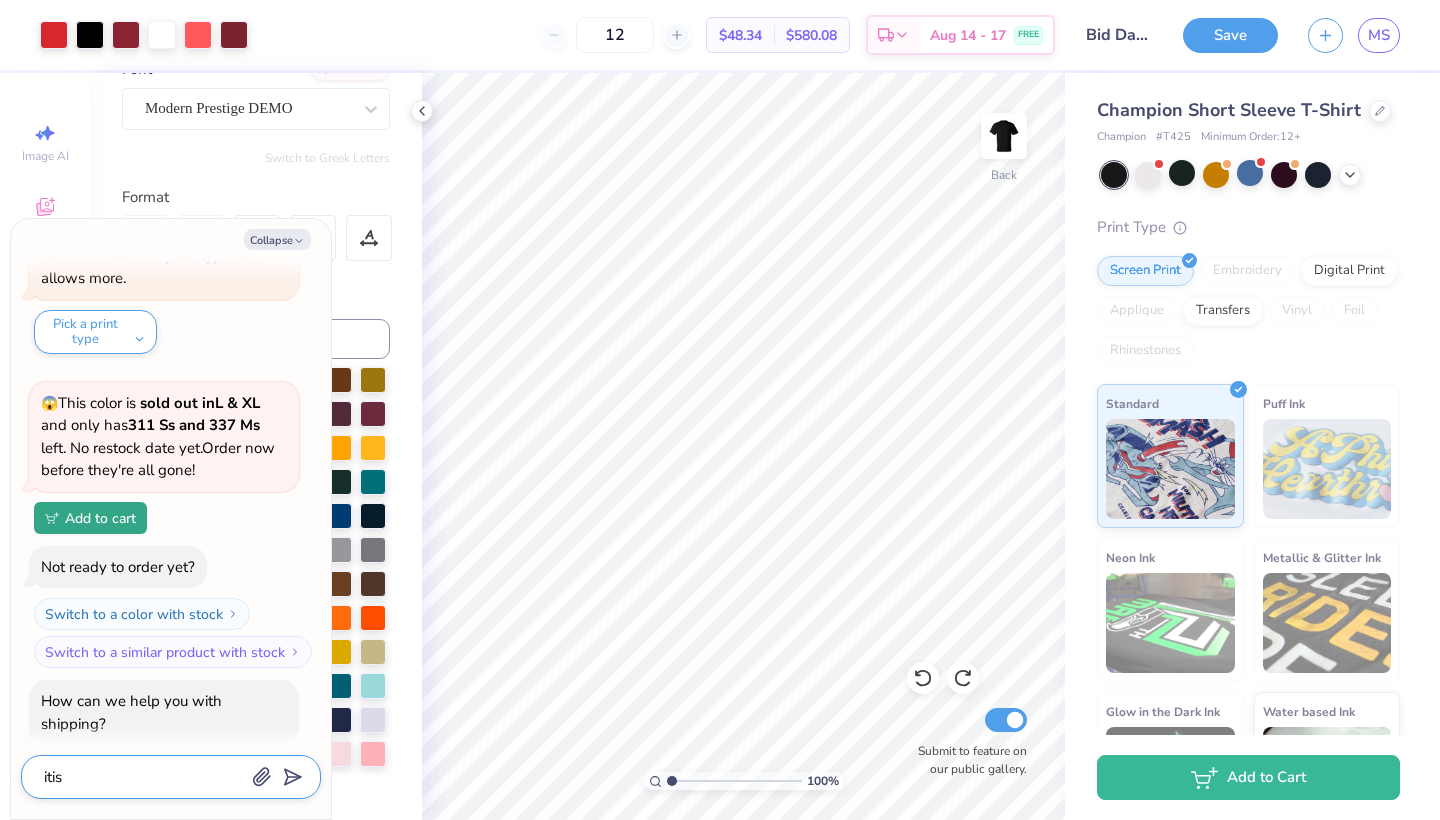 type on "x" 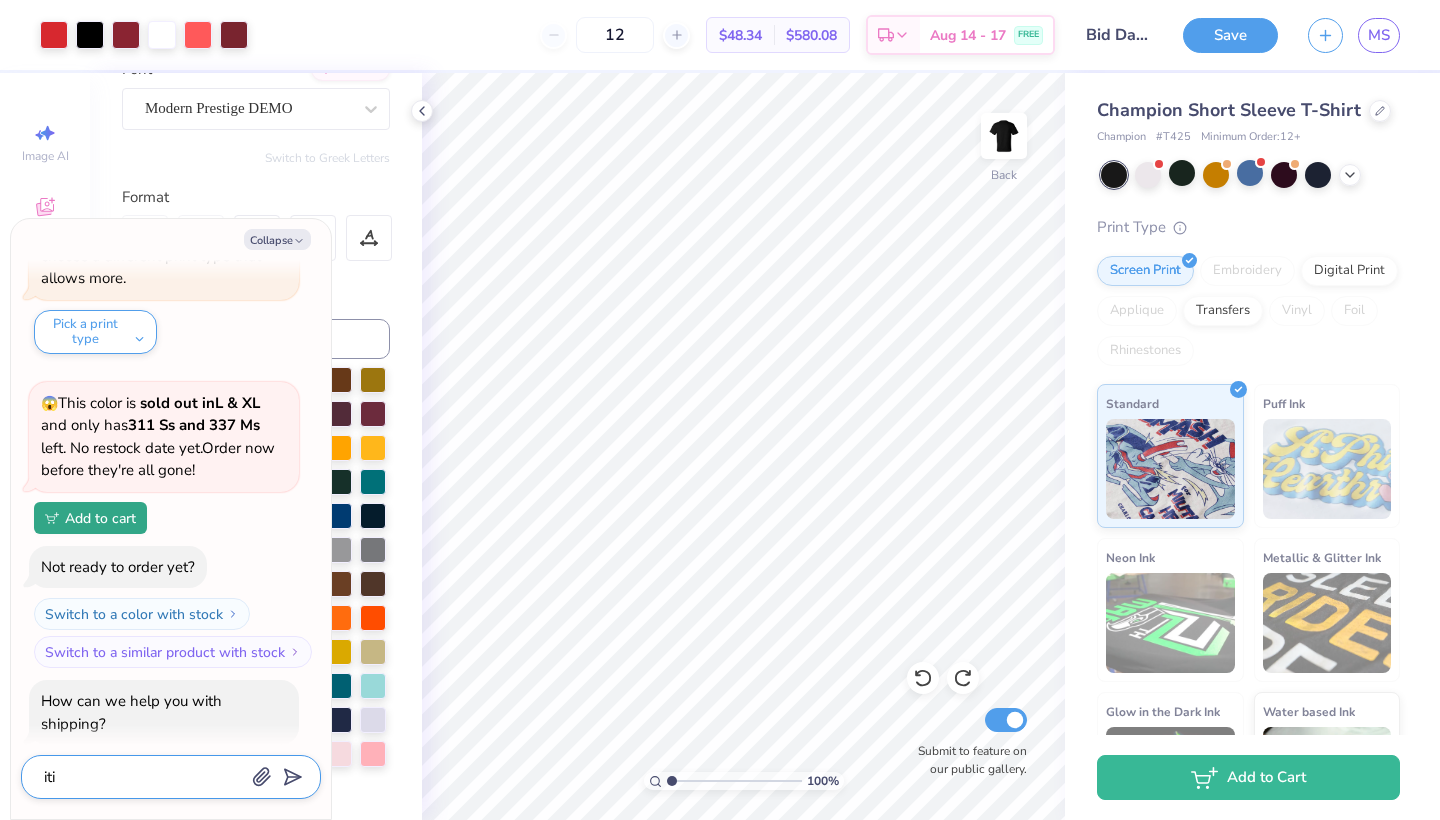 type on "x" 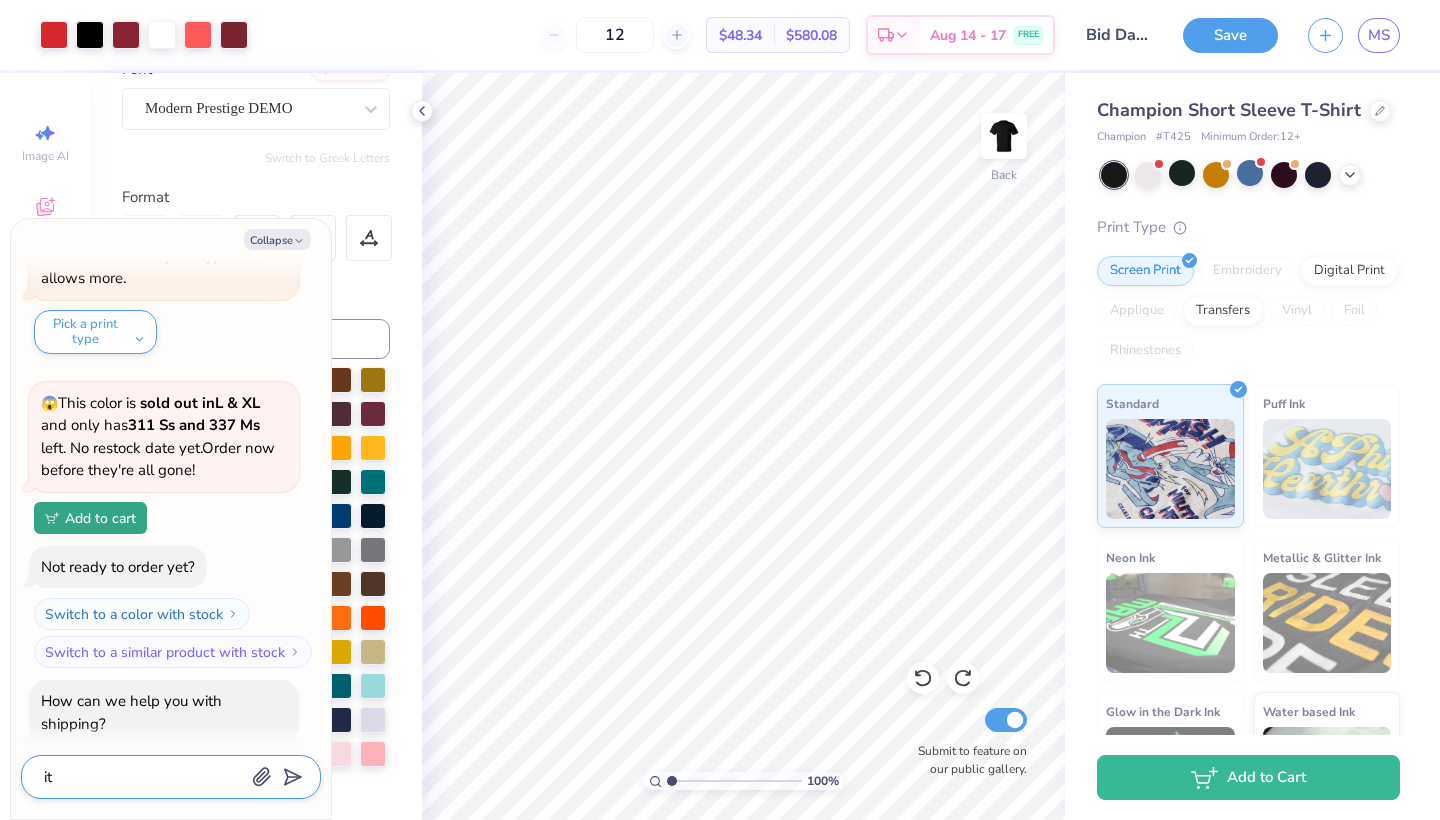 type on "x" 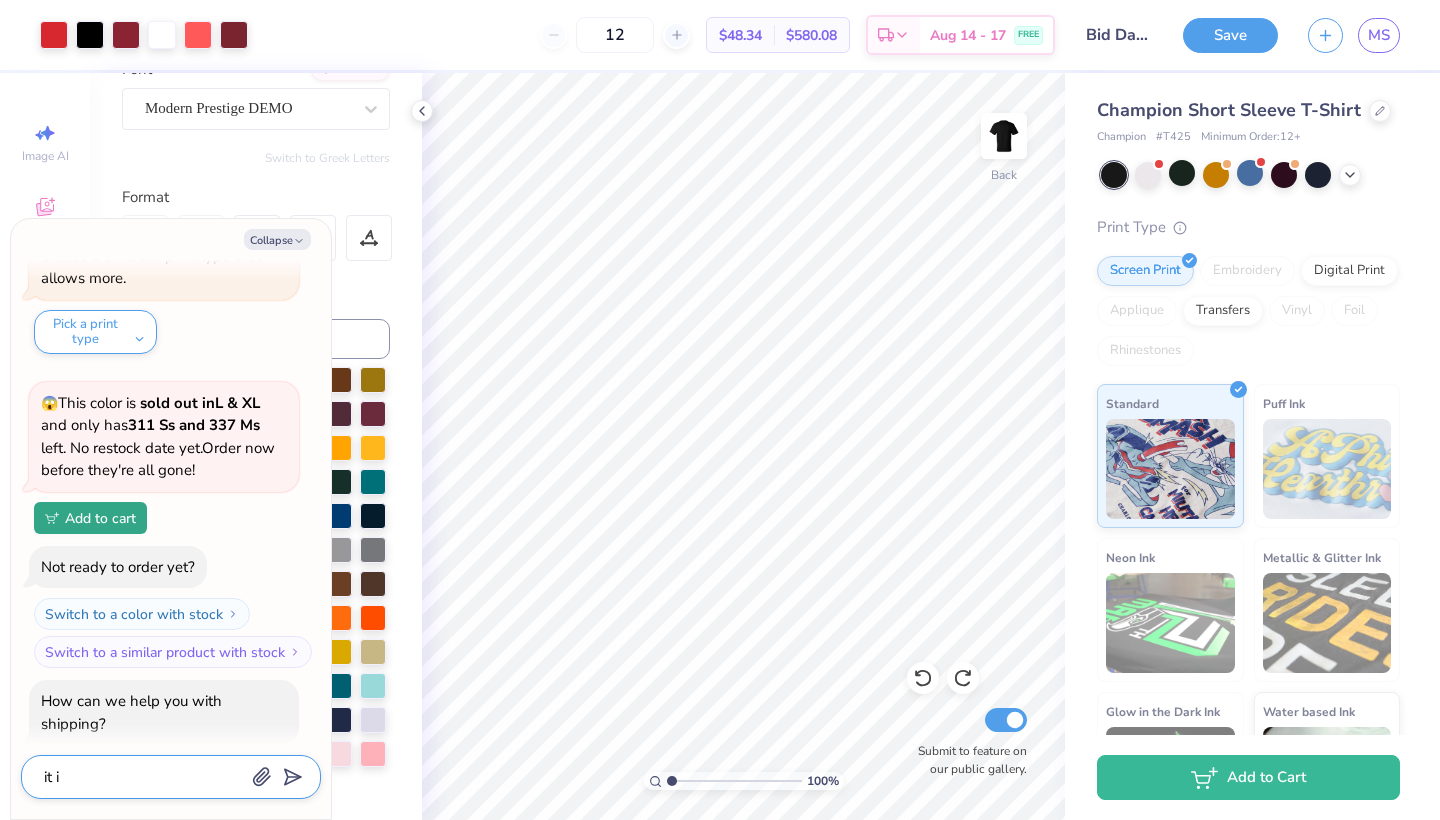 type on "x" 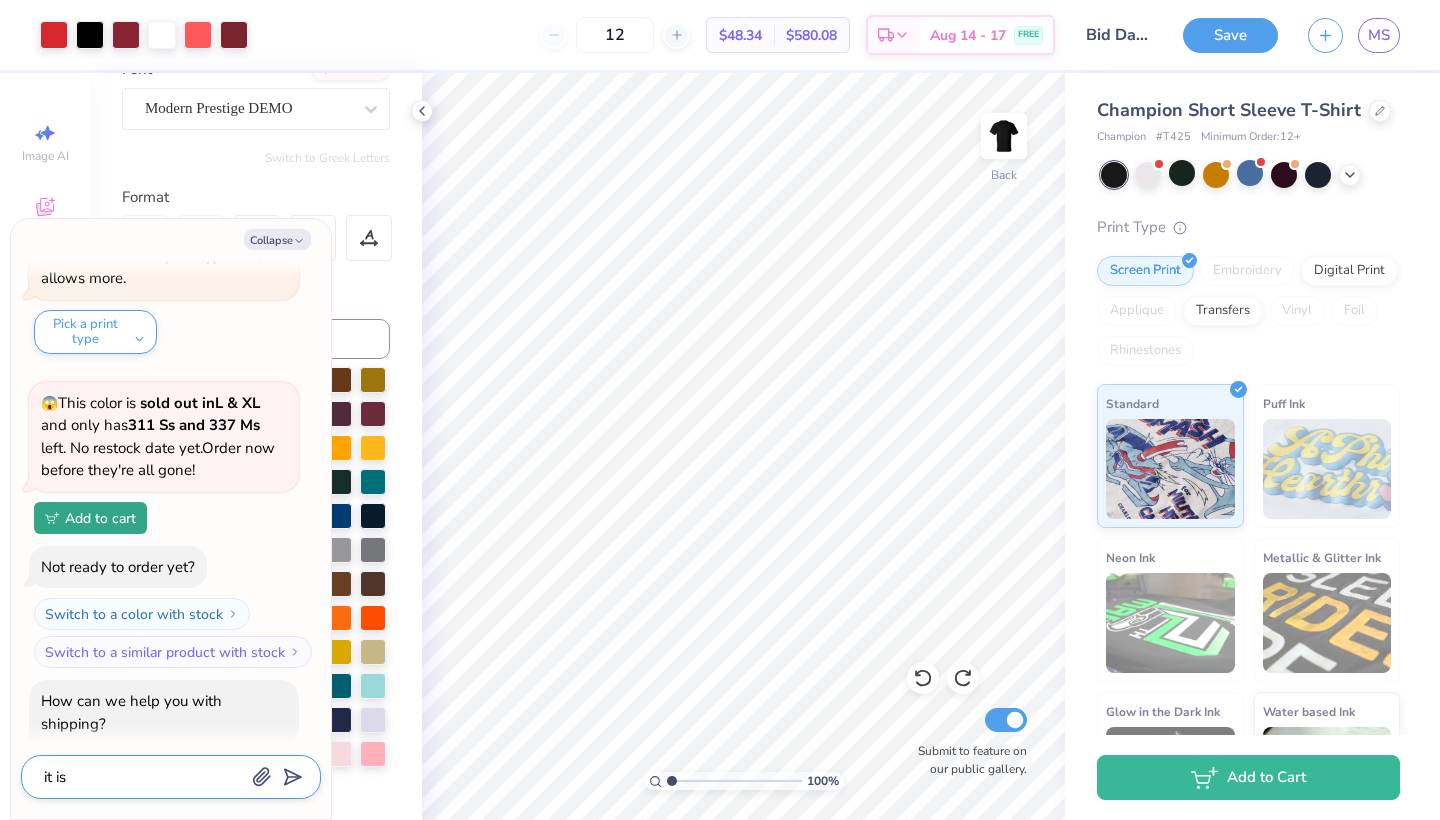 type on "x" 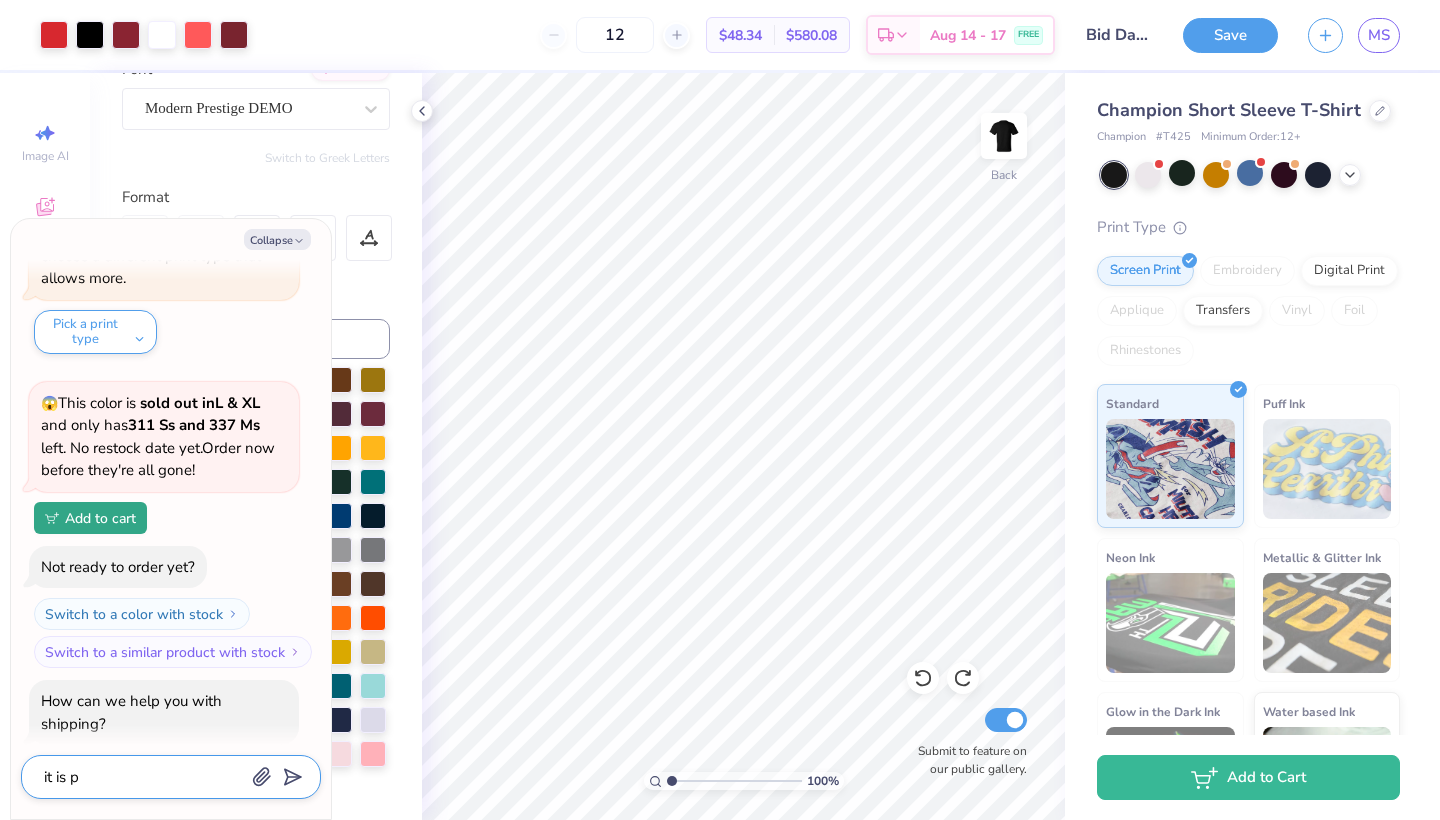 type on "x" 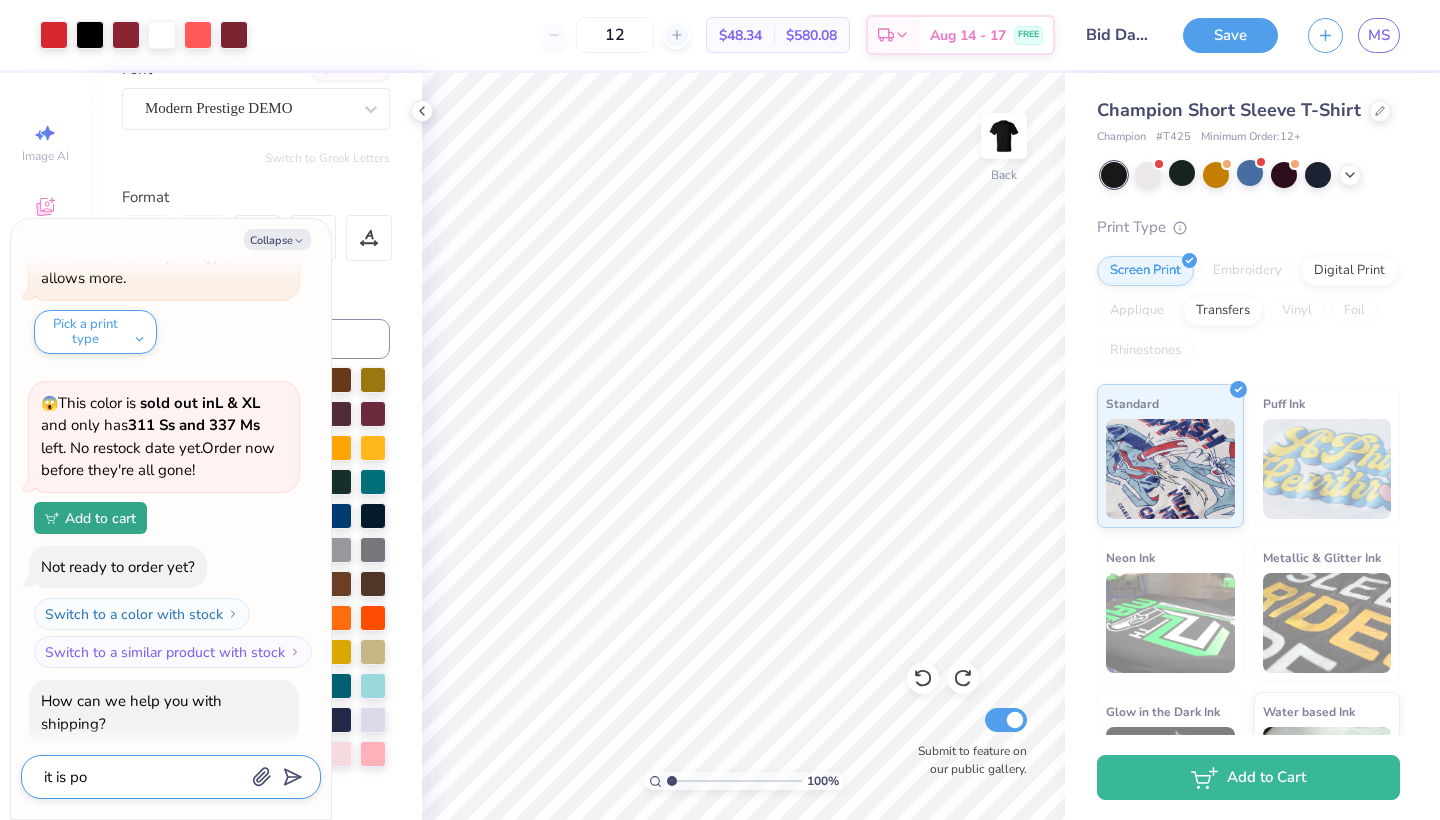type on "x" 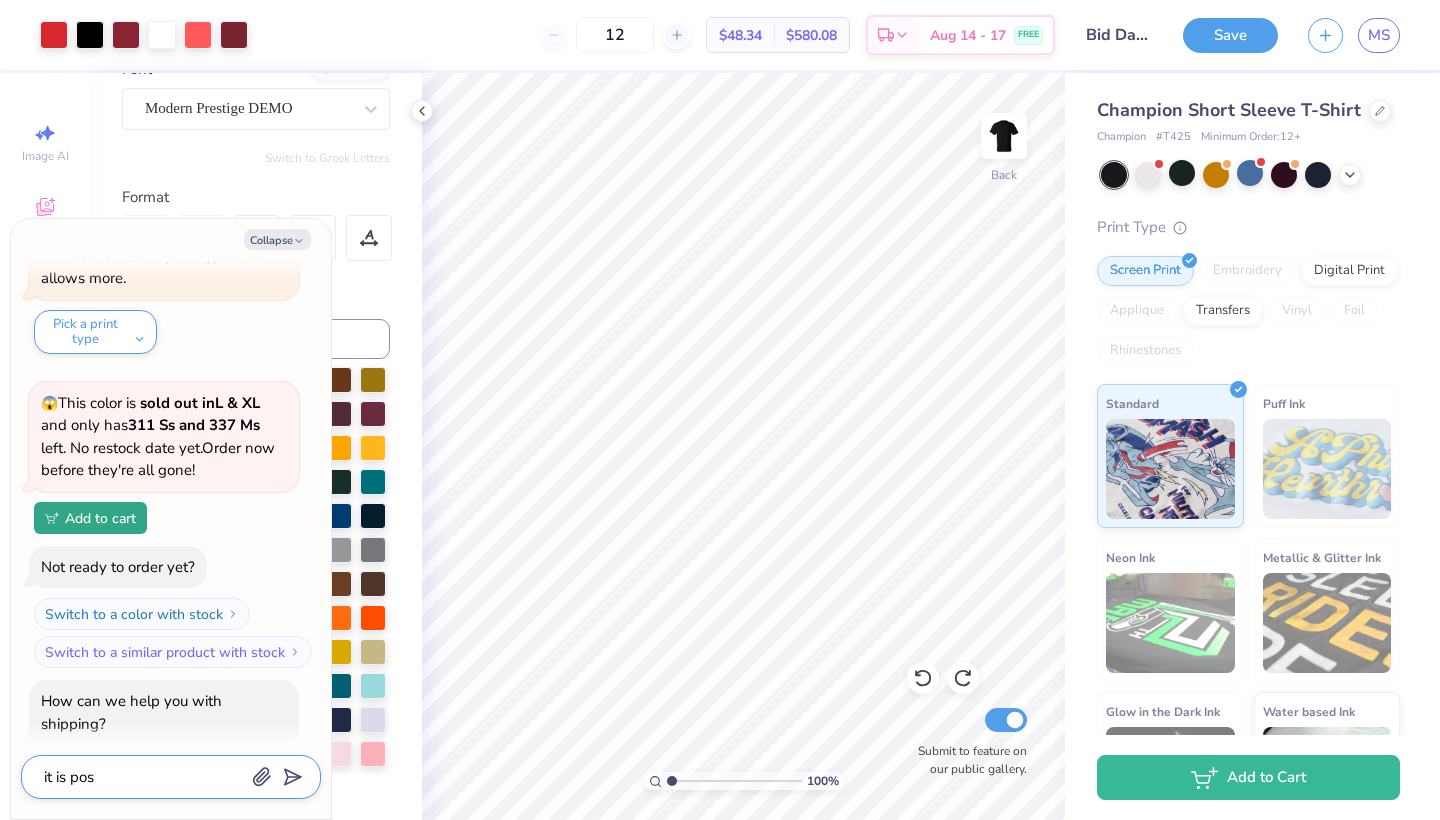 type on "x" 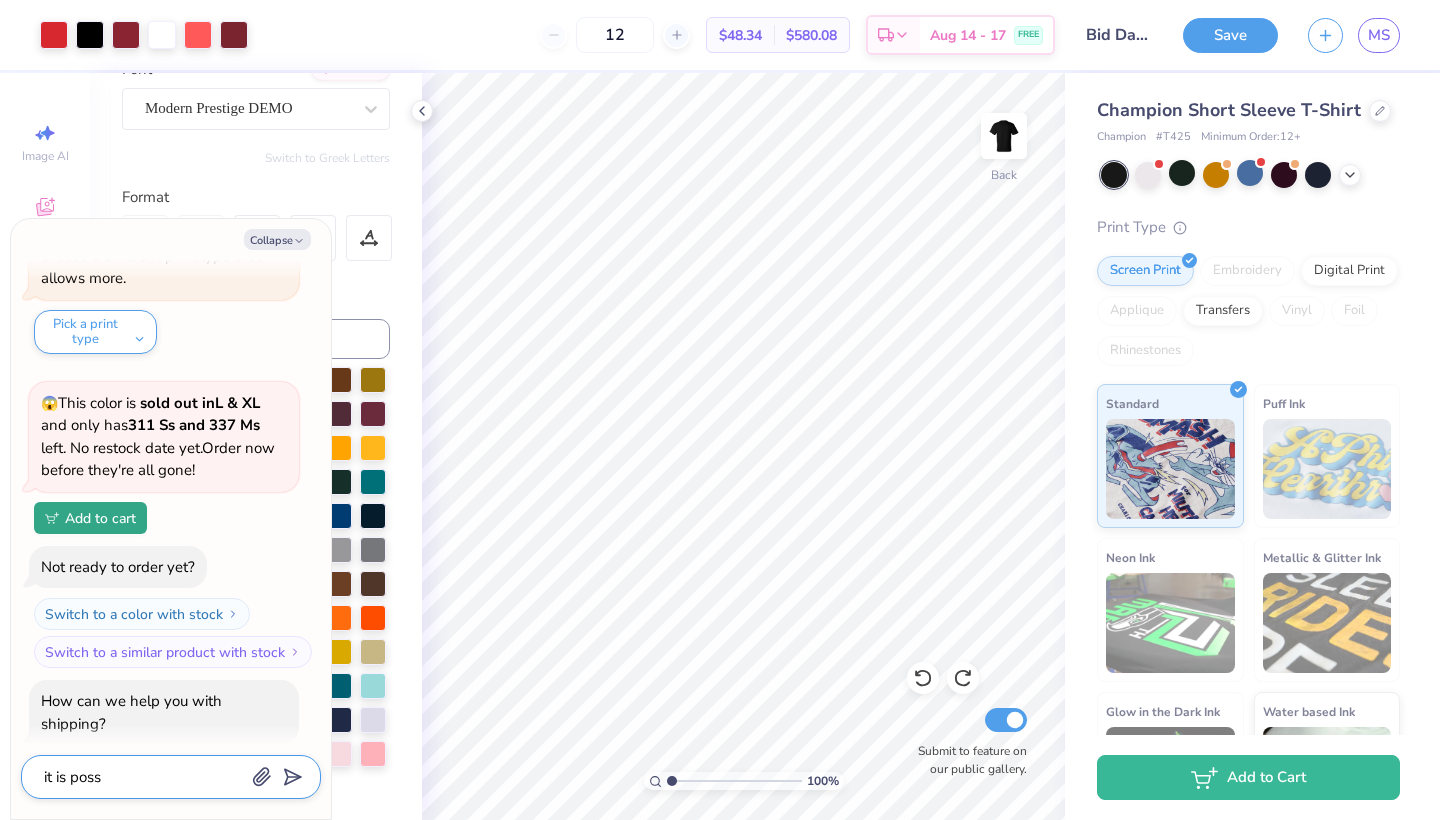 type on "x" 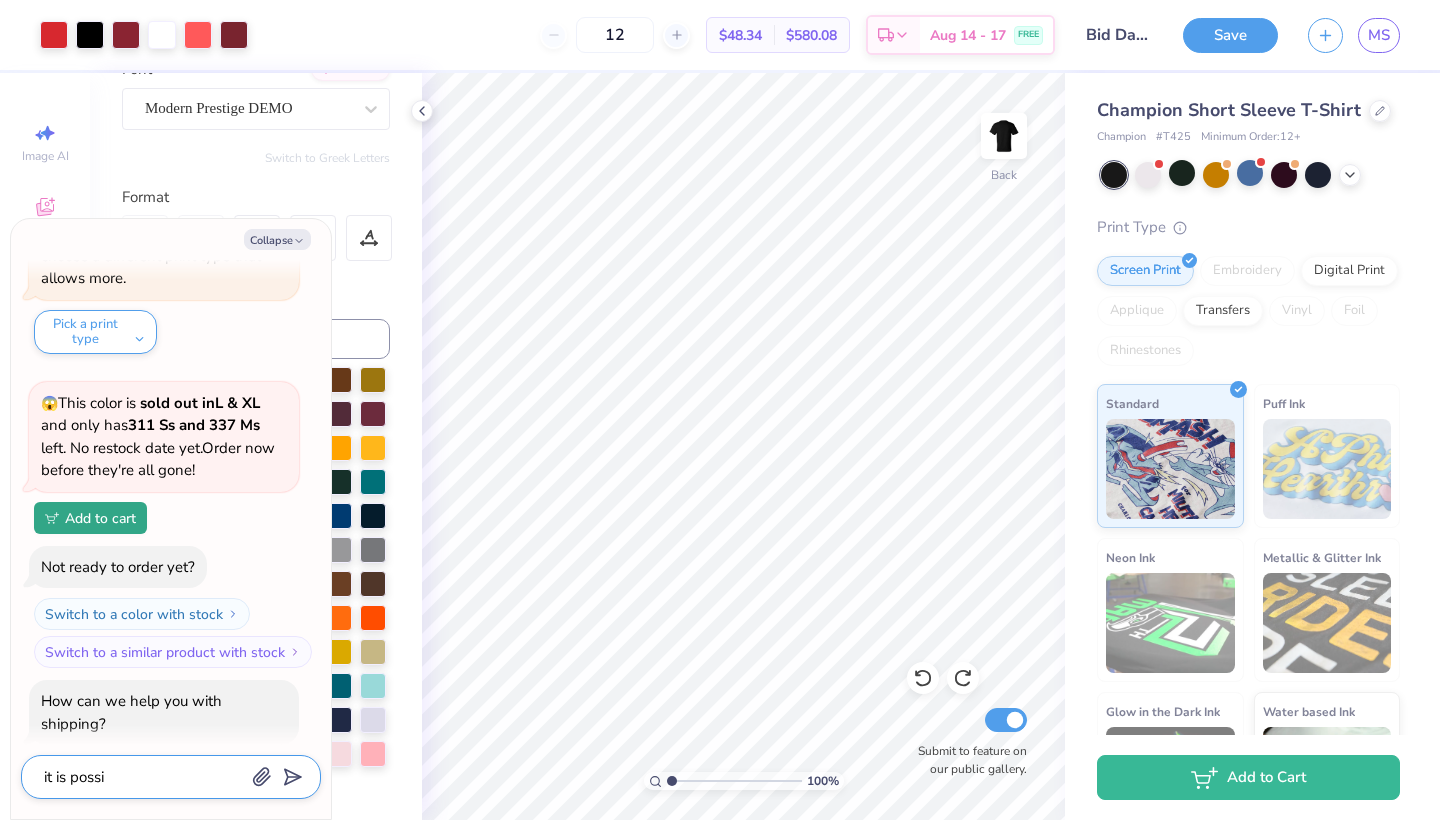 type on "x" 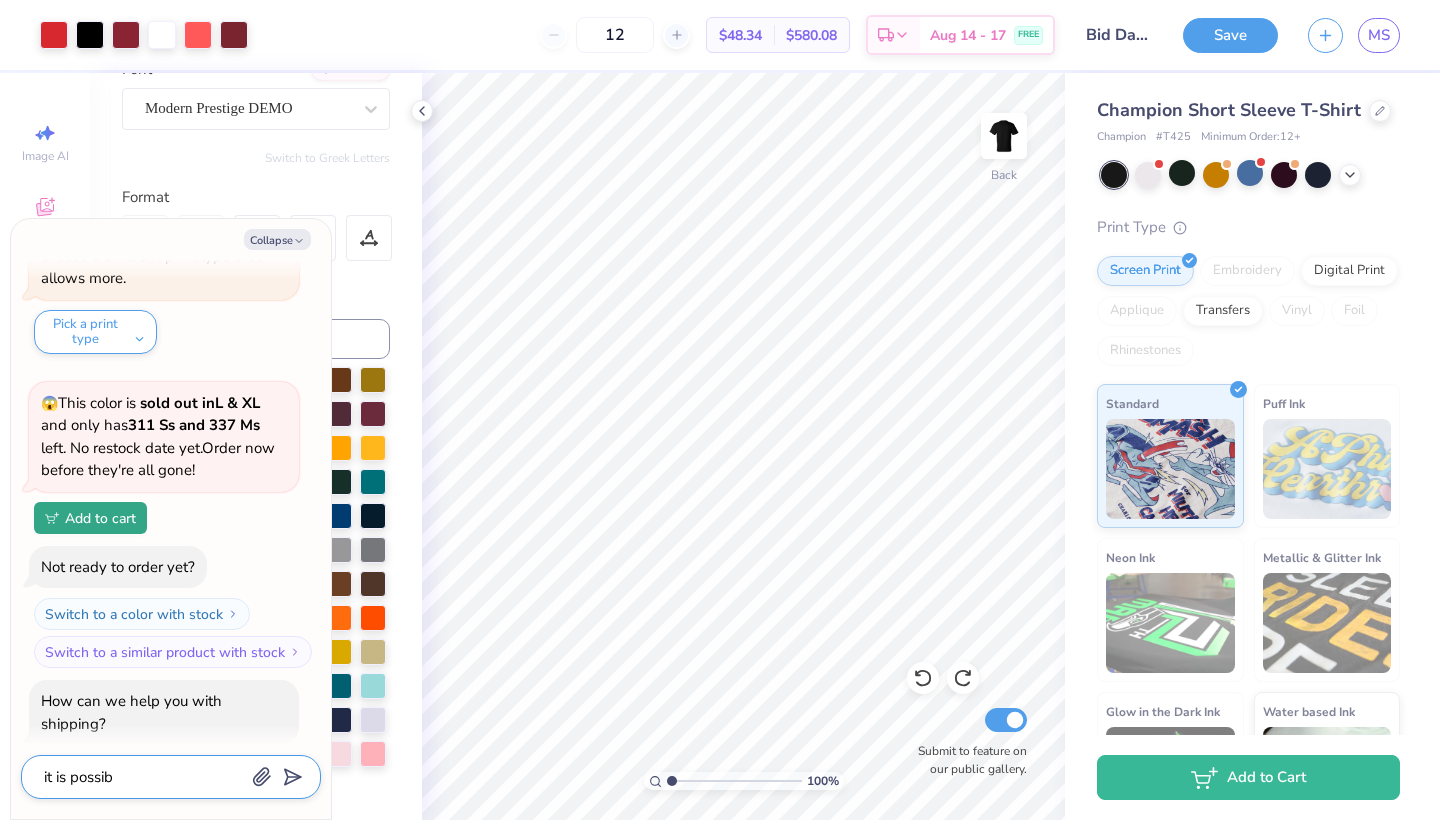 type on "x" 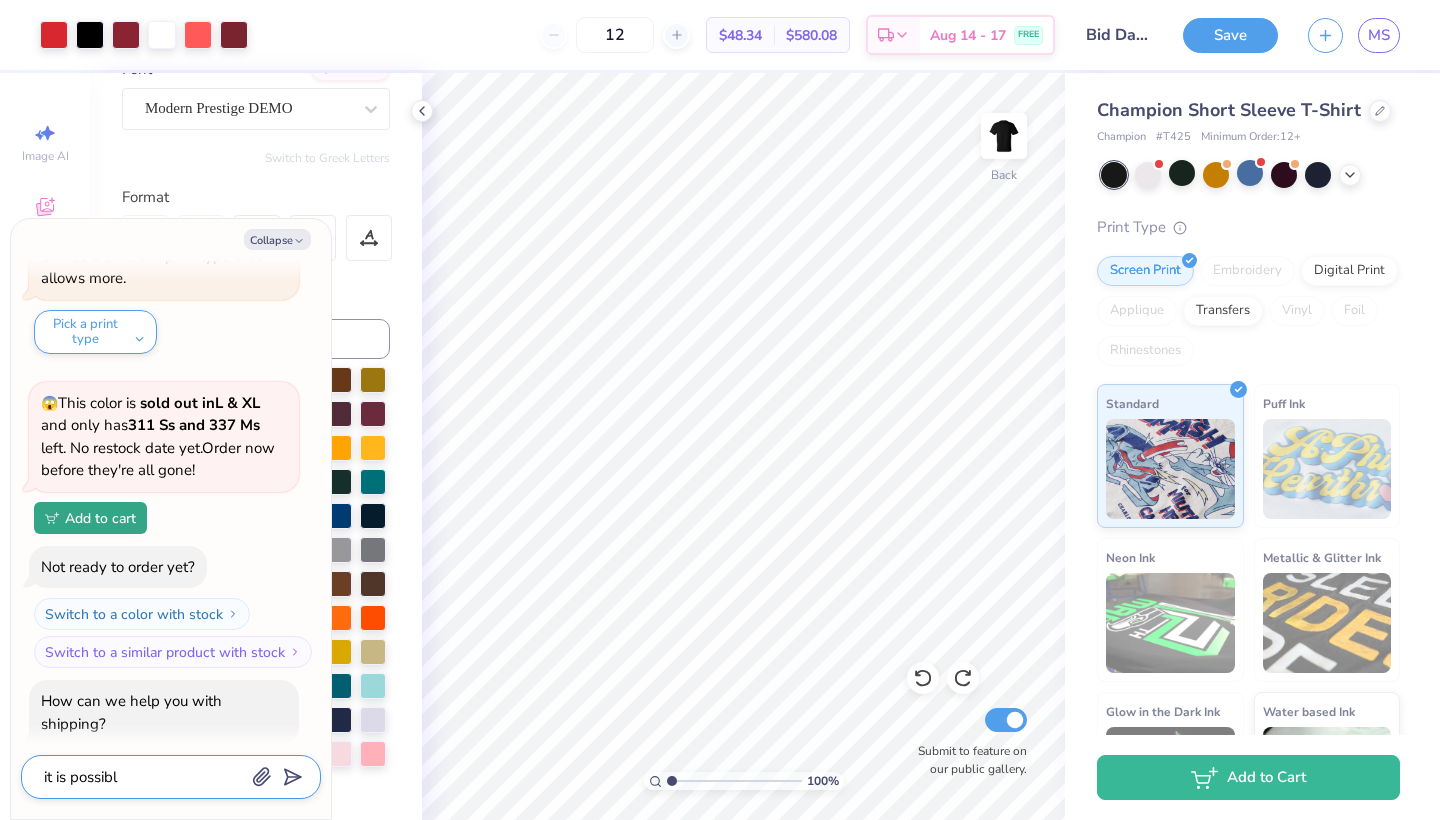 type on "x" 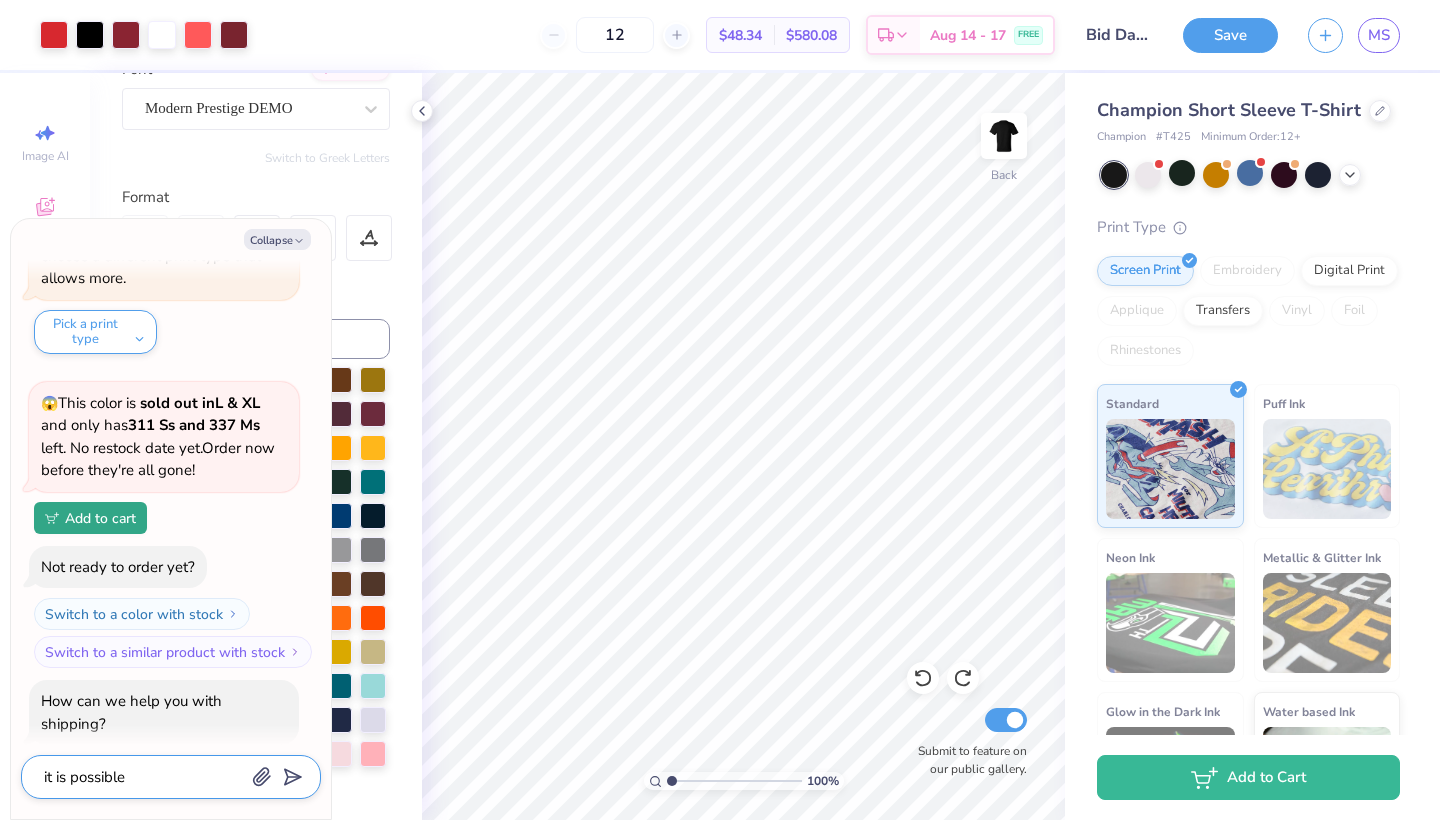type on "x" 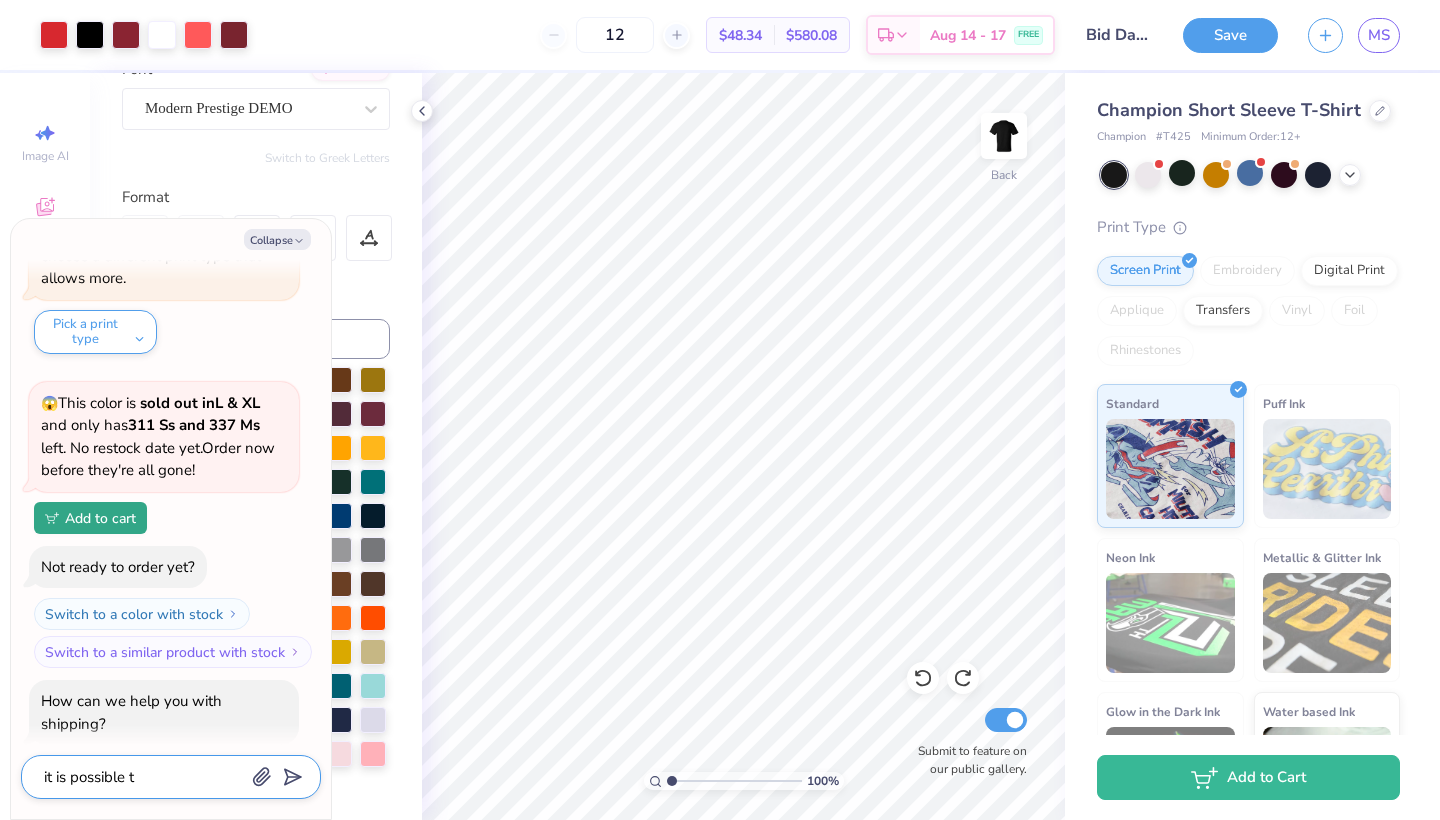 type on "x" 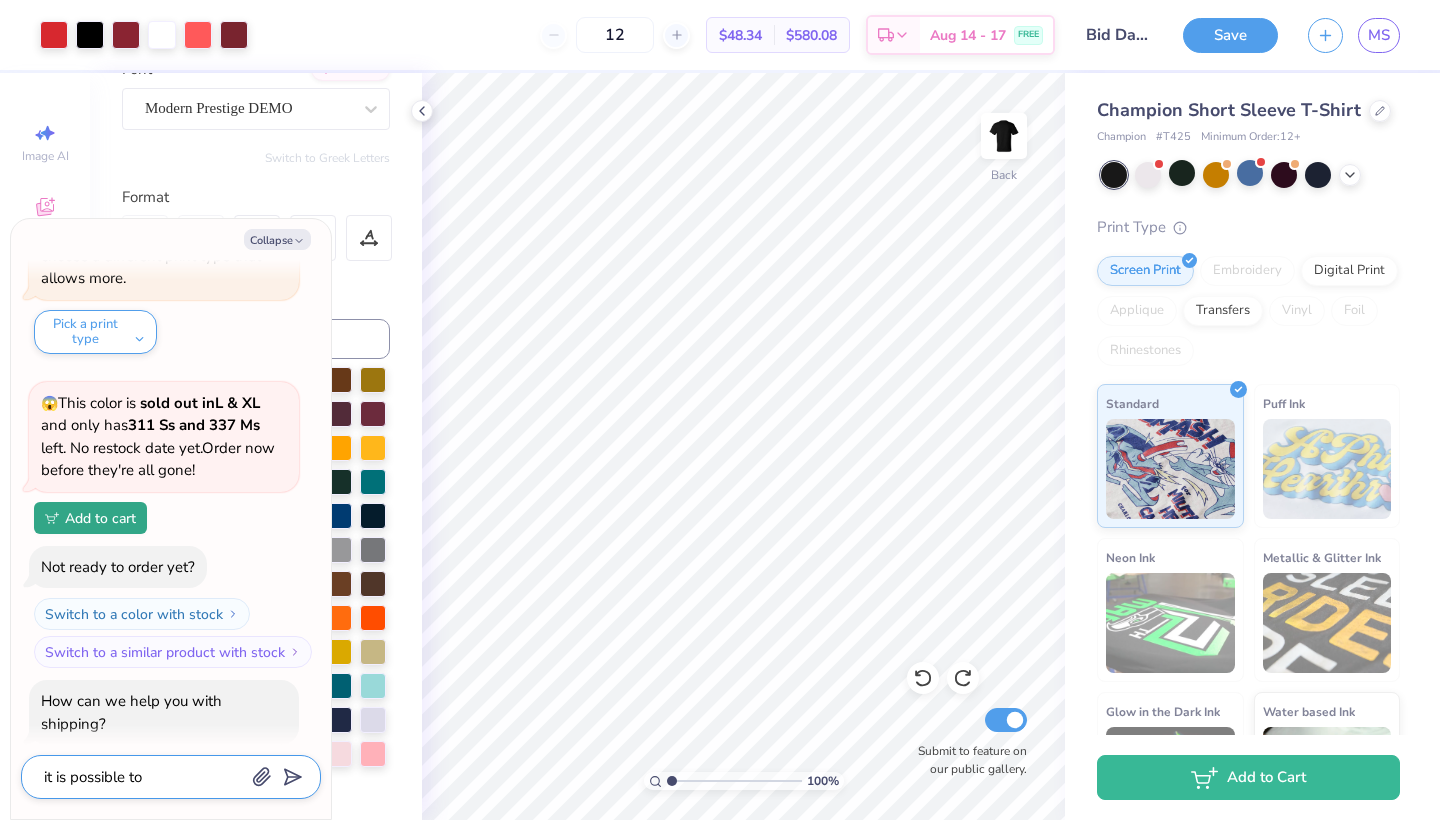 type on "x" 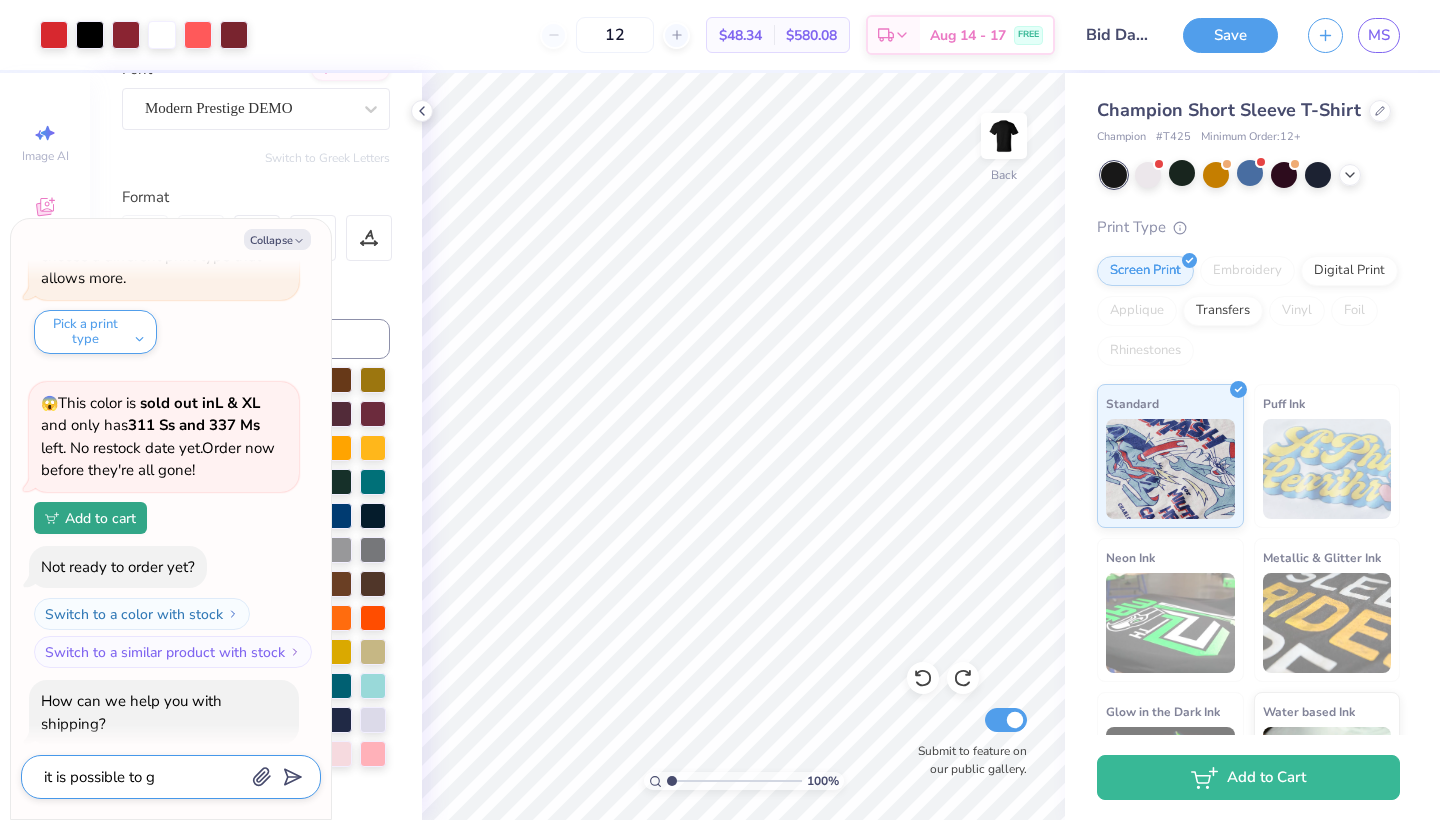 type on "x" 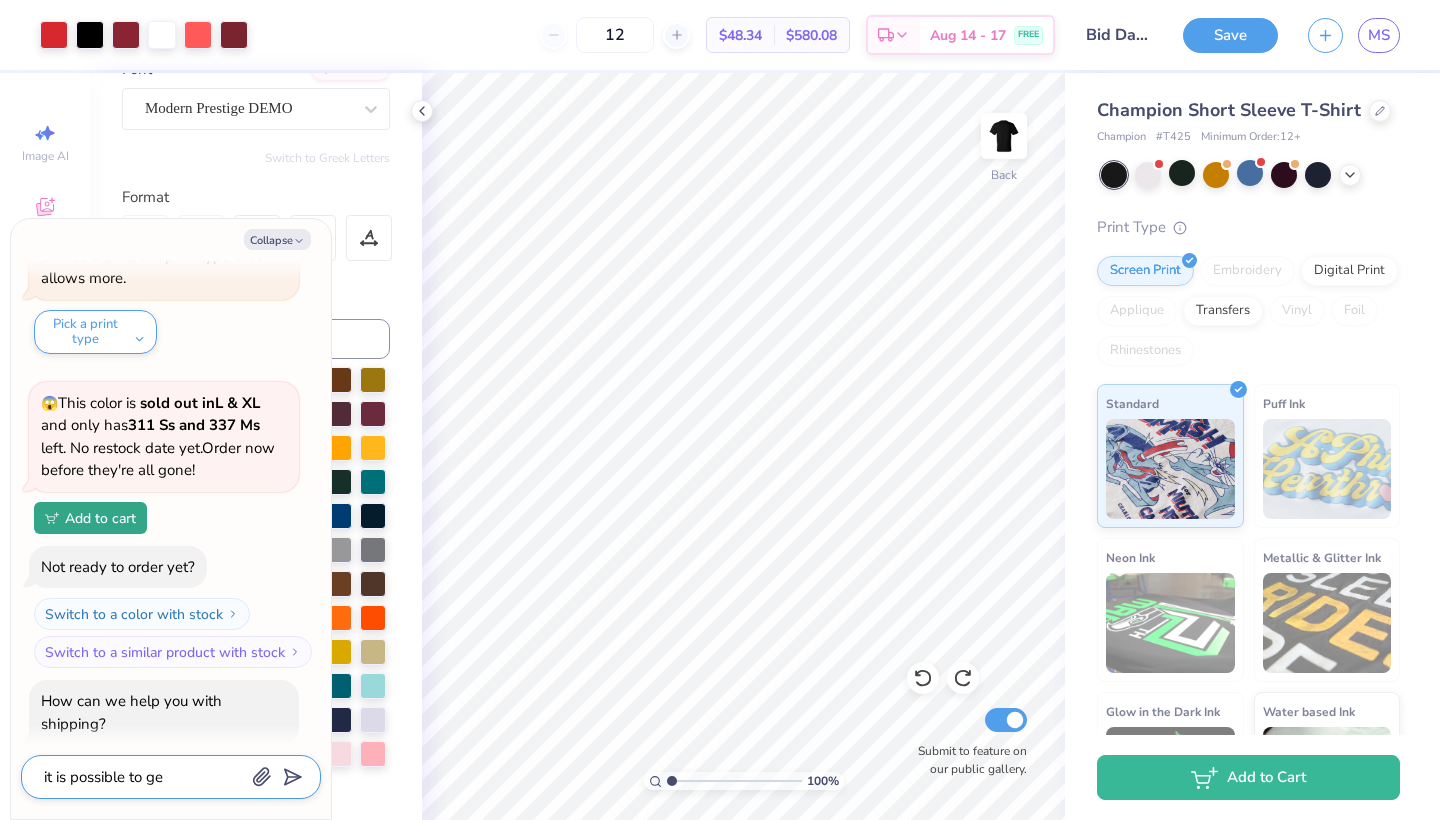 type on "x" 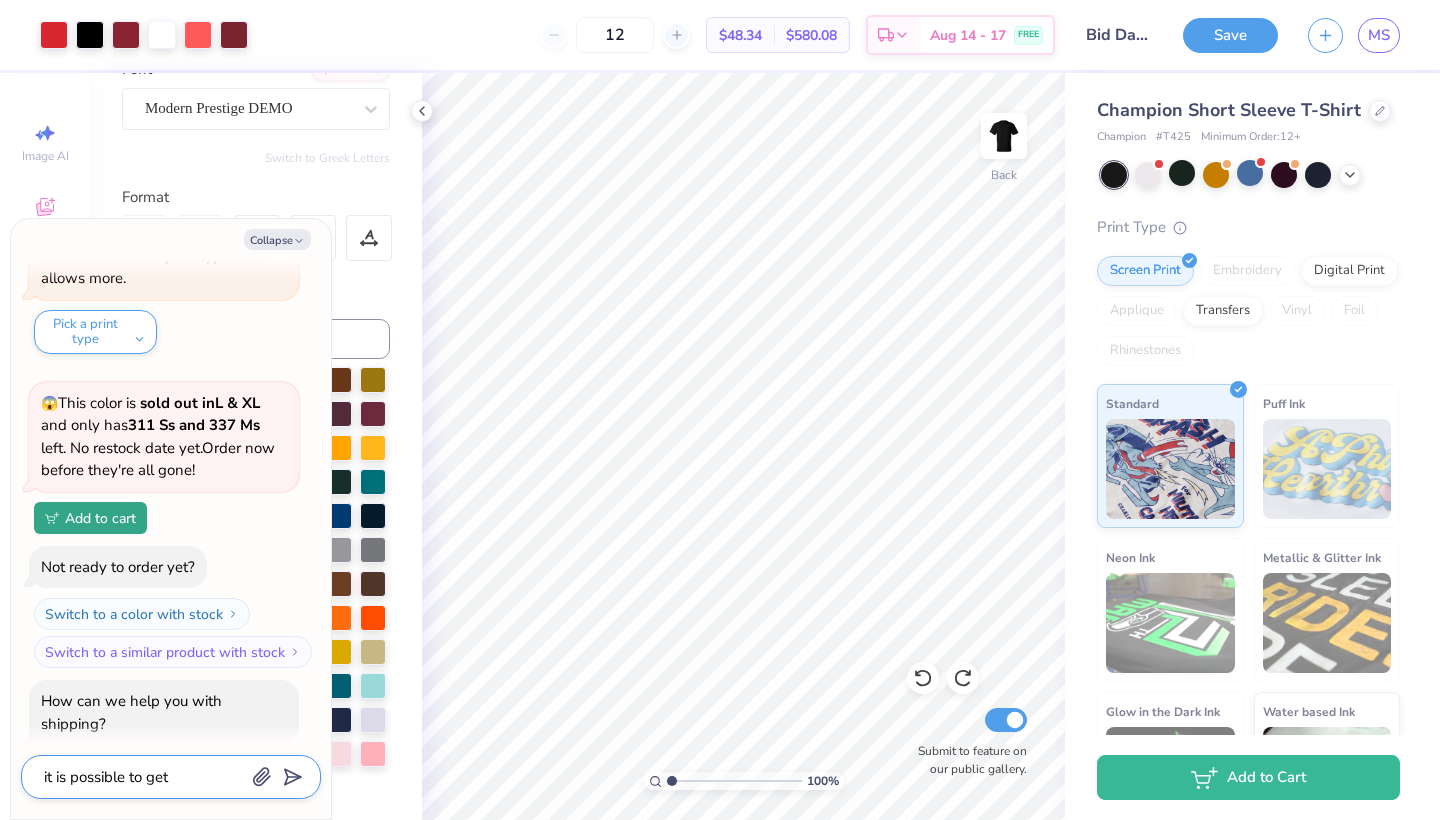 type on "x" 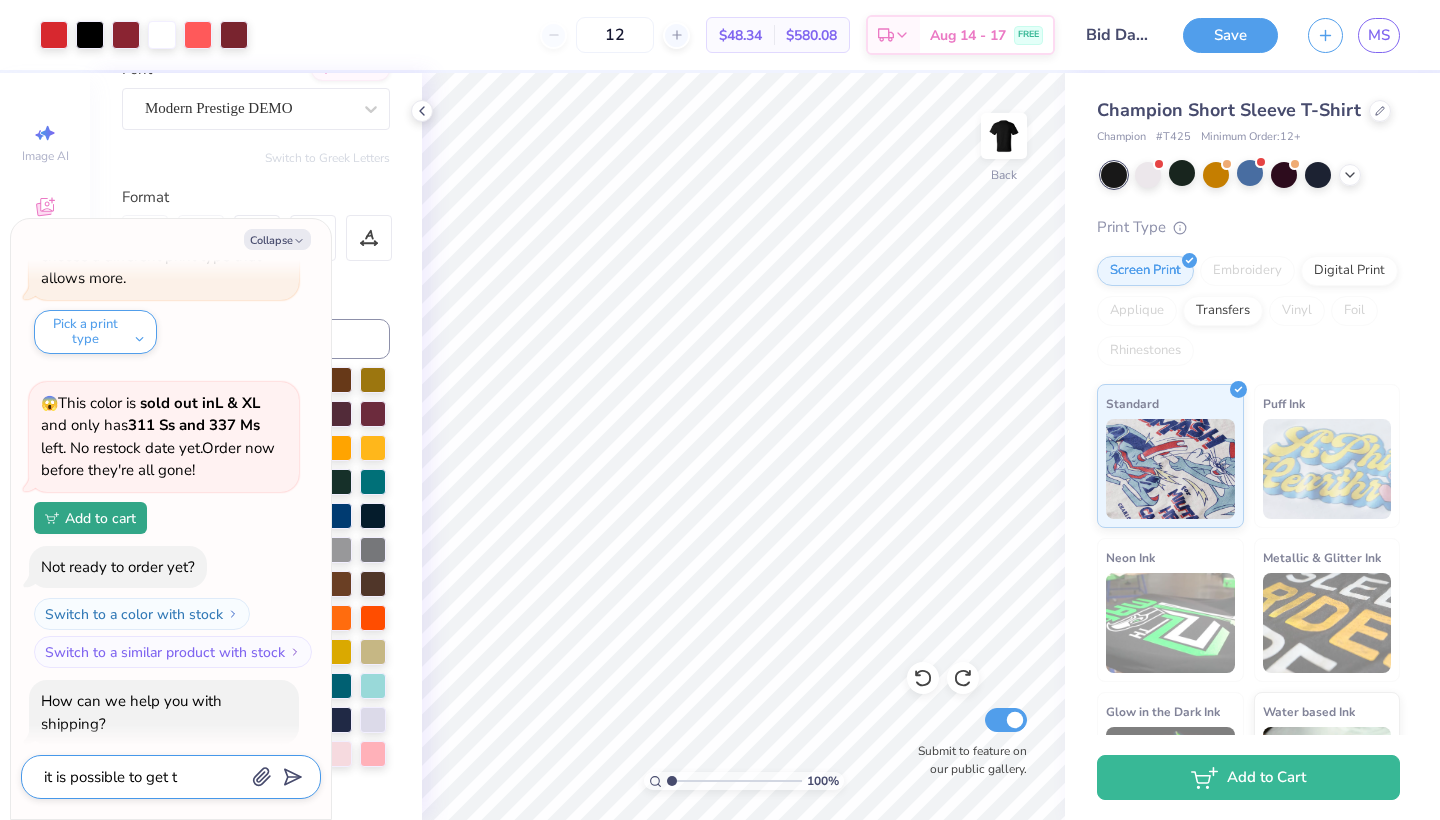 type on "x" 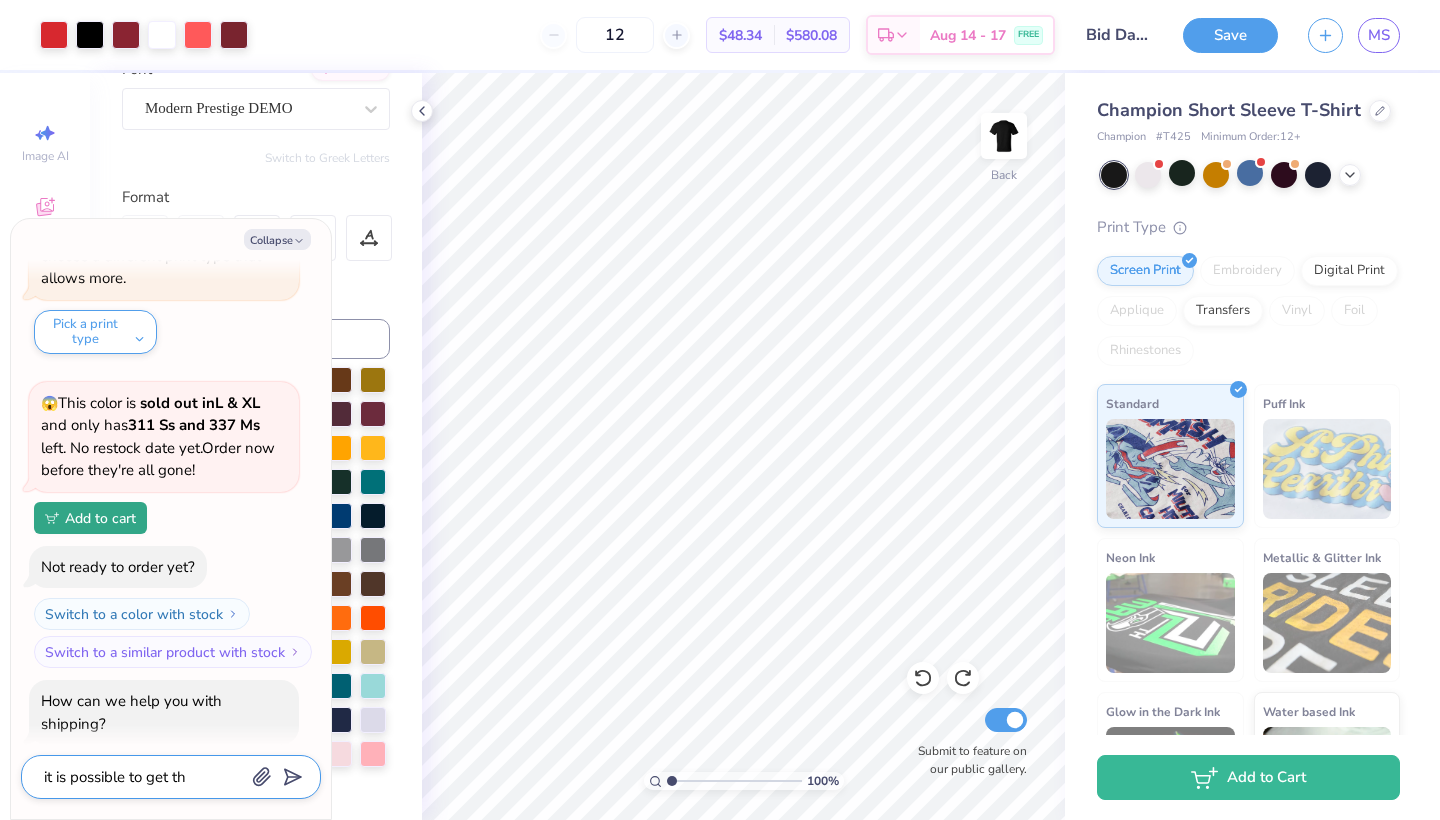 type on "x" 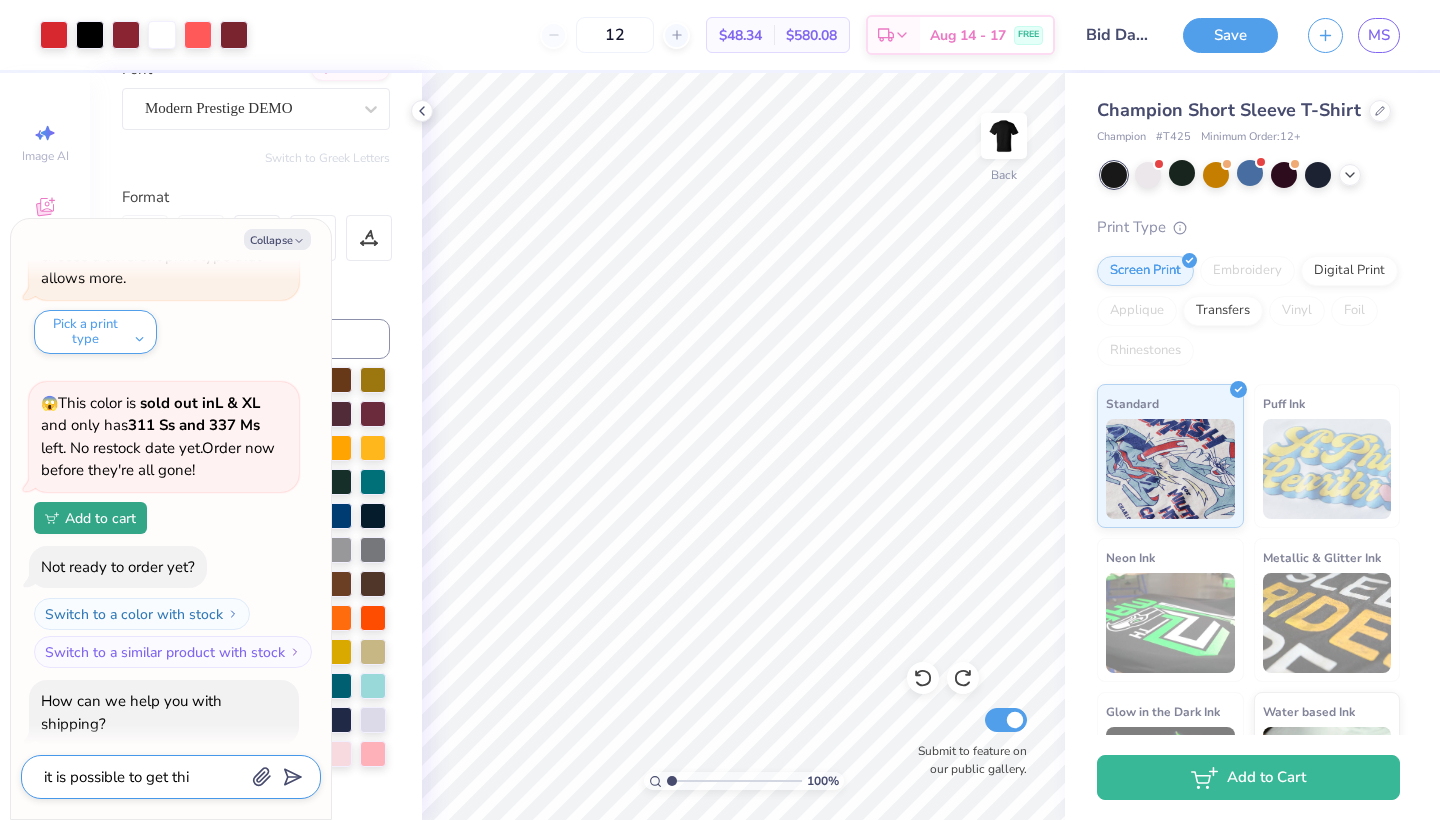 type on "x" 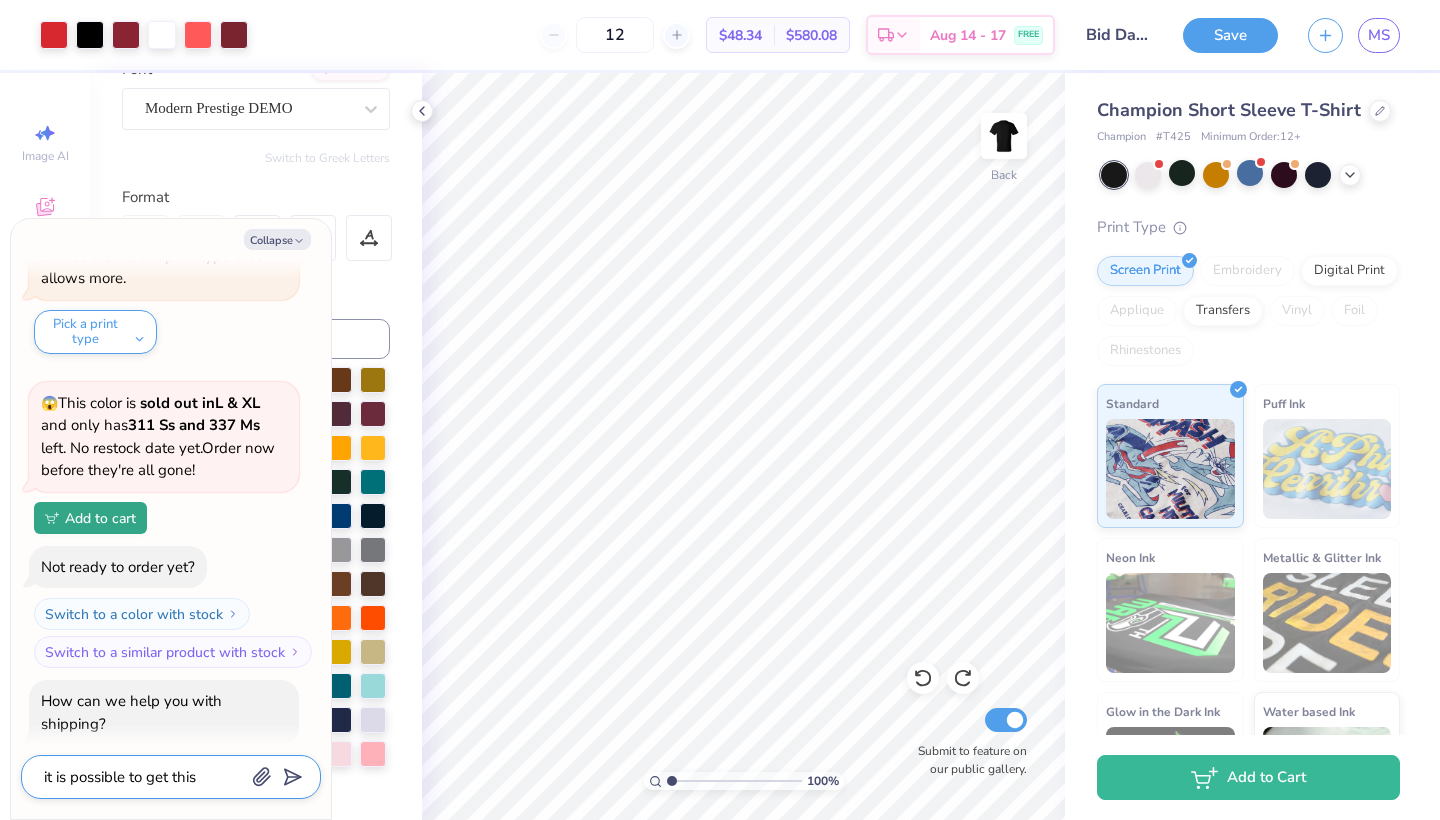 type on "x" 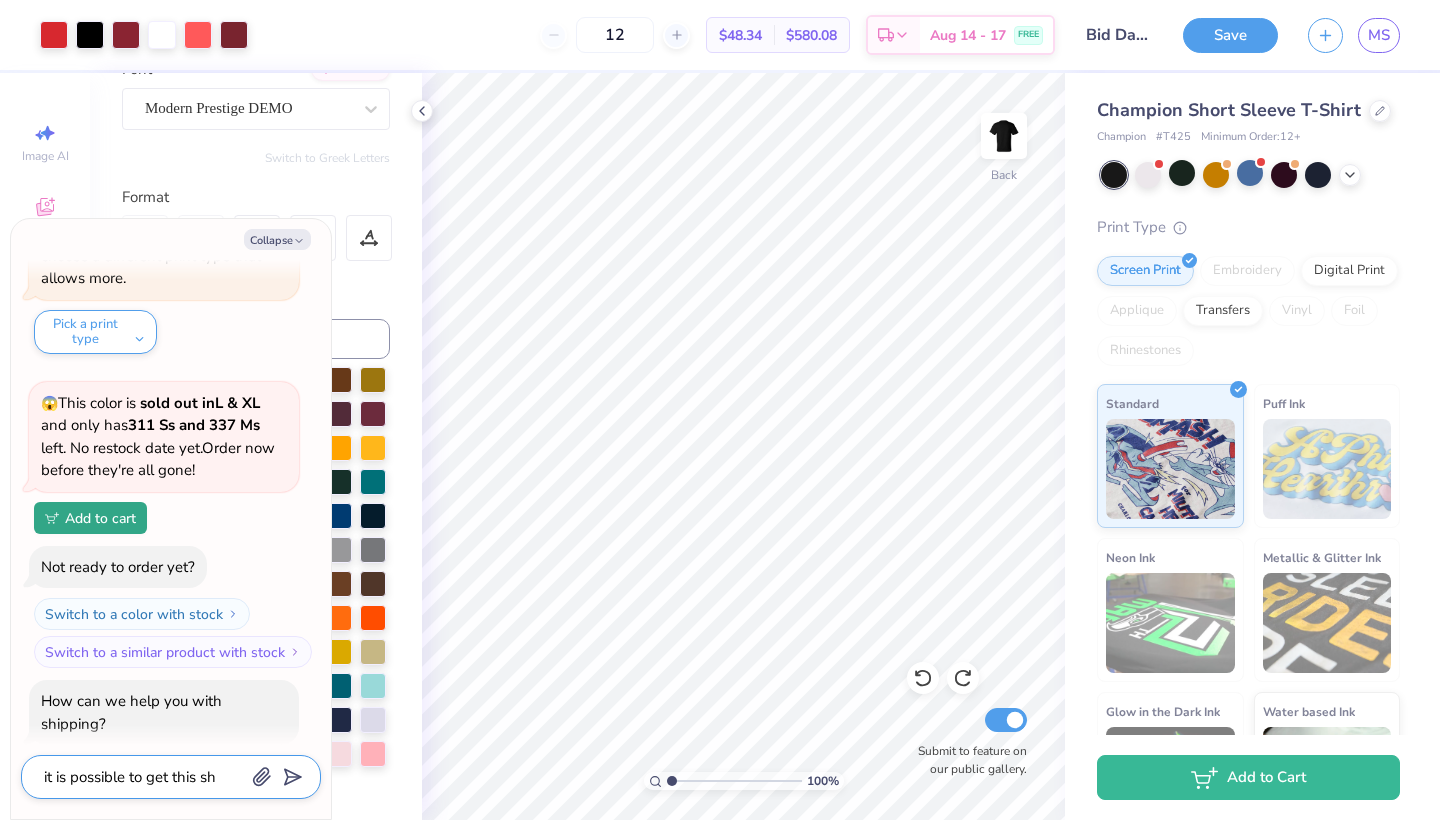 type on "it is possible to get this shi" 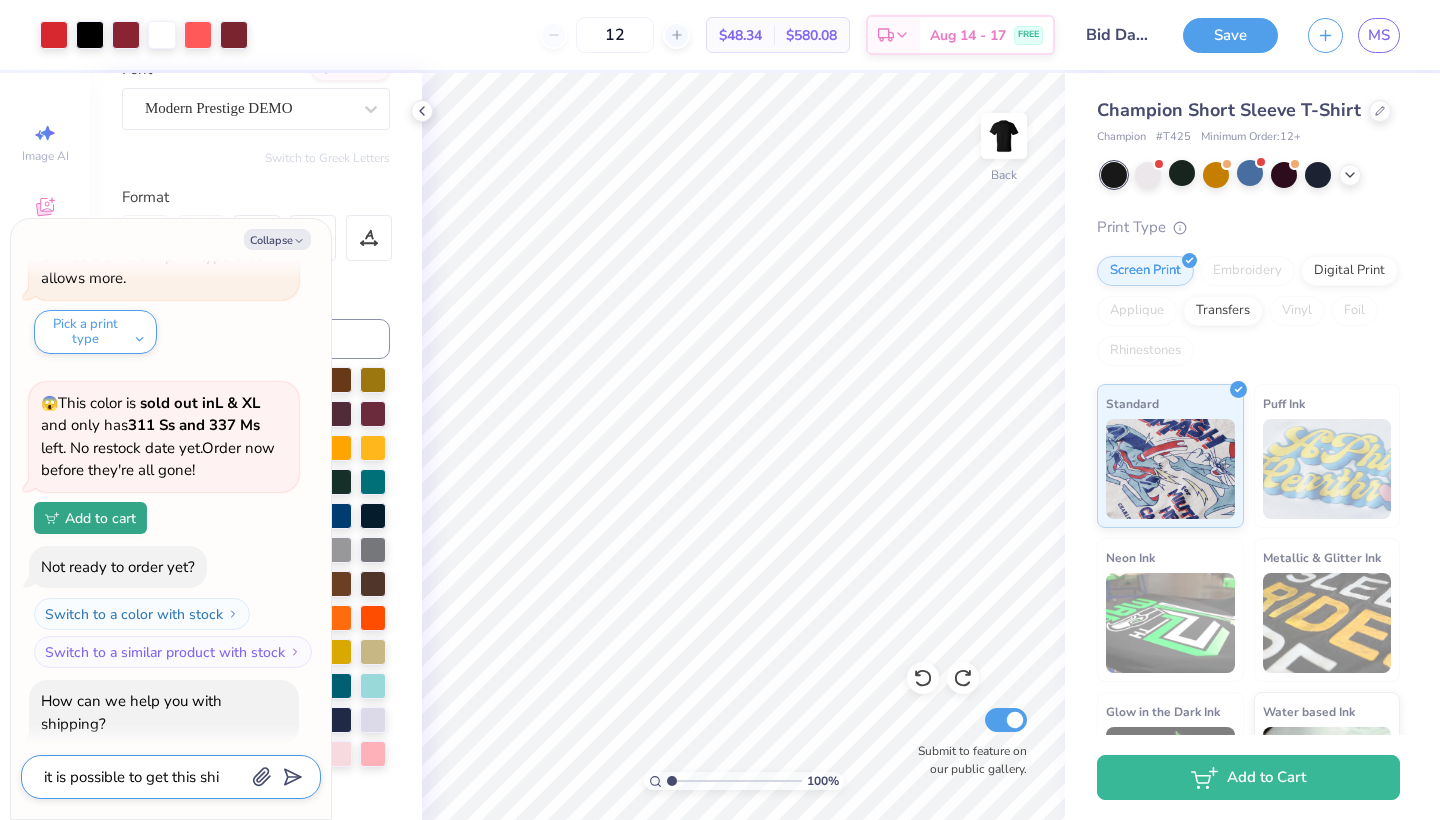 type on "x" 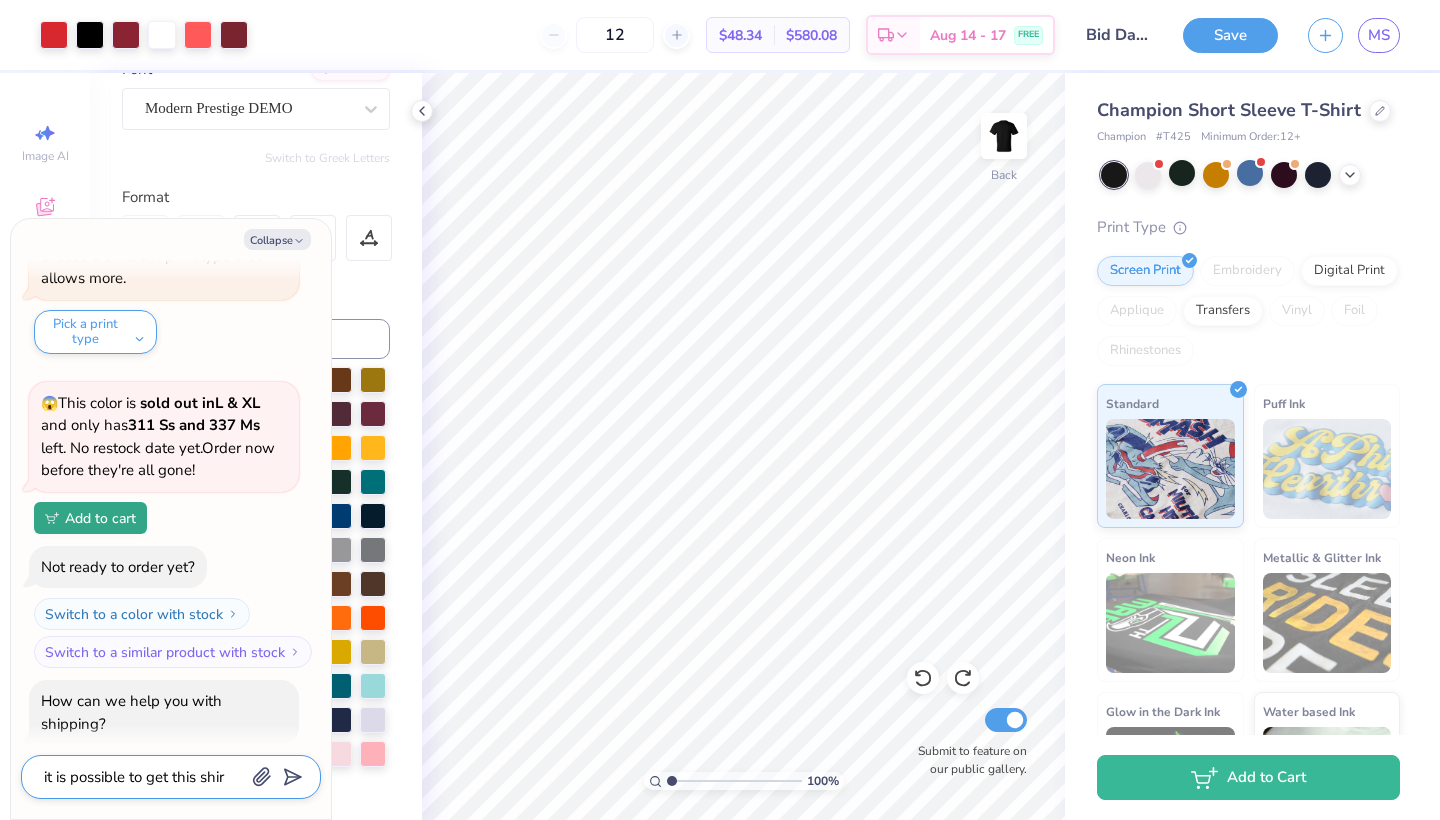 type on "x" 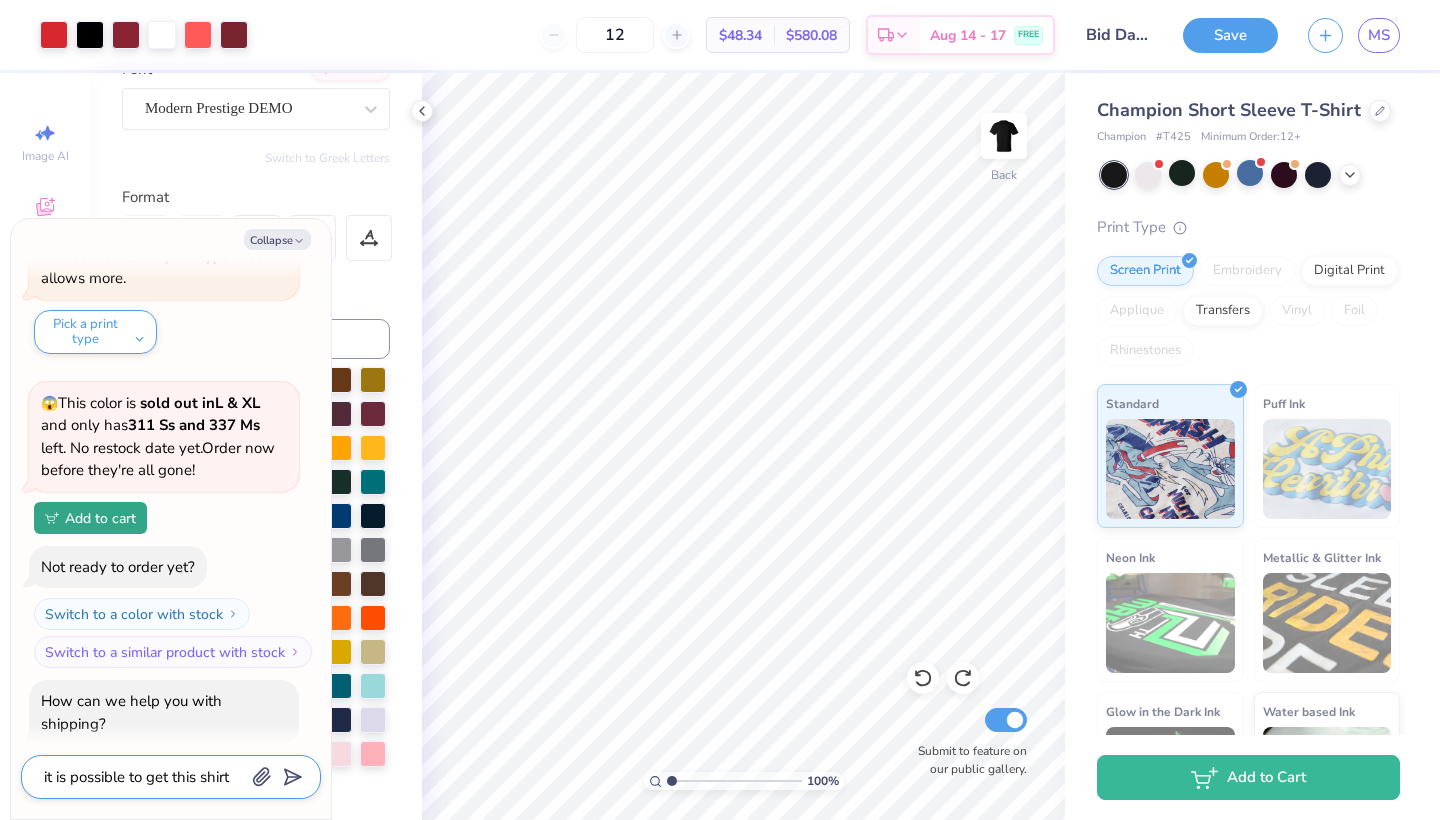 type on "x" 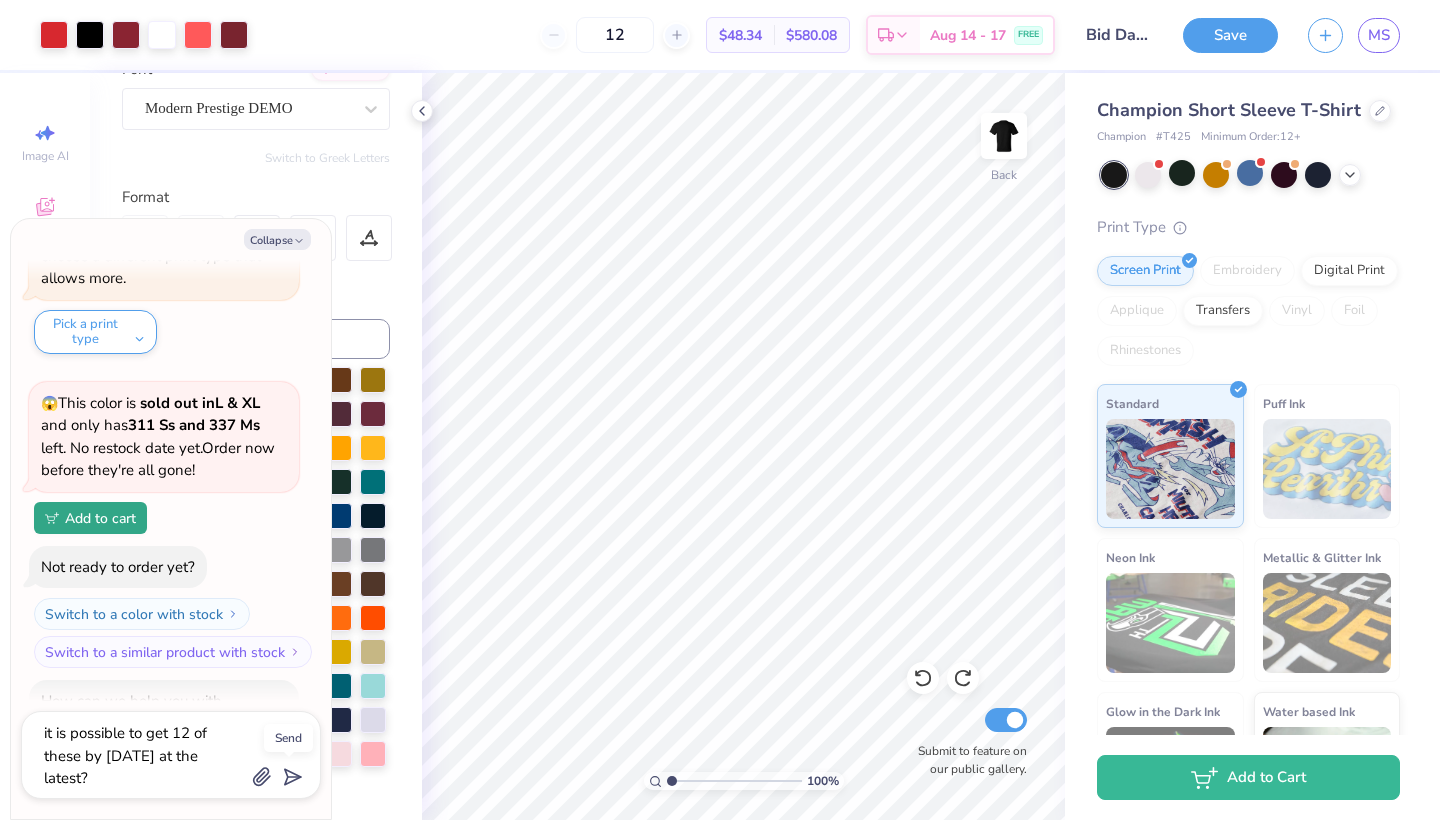 click 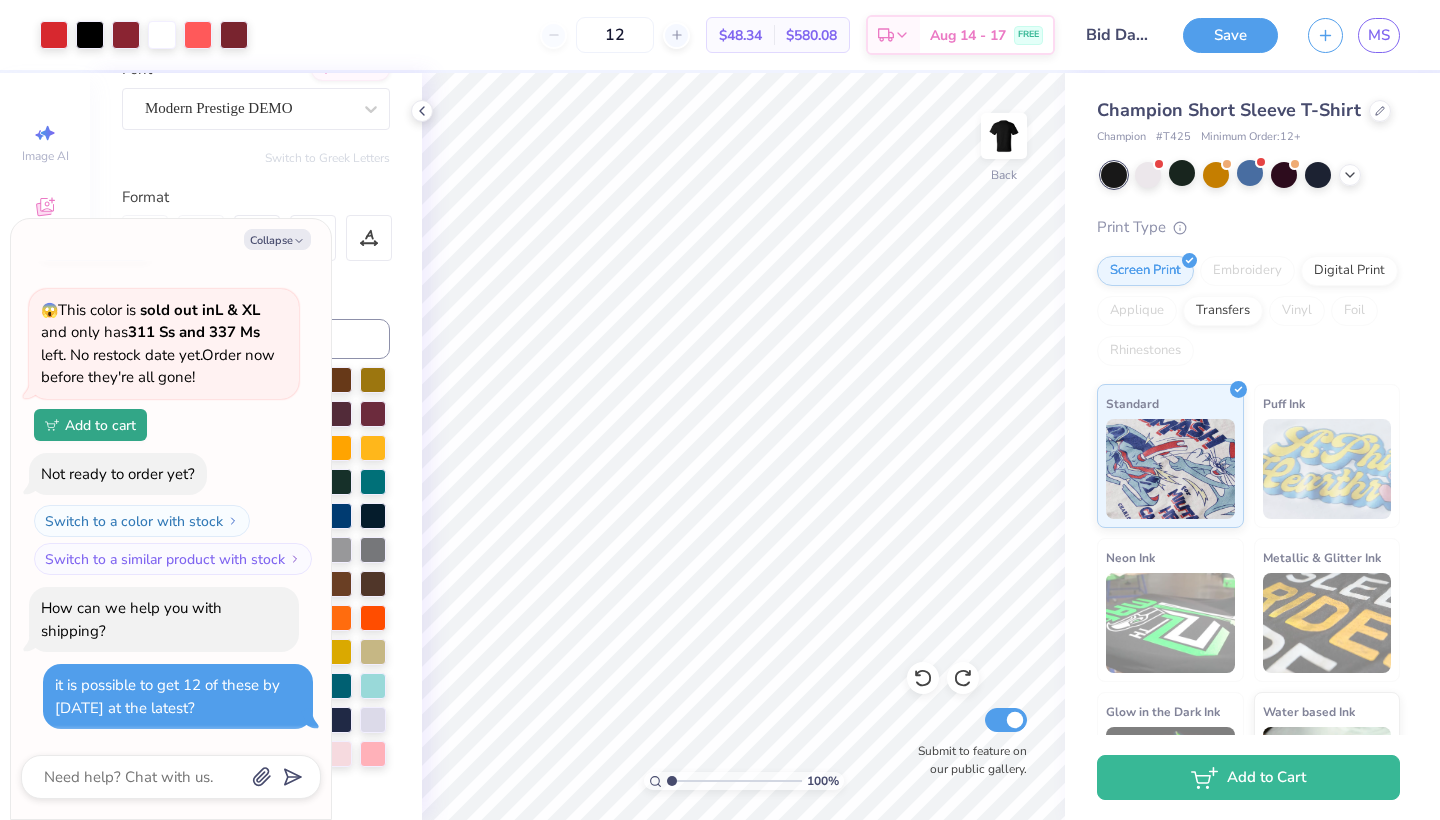 scroll, scrollTop: 1297, scrollLeft: 0, axis: vertical 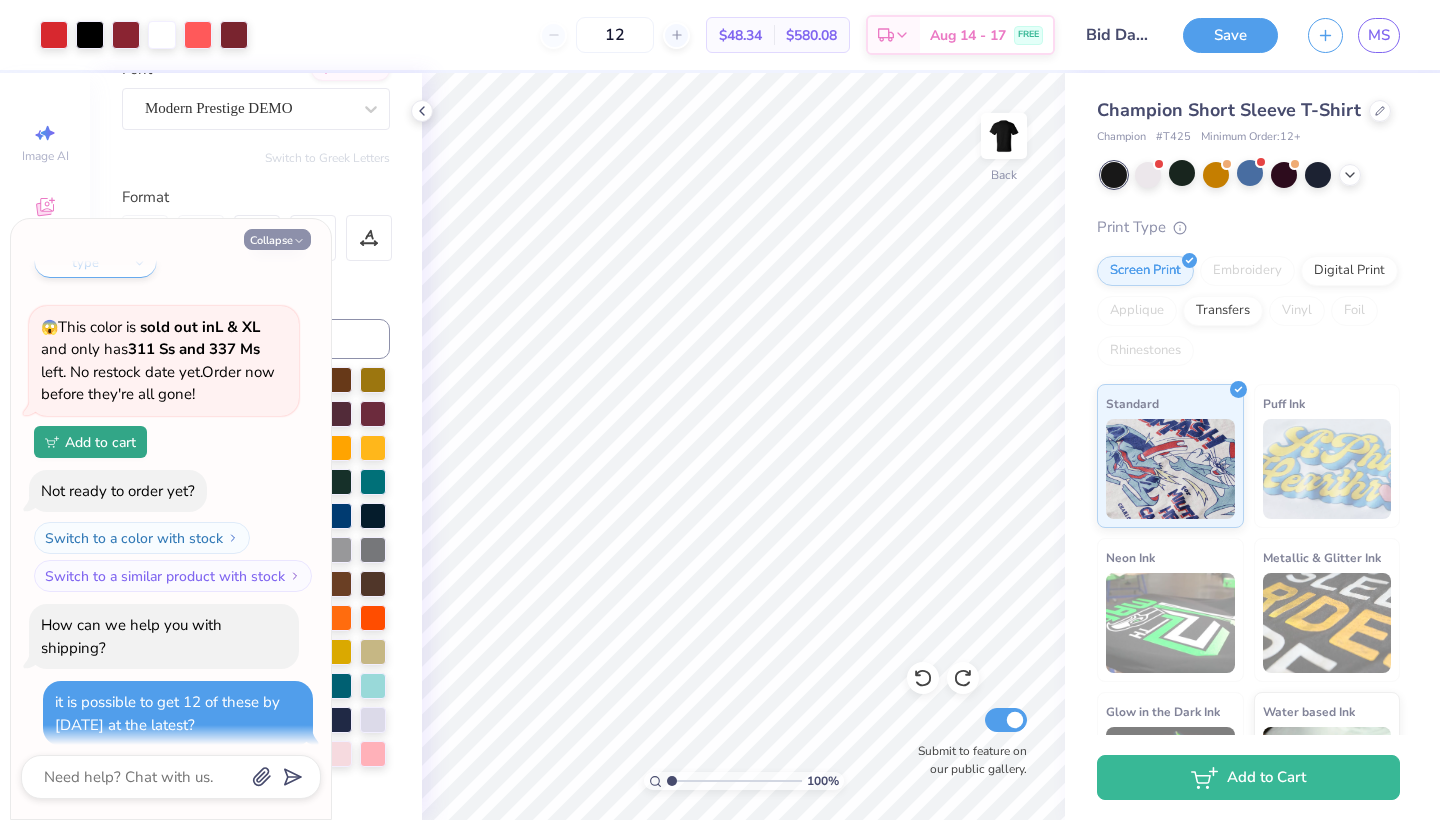 click 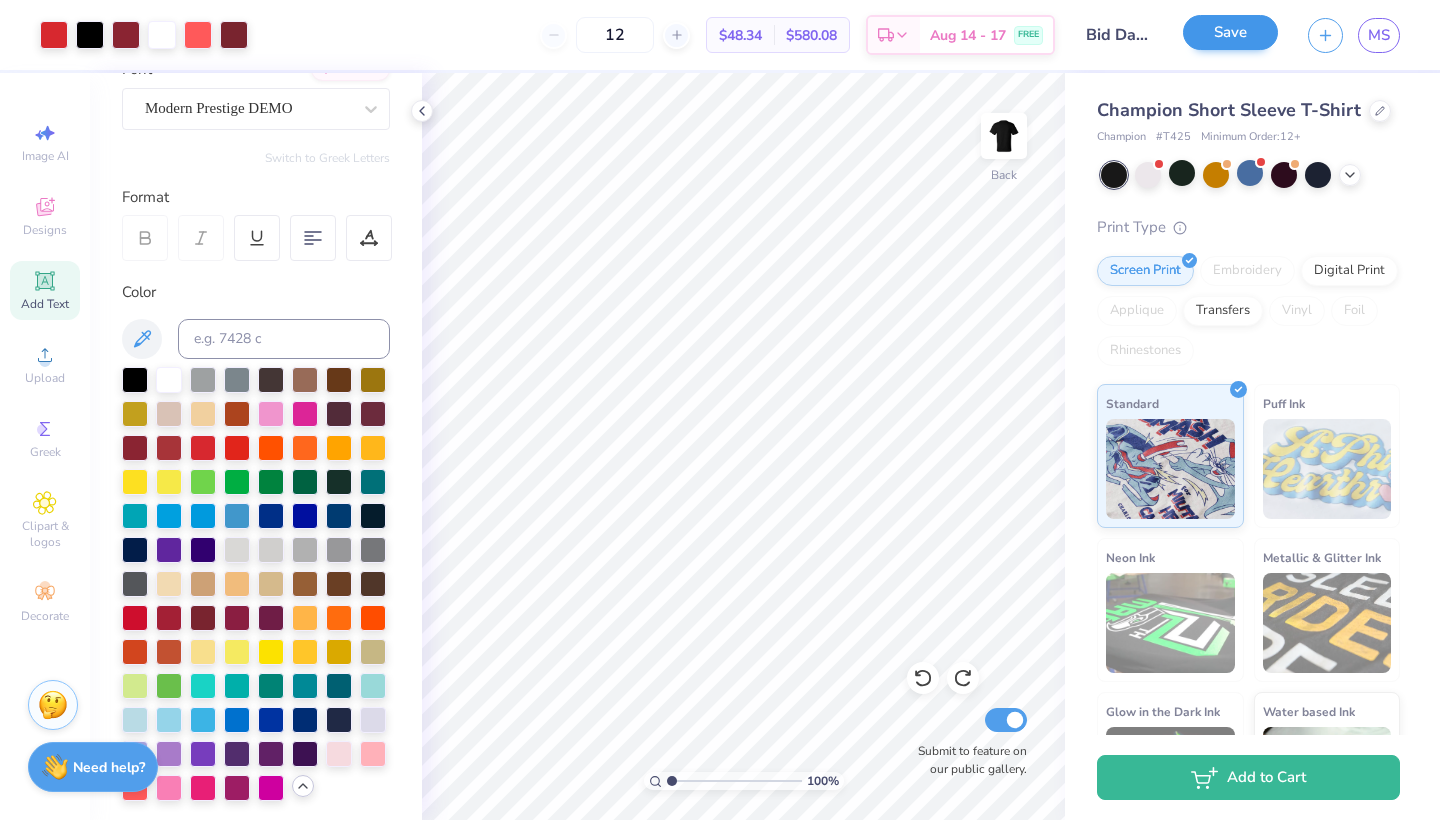 click on "Save" at bounding box center [1230, 32] 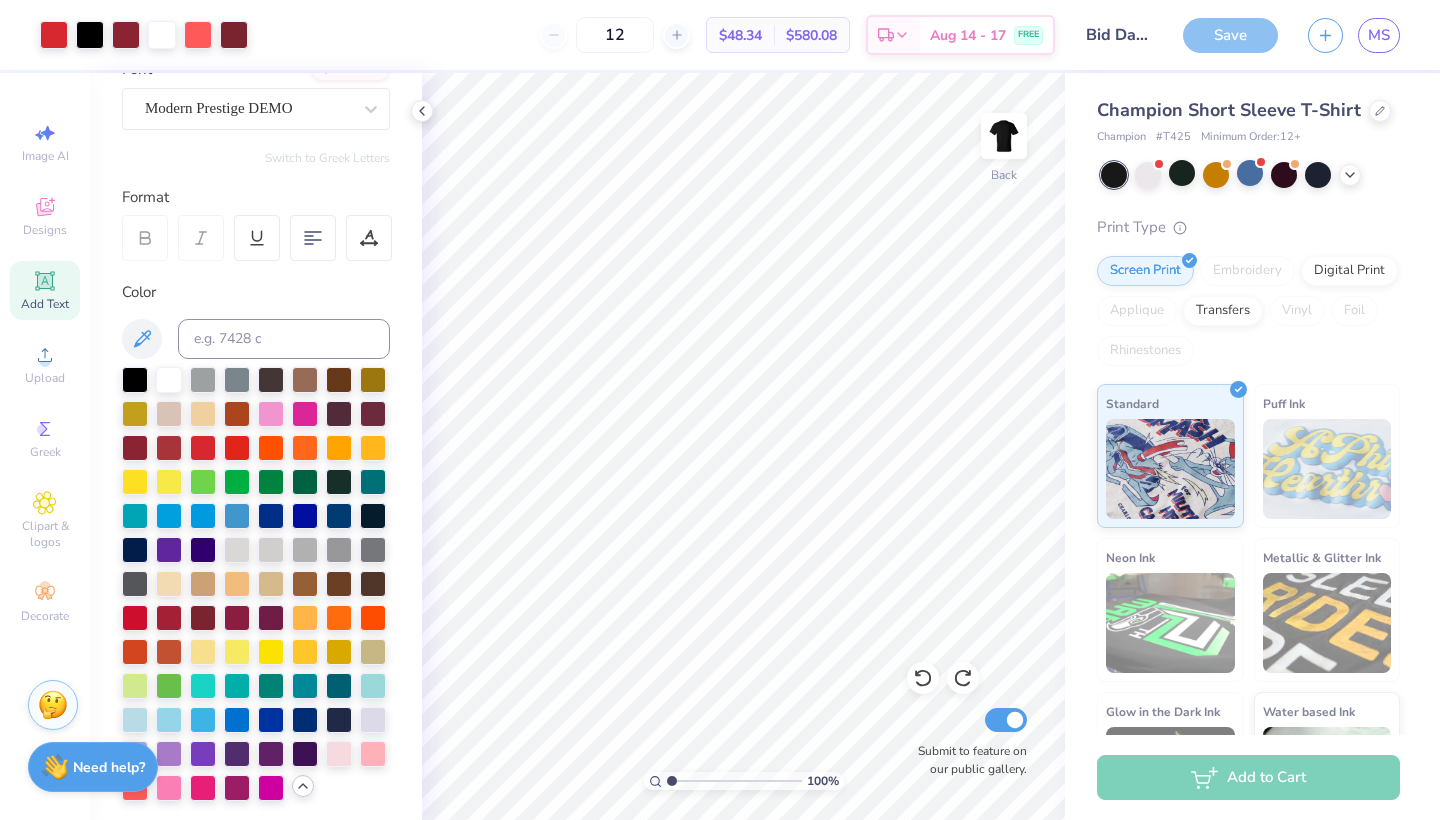 click on "Add to Cart" at bounding box center (1248, 777) 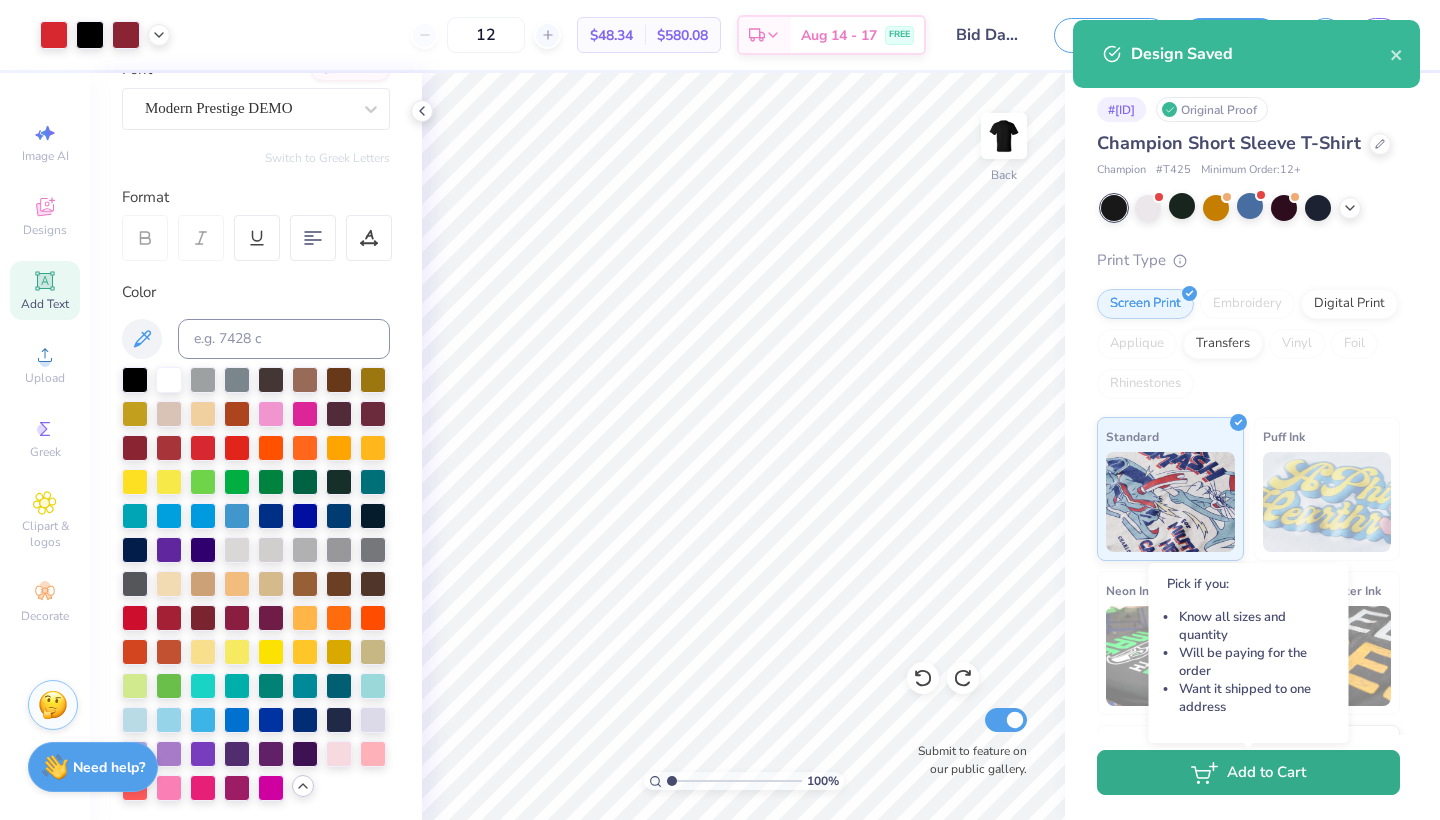 click 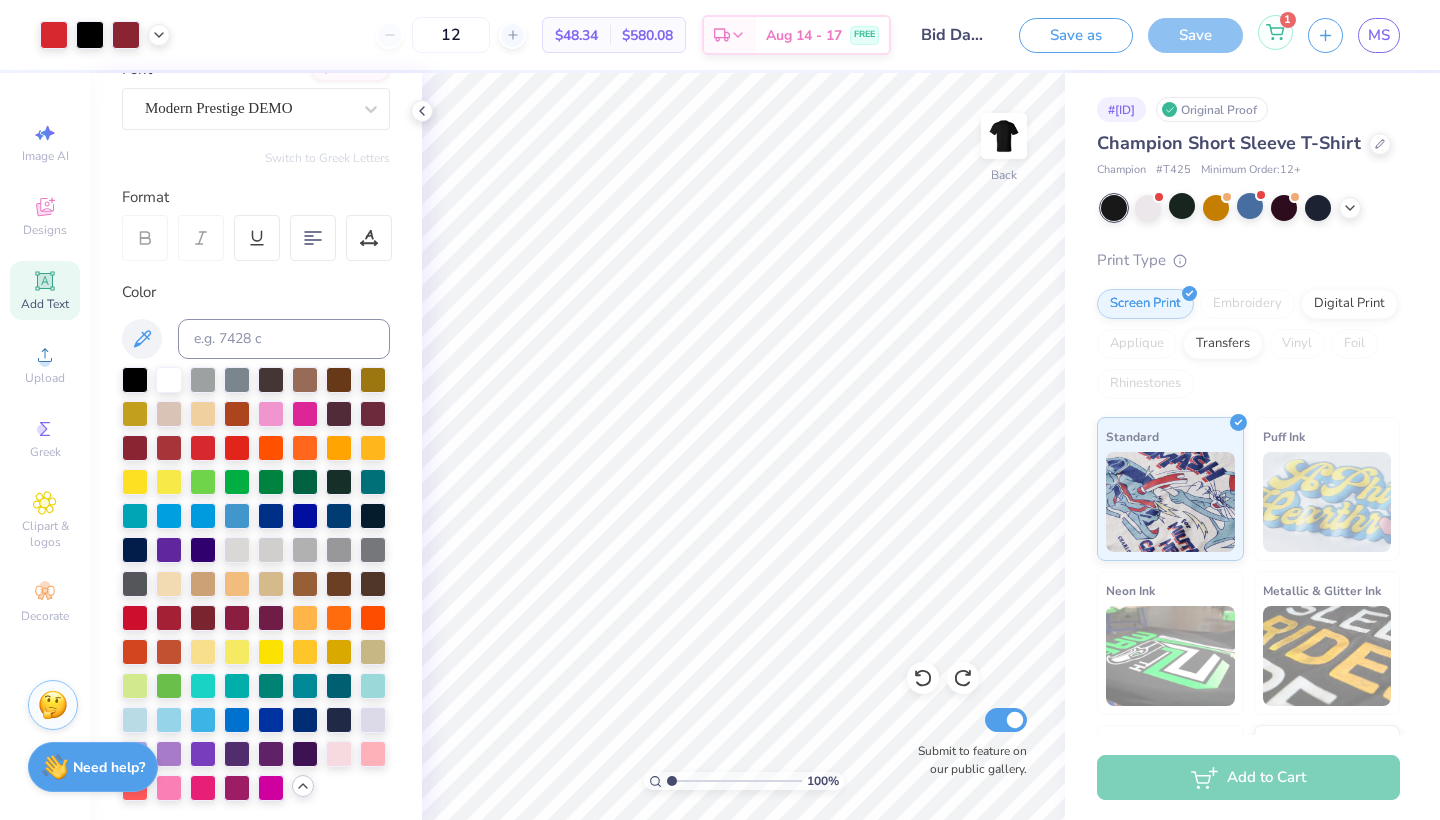 click 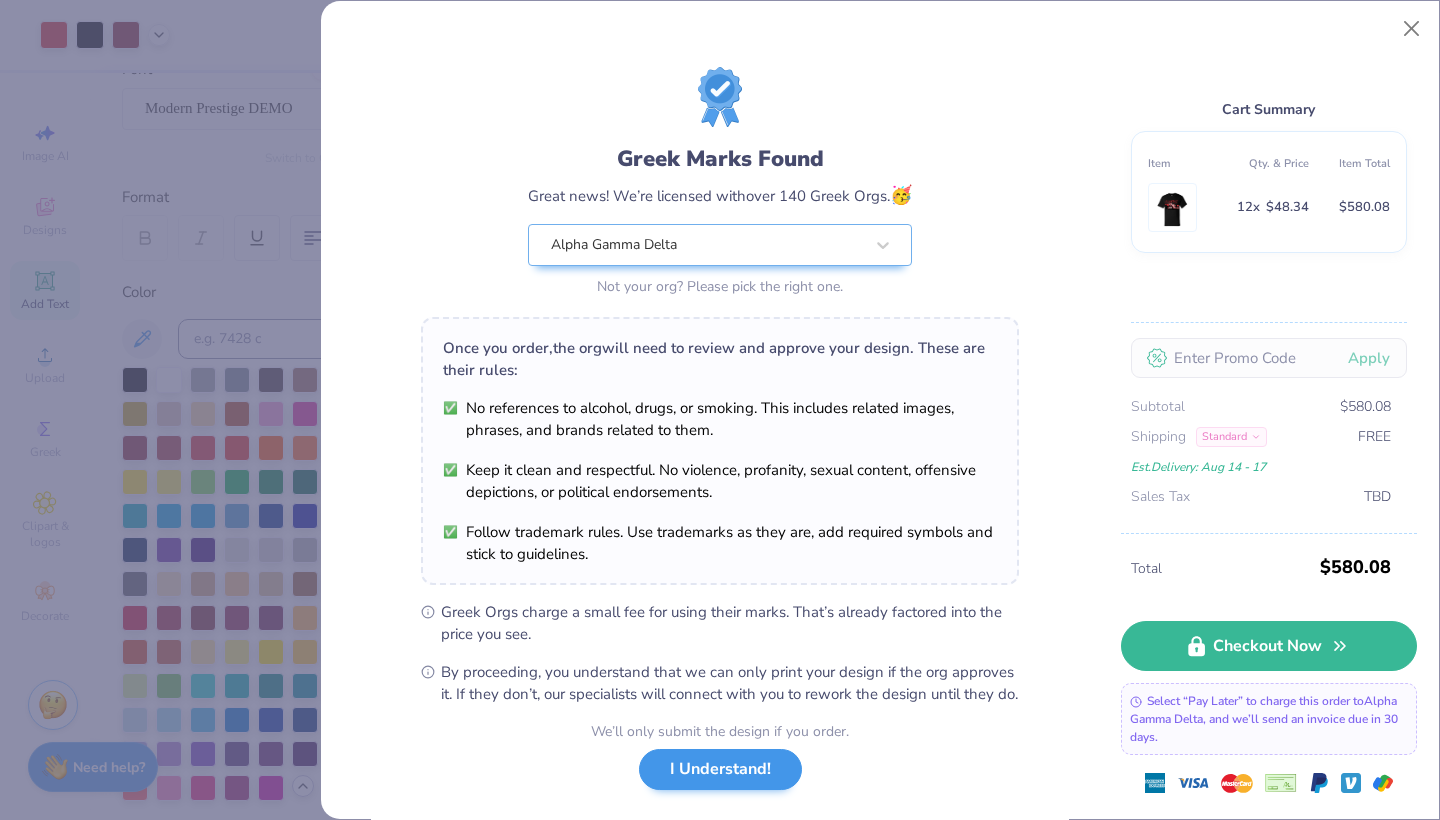 click on "I Understand!" at bounding box center (720, 769) 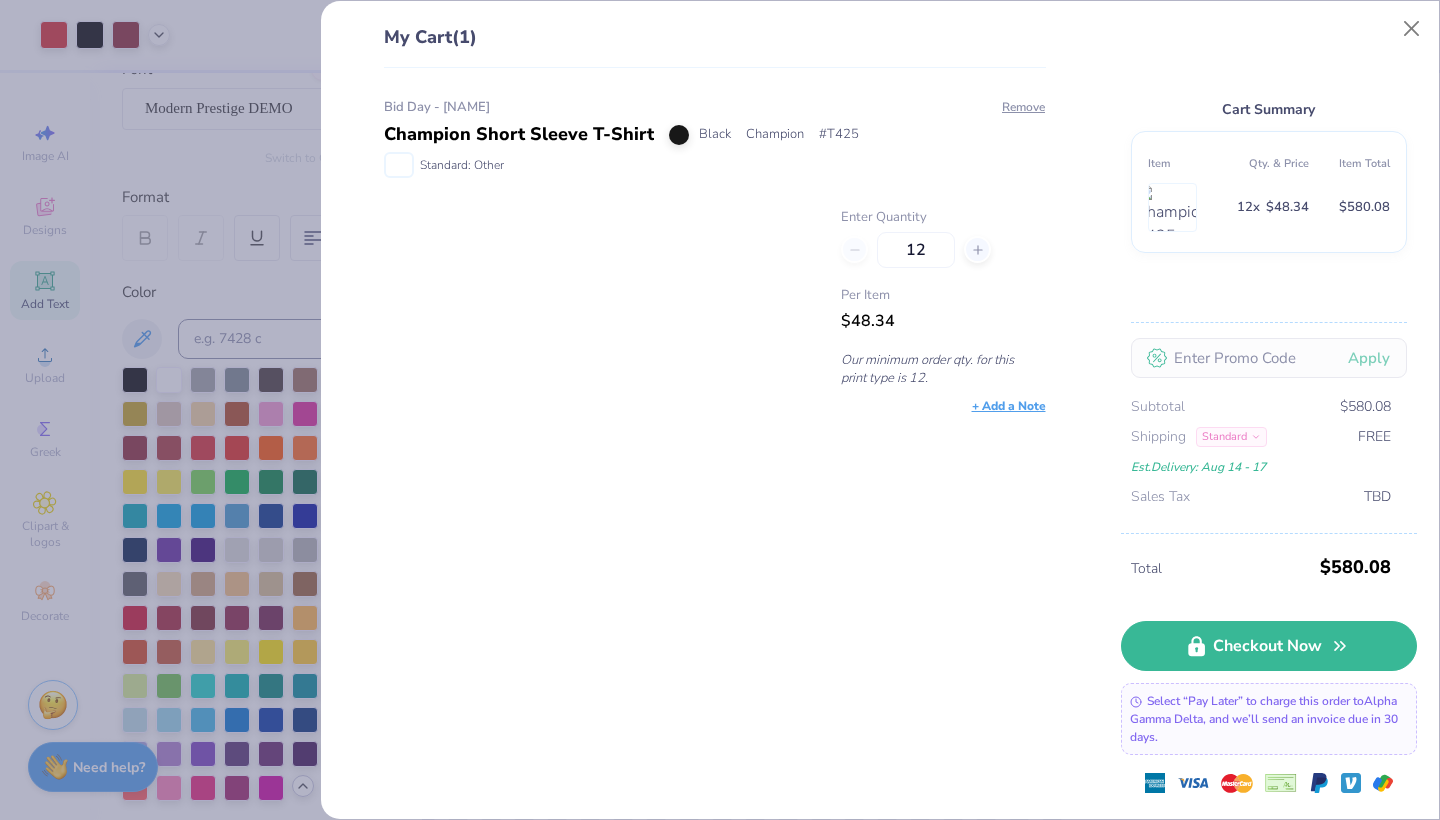 click at bounding box center [399, 165] 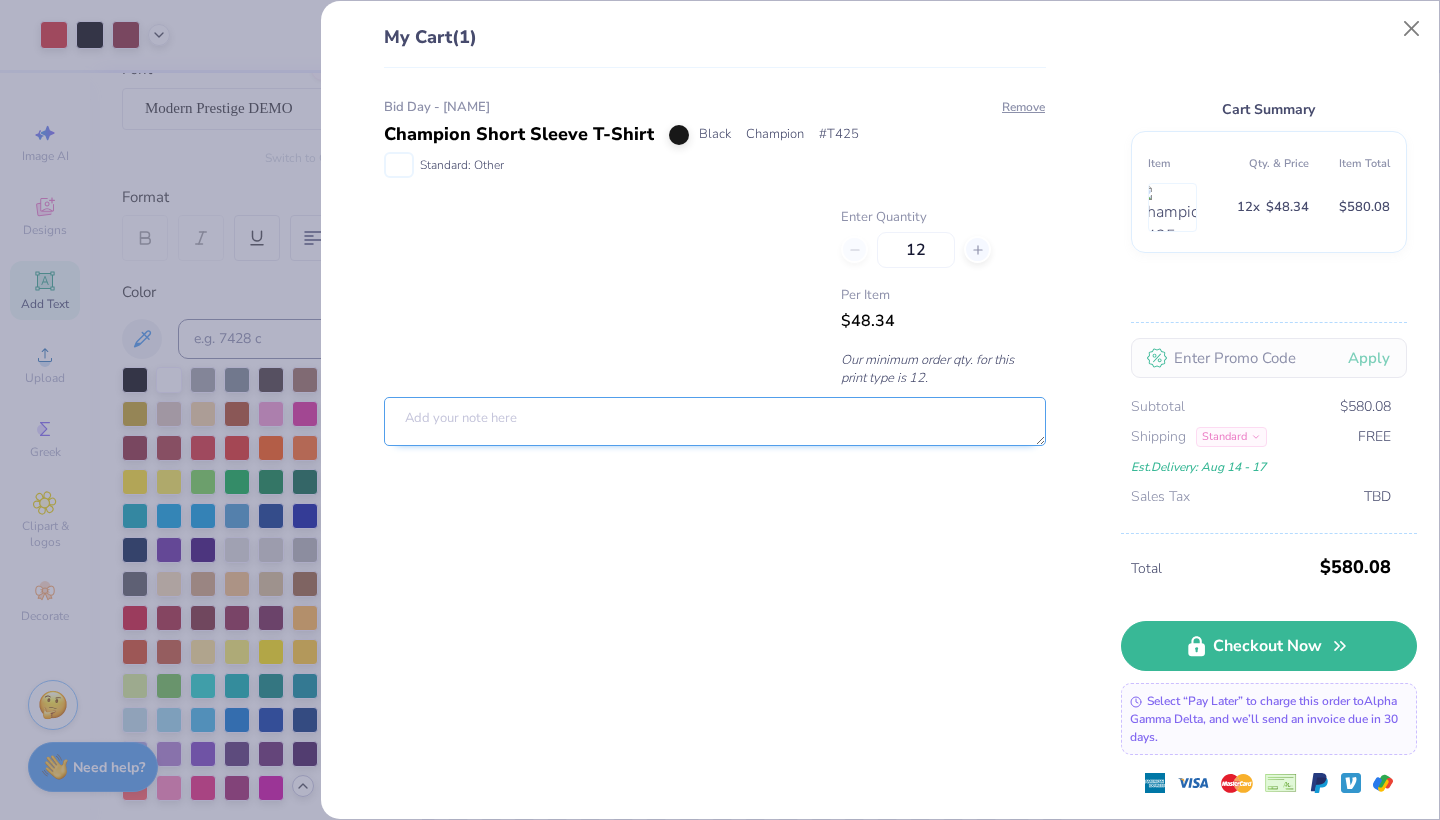 click at bounding box center (715, 421) 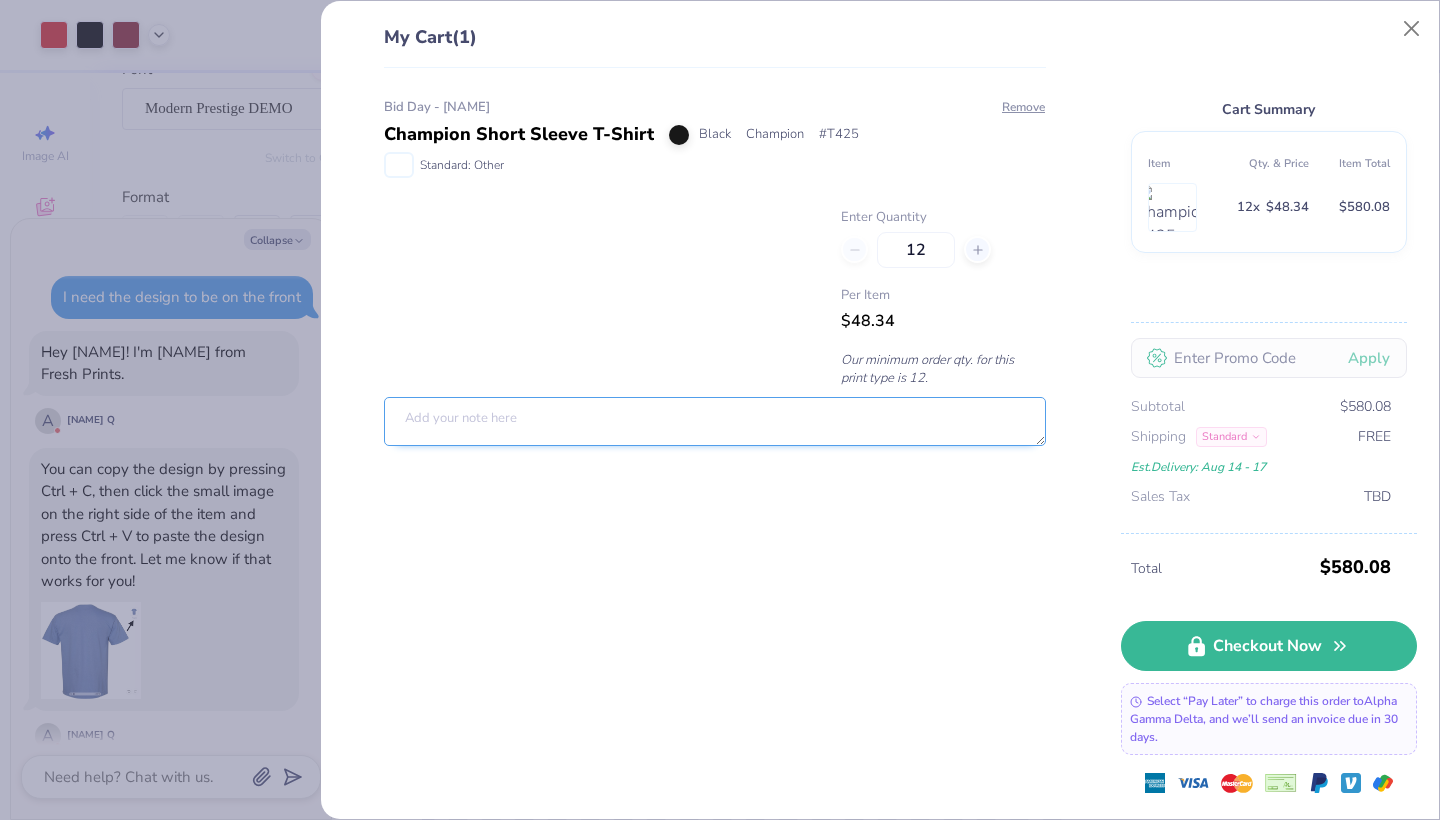 scroll, scrollTop: 1459, scrollLeft: 0, axis: vertical 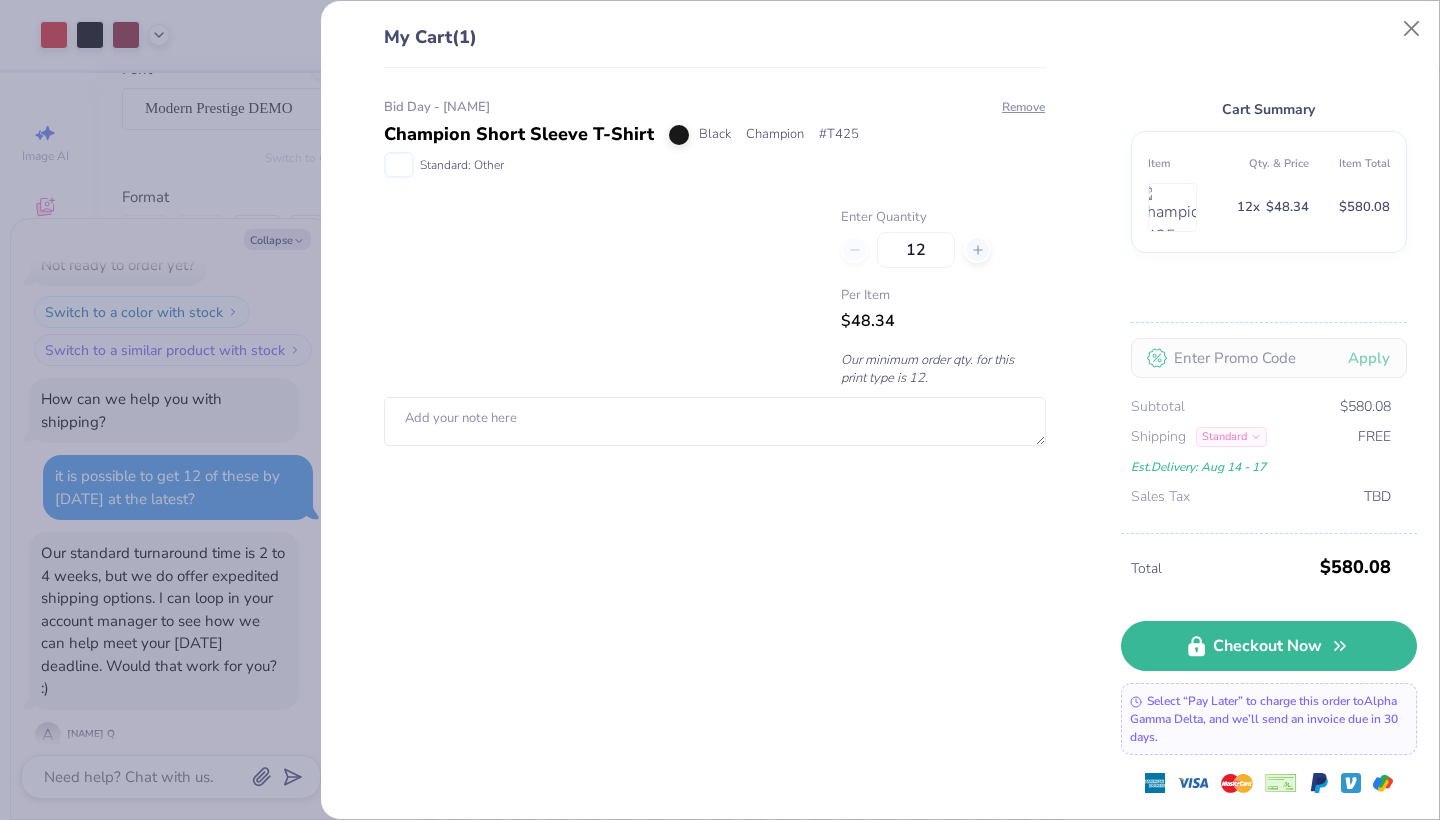 click on "My Cart  (1) Bid Day - [NAME] Champion Short Sleeve T-Shirt Black Champion # T425 Standard: Other Remove Enter Quantity 12 Per Item $48.34 Our minimum order qty. for this print type is 12. Cart Summary Item Qty. & Price Item Total 12  x $48.34 $580.08 Apply Subtotal $580.08 Shipping Standard FREE Est.   Delivery:   [DATE] - [DATE] Sales Tax TBD Total $580.08 Checkout Now Select “Pay Later” to charge this order to  [NAME] [NAME] , and we’ll send an invoice due in 30 days." at bounding box center (720, 410) 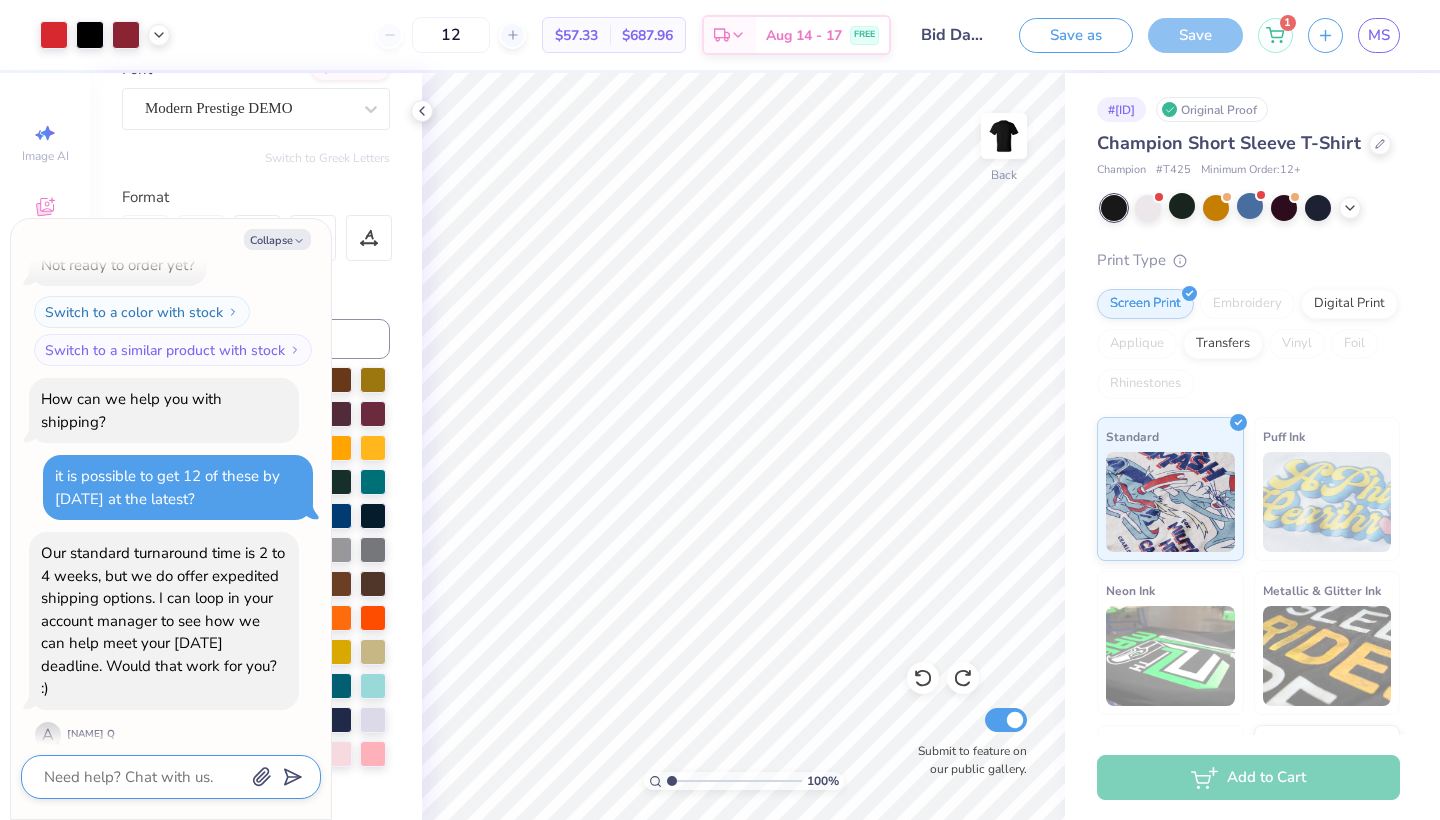 click at bounding box center [143, 777] 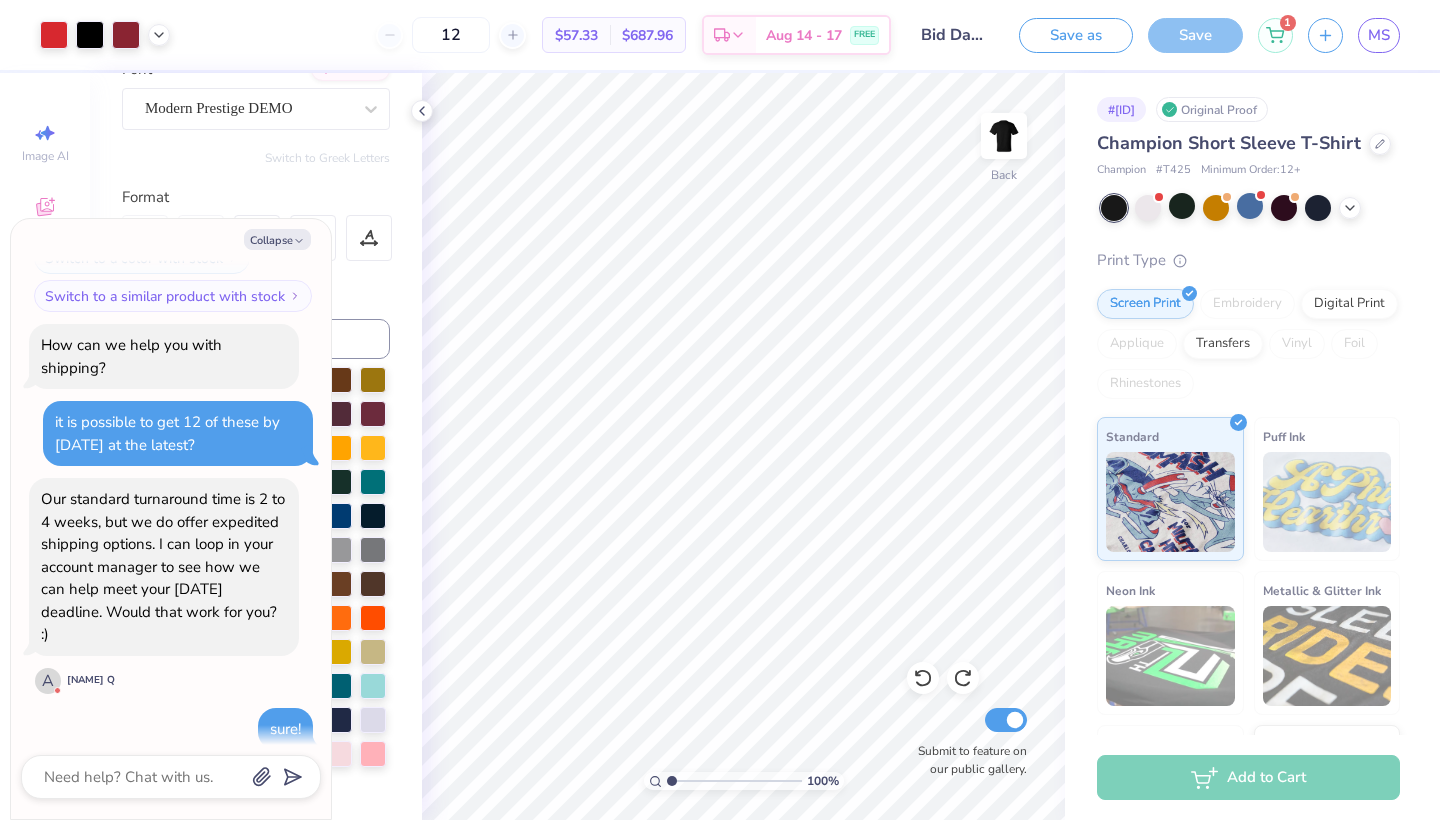scroll, scrollTop: 1739, scrollLeft: 0, axis: vertical 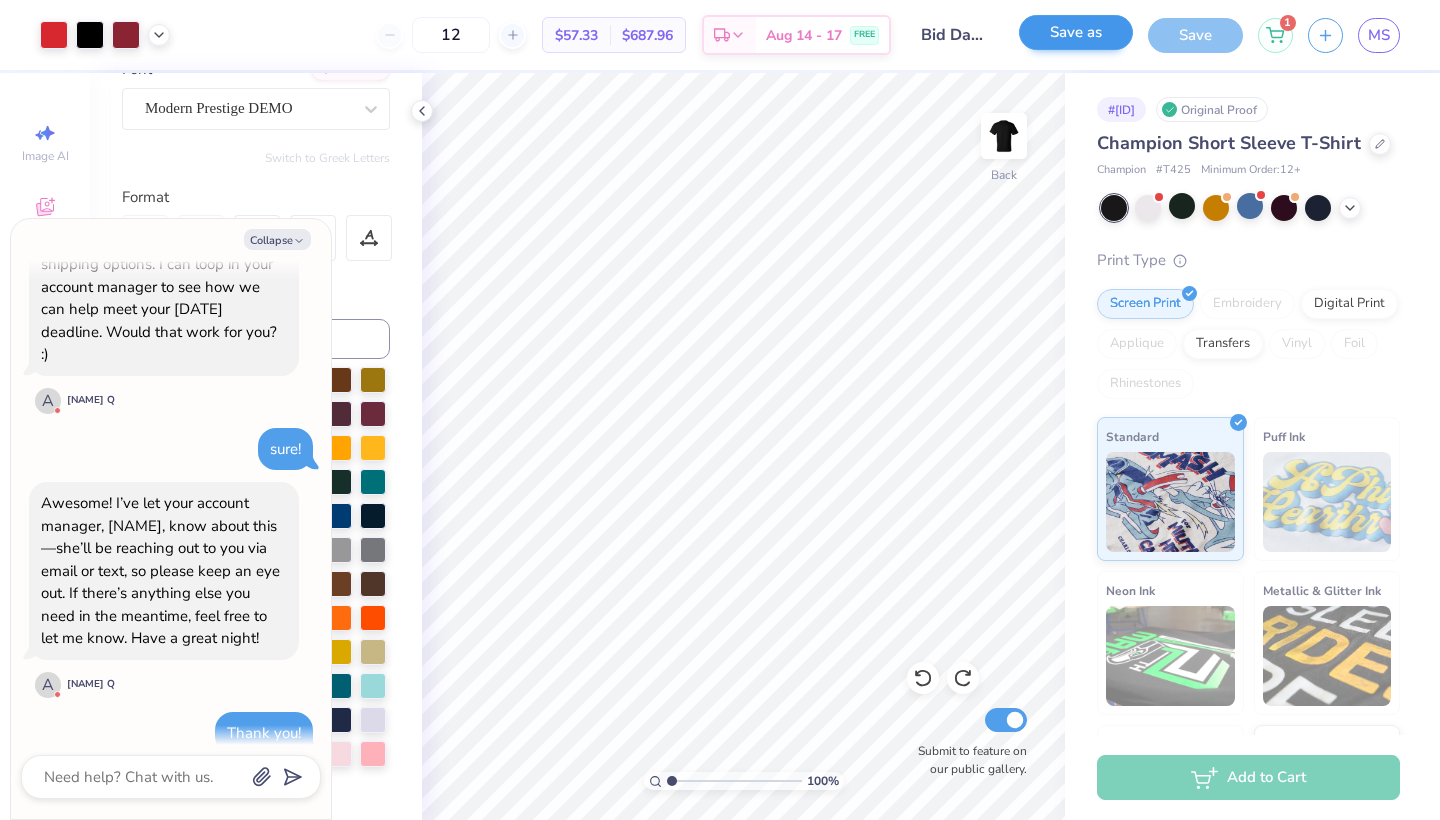 click on "Save as" at bounding box center [1076, 32] 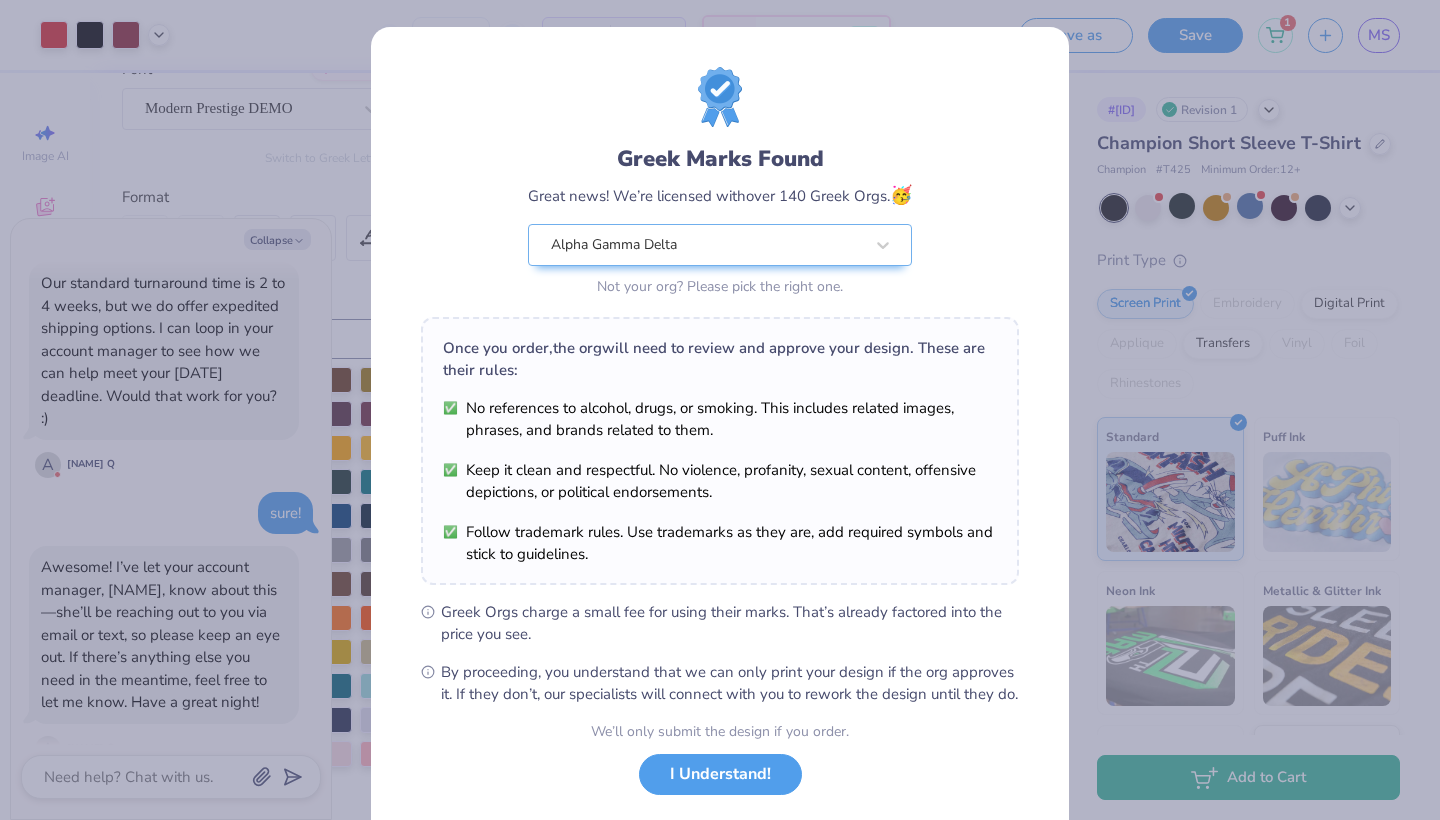 scroll, scrollTop: 1951, scrollLeft: 0, axis: vertical 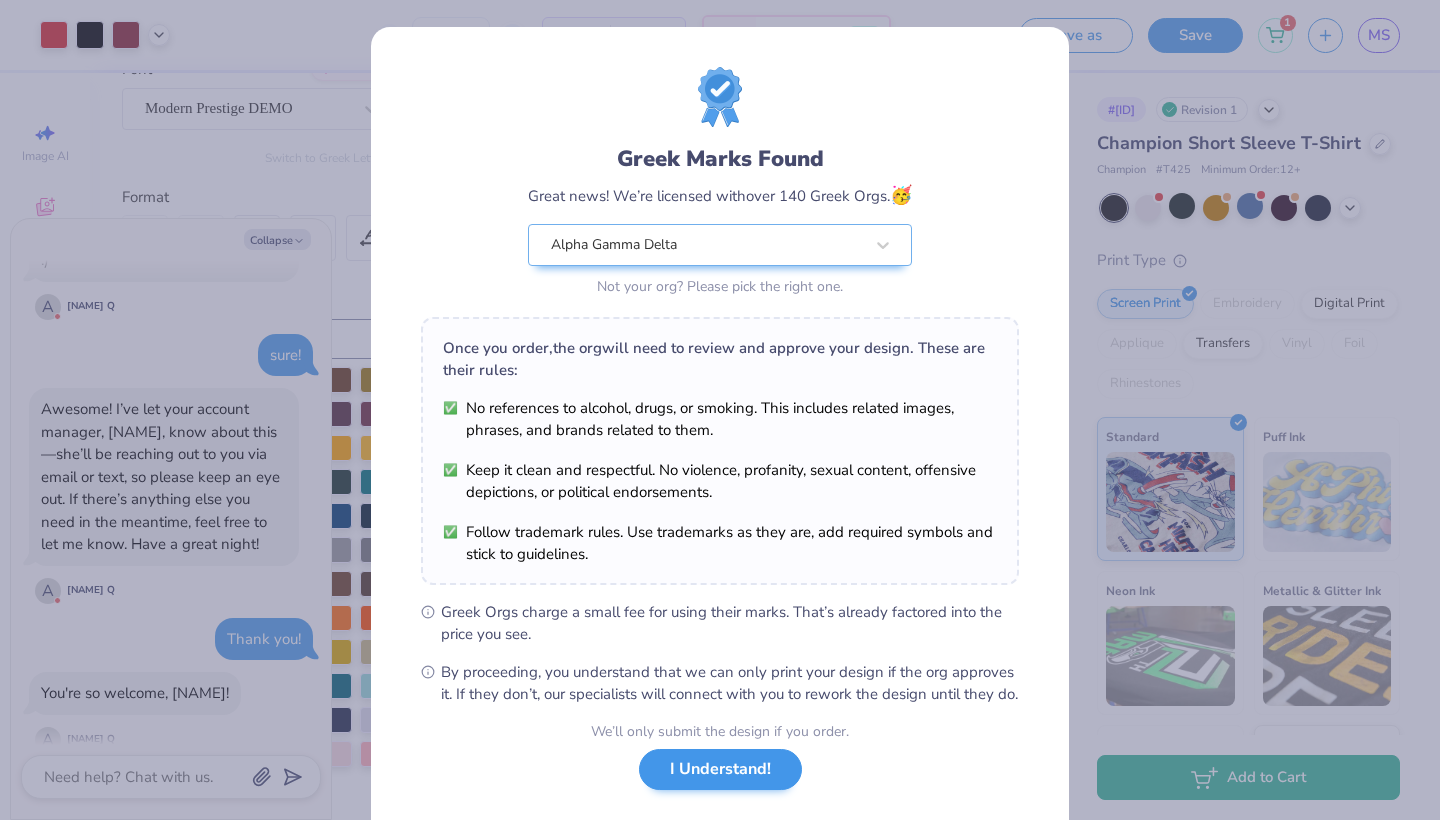 click on "I Understand!" at bounding box center [720, 769] 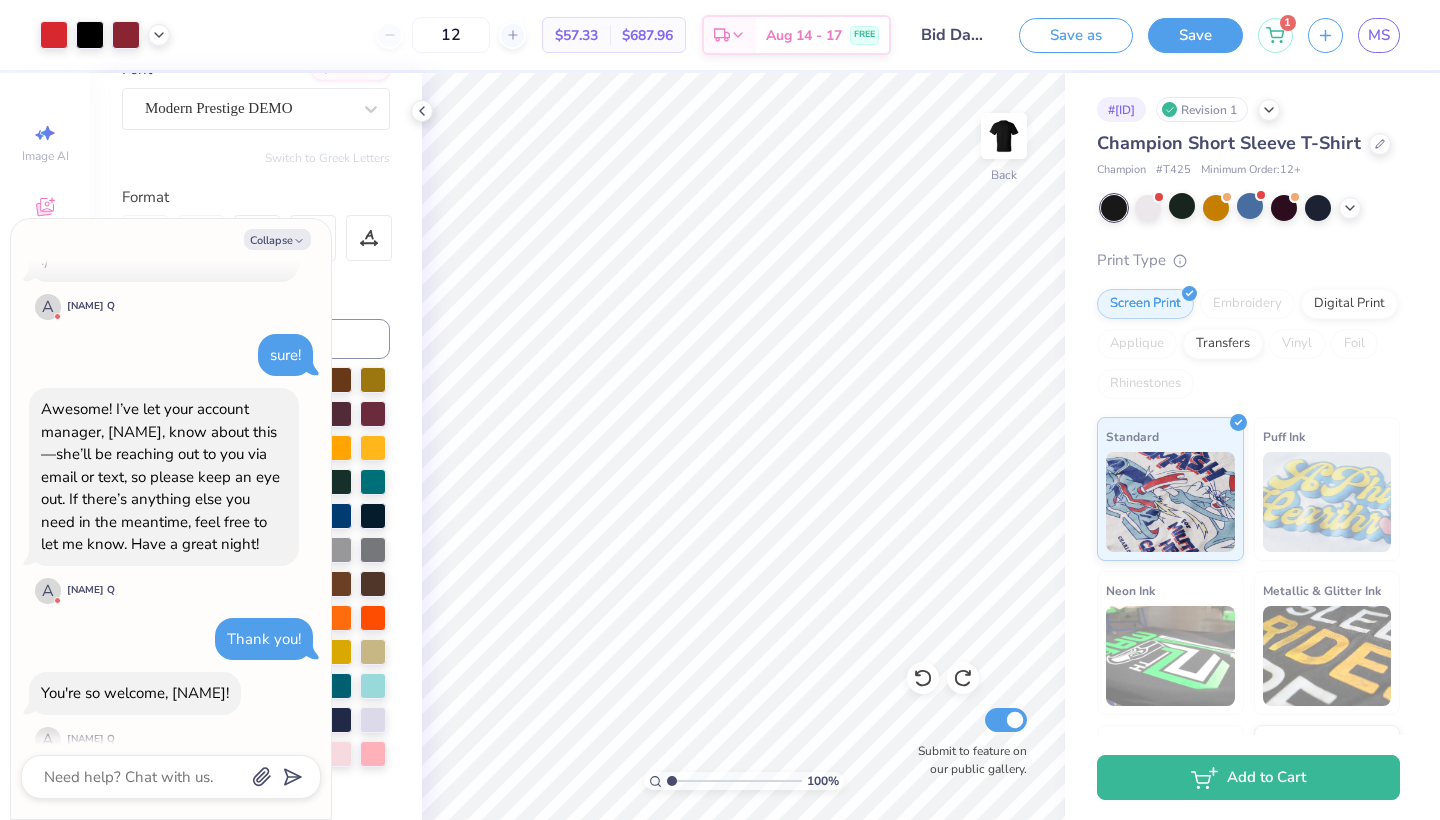 drag, startPoint x: 354, startPoint y: 31, endPoint x: 285, endPoint y: -9, distance: 79.755875 